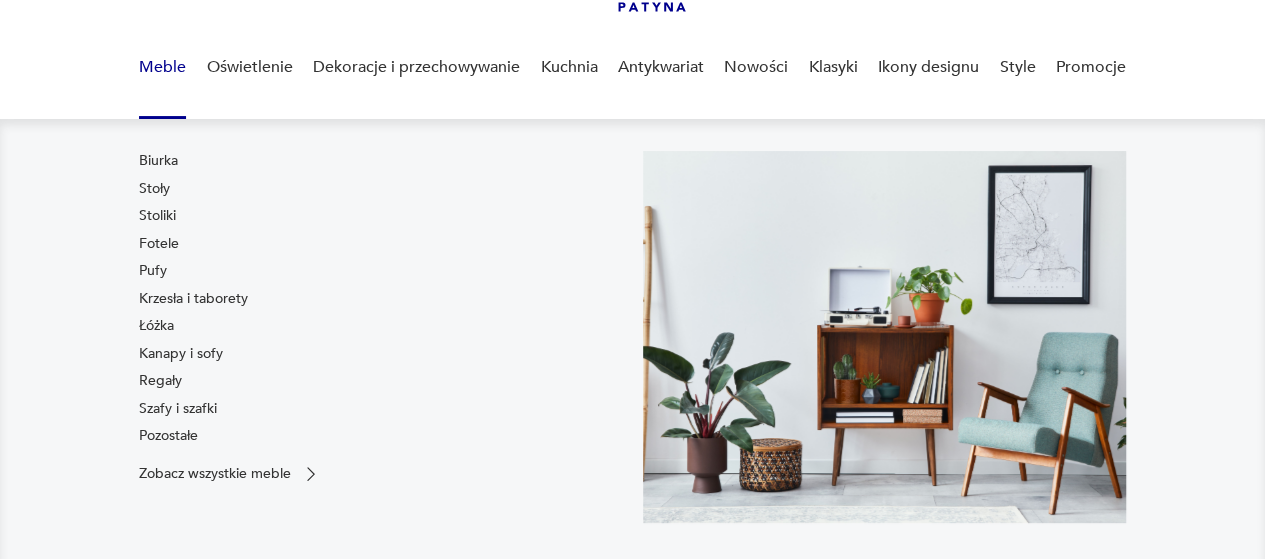 scroll, scrollTop: 142, scrollLeft: 0, axis: vertical 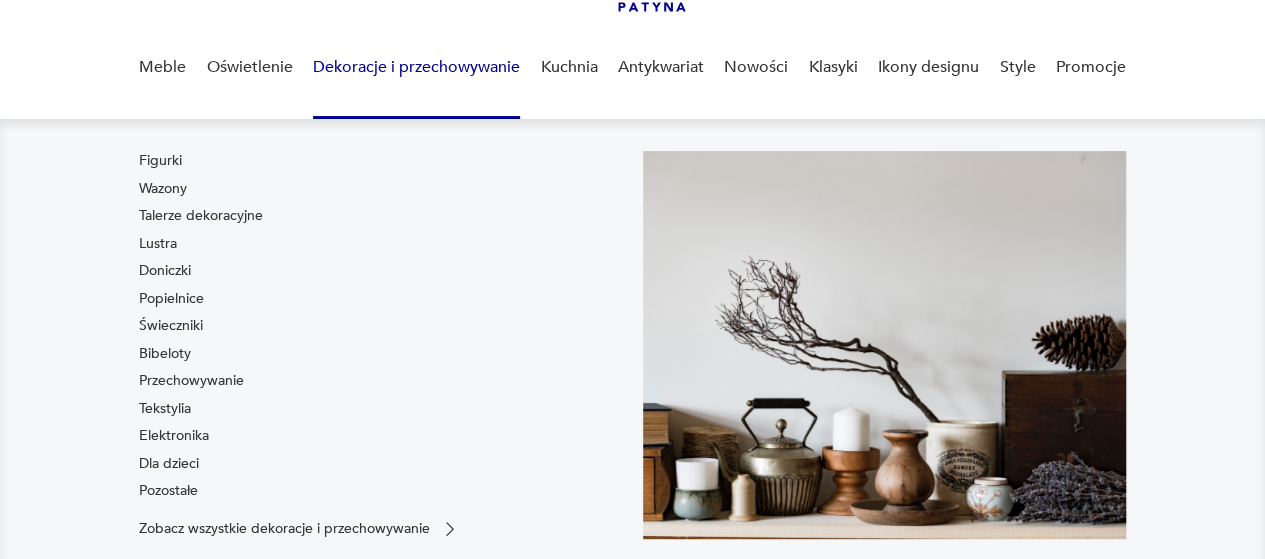 click on "Dekoracje i przechowywanie" at bounding box center [416, 67] 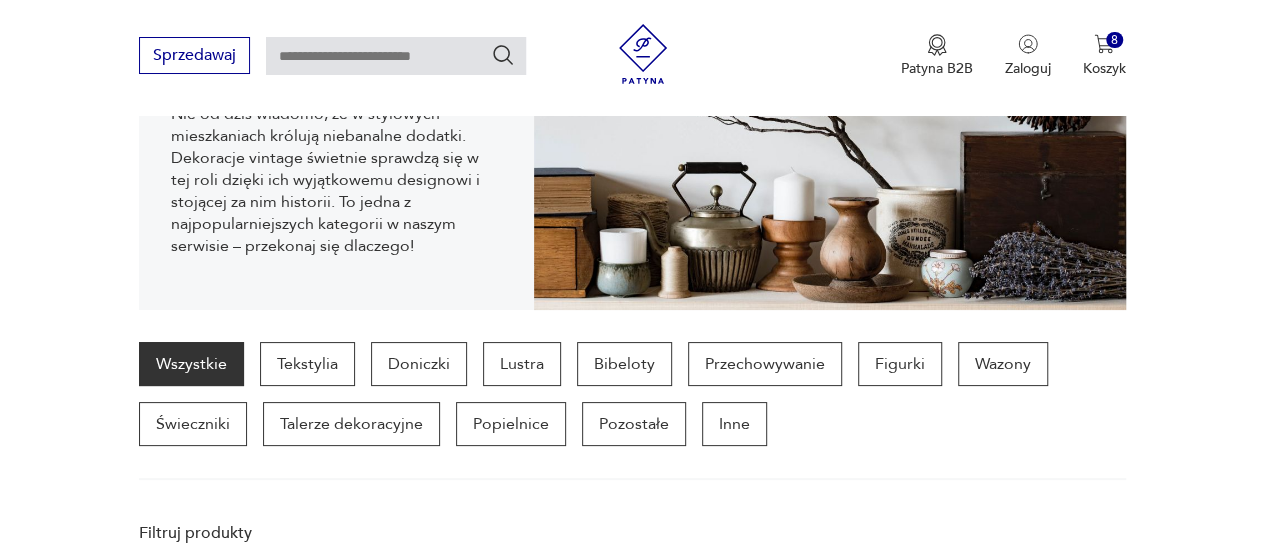 scroll, scrollTop: 339, scrollLeft: 0, axis: vertical 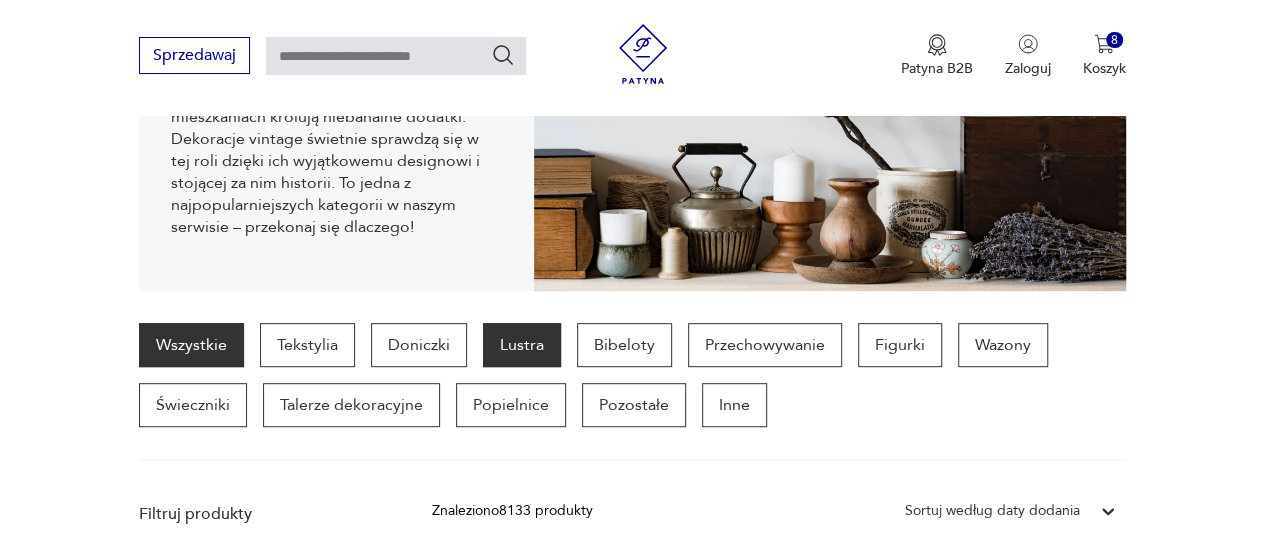 click on "Lustra" at bounding box center (522, 345) 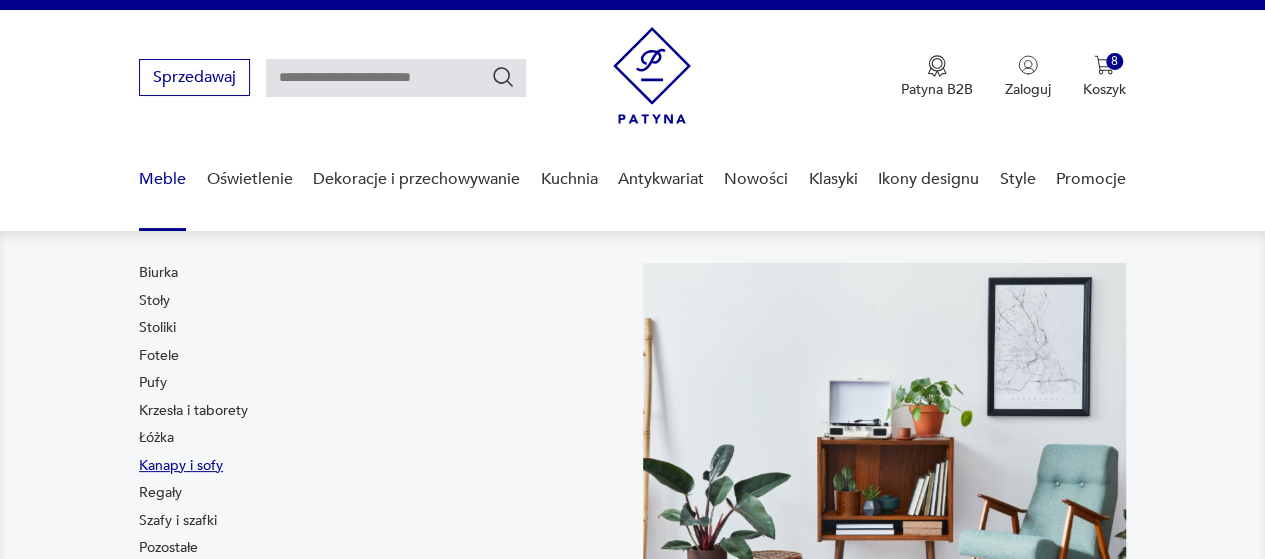 scroll, scrollTop: 130, scrollLeft: 0, axis: vertical 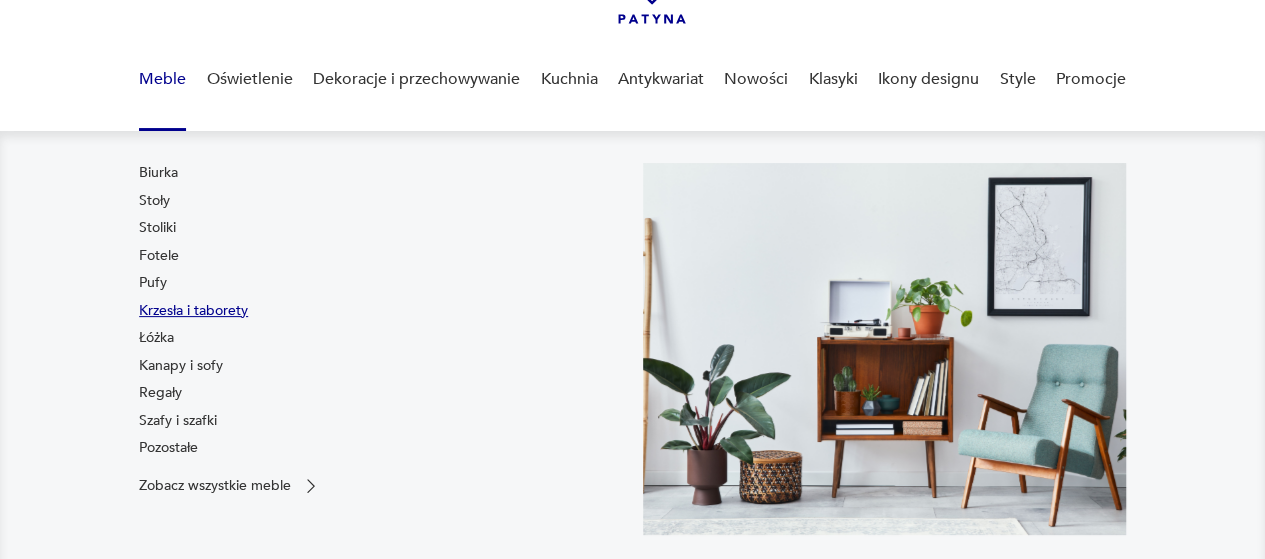 click on "Krzesła i taborety" at bounding box center [193, 311] 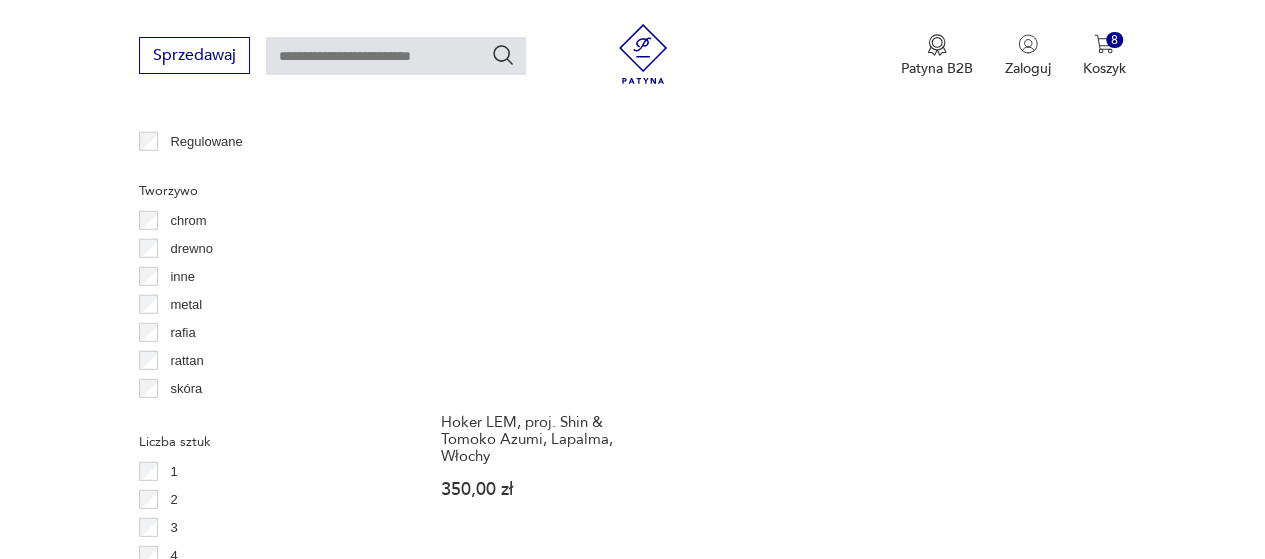 scroll, scrollTop: 2830, scrollLeft: 0, axis: vertical 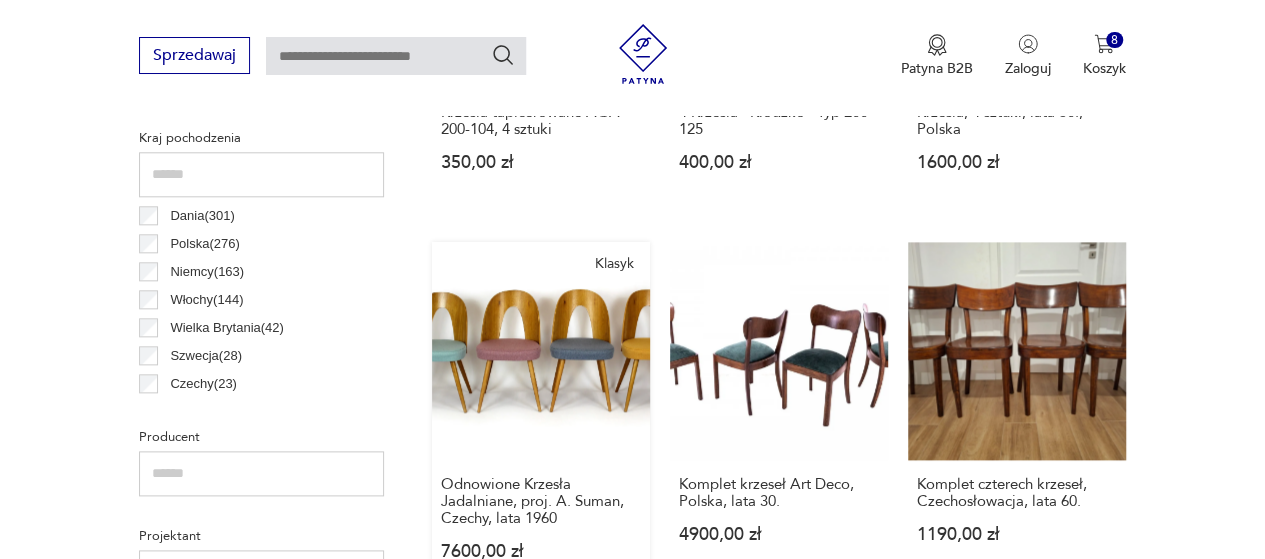 click on "Klasyk Odnowione Krzesła Jadalniane, proj. A. Suman, Czechy, lata [YEAR] [PRICE] zł" at bounding box center [541, 420] 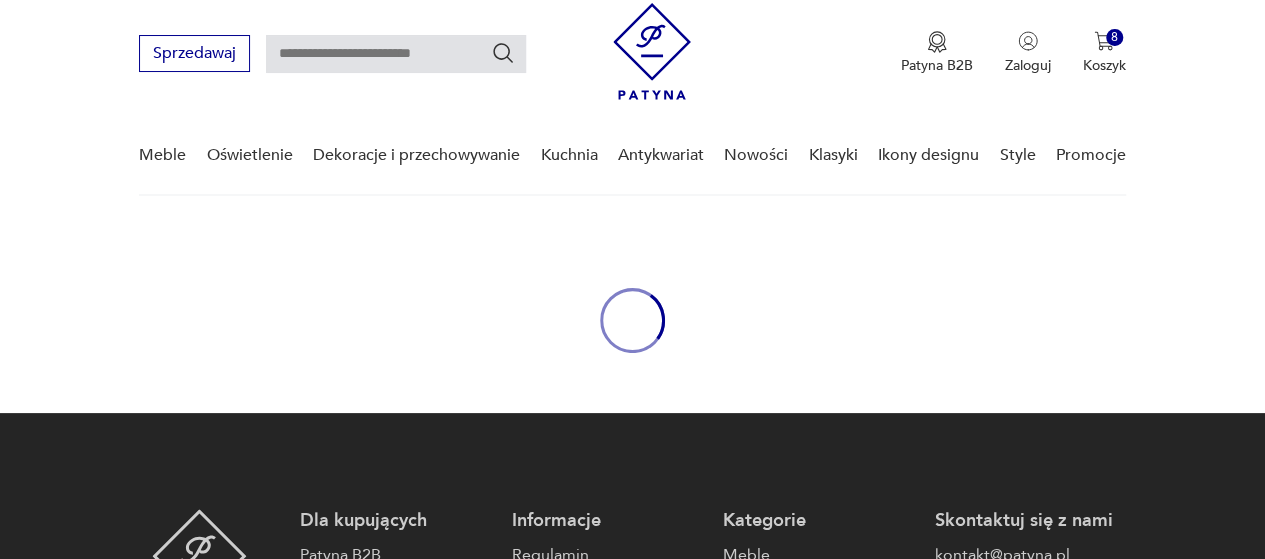 scroll, scrollTop: 0, scrollLeft: 0, axis: both 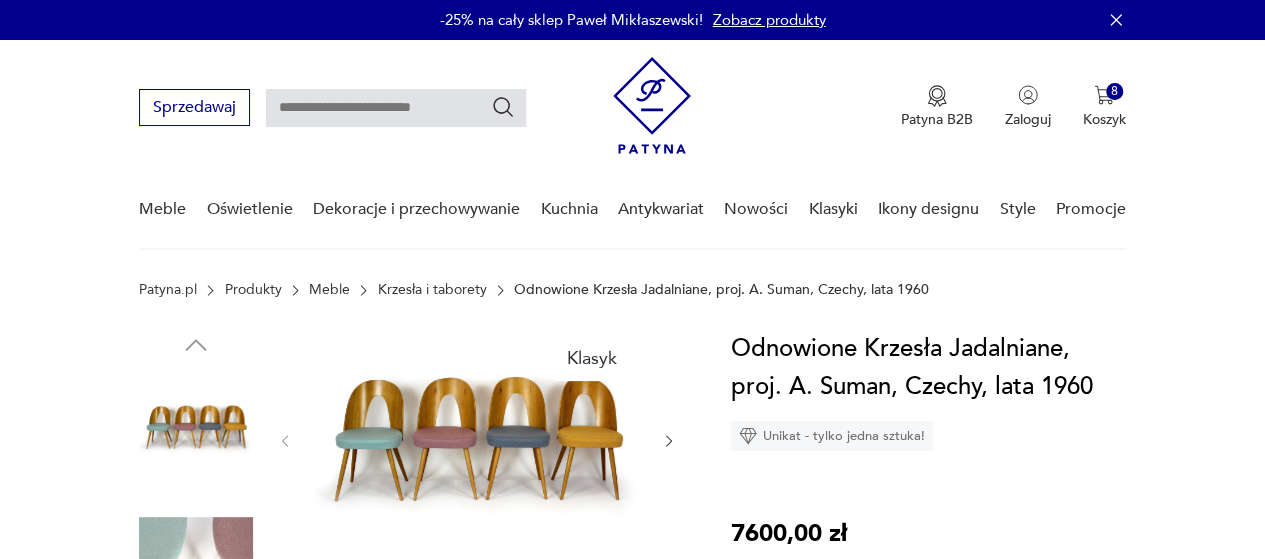 click 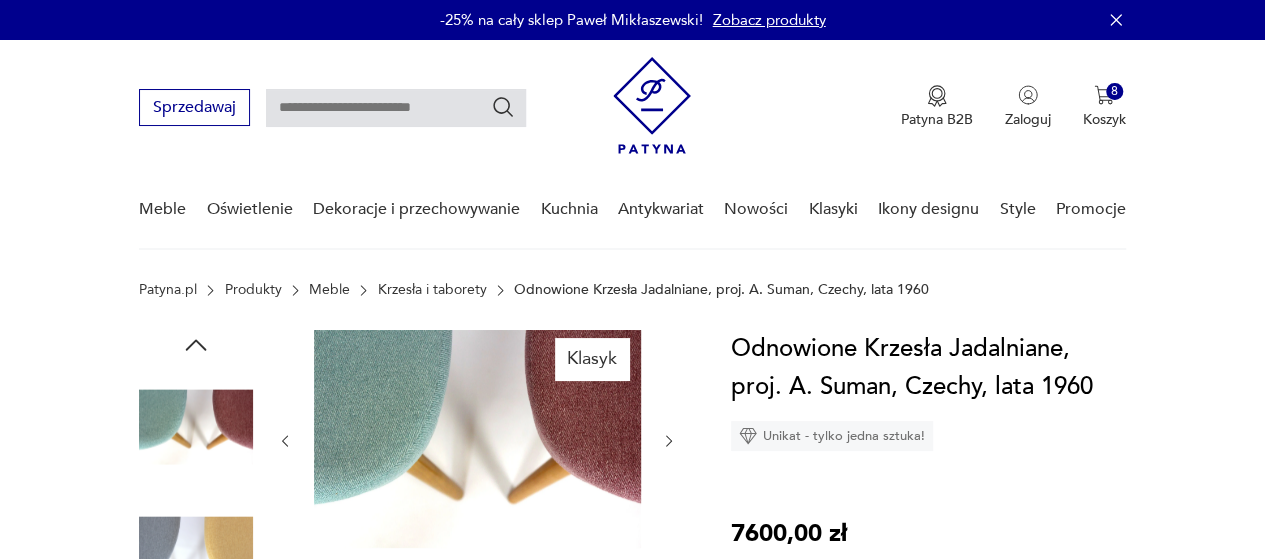 click 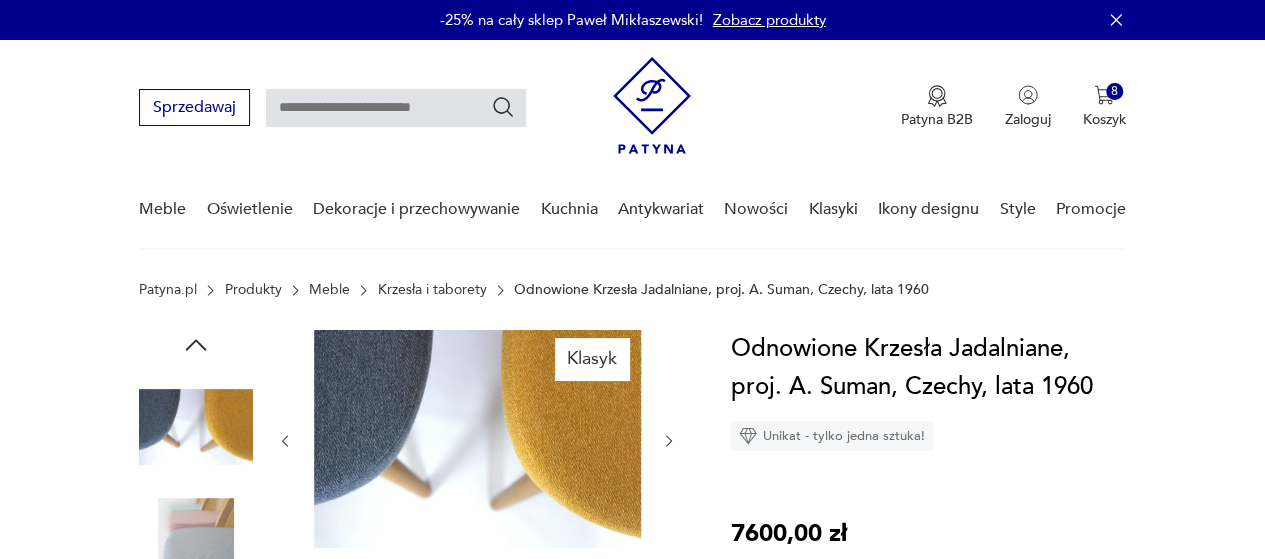 click 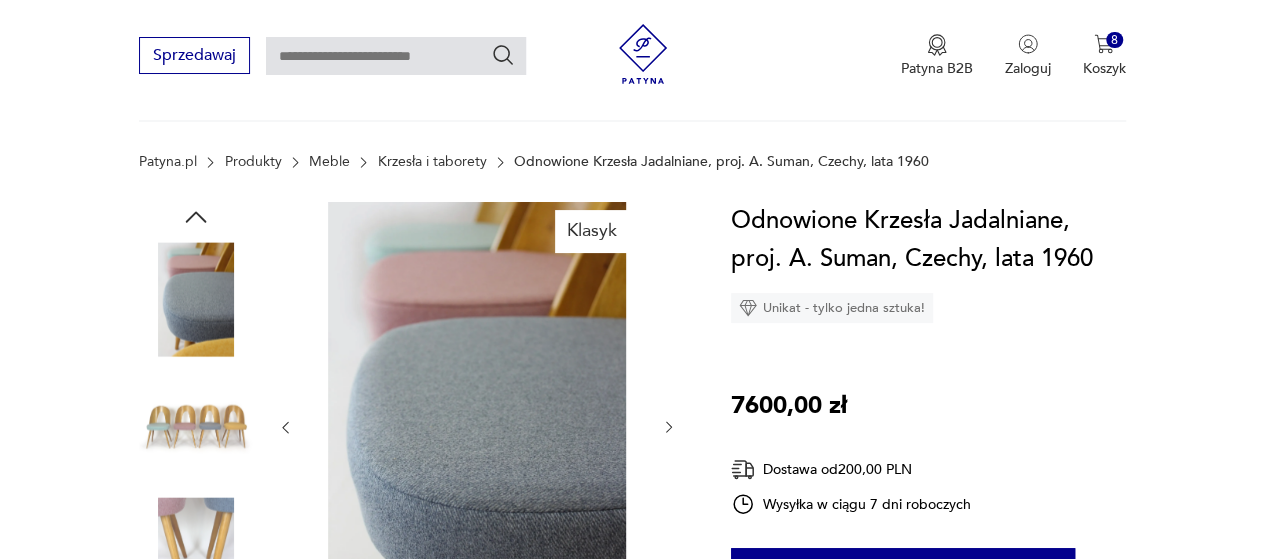 scroll, scrollTop: 200, scrollLeft: 0, axis: vertical 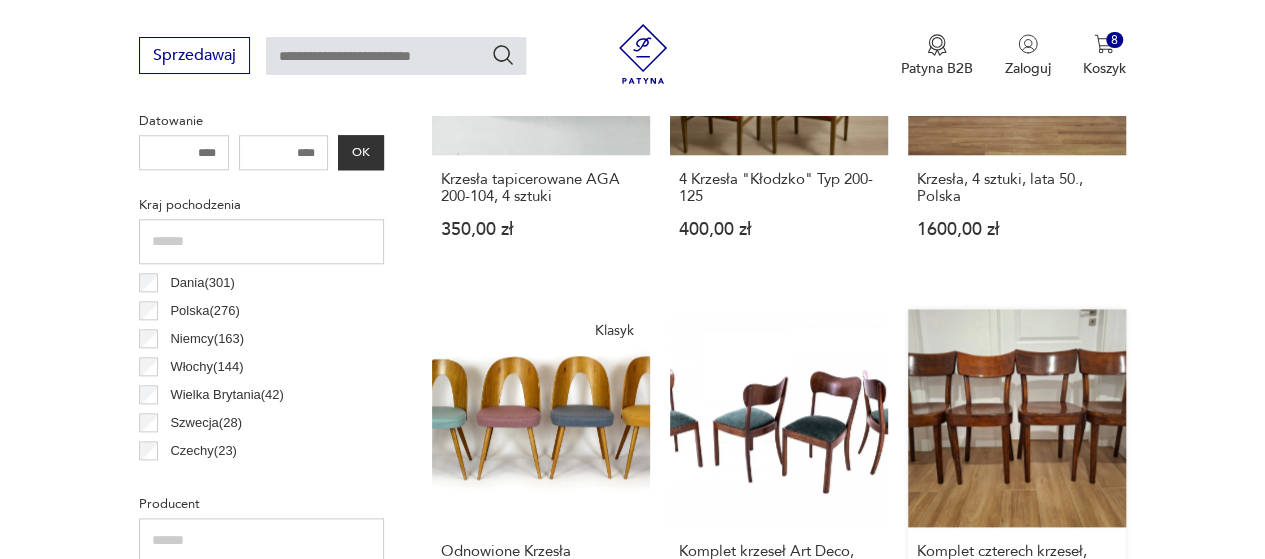 click on "Komplet czterech krzeseł, [COUNTRY], lata [YEAR] [PRICE] zł" at bounding box center (1017, 487) 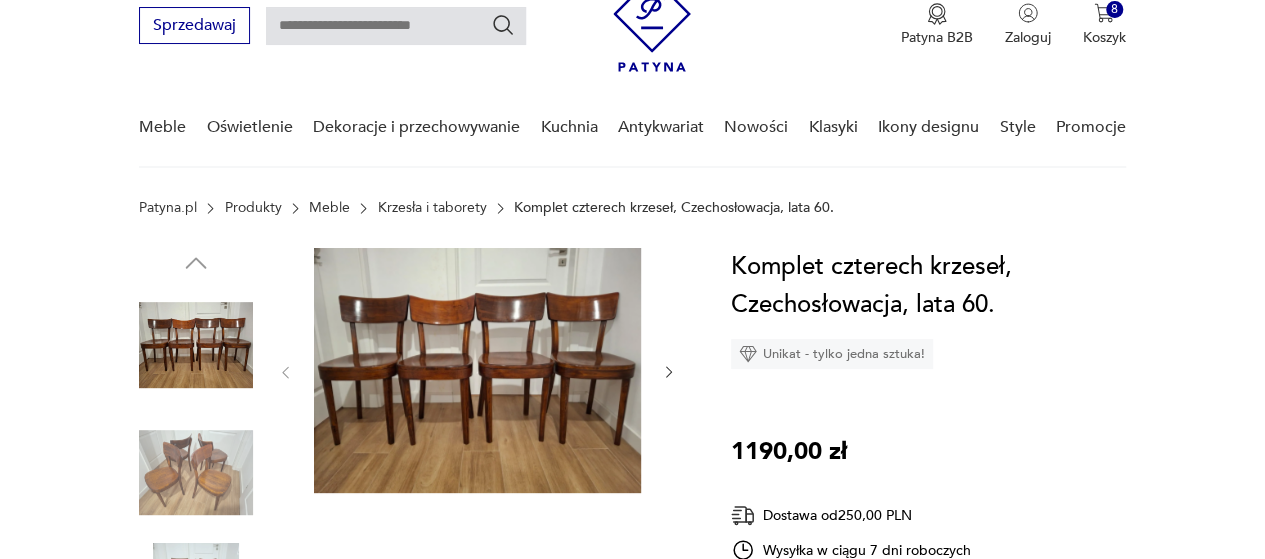 scroll, scrollTop: 100, scrollLeft: 0, axis: vertical 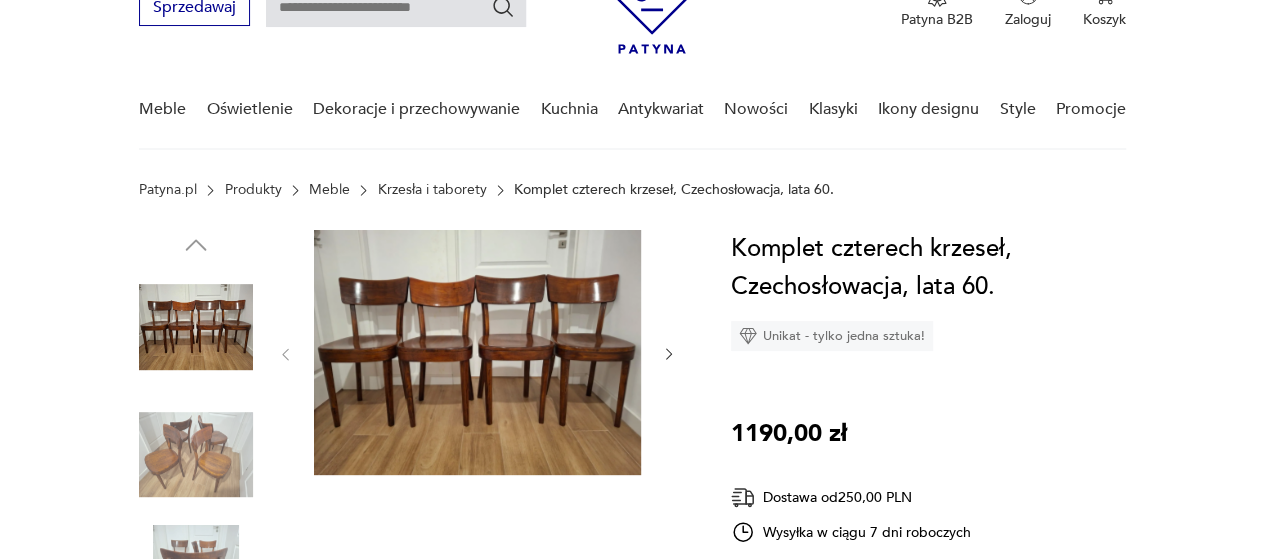 click 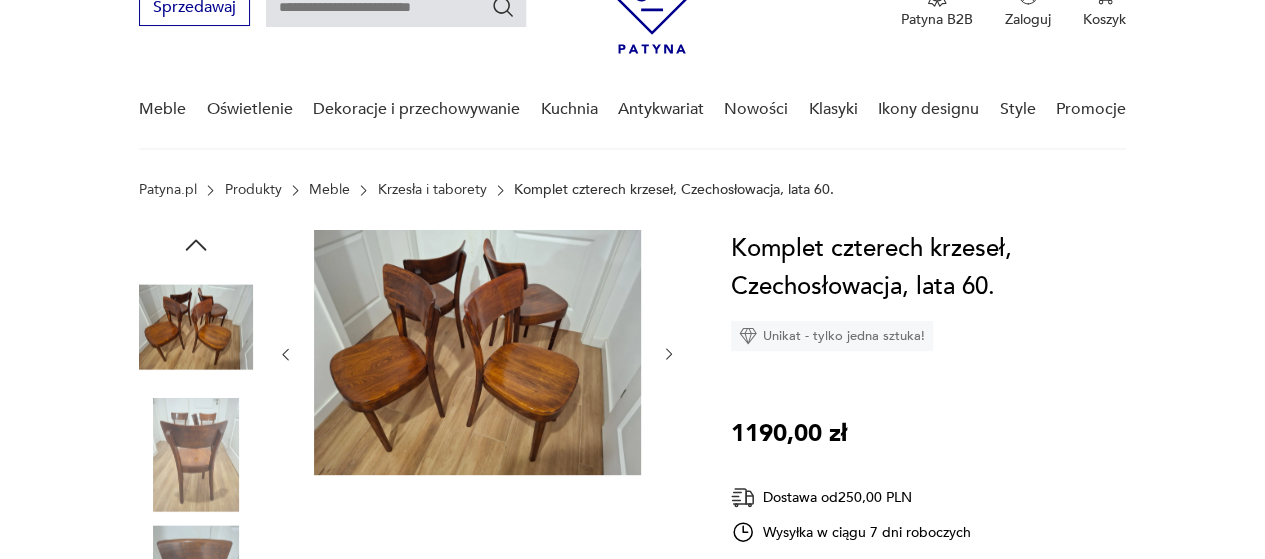 click 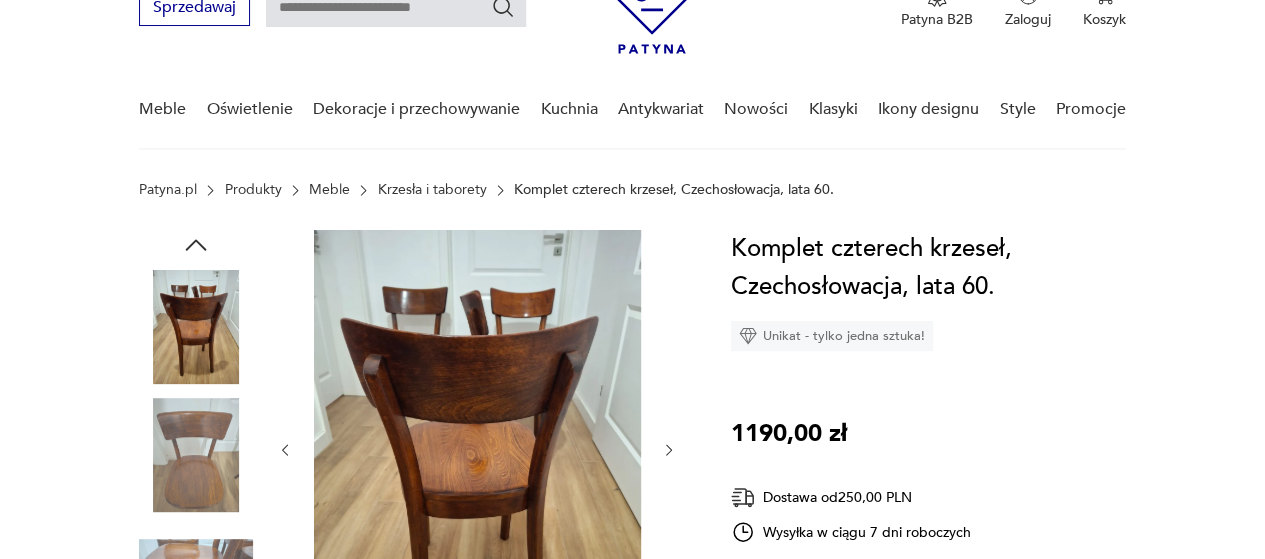 click at bounding box center [477, 450] 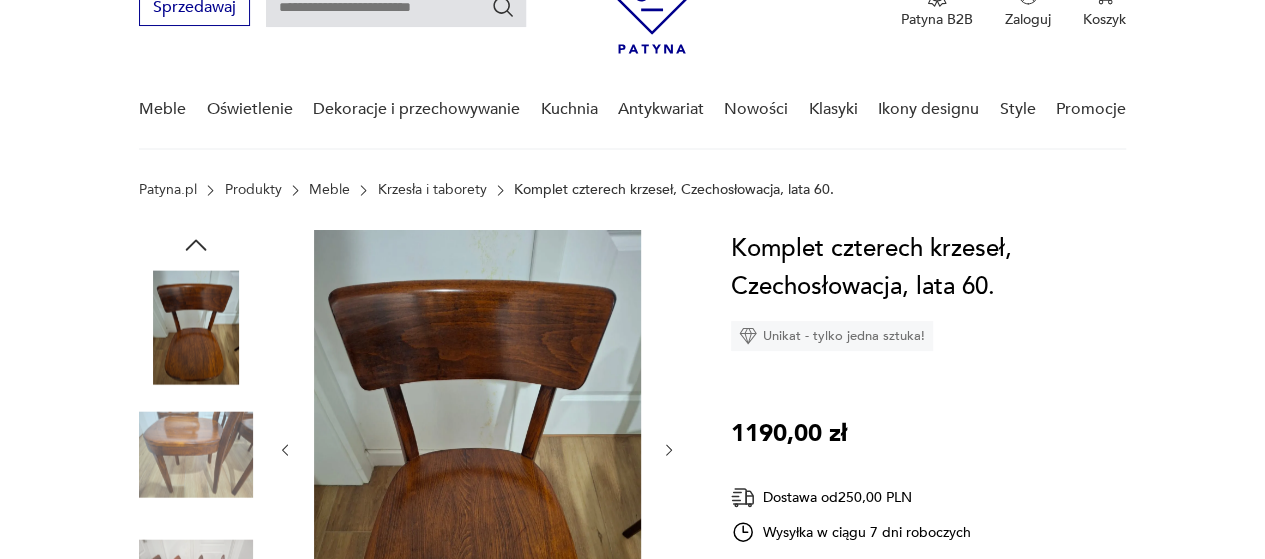 click 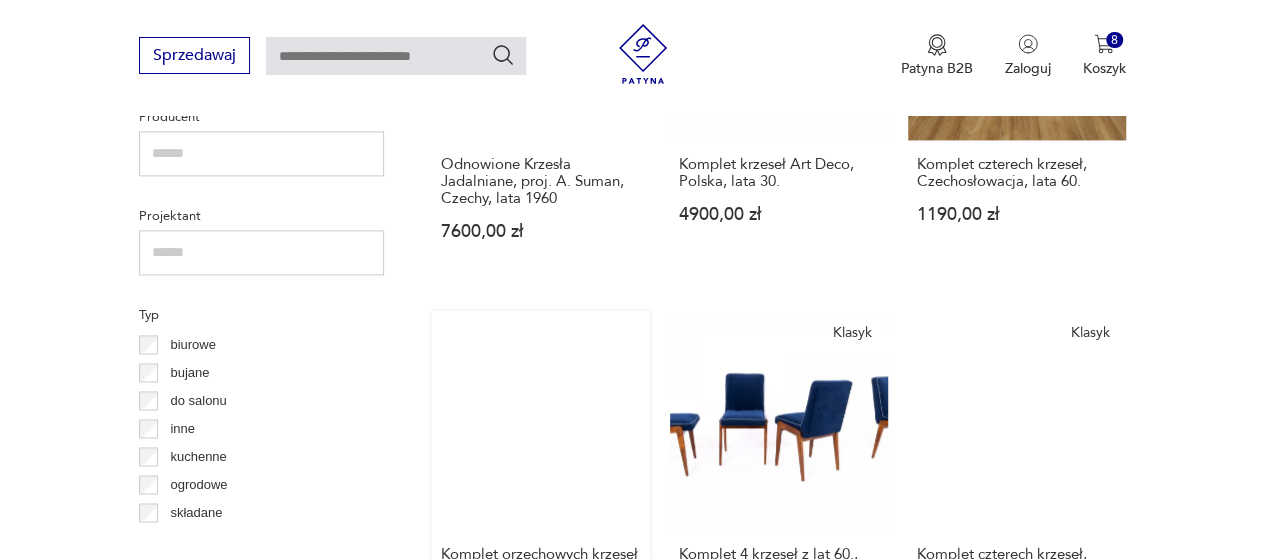 scroll, scrollTop: 1351, scrollLeft: 0, axis: vertical 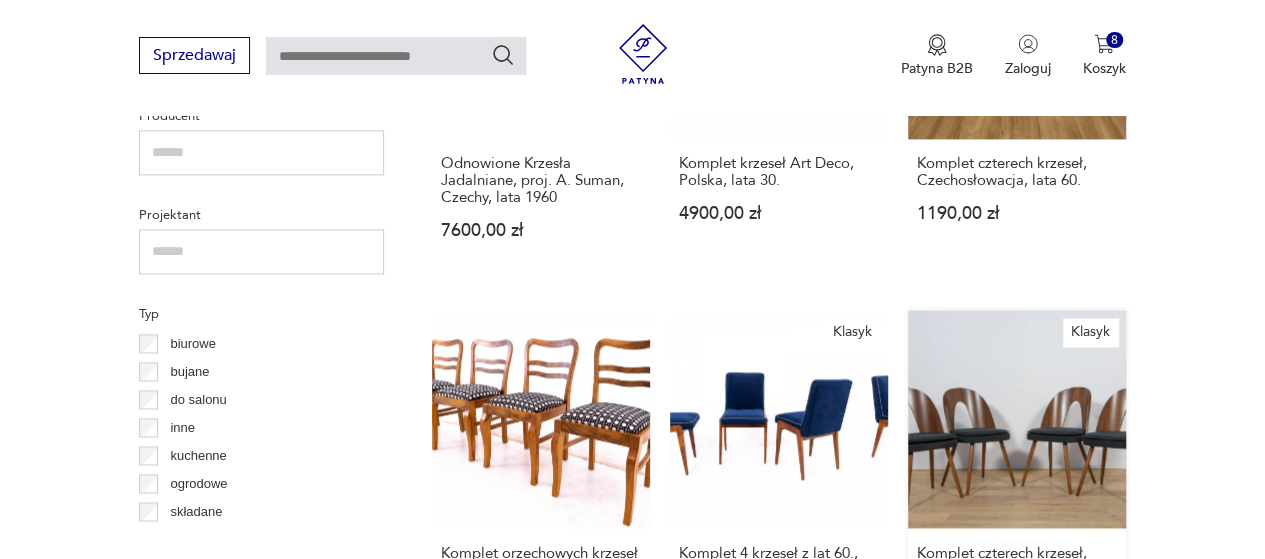 click on "Klasyk Komplet czterech krzeseł, proj. A. Suman, Tatra Nabytok, [COUNTRY], lata [YEAR] [PRICE] zł" at bounding box center (1017, 497) 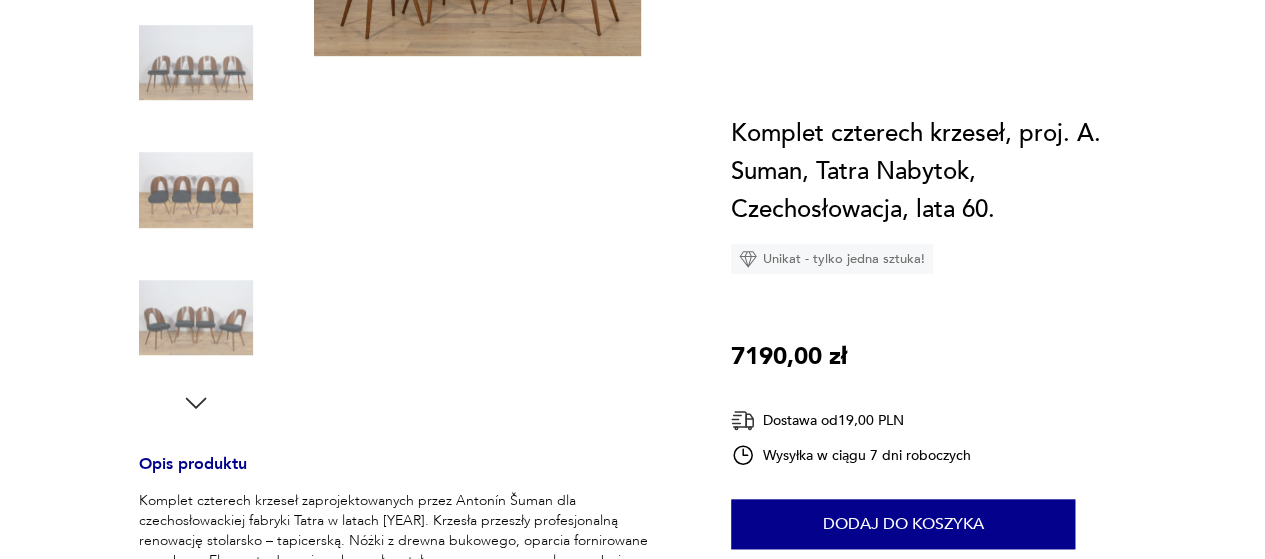 scroll, scrollTop: 0, scrollLeft: 0, axis: both 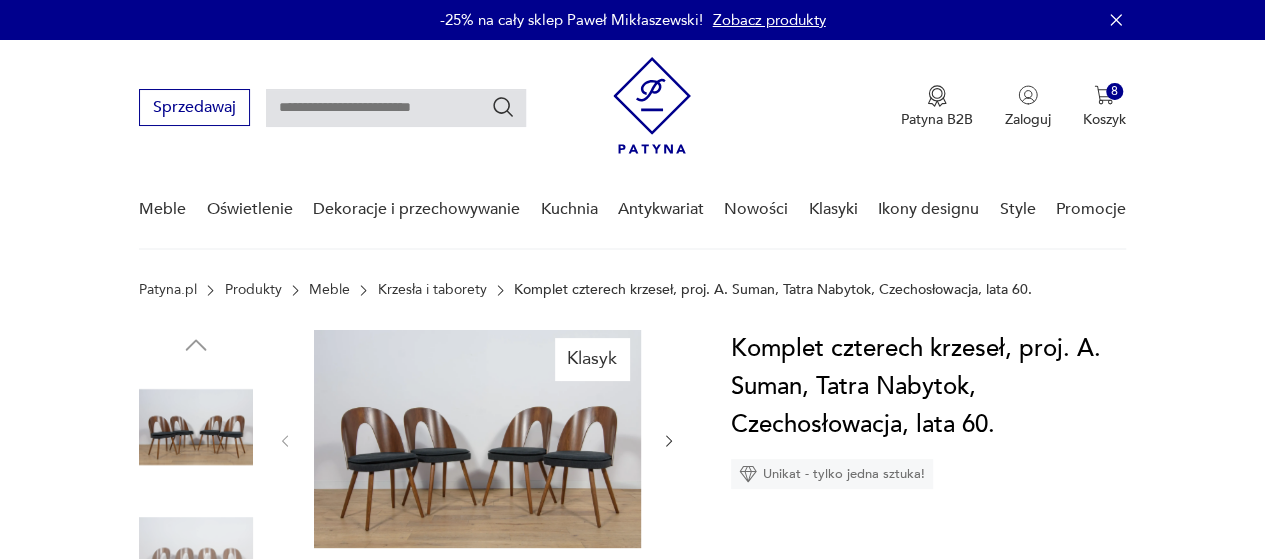 click 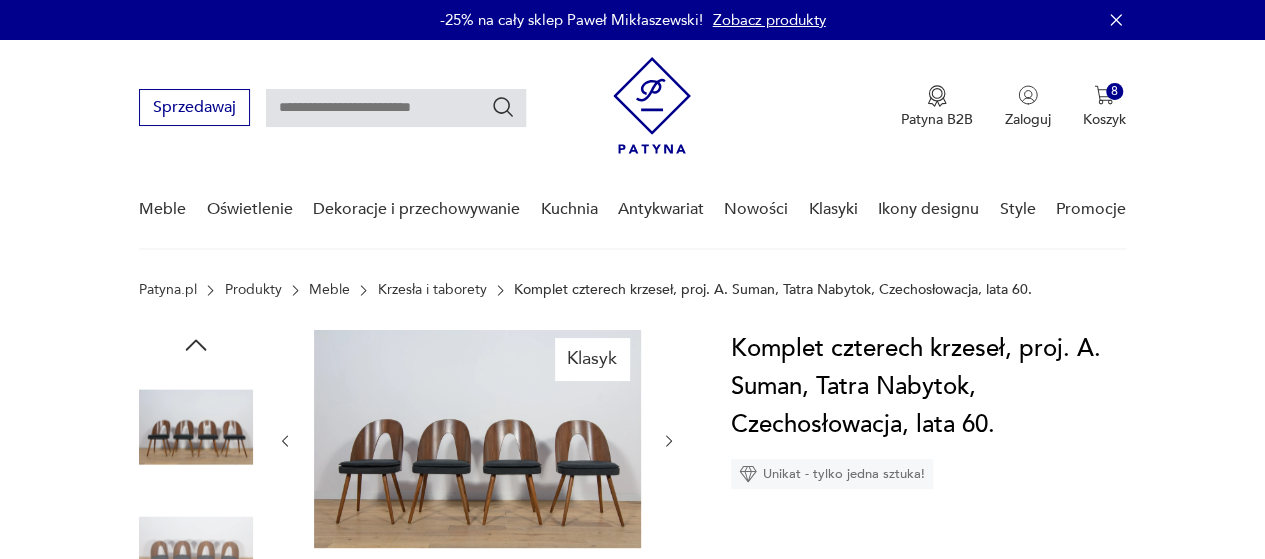click 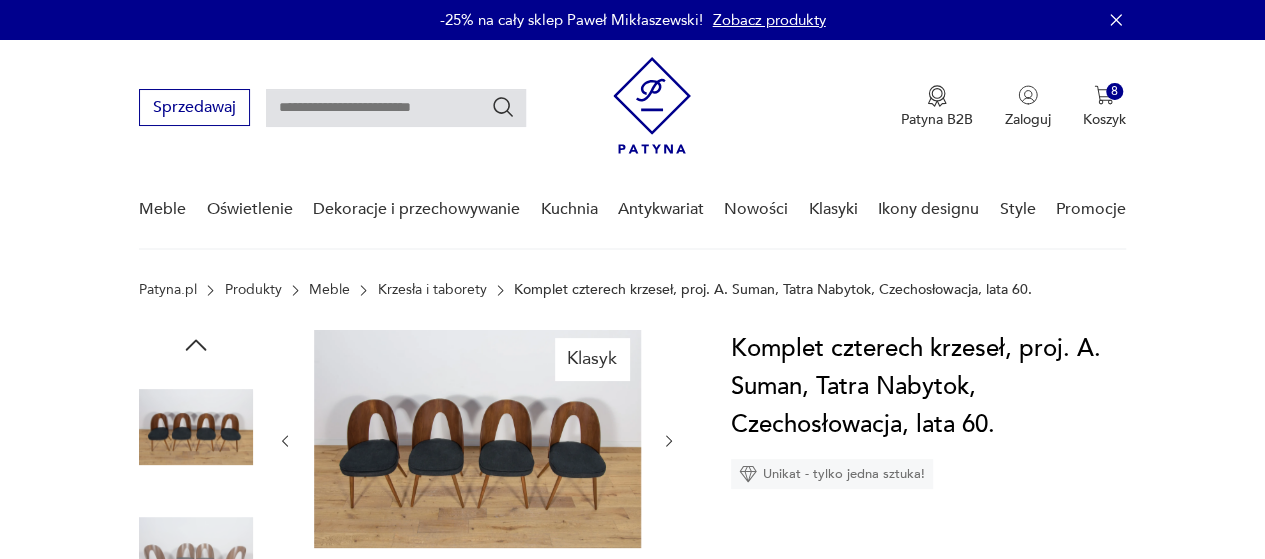 click 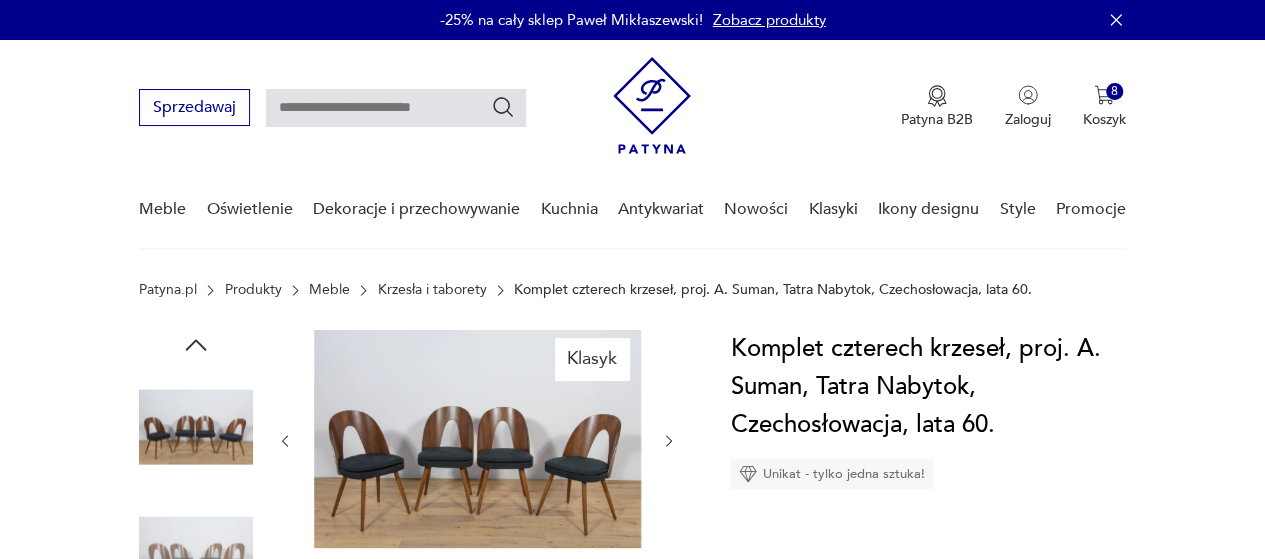 click 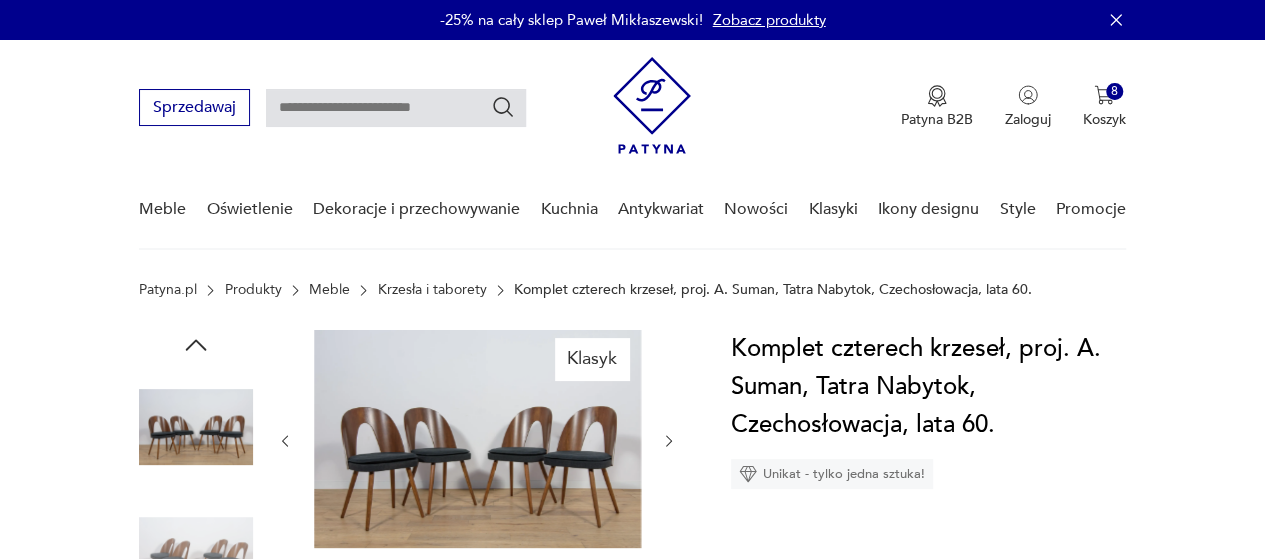 click 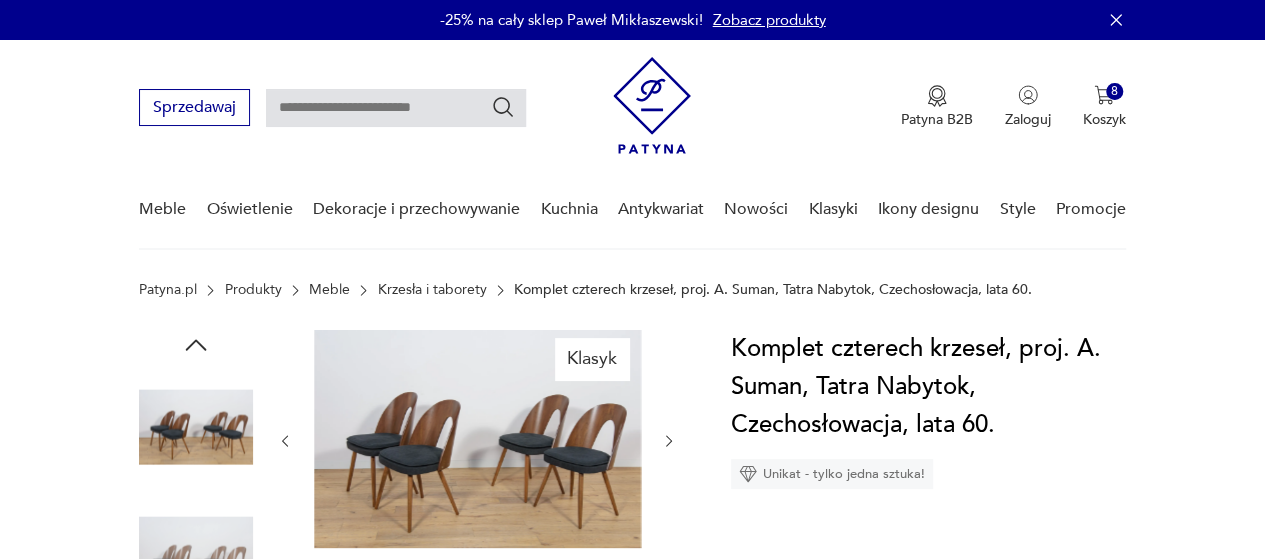 click 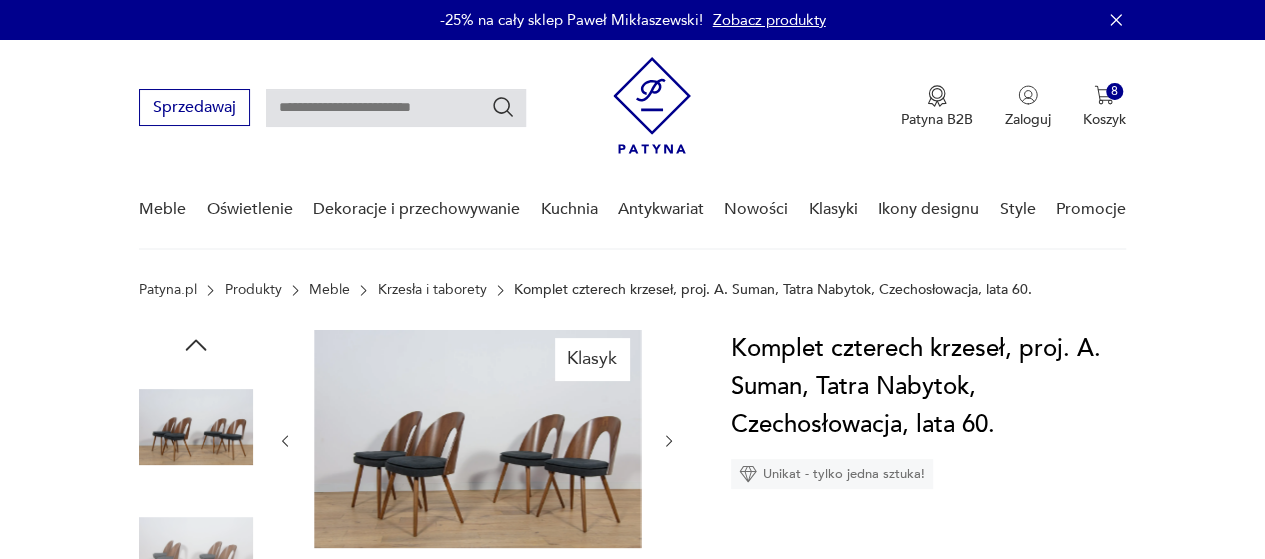 click 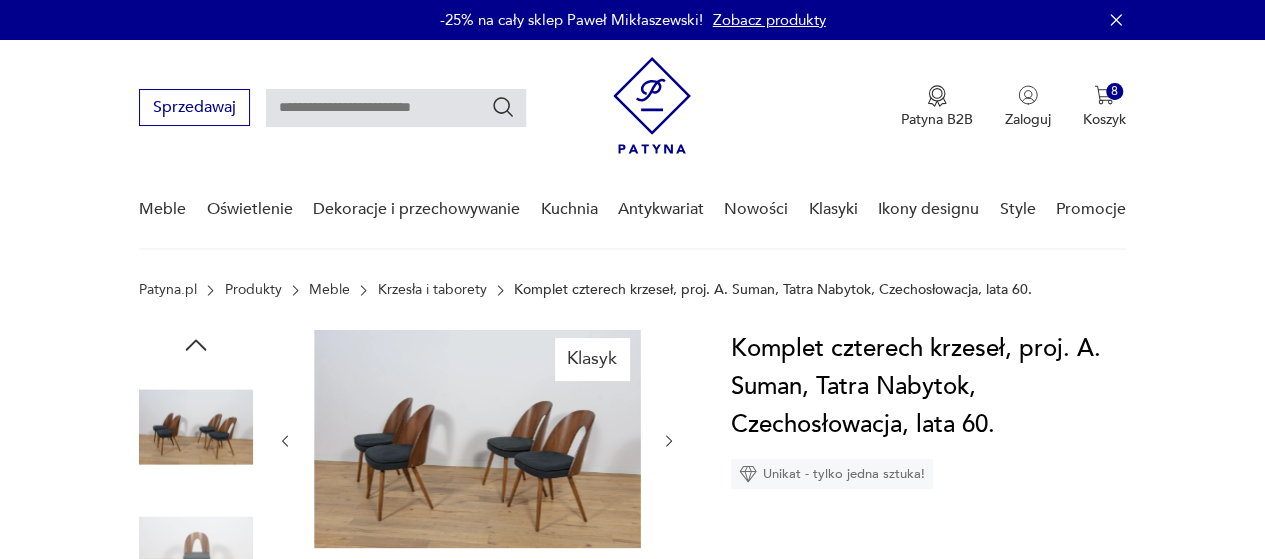 click 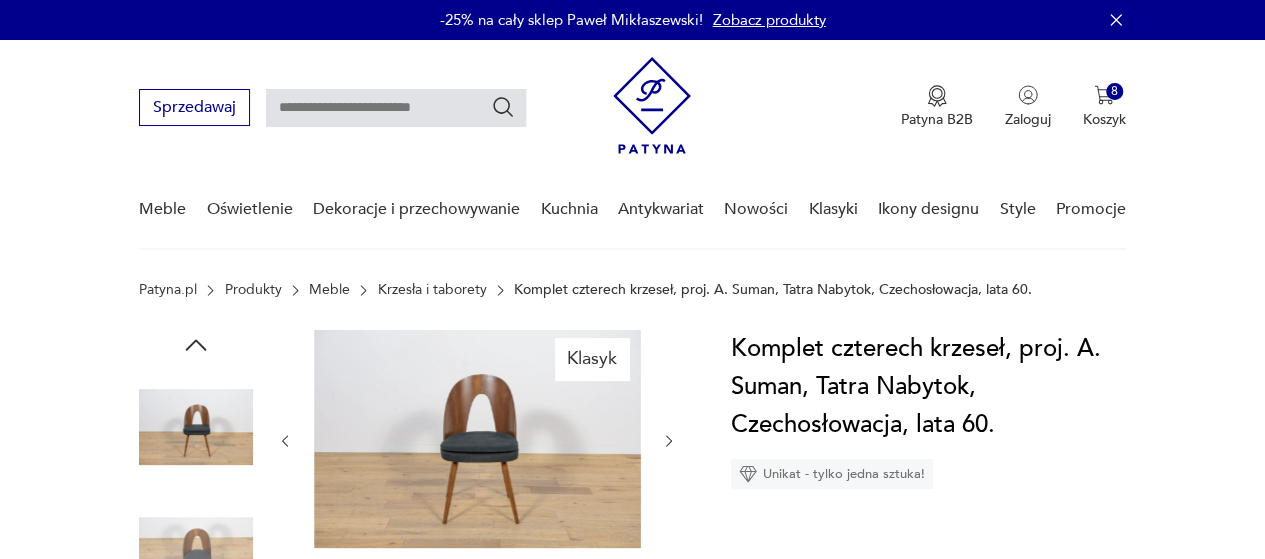 click 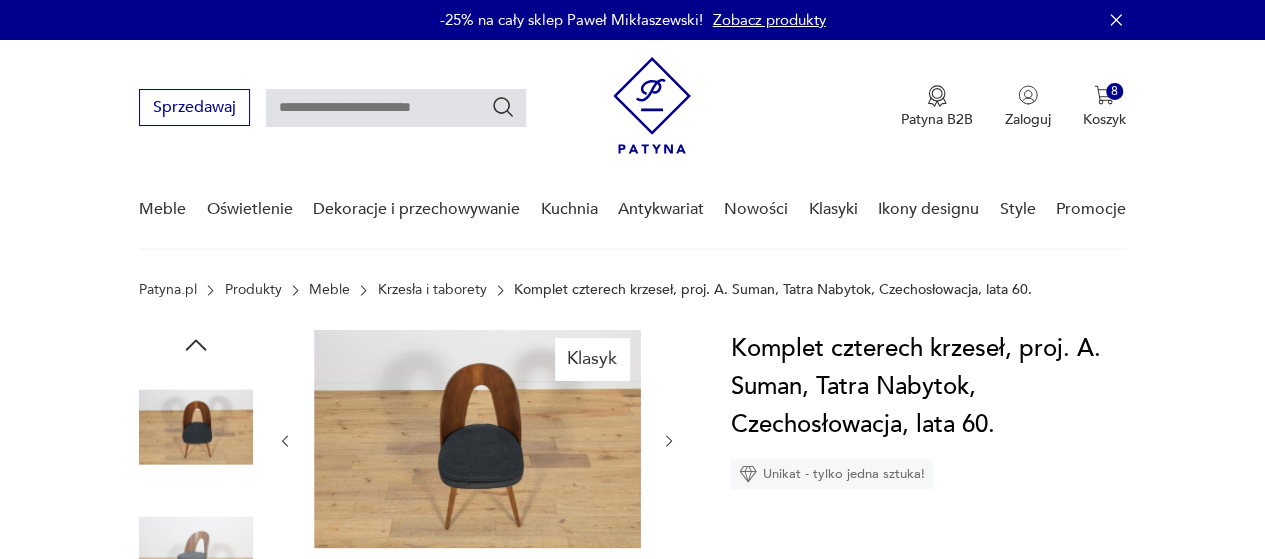 click 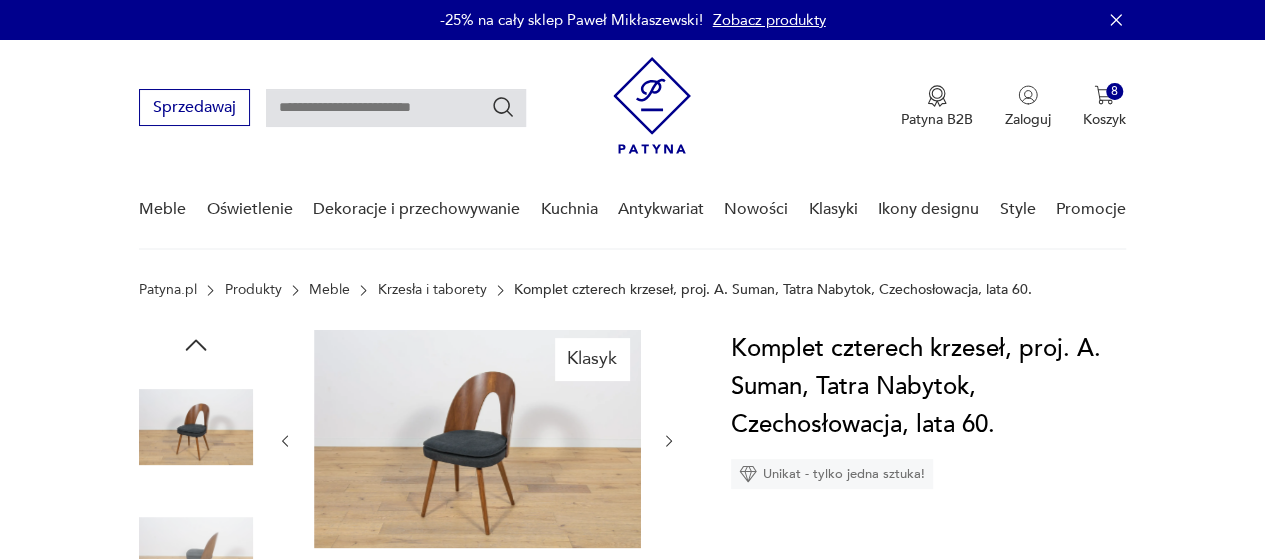 click 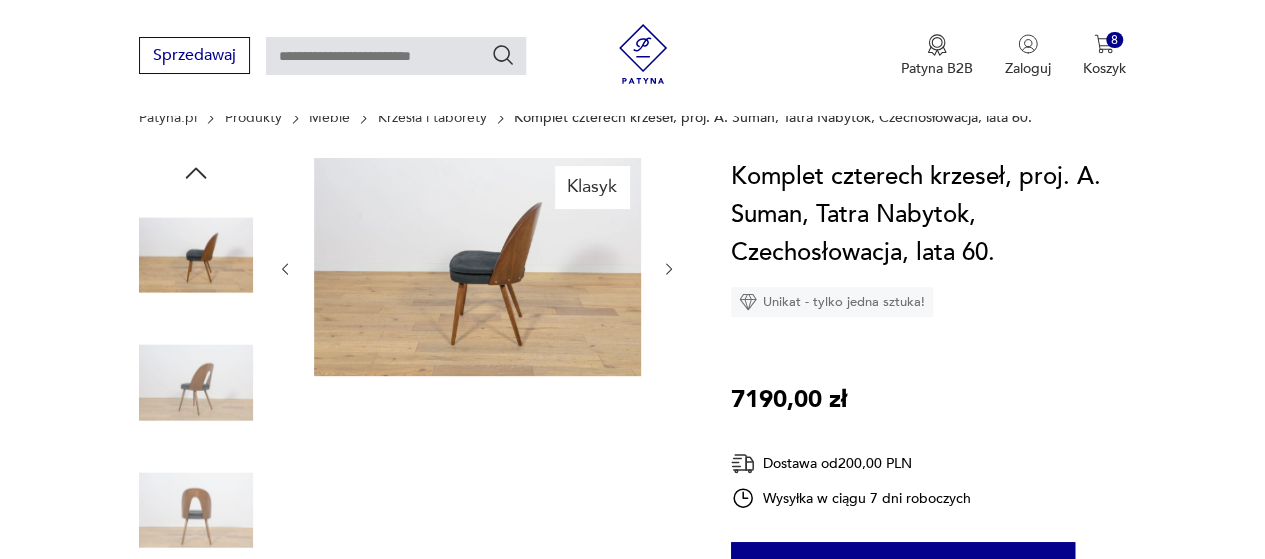 scroll, scrollTop: 200, scrollLeft: 0, axis: vertical 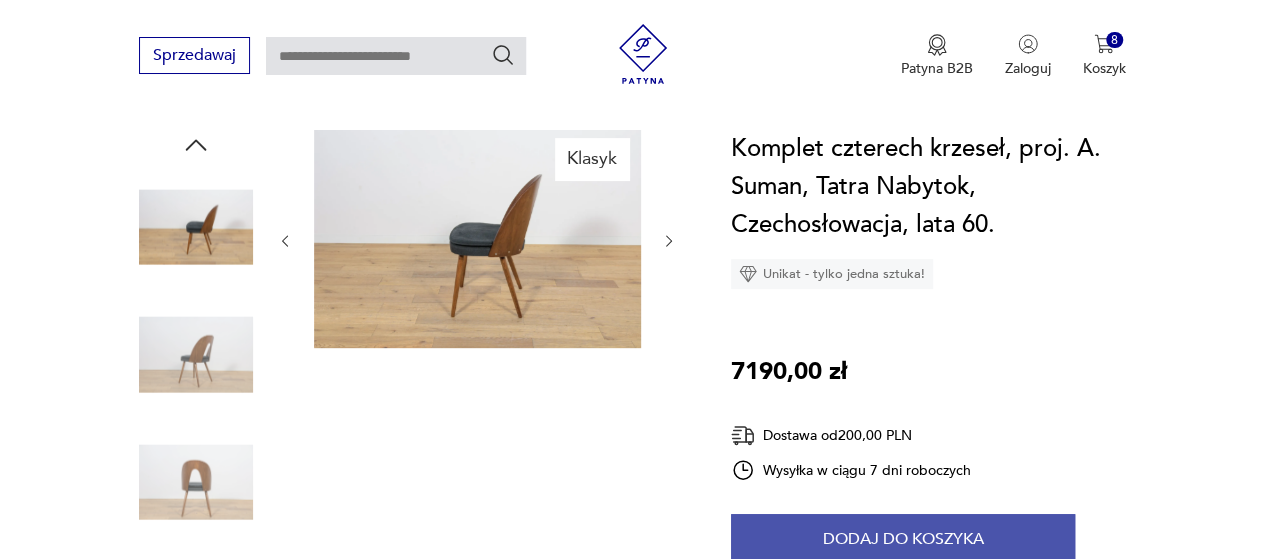 click on "Dodaj do koszyka" at bounding box center [903, 539] 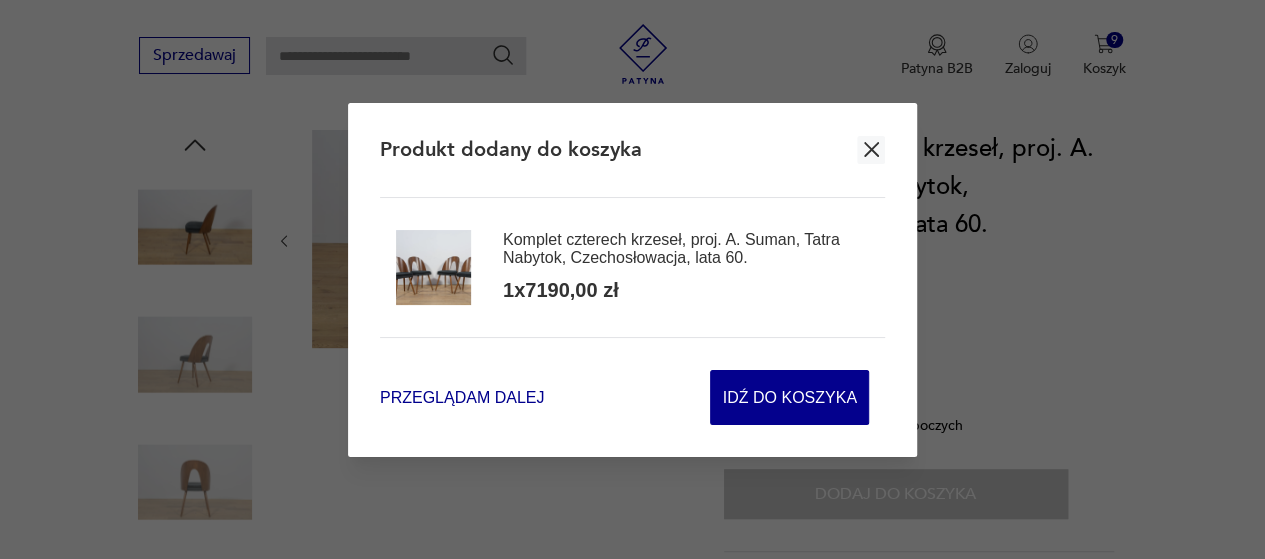 click on "Przeglądam dalej" at bounding box center [462, 397] 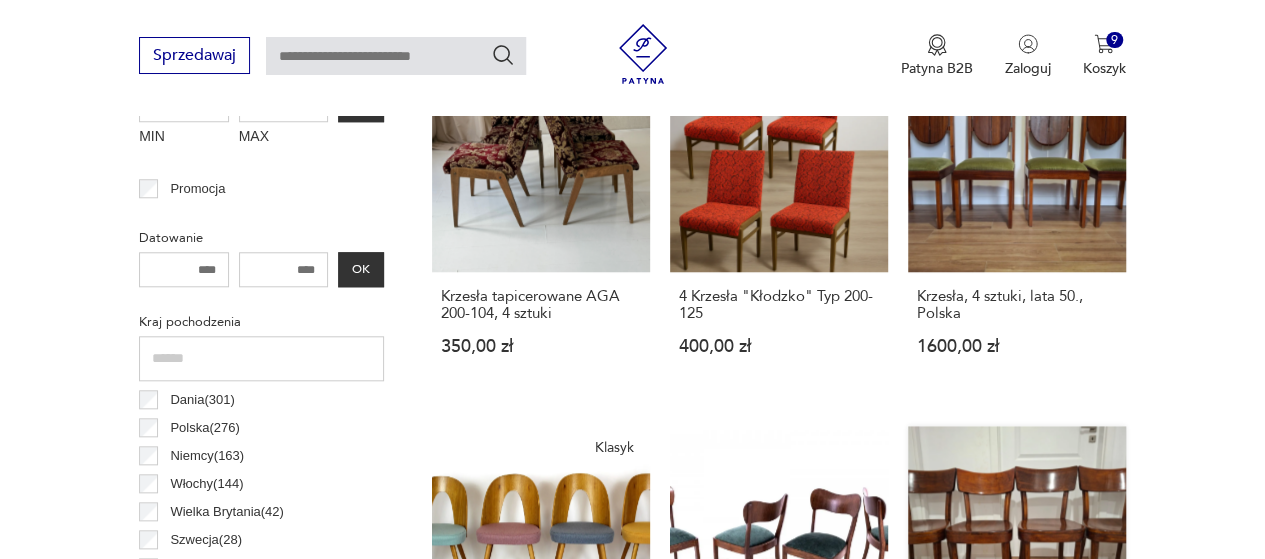 scroll, scrollTop: 934, scrollLeft: 0, axis: vertical 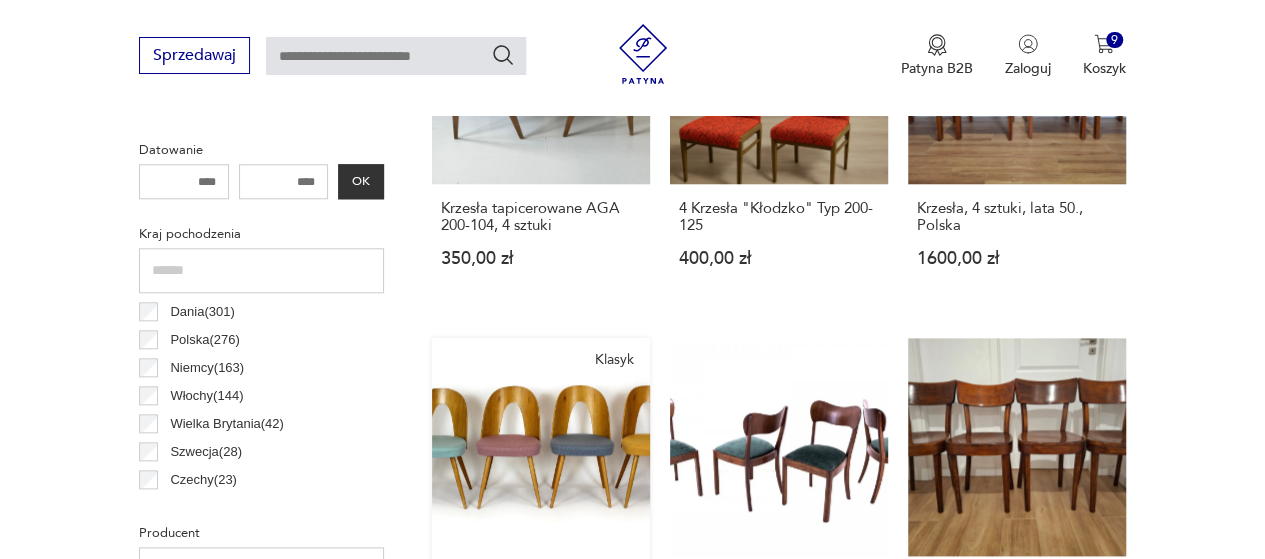 click on "Klasyk Odnowione Krzesła Jadalniane, proj. A. Suman, Czechy, lata [YEAR] [PRICE] zł" at bounding box center [541, 516] 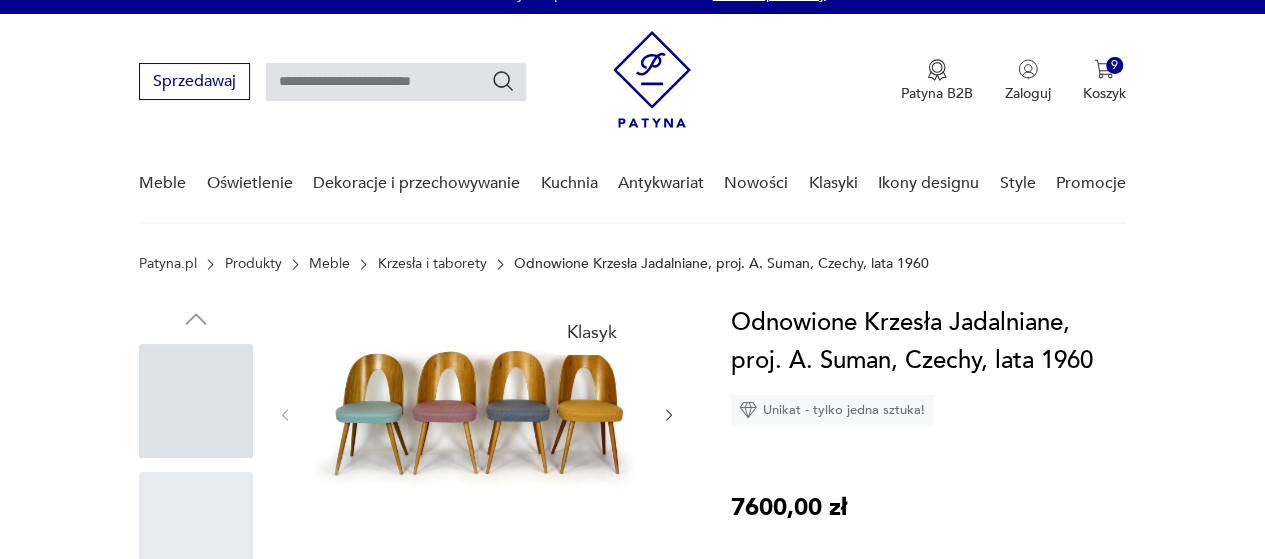scroll, scrollTop: 0, scrollLeft: 0, axis: both 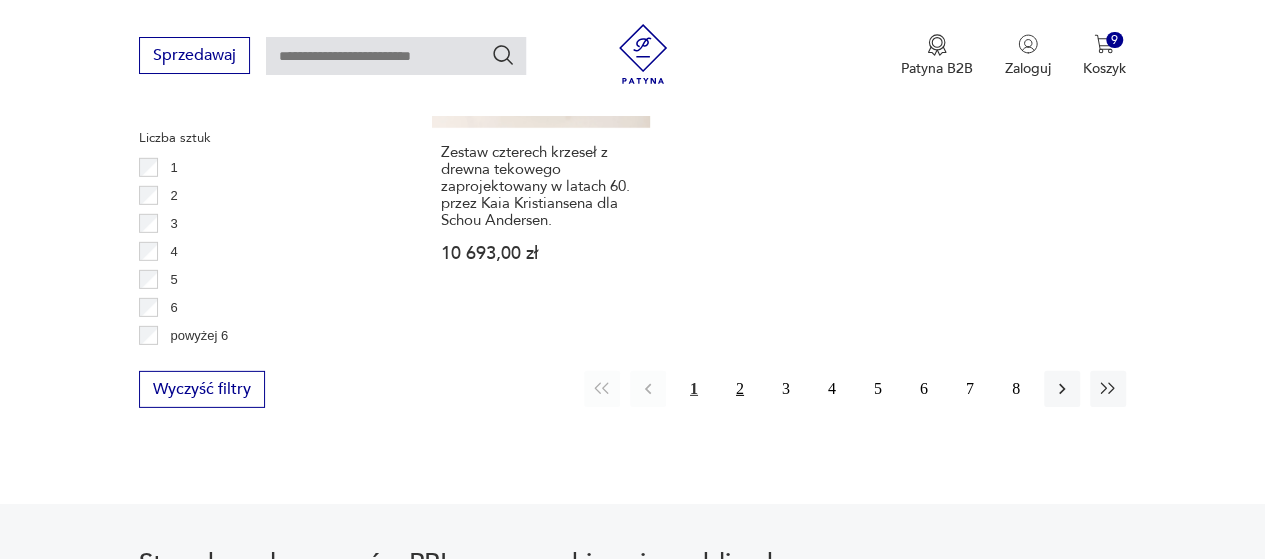 click on "2" at bounding box center (740, 389) 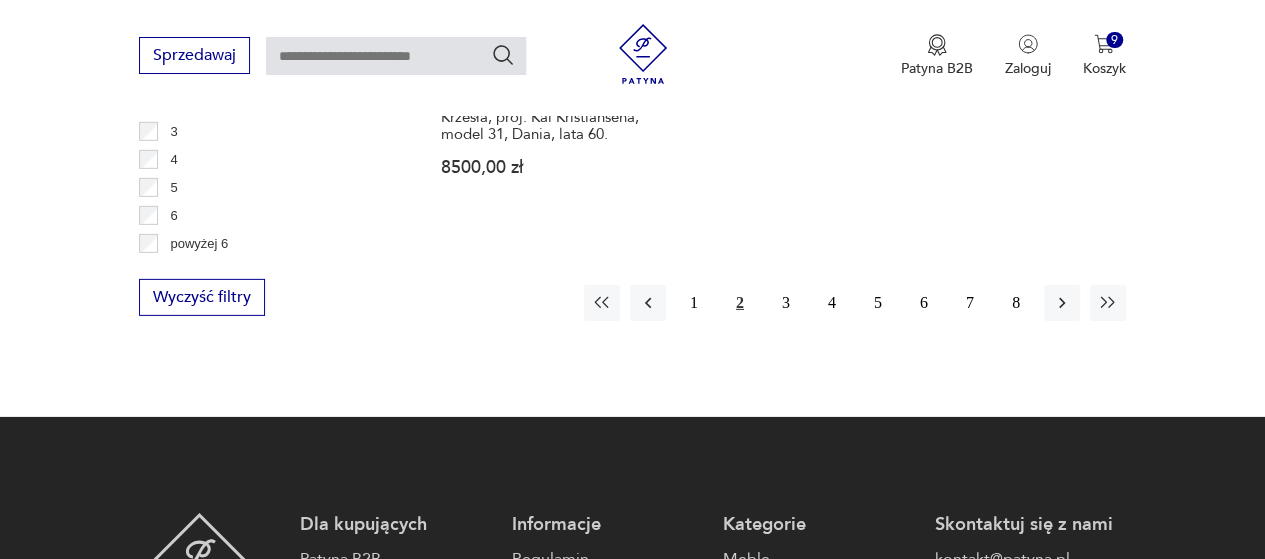 scroll, scrollTop: 3030, scrollLeft: 0, axis: vertical 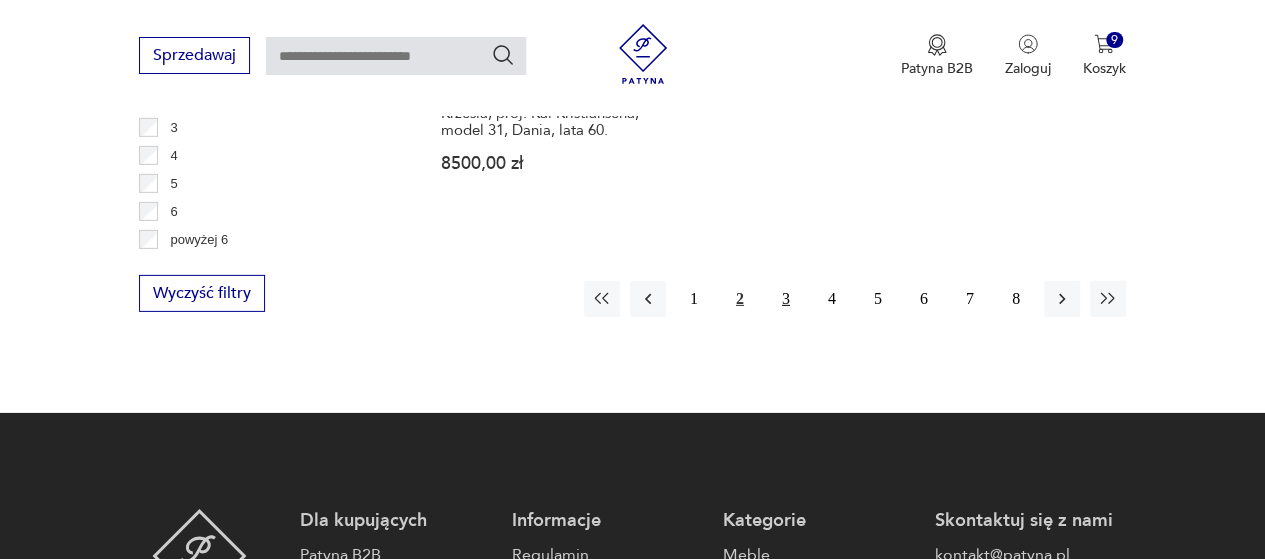 click on "3" at bounding box center (786, 299) 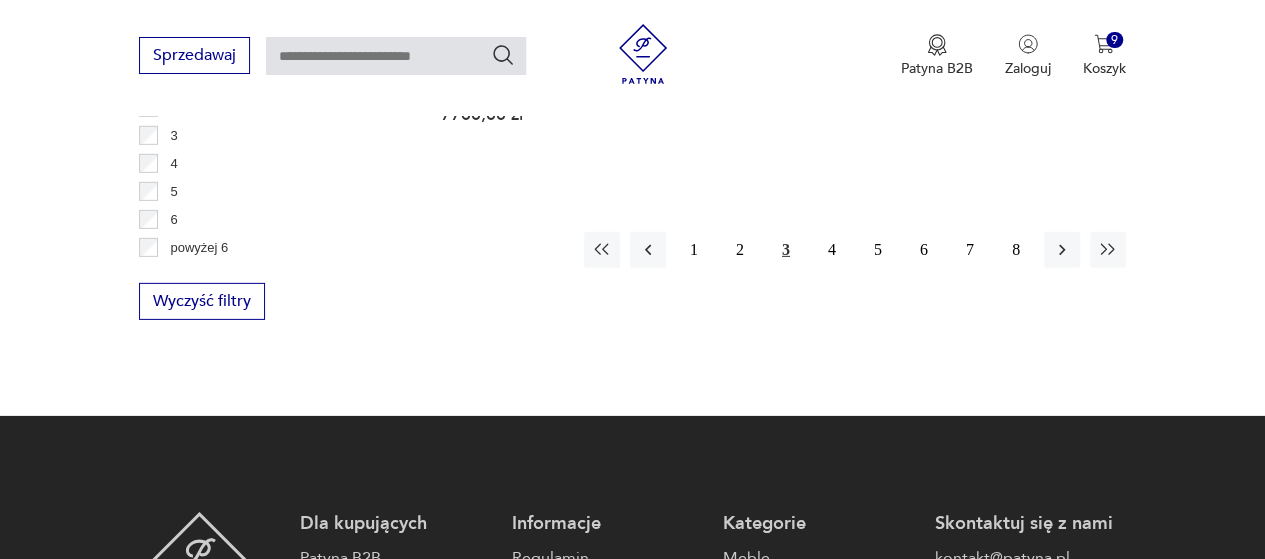 scroll, scrollTop: 3030, scrollLeft: 0, axis: vertical 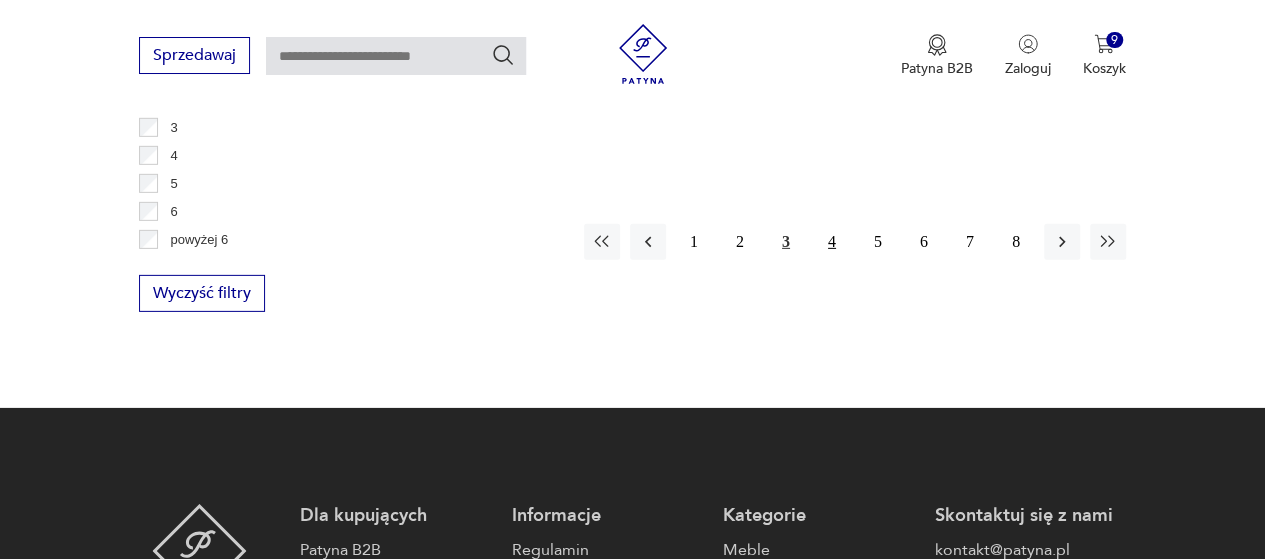 click on "4" at bounding box center [832, 242] 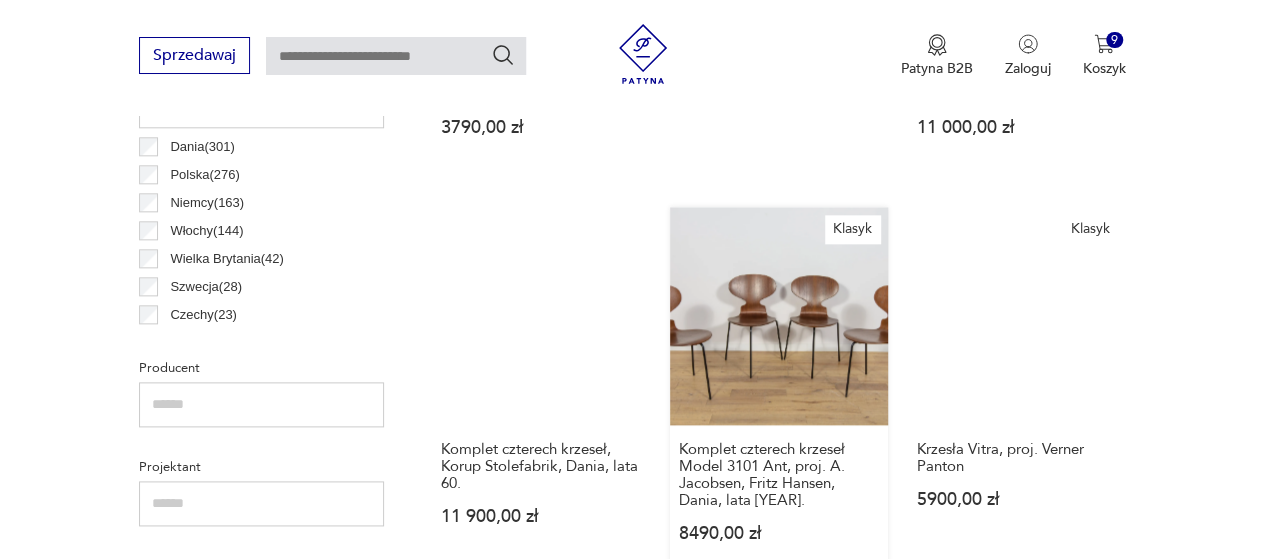 scroll, scrollTop: 1130, scrollLeft: 0, axis: vertical 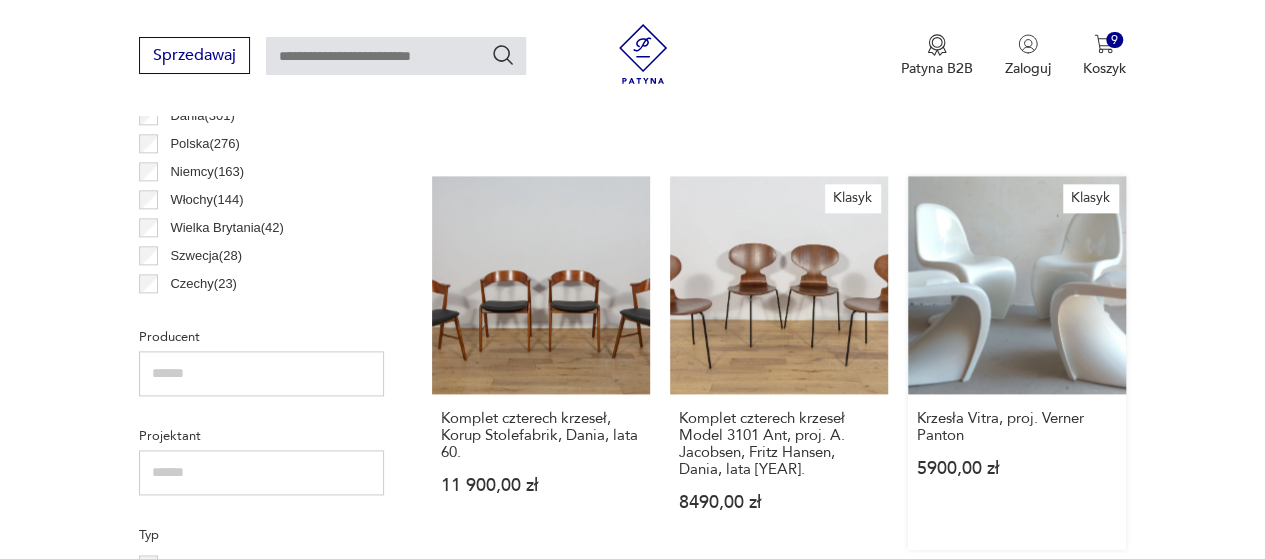 click on "Klasyk Krzesła Vitra, proj. Verner Panton [PRICE] zł" at bounding box center (1017, 363) 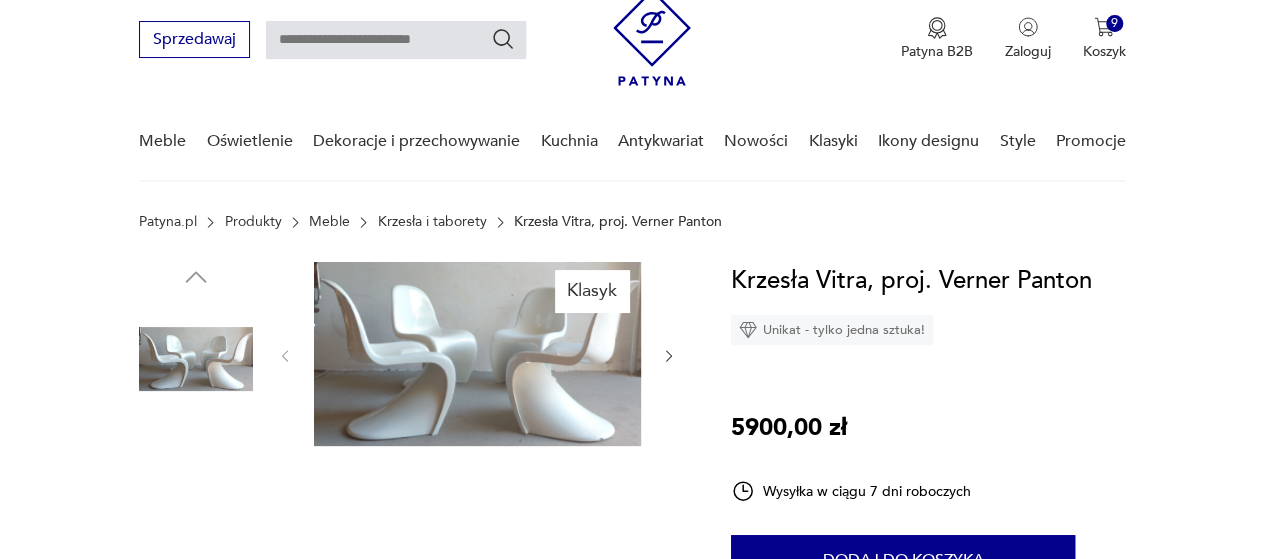 scroll, scrollTop: 100, scrollLeft: 0, axis: vertical 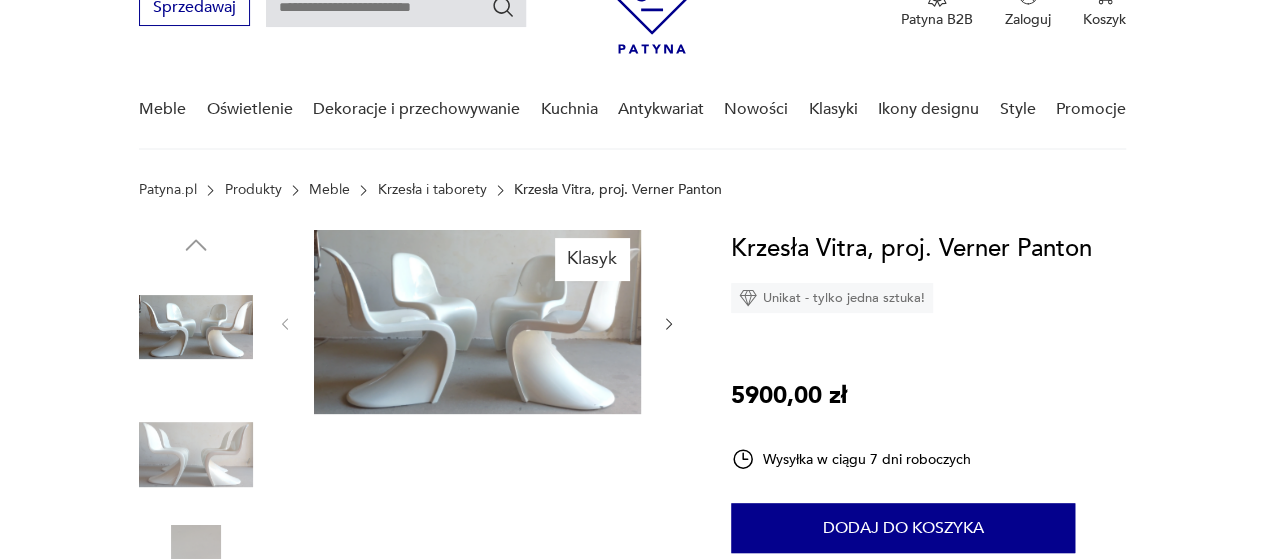 click 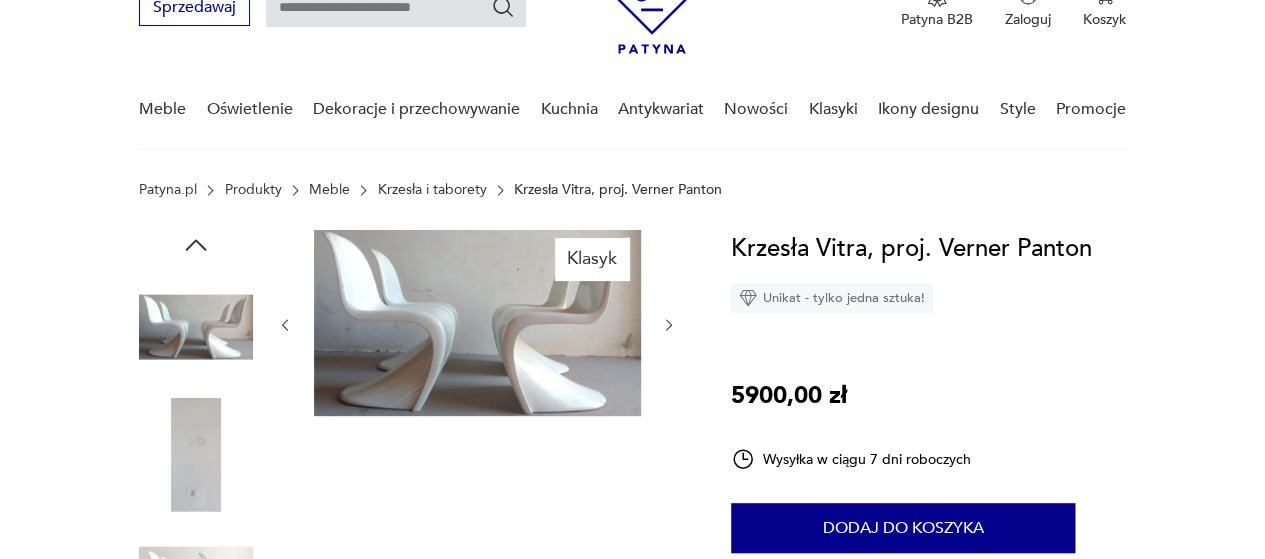 click 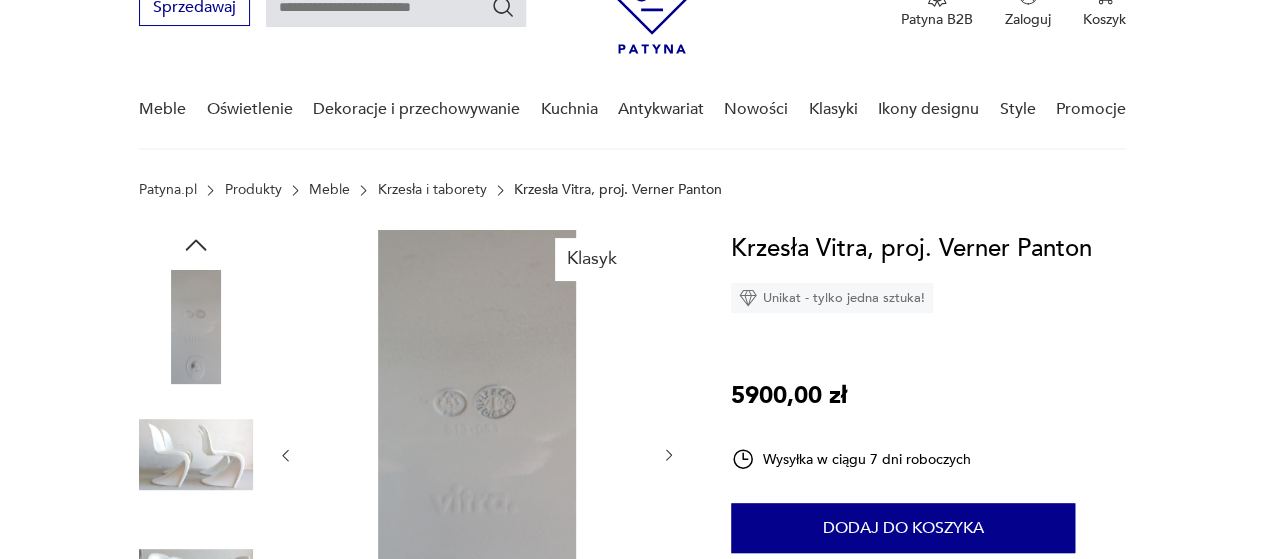 click 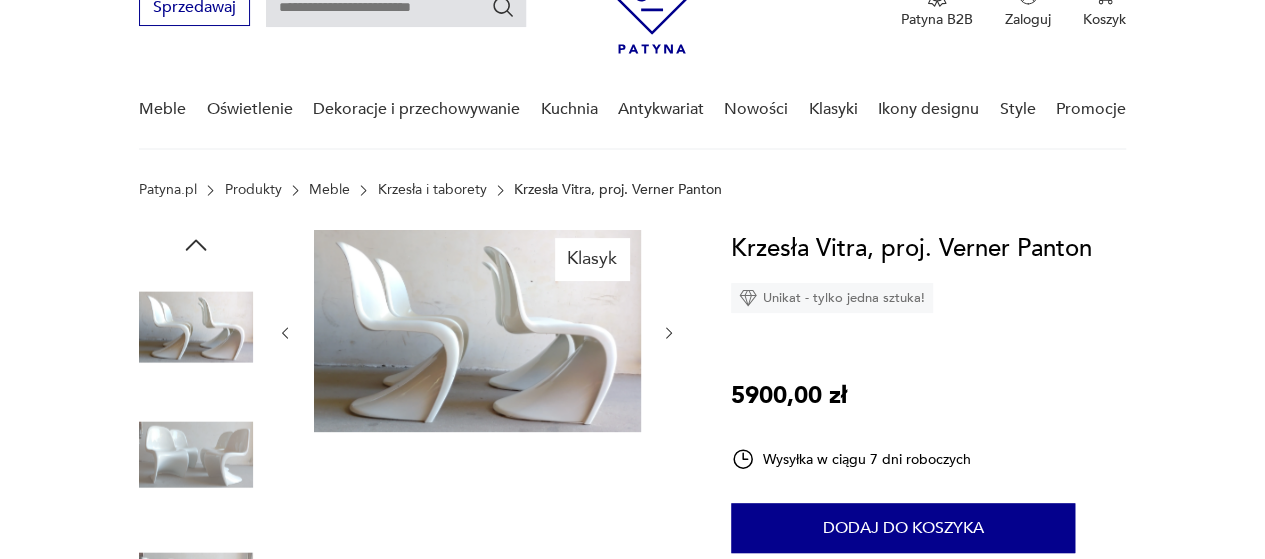 click 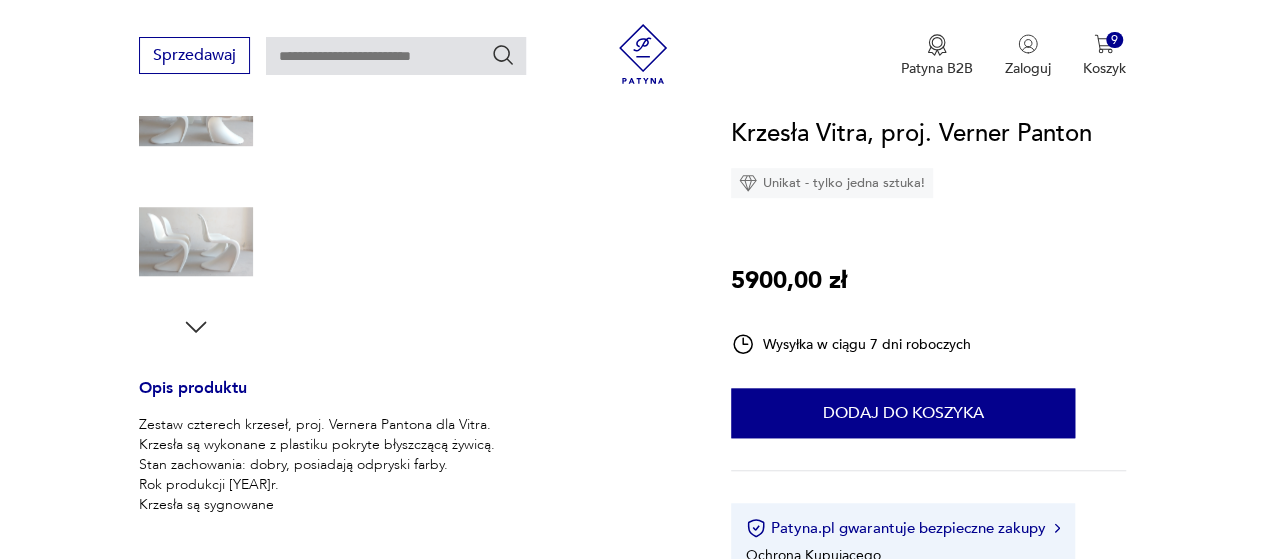 scroll, scrollTop: 600, scrollLeft: 0, axis: vertical 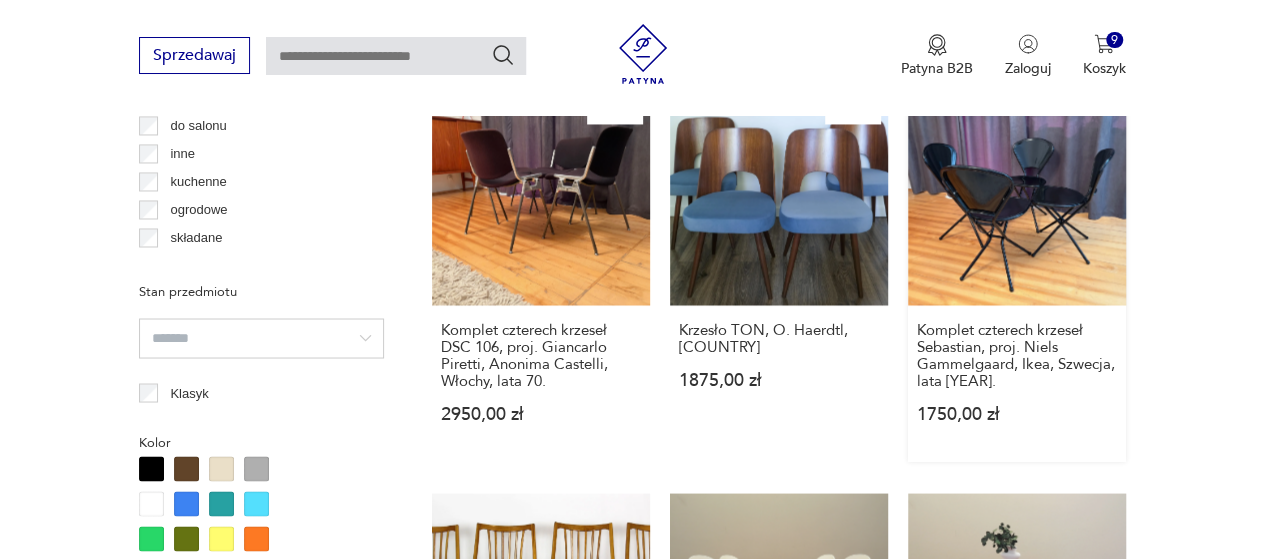 click on "Komplet czterech krzeseł Sebastian, proj. Niels Gammelgaard, Ikea, Szwecja, lata [YEAR] [PRICE] zł" at bounding box center [1017, 274] 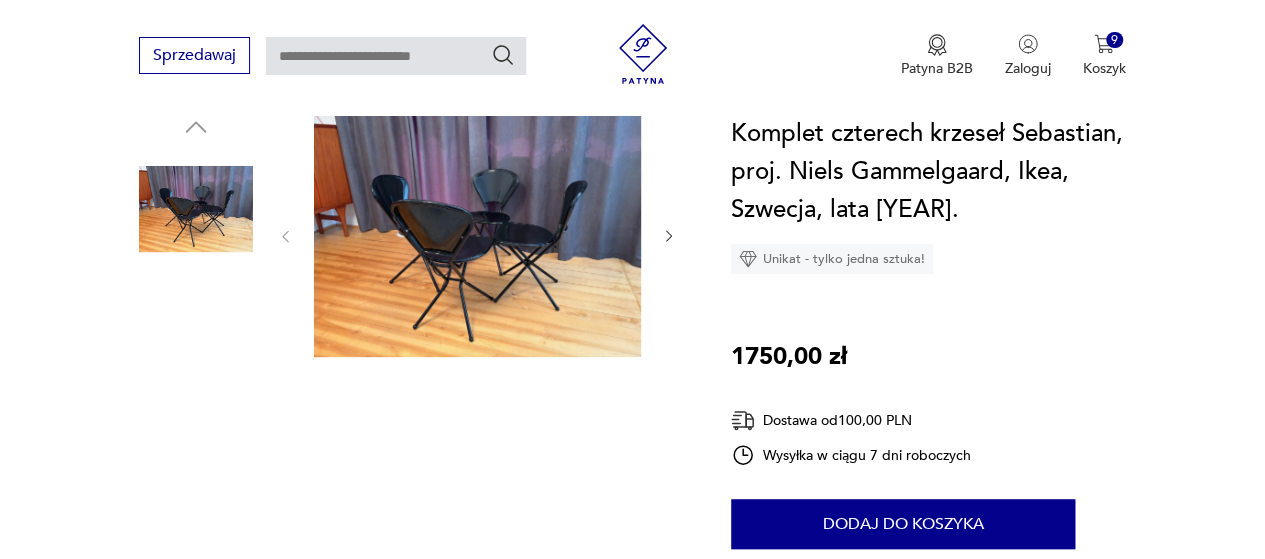 scroll, scrollTop: 100, scrollLeft: 0, axis: vertical 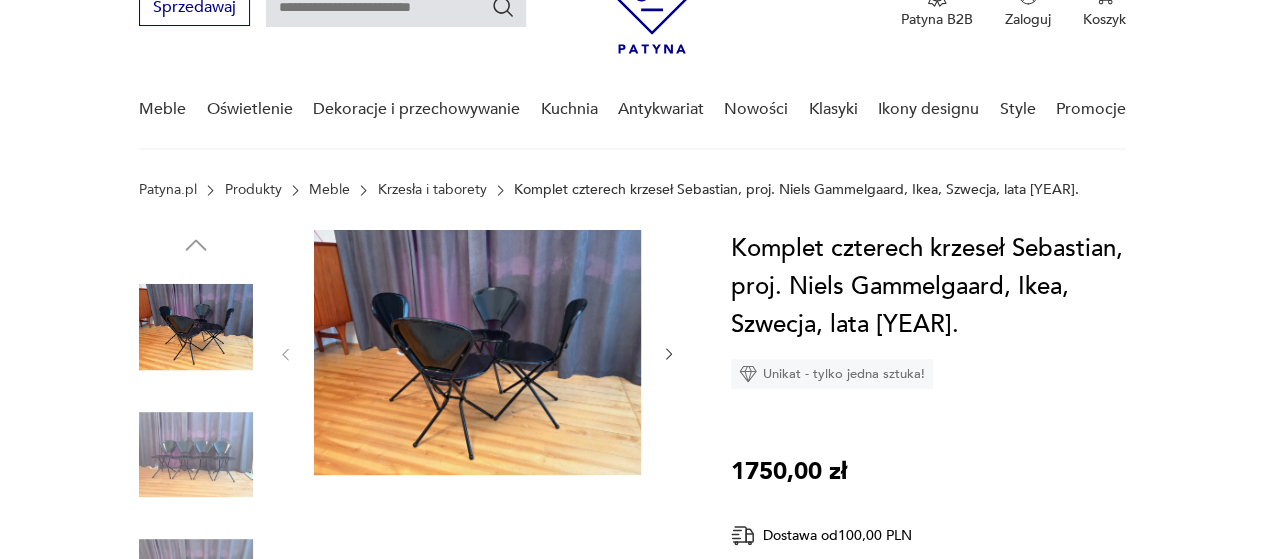 click 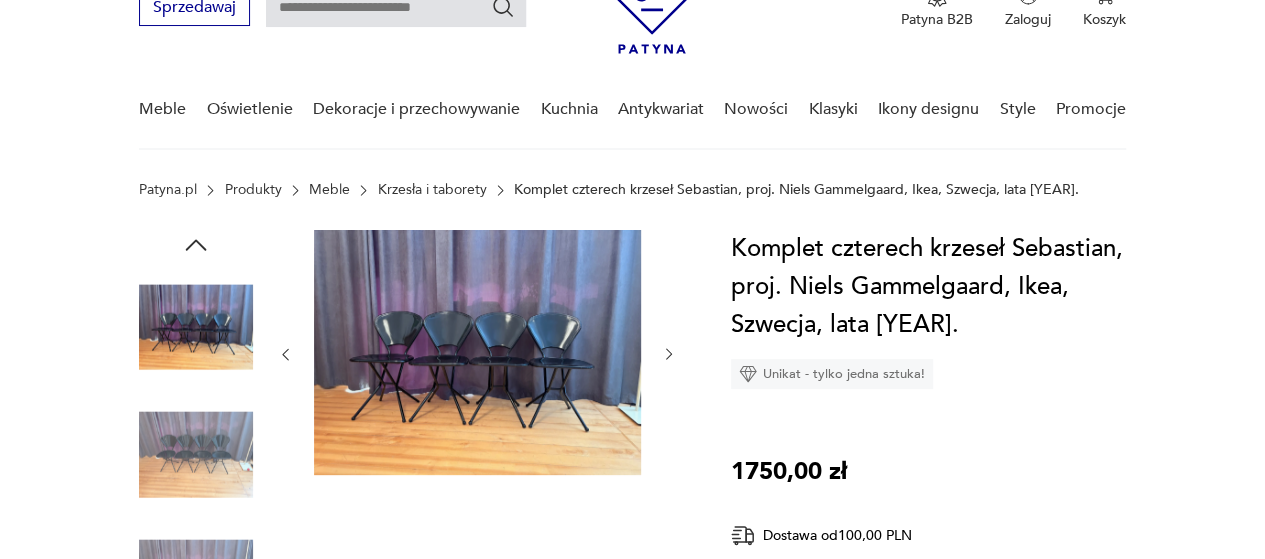 click 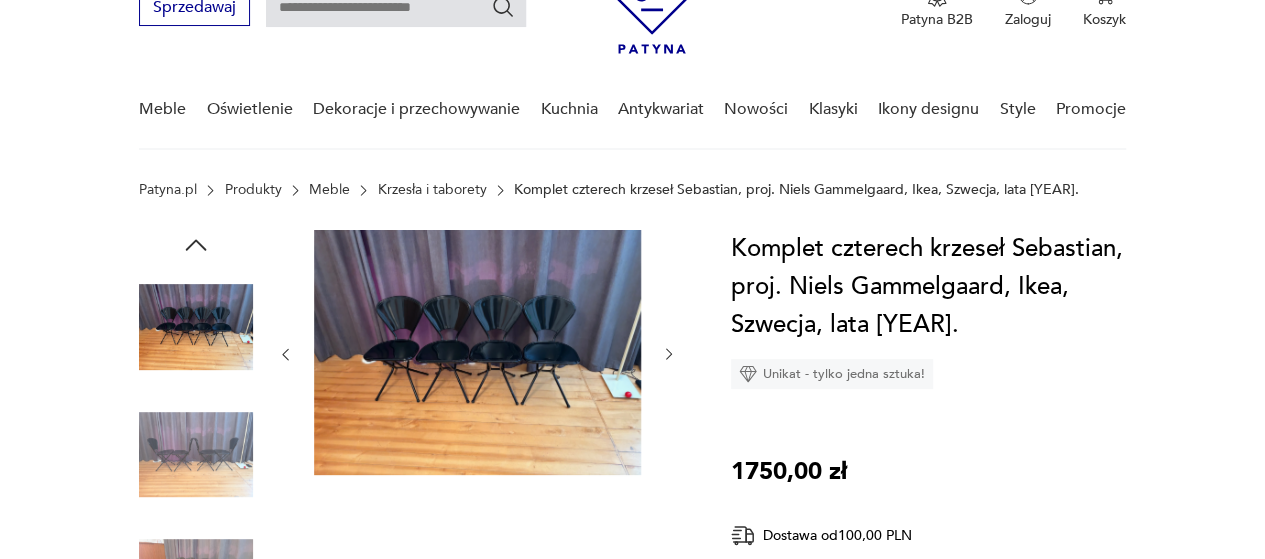 click 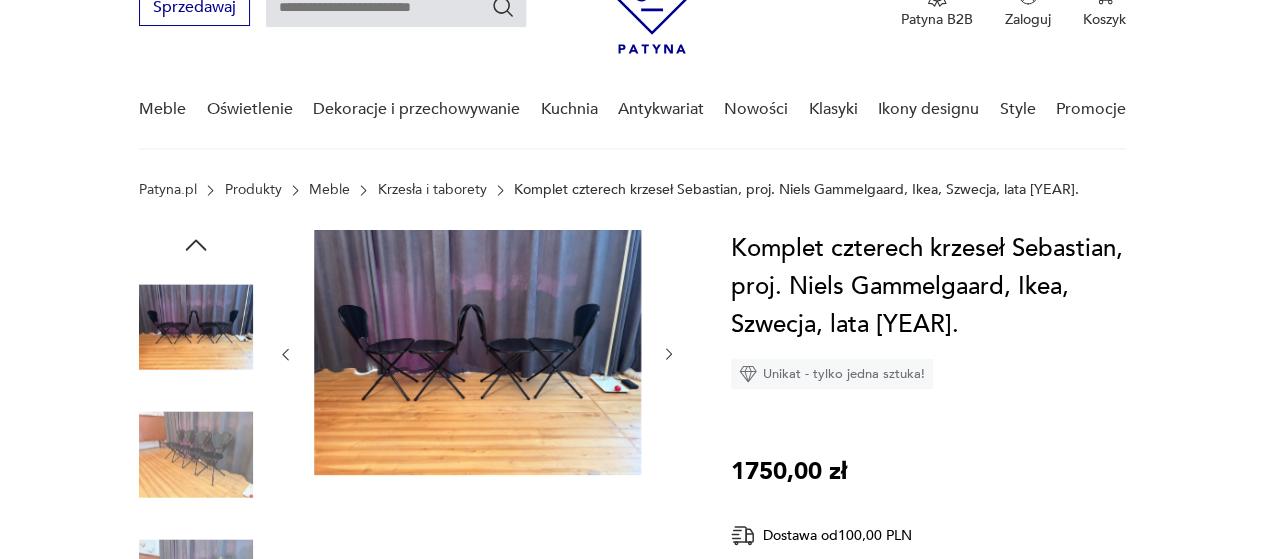 click 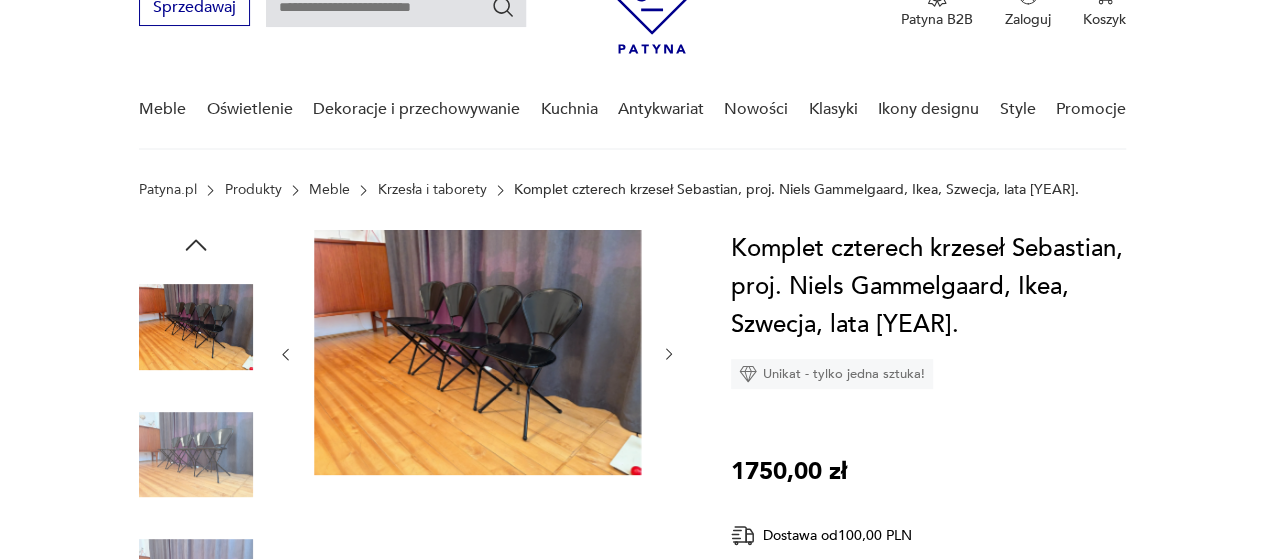 click 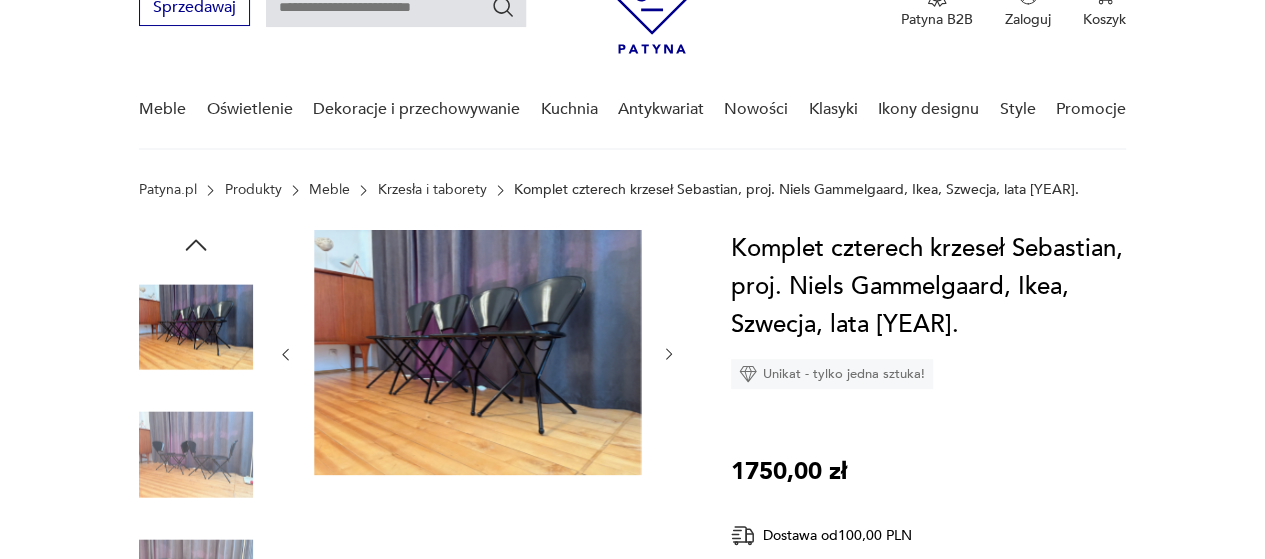 click 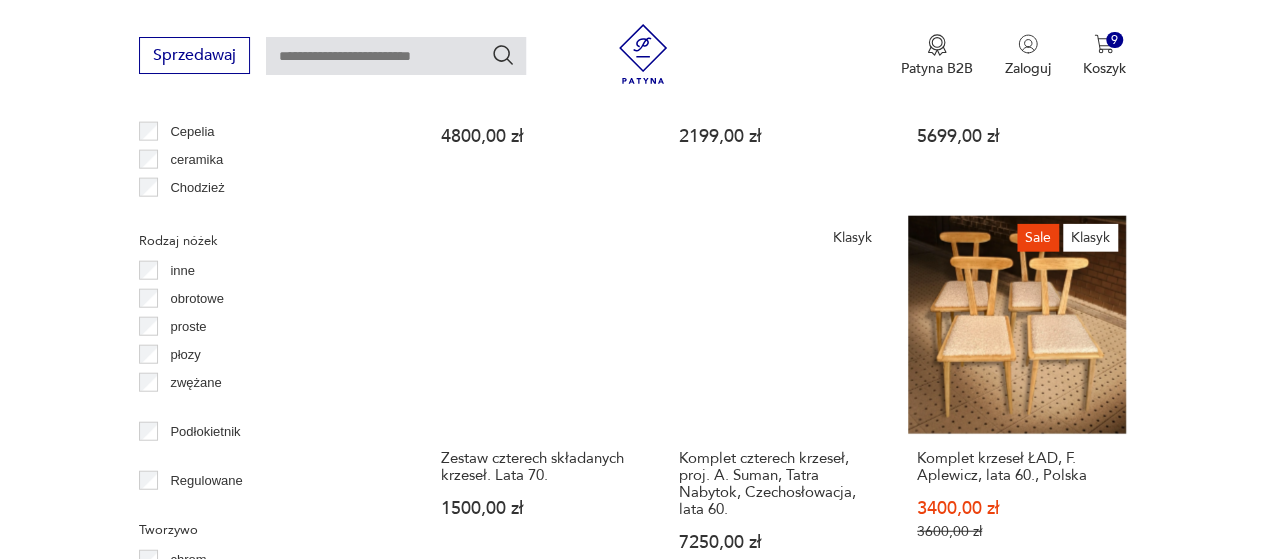 scroll, scrollTop: 2310, scrollLeft: 0, axis: vertical 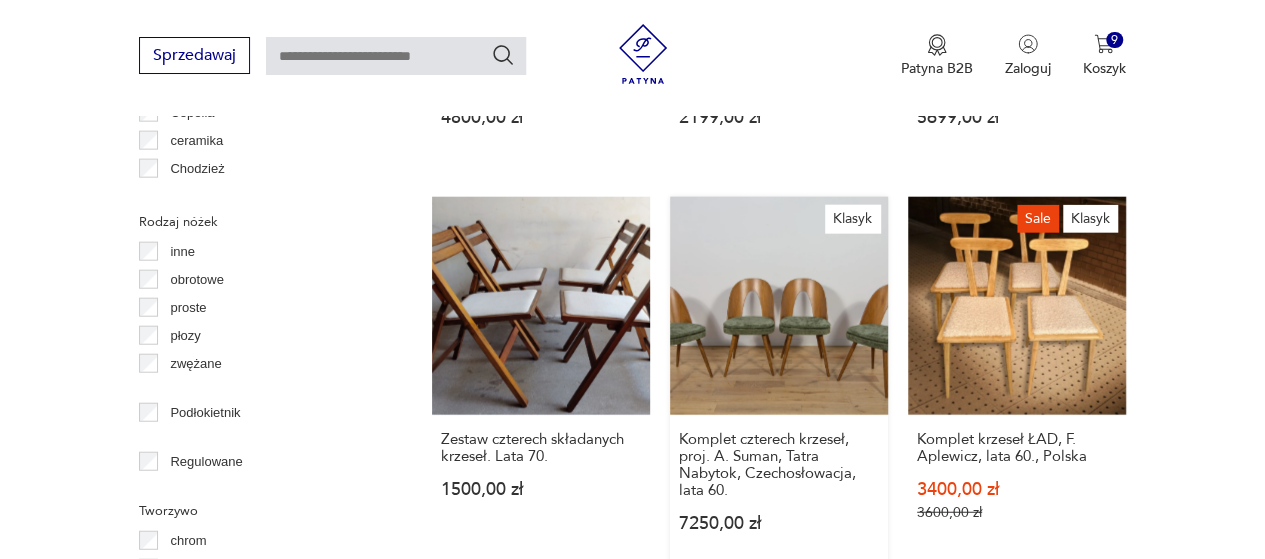 click on "Klasyk Komplet czterech krzeseł, proj. A. Suman, Tatra Nabytok, [COUNTRY], lata [YEAR] [PRICE] zł" at bounding box center (779, 384) 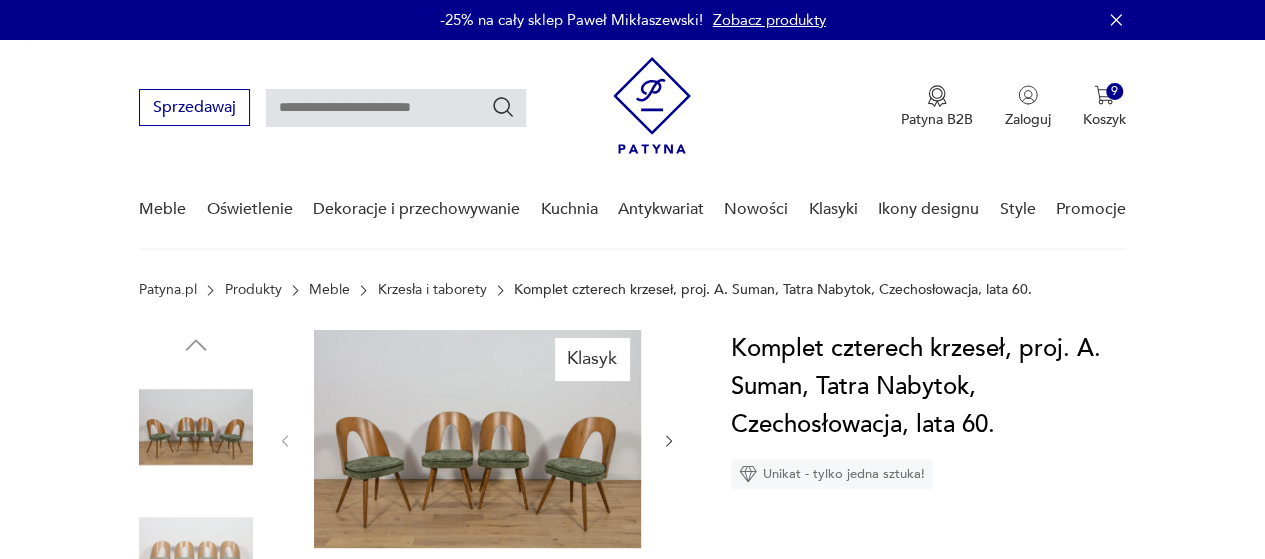 scroll, scrollTop: 100, scrollLeft: 0, axis: vertical 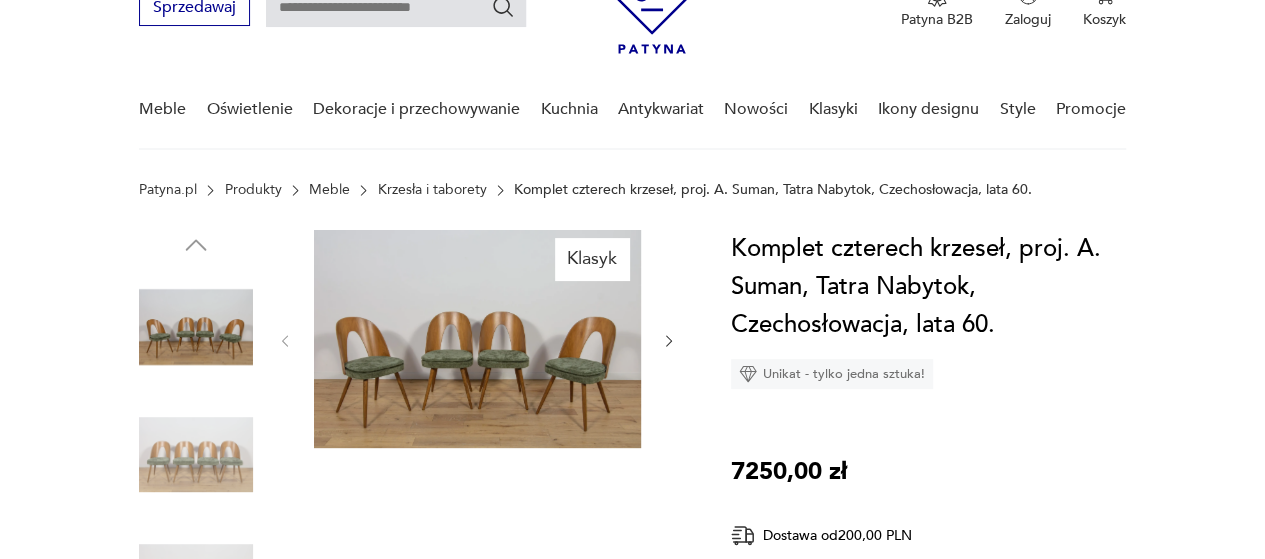 click 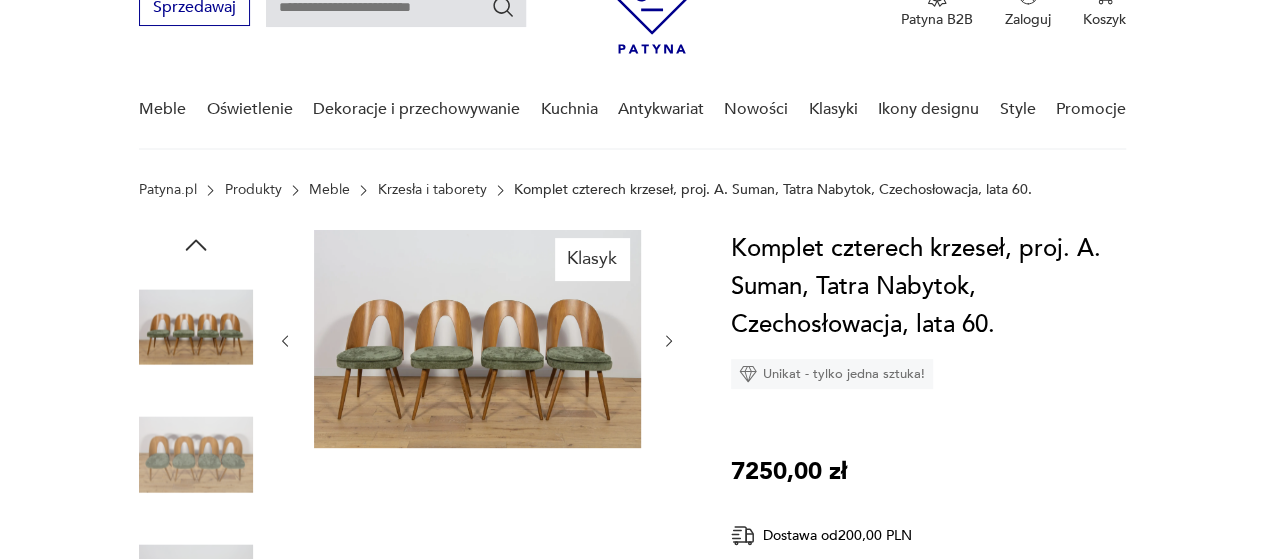 click 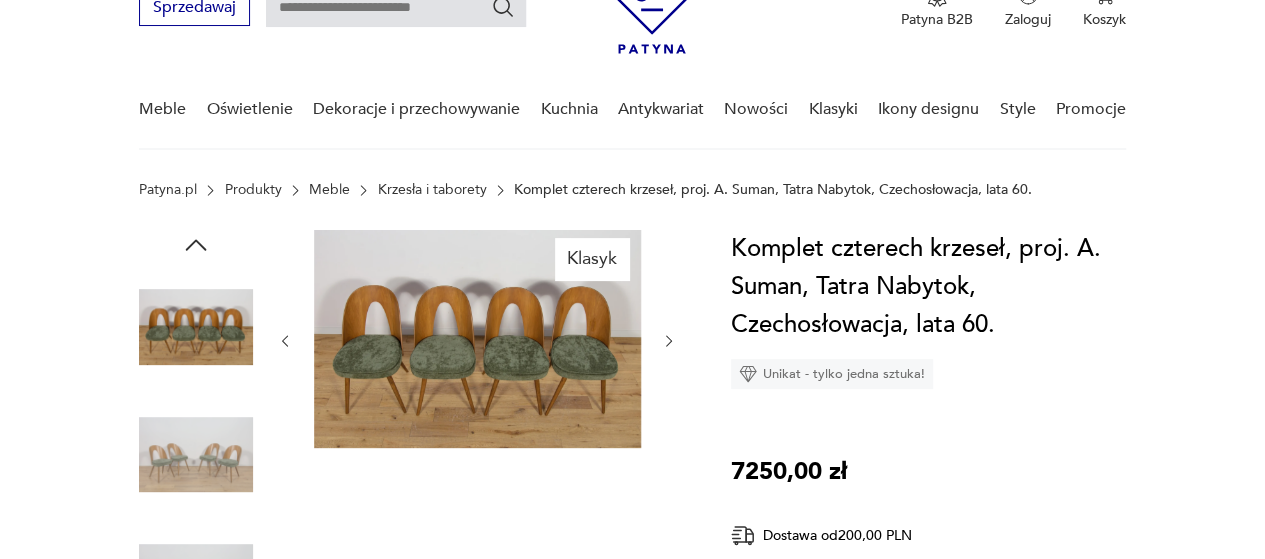 click 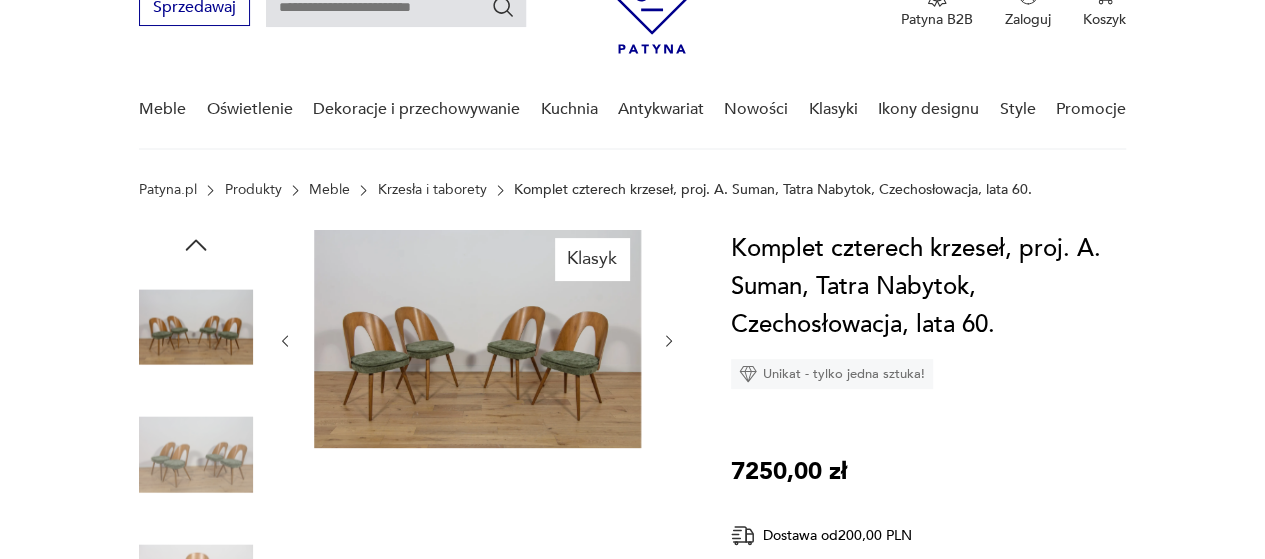 click 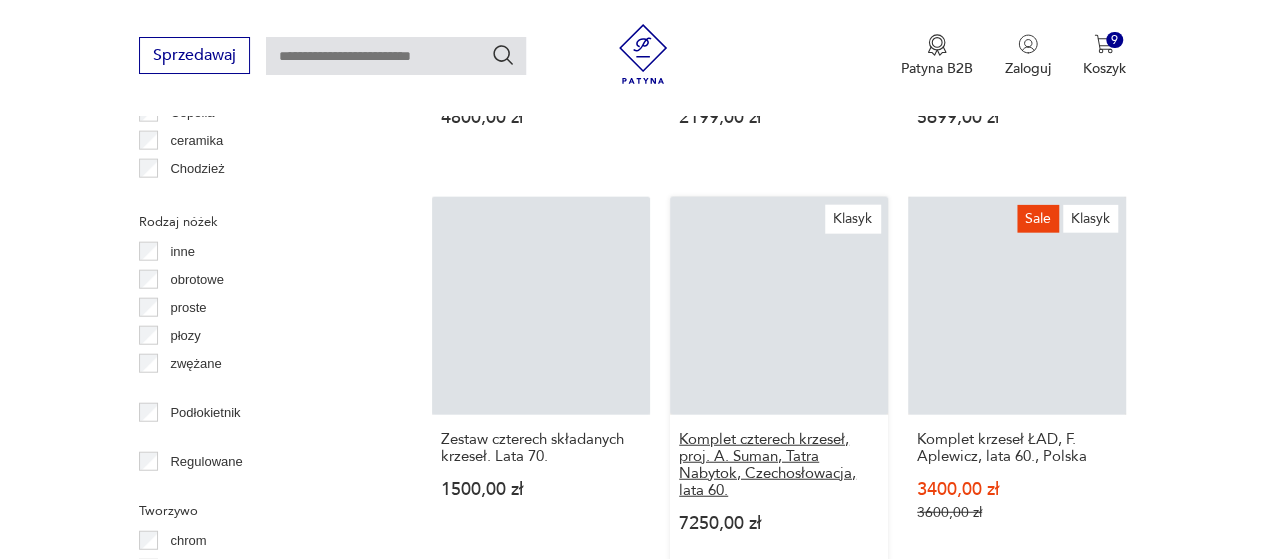 scroll, scrollTop: 2494, scrollLeft: 0, axis: vertical 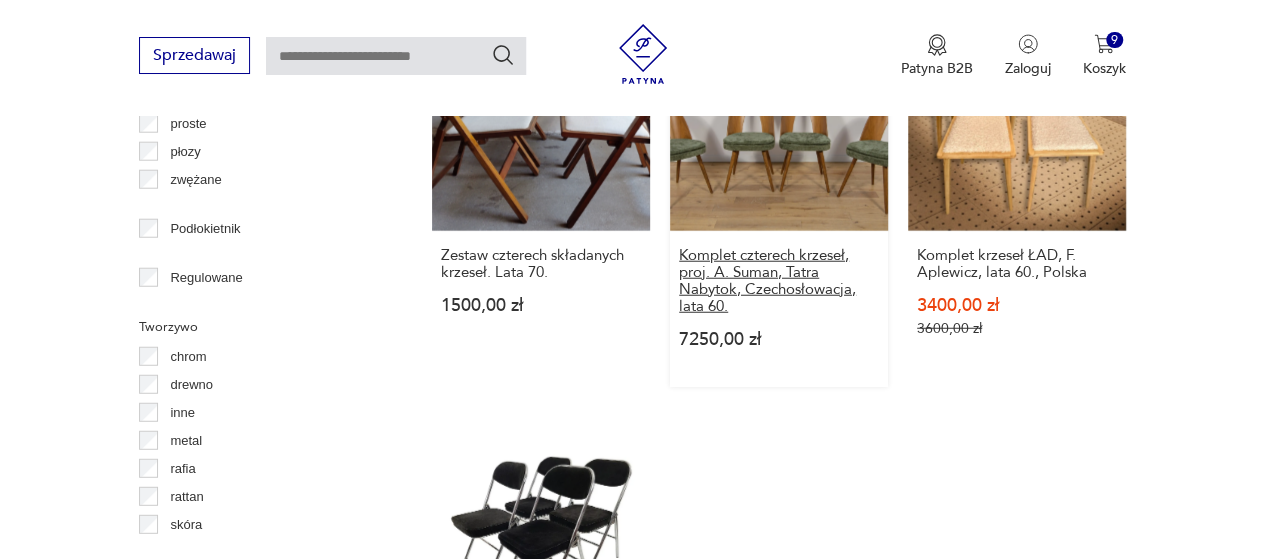 click on "Komplet czterech krzeseł, proj. A. Suman, Tatra Nabytok, Czechosłowacja, lata 60." at bounding box center (779, 281) 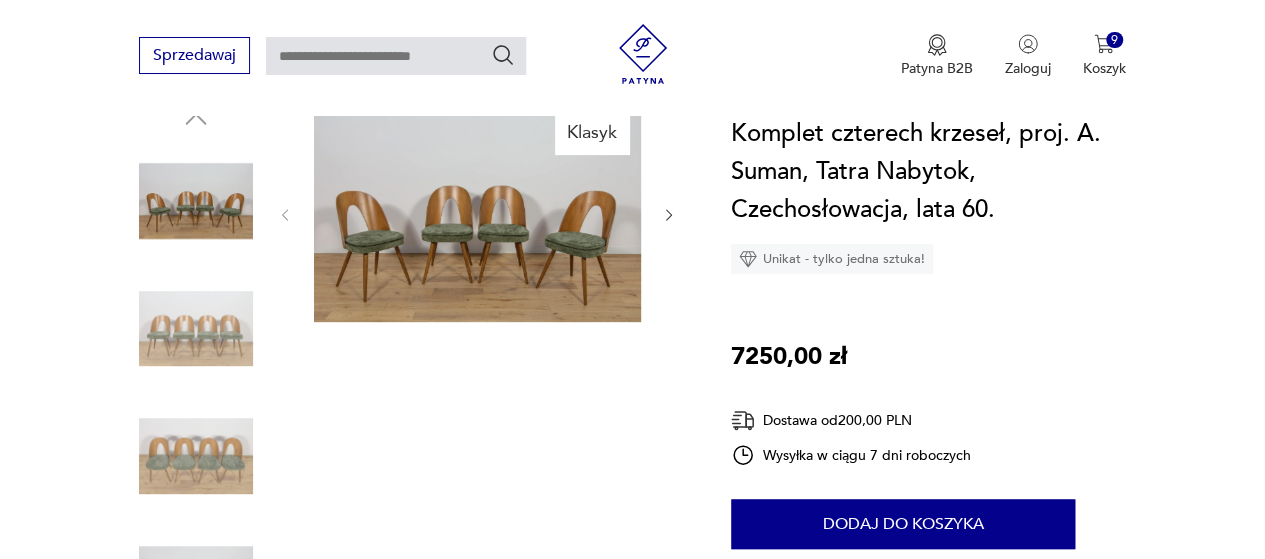 scroll, scrollTop: 300, scrollLeft: 0, axis: vertical 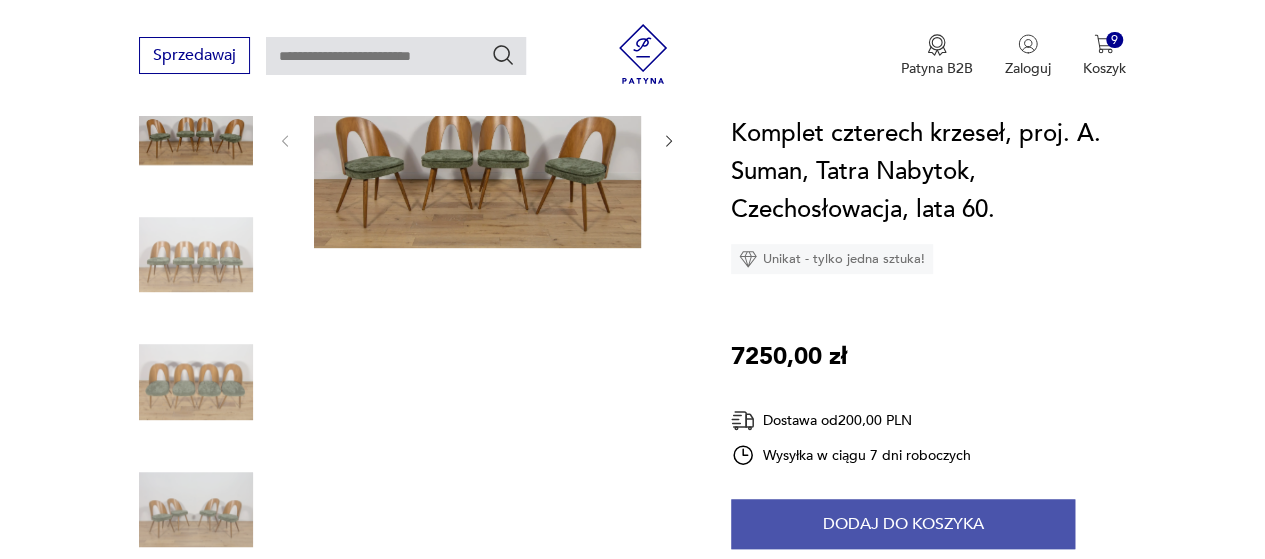 click on "Dodaj do koszyka" at bounding box center [903, 524] 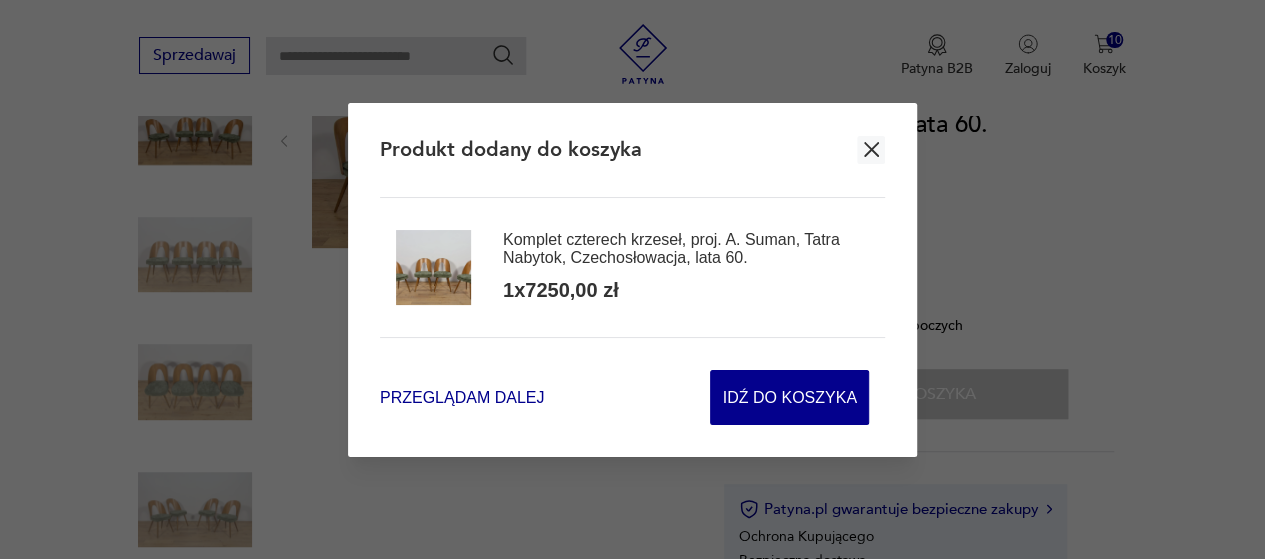 click on "Przeglądam dalej" at bounding box center [462, 397] 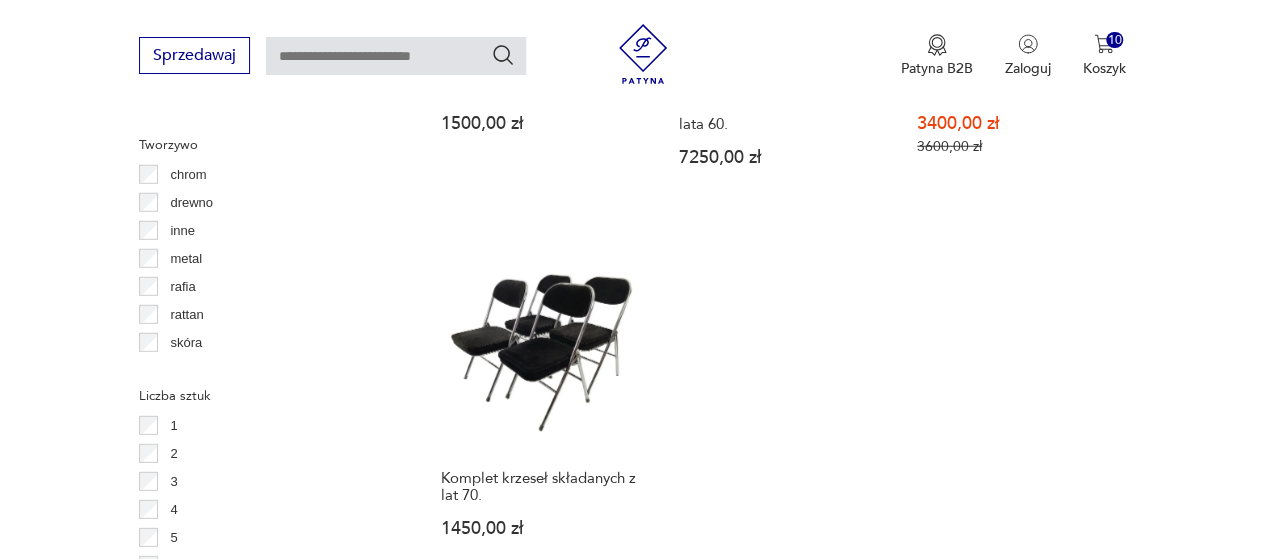 scroll, scrollTop: 2976, scrollLeft: 0, axis: vertical 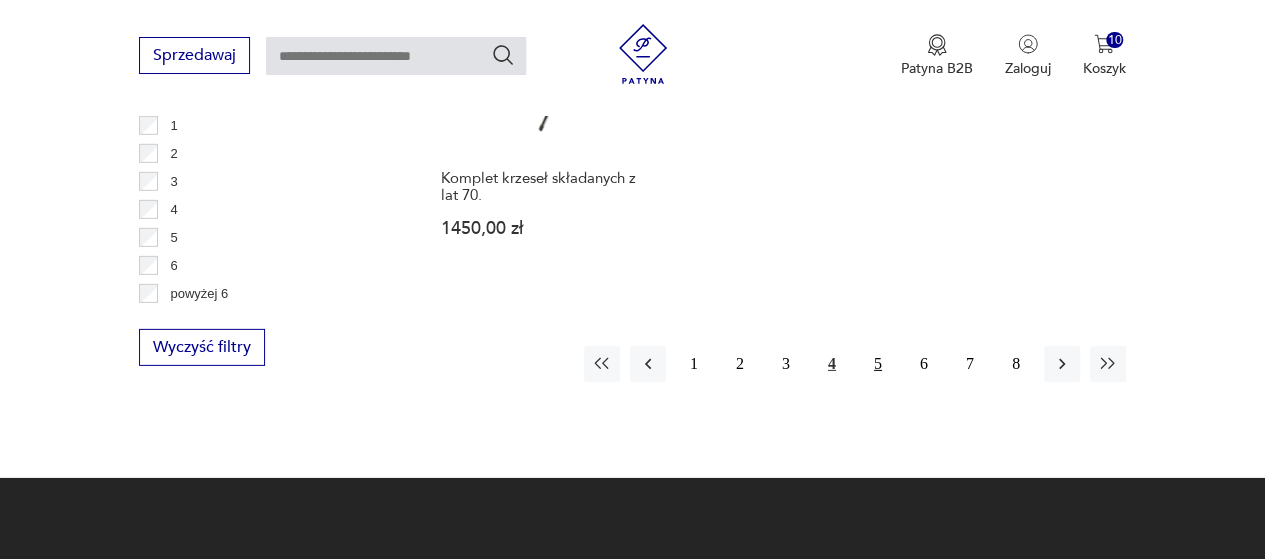 click on "5" at bounding box center (878, 364) 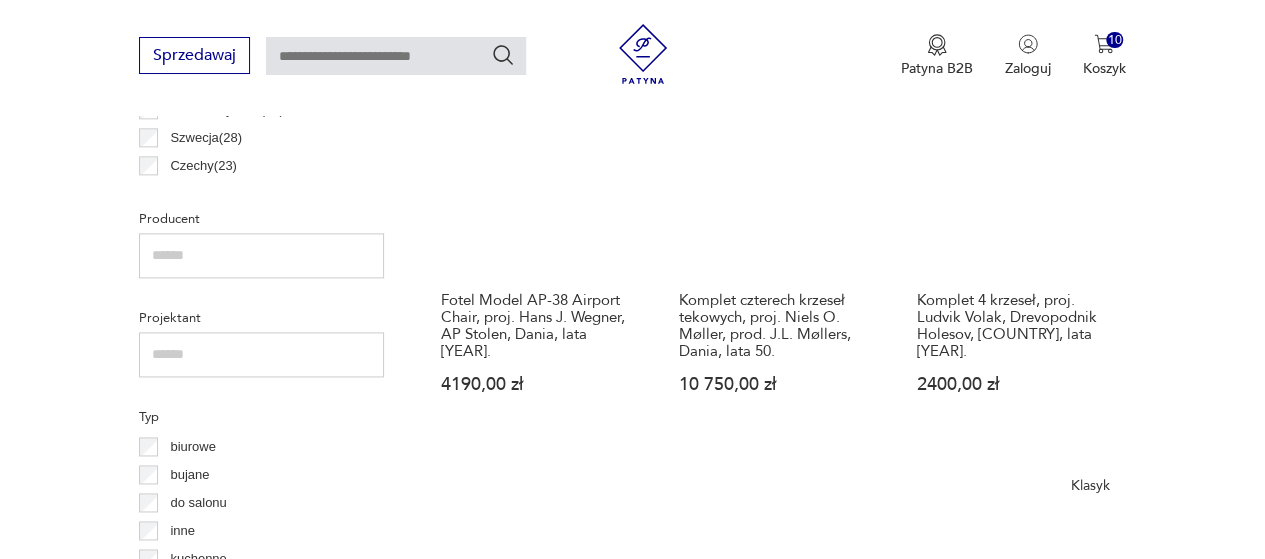 scroll, scrollTop: 1530, scrollLeft: 0, axis: vertical 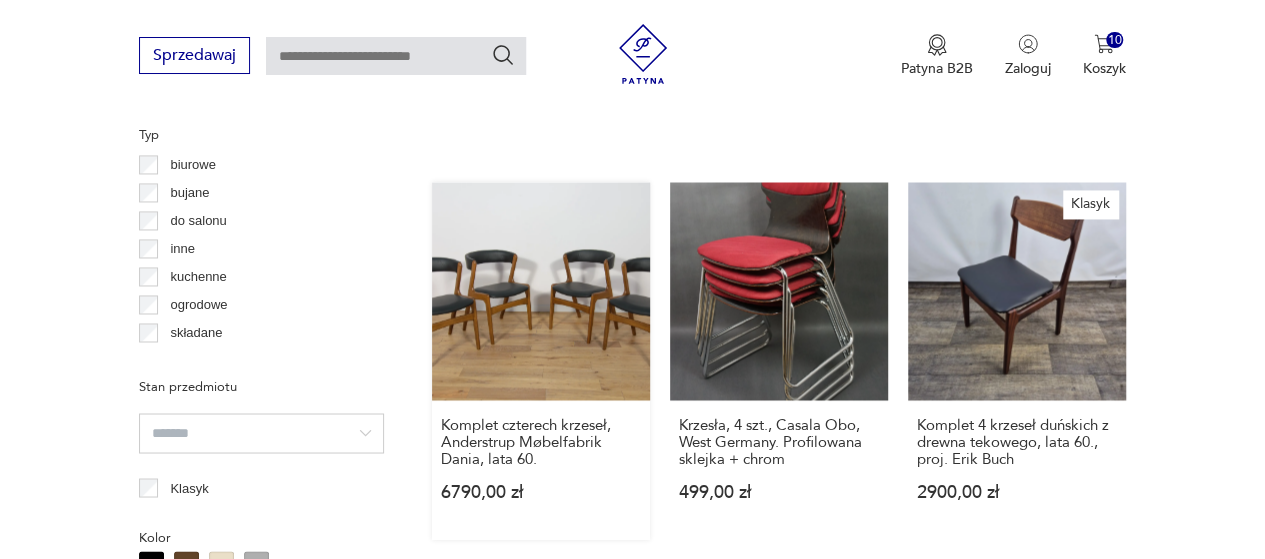 click on "Komplet czterech krzeseł, Anderstrup Møbelfabrik [COUNTRY], lata 60. 6790,00 zł" at bounding box center (541, 360) 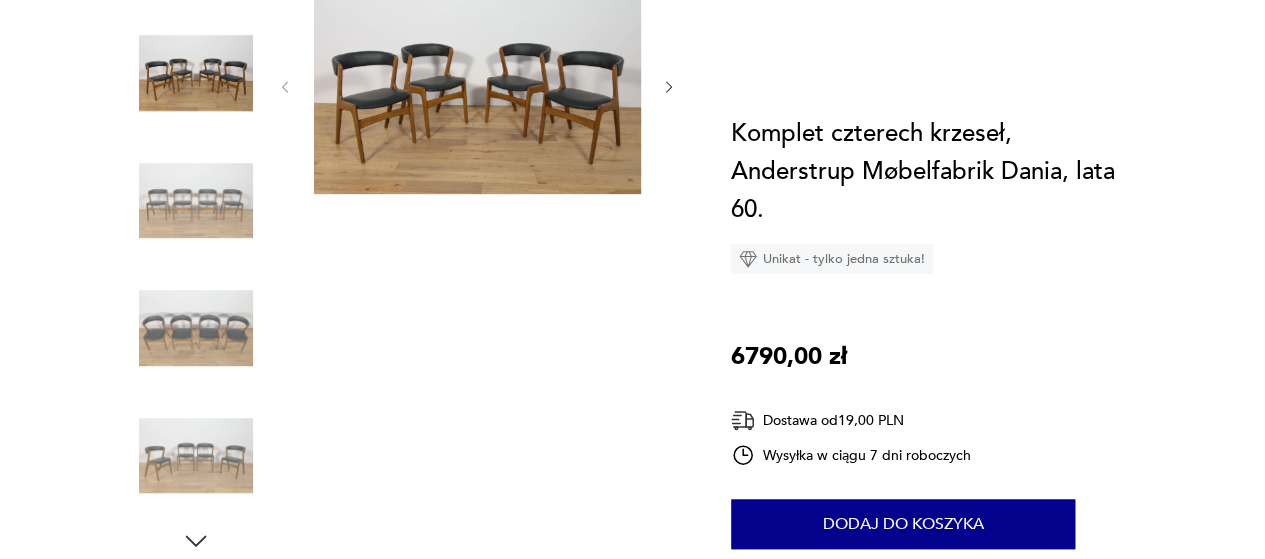 scroll, scrollTop: 0, scrollLeft: 0, axis: both 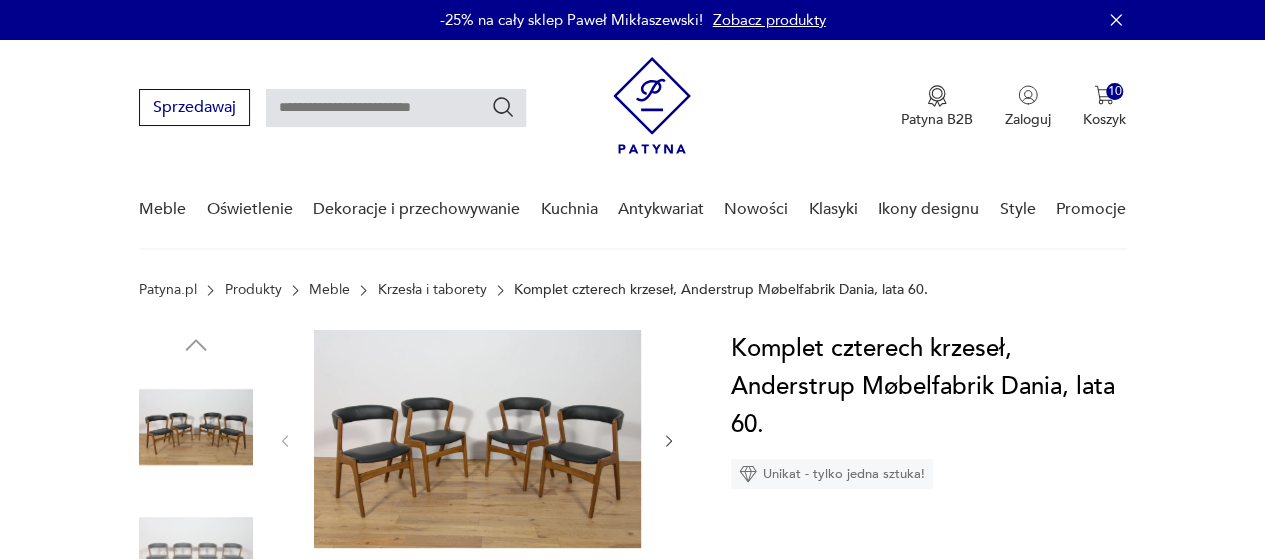 click 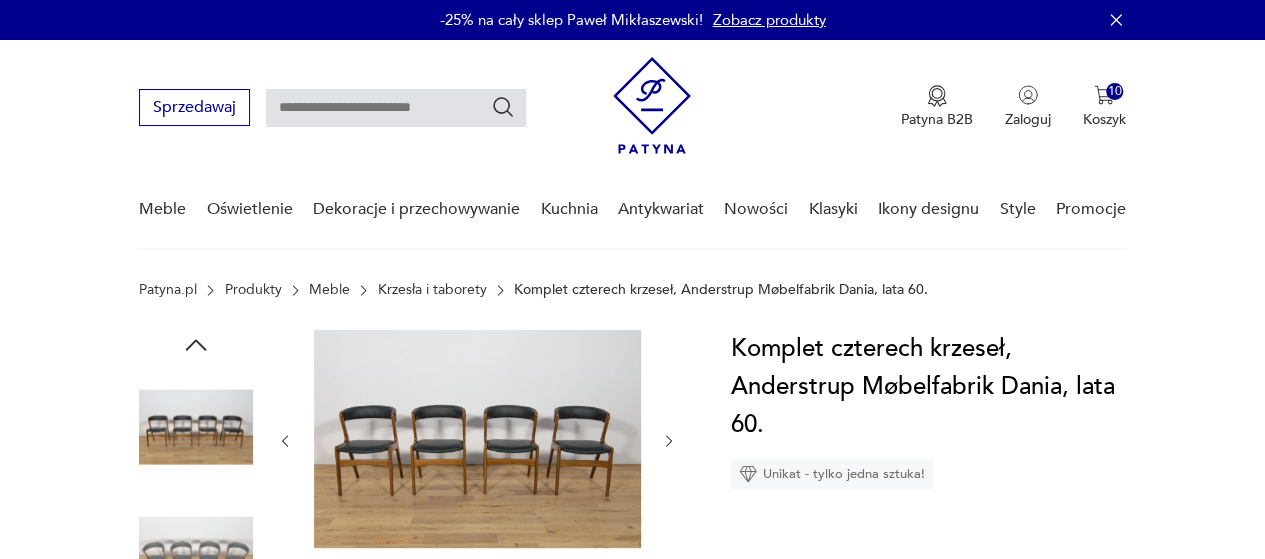 click 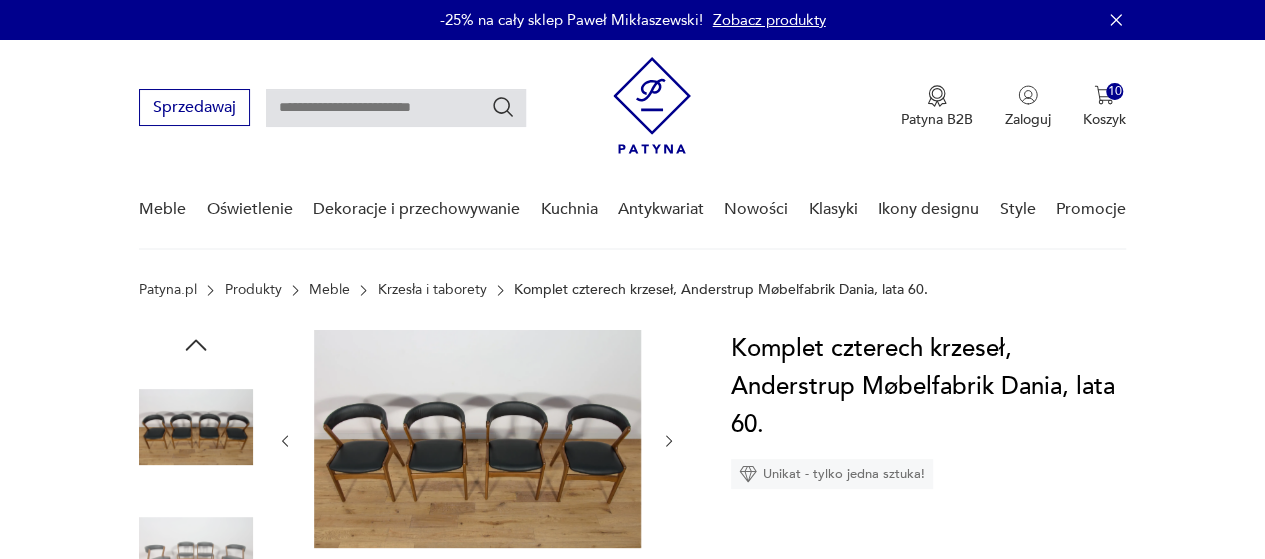 click 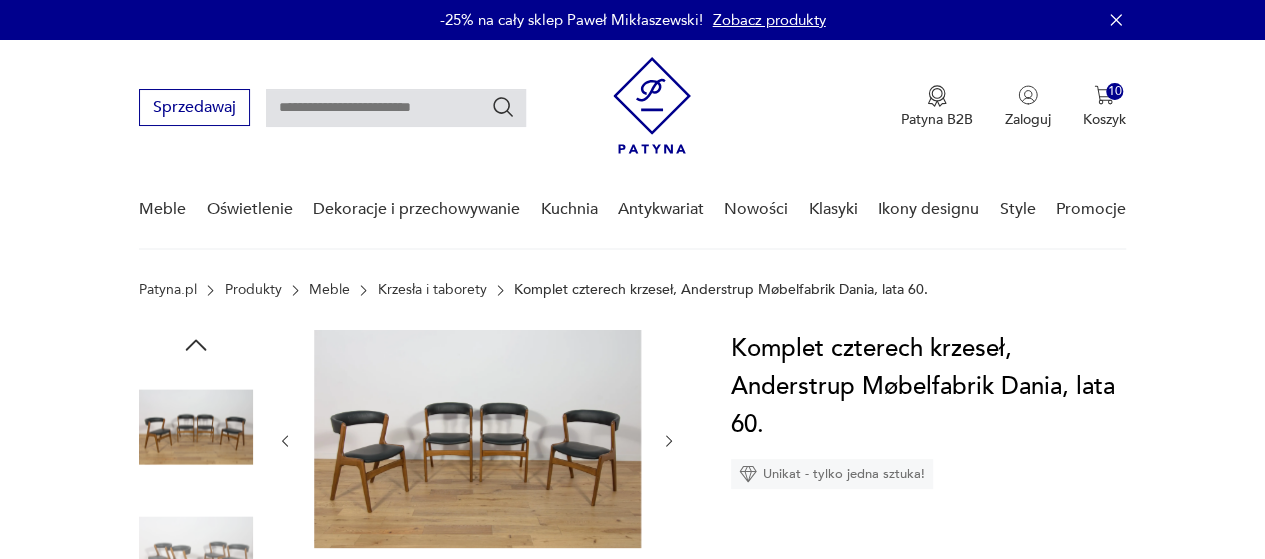 click 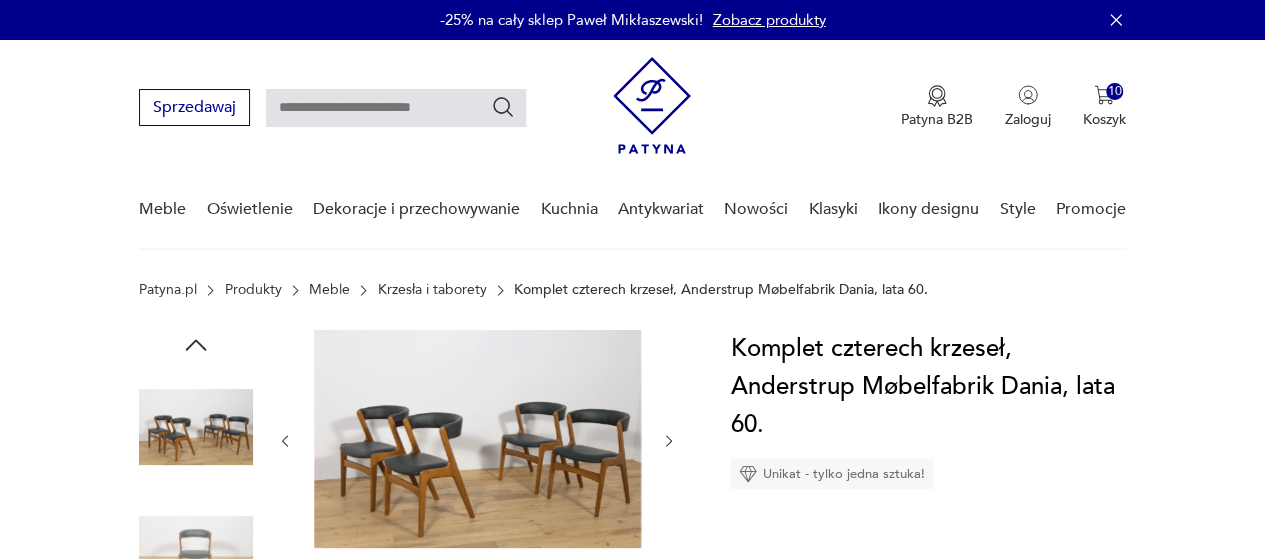 click 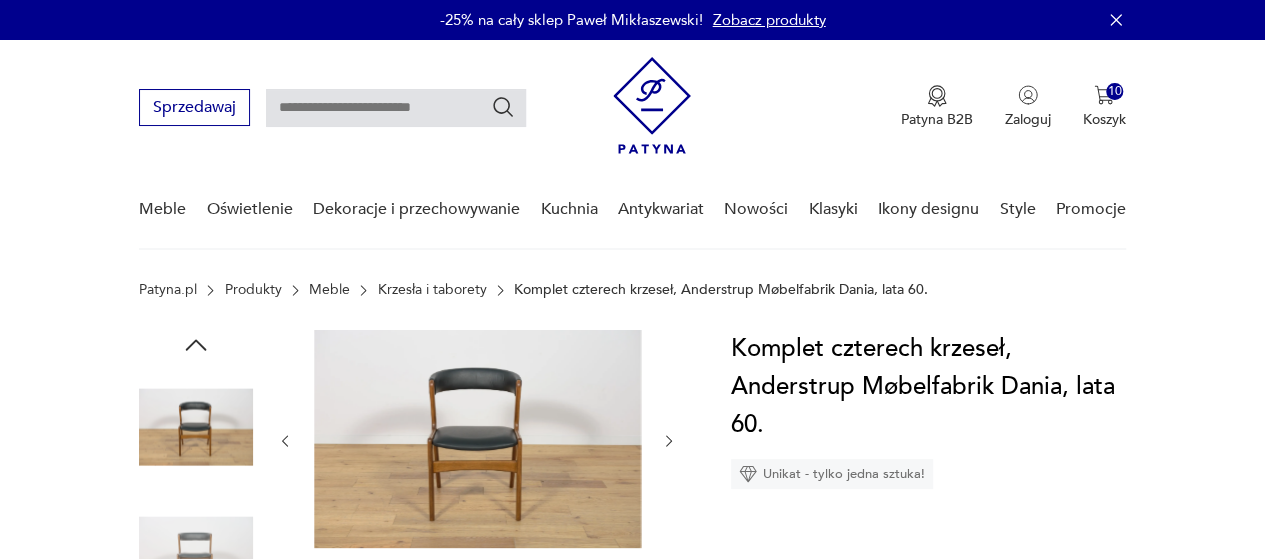 click 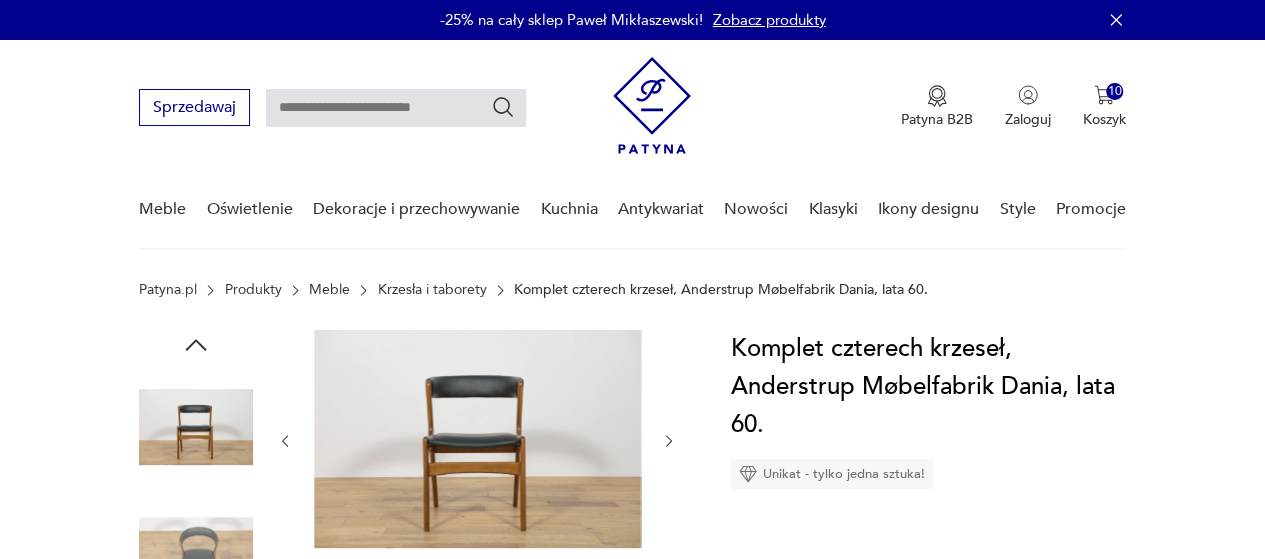 click 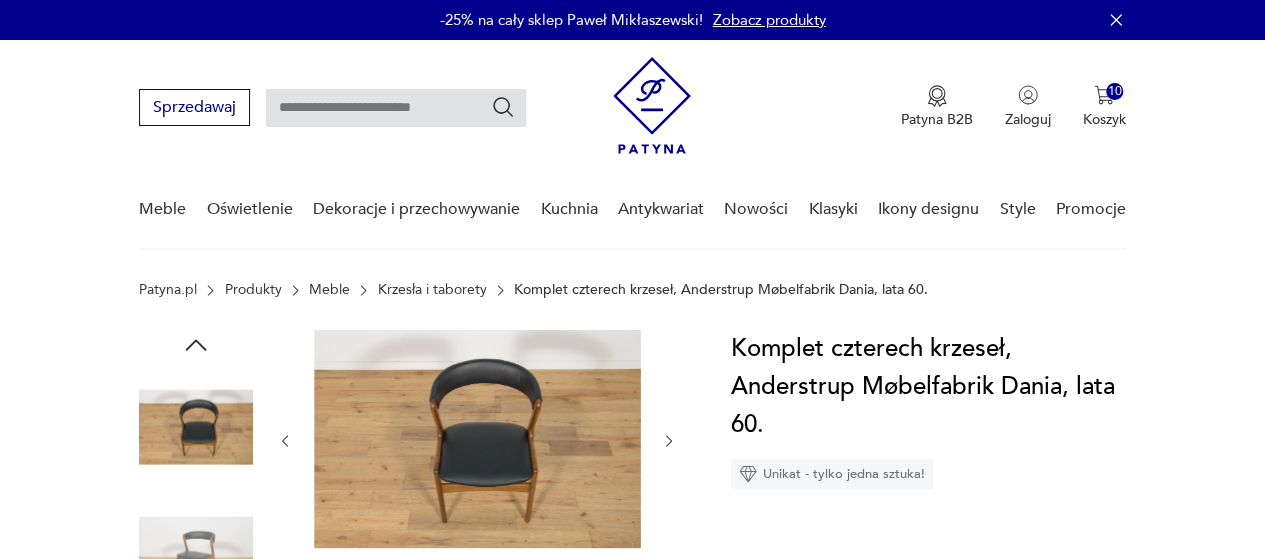 click 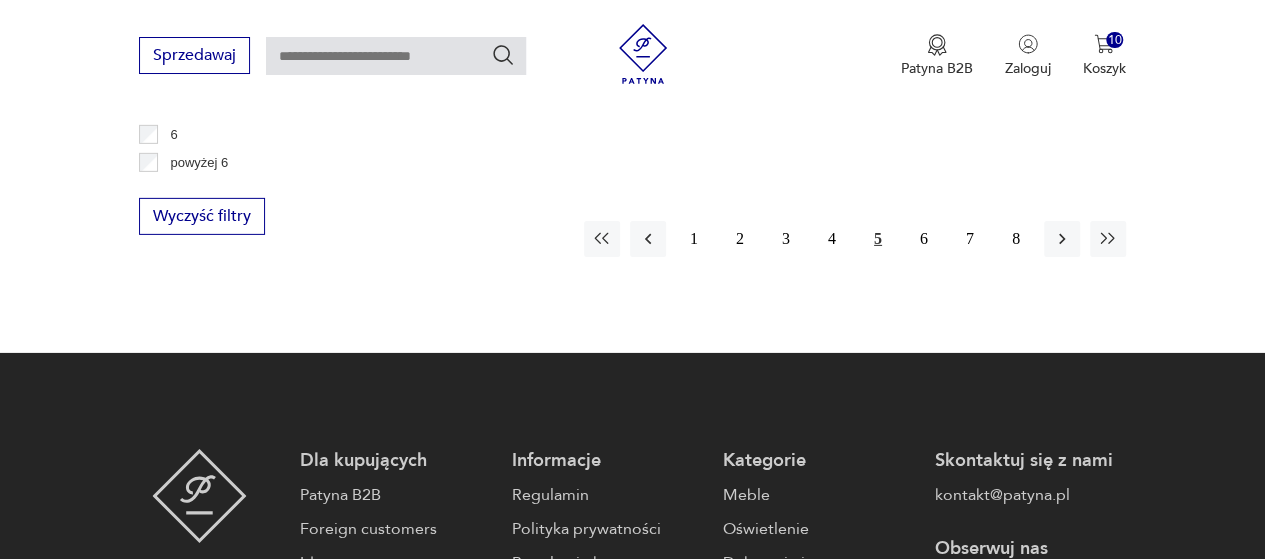 scroll, scrollTop: 3115, scrollLeft: 0, axis: vertical 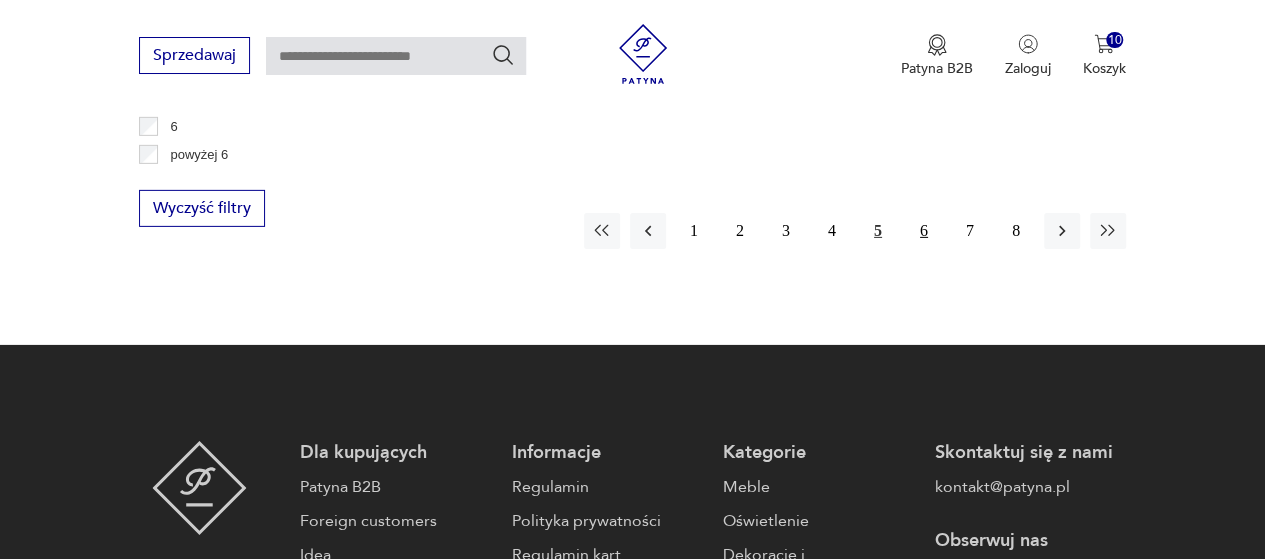 click on "6" at bounding box center [924, 231] 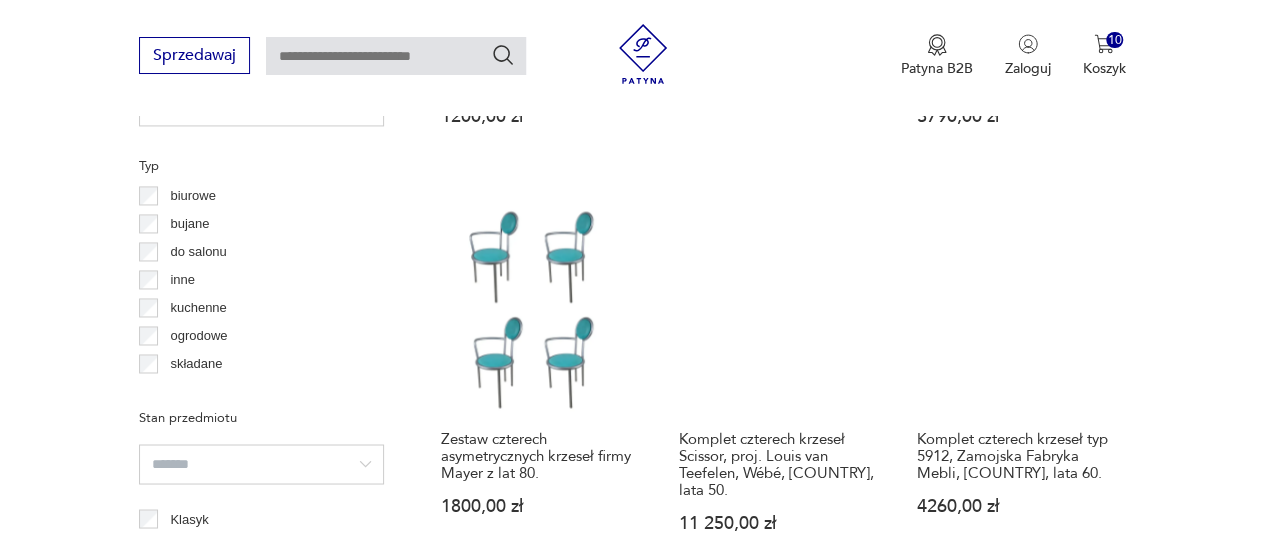 scroll, scrollTop: 1530, scrollLeft: 0, axis: vertical 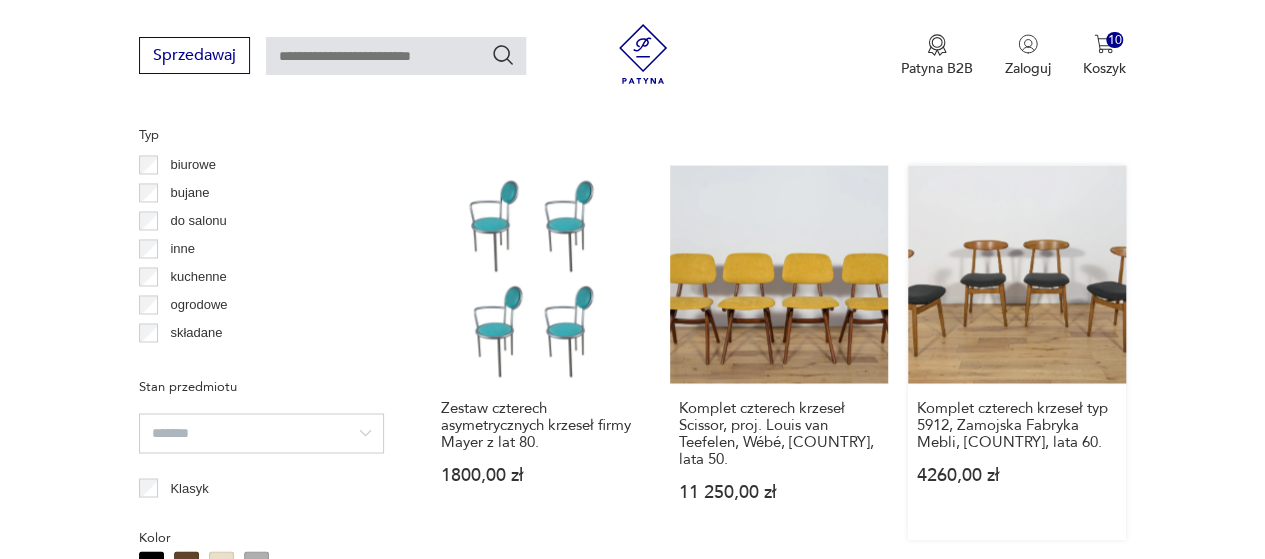 click on "Komplet czterech krzeseł typ 5912, Zamojska Fabryka Mebli, [COUNTRY], lata 60. 4260,00 zł" at bounding box center (1017, 352) 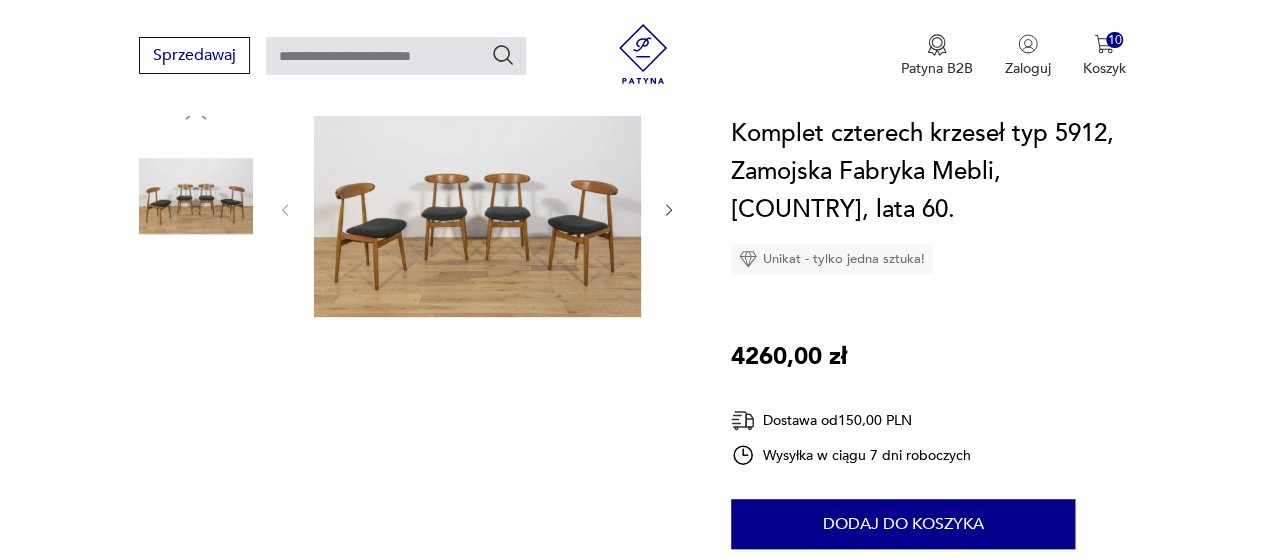 scroll, scrollTop: 200, scrollLeft: 0, axis: vertical 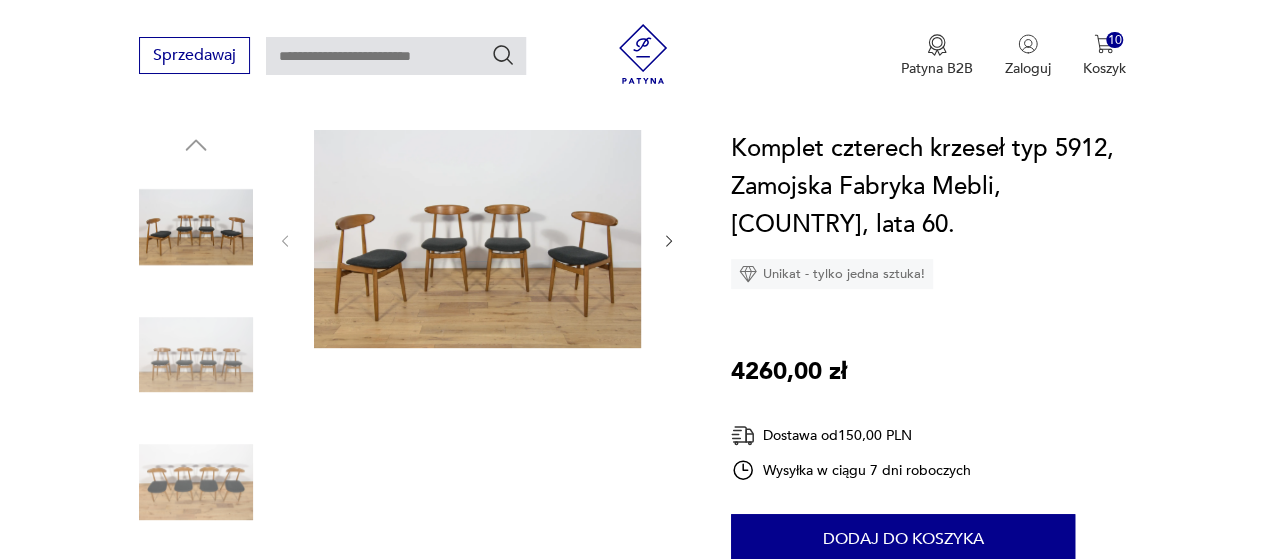 click 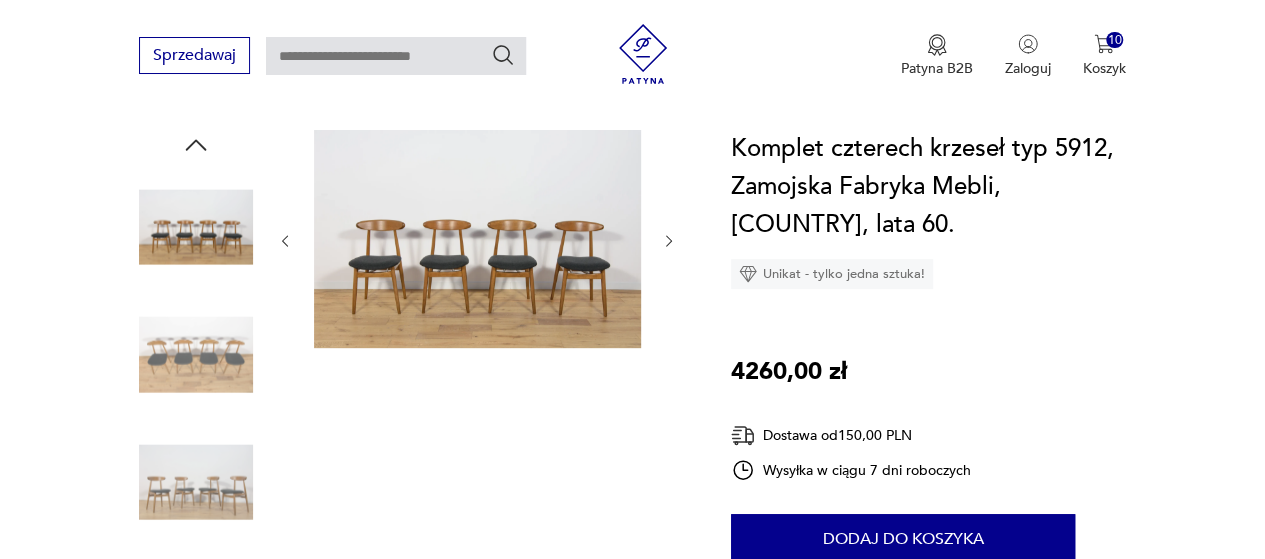 click 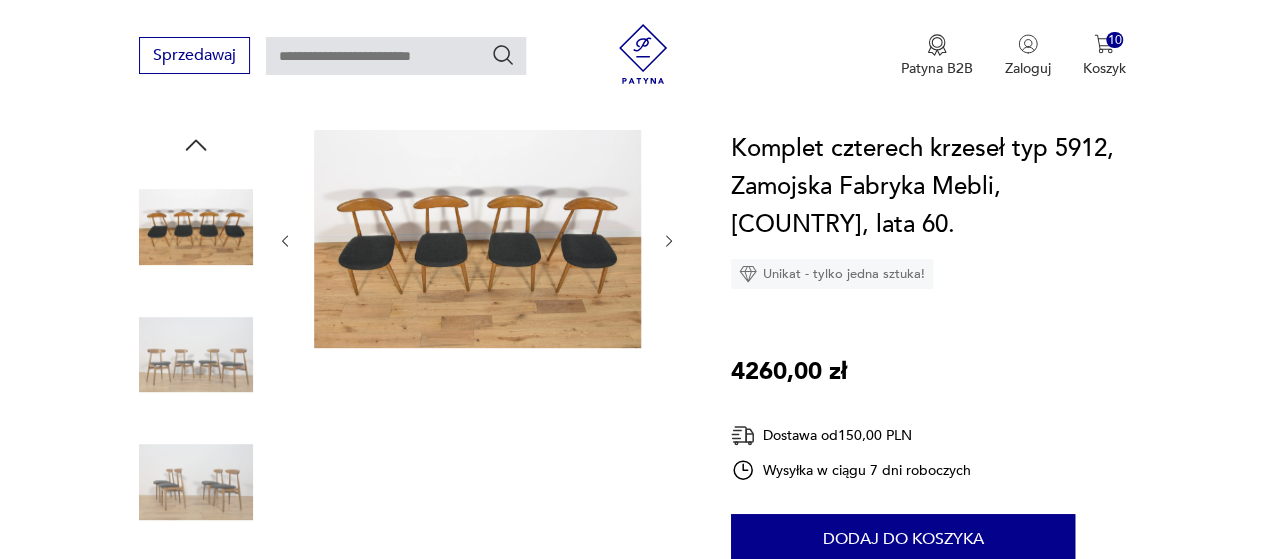 click 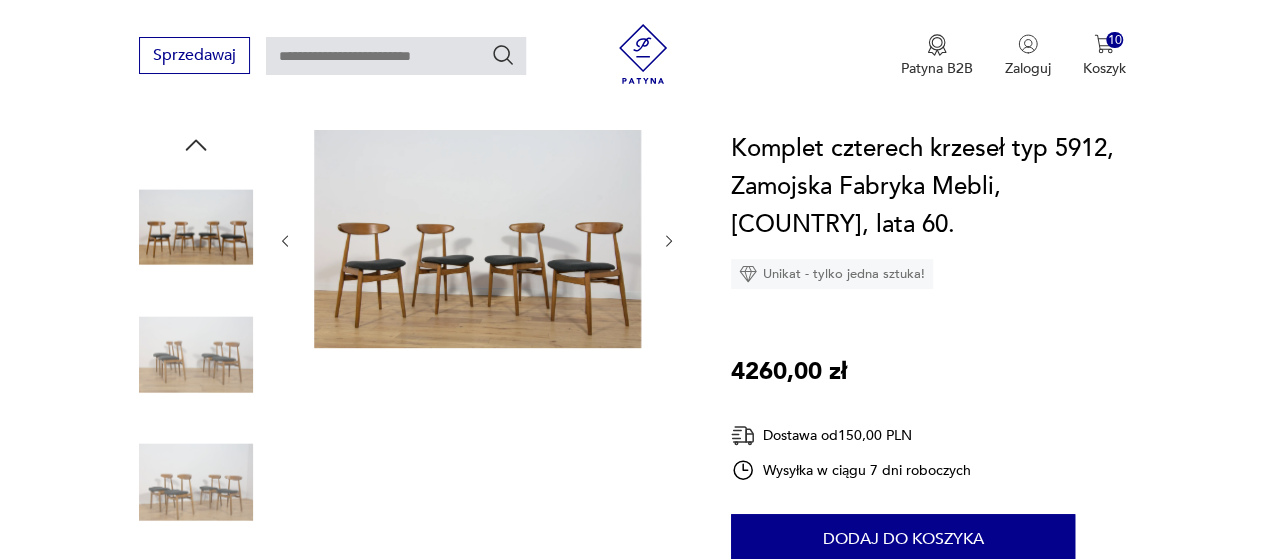 click 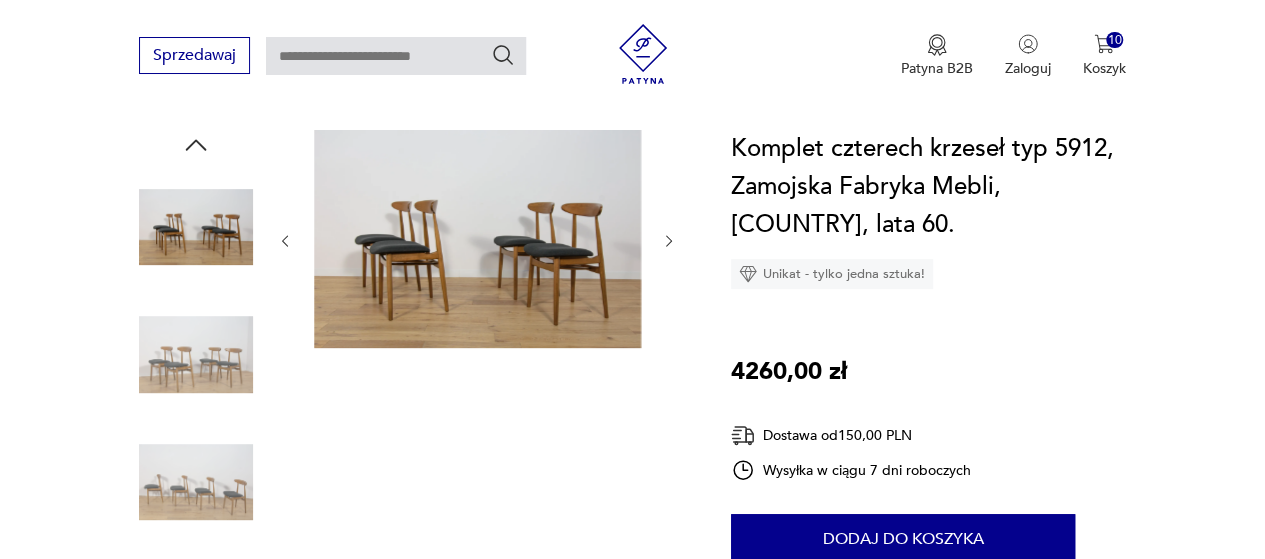 click 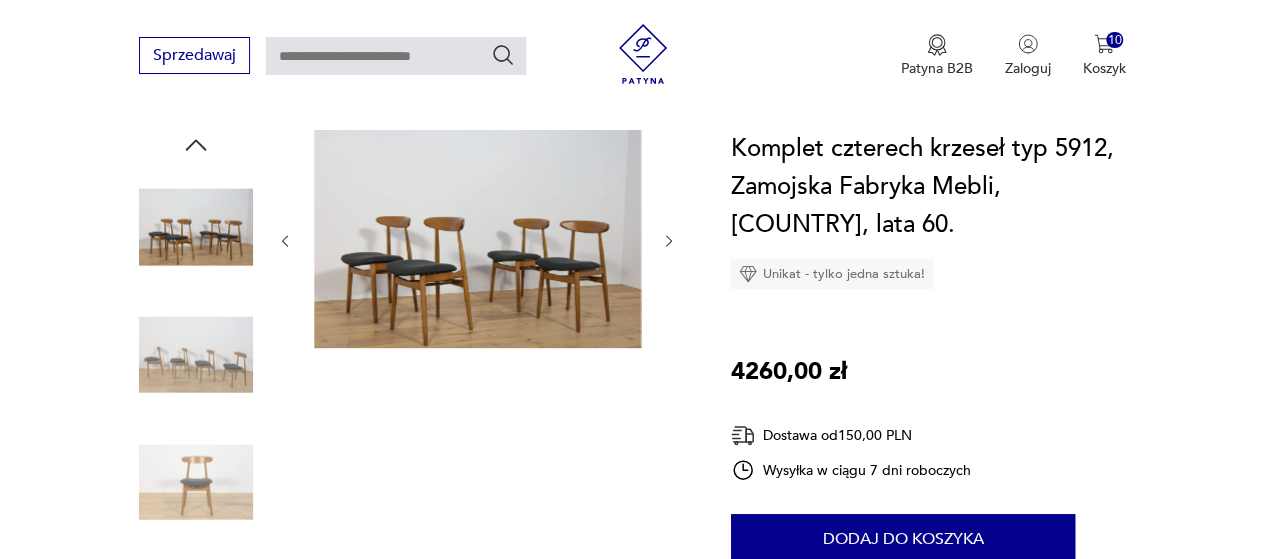 click 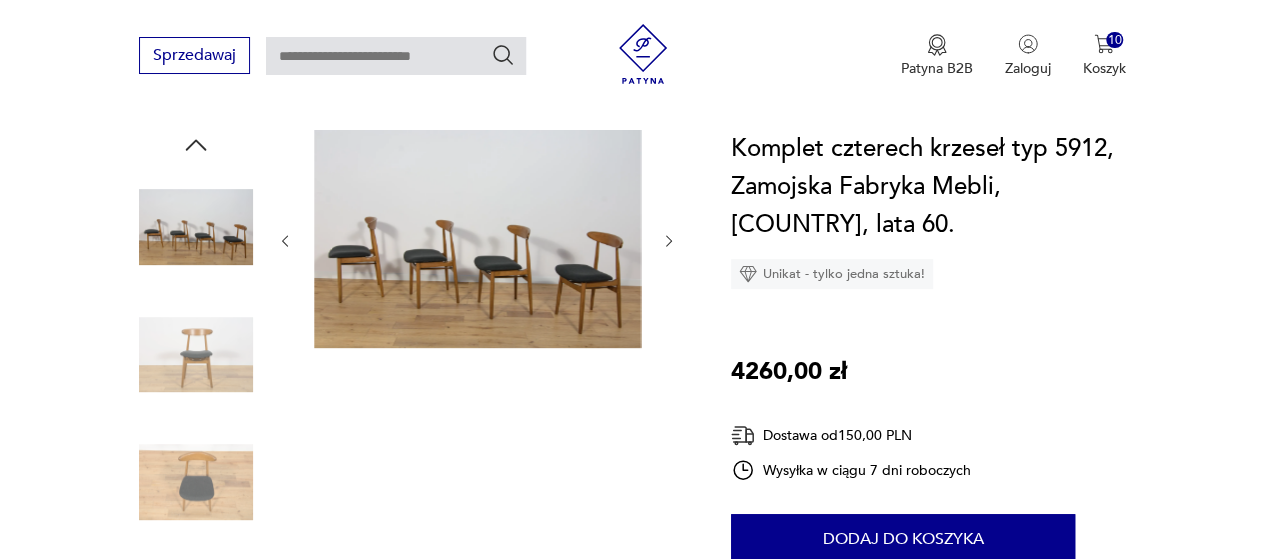 click 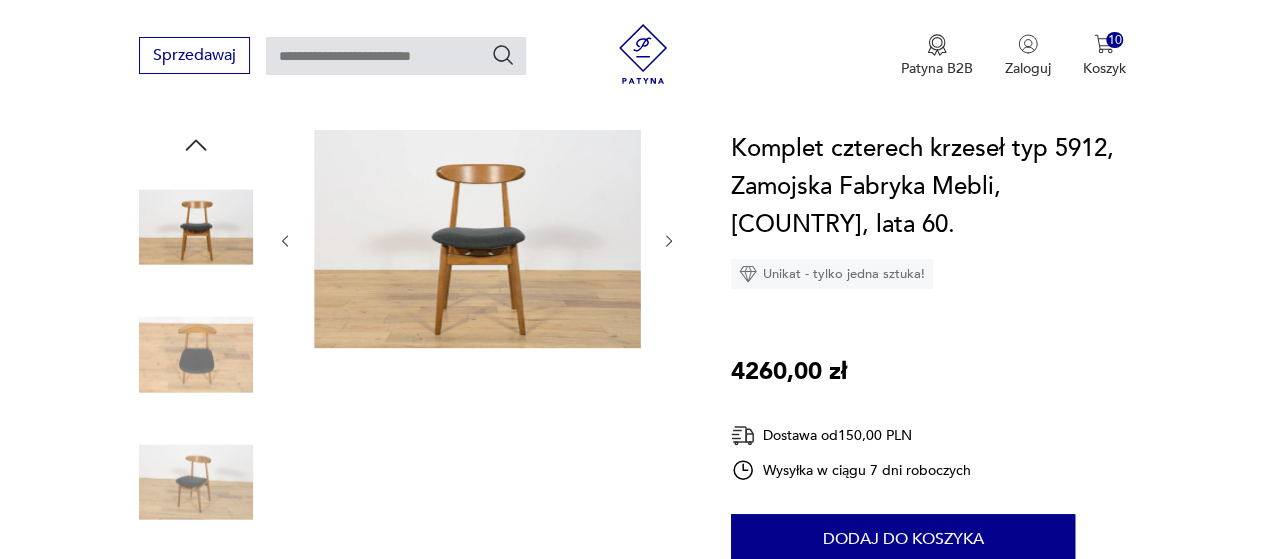 click 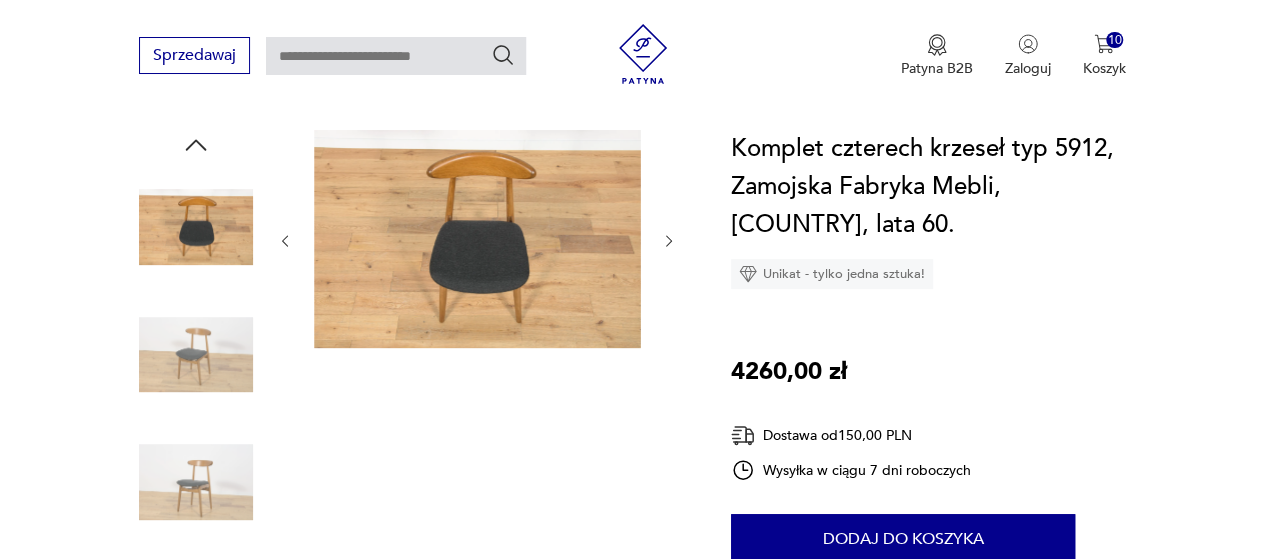 click 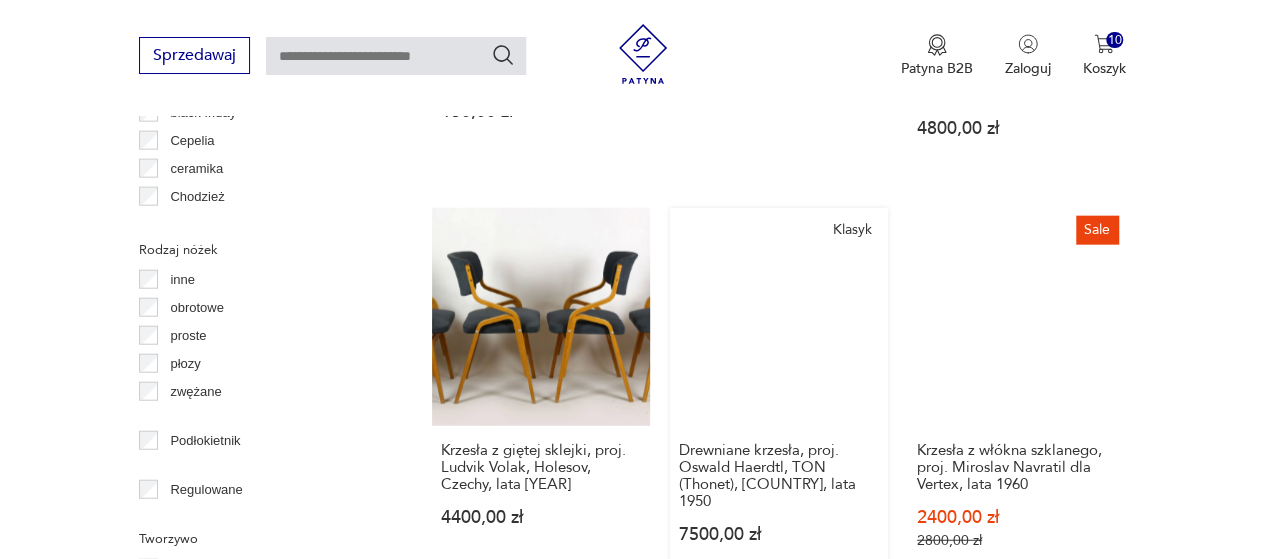 scroll, scrollTop: 2314, scrollLeft: 0, axis: vertical 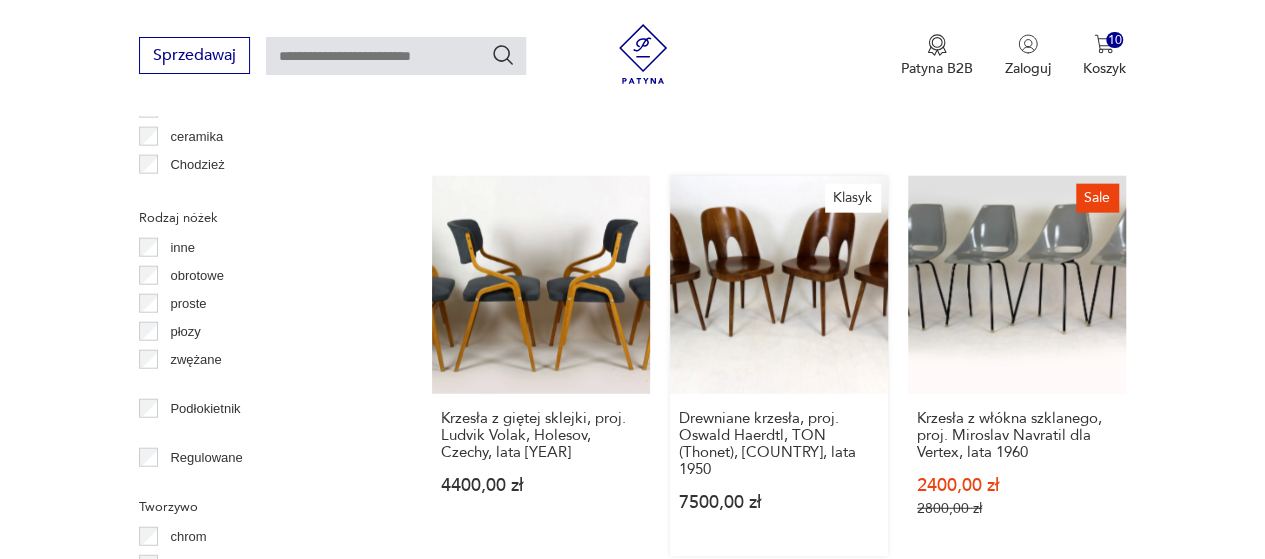click on "Klasyk Drewniane krzesła, proj. Oswald Haerdtl, TON (Thonet), Czechy, lata [YEAR] [PRICE] zł" at bounding box center [779, 366] 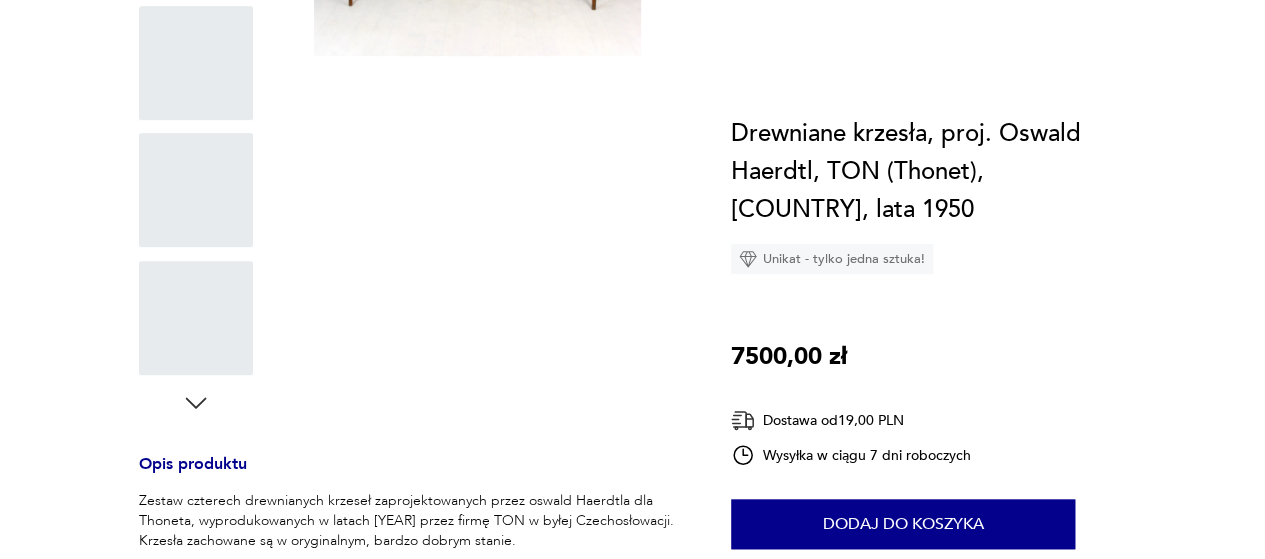 scroll, scrollTop: 0, scrollLeft: 0, axis: both 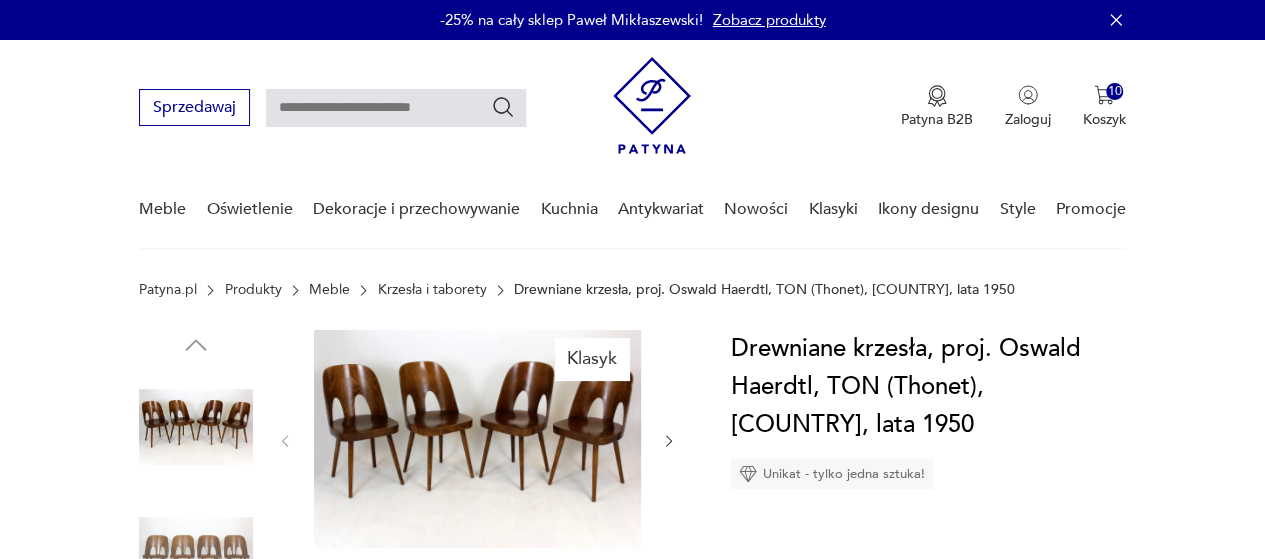click 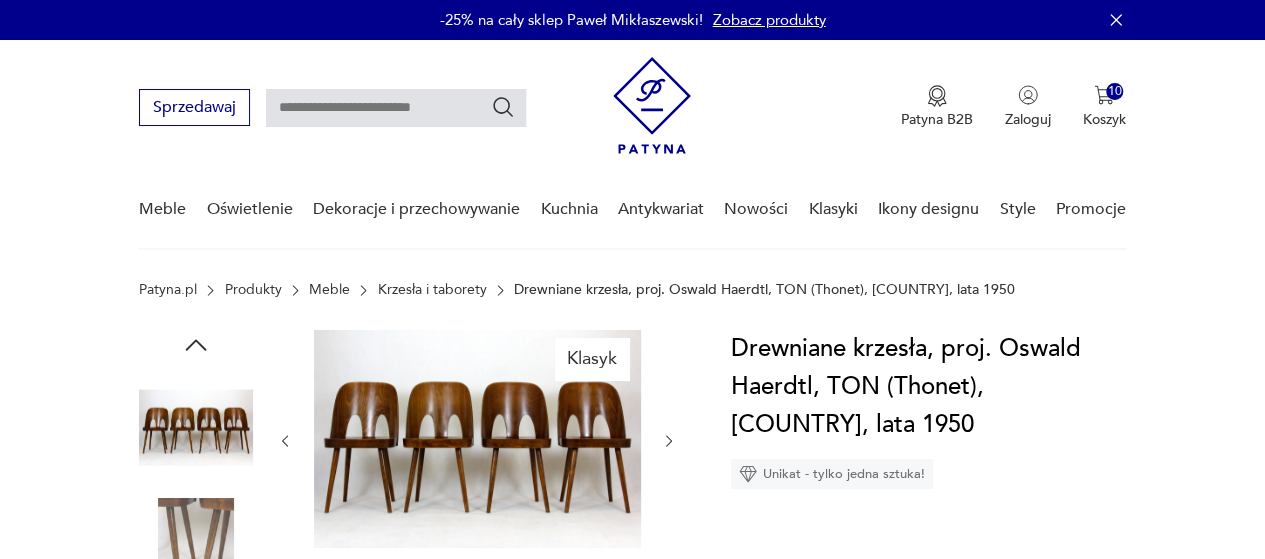 click 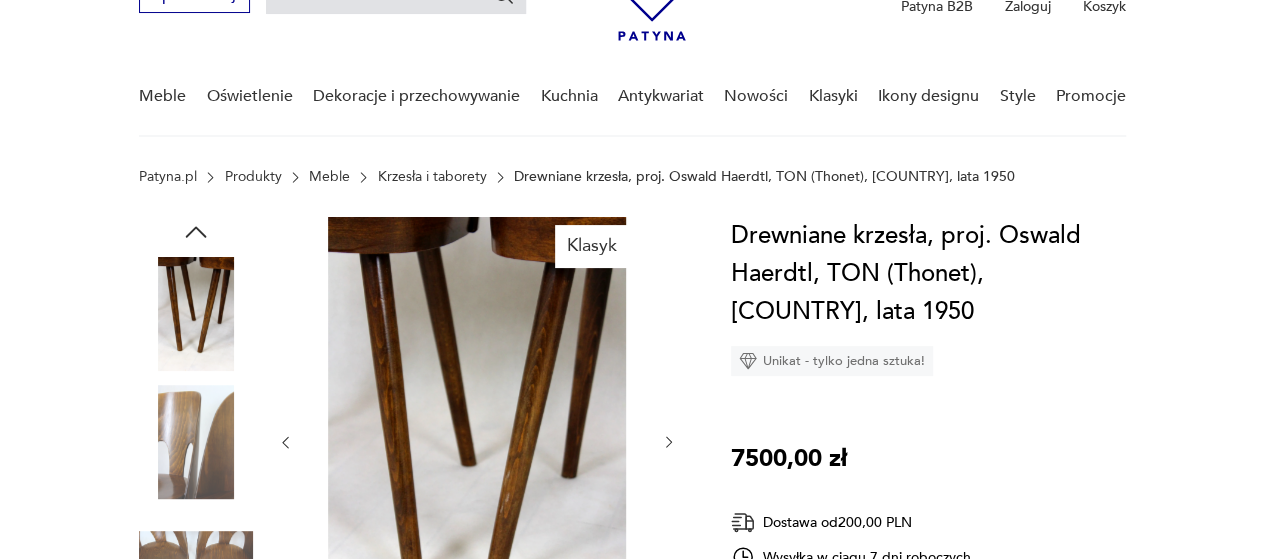 scroll, scrollTop: 100, scrollLeft: 0, axis: vertical 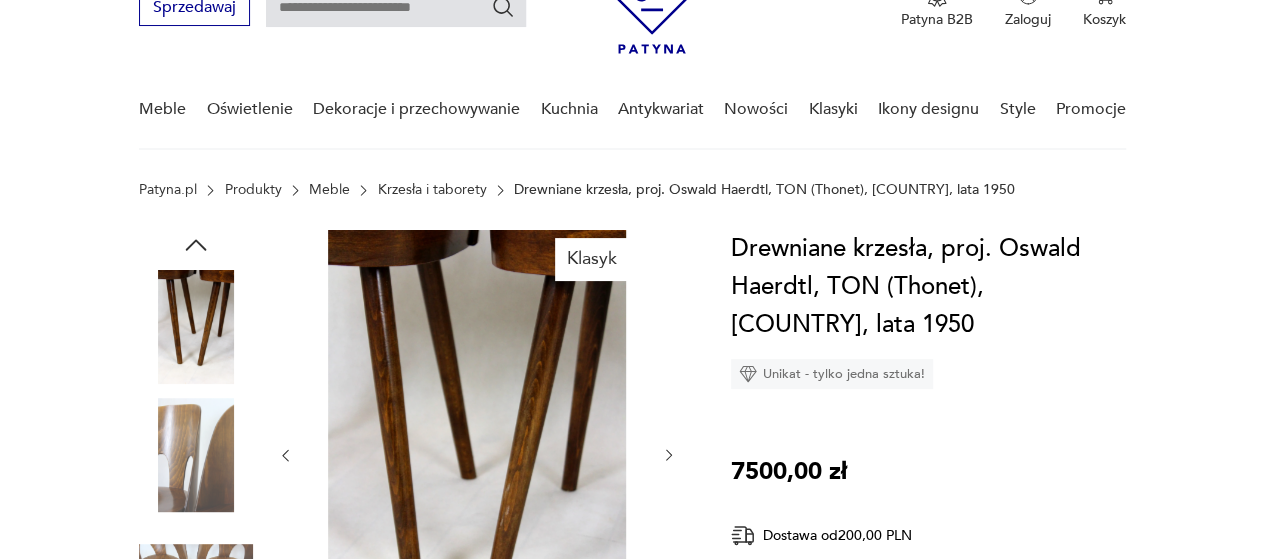 click at bounding box center (196, 455) 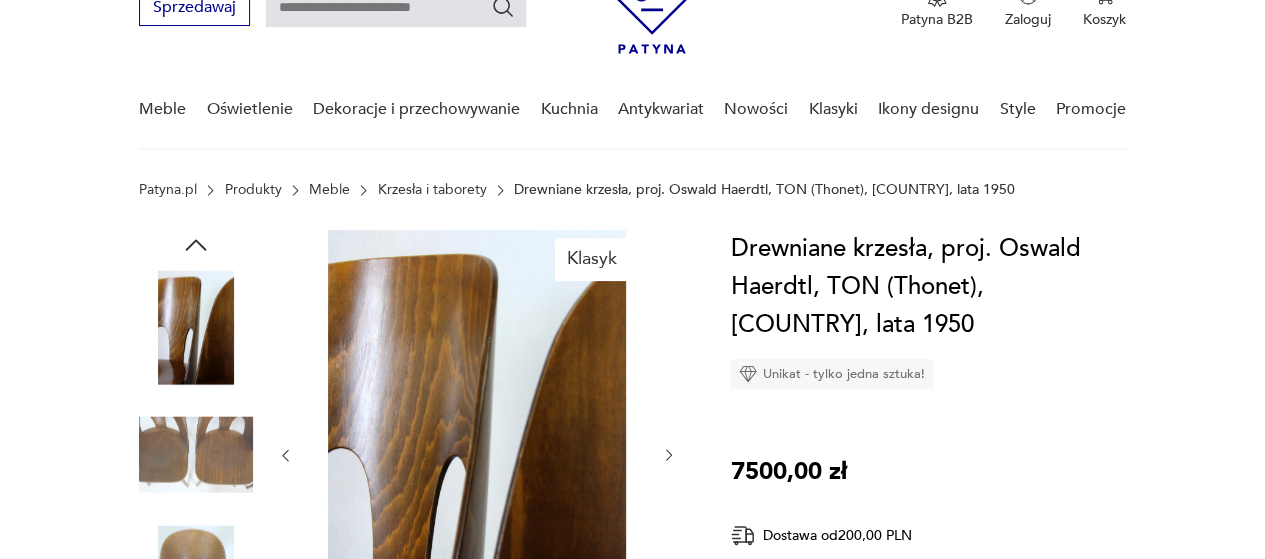 click 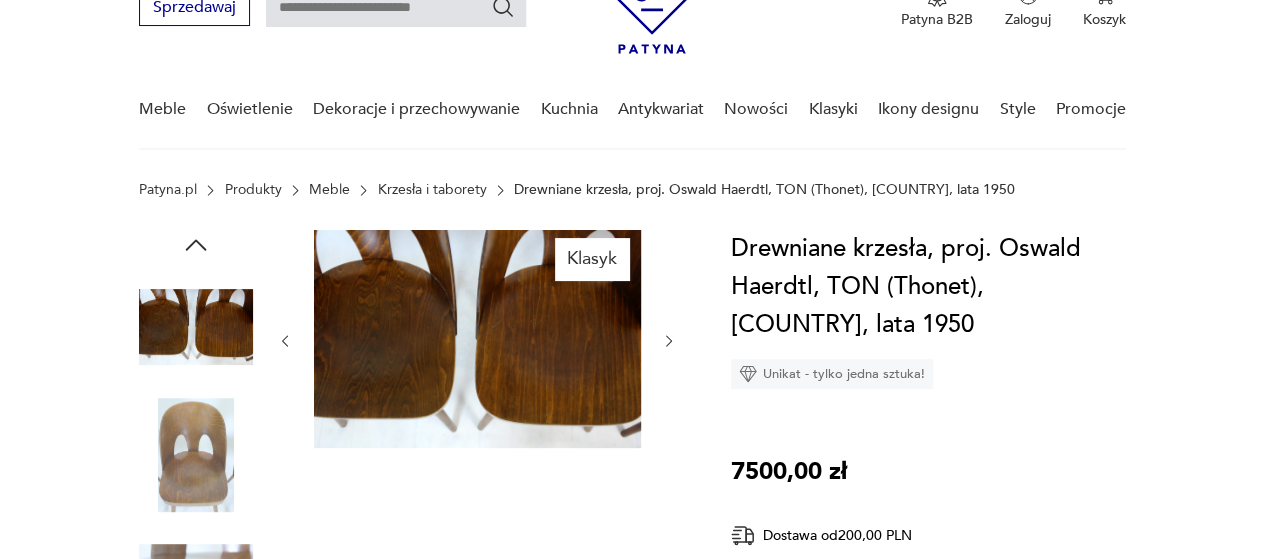 scroll, scrollTop: 200, scrollLeft: 0, axis: vertical 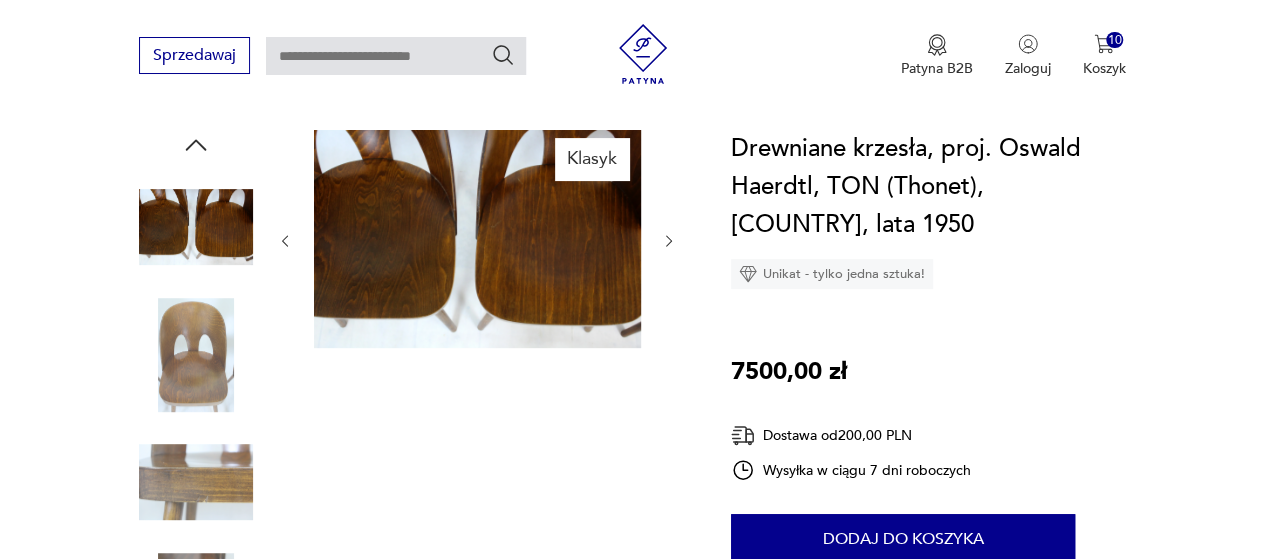 click 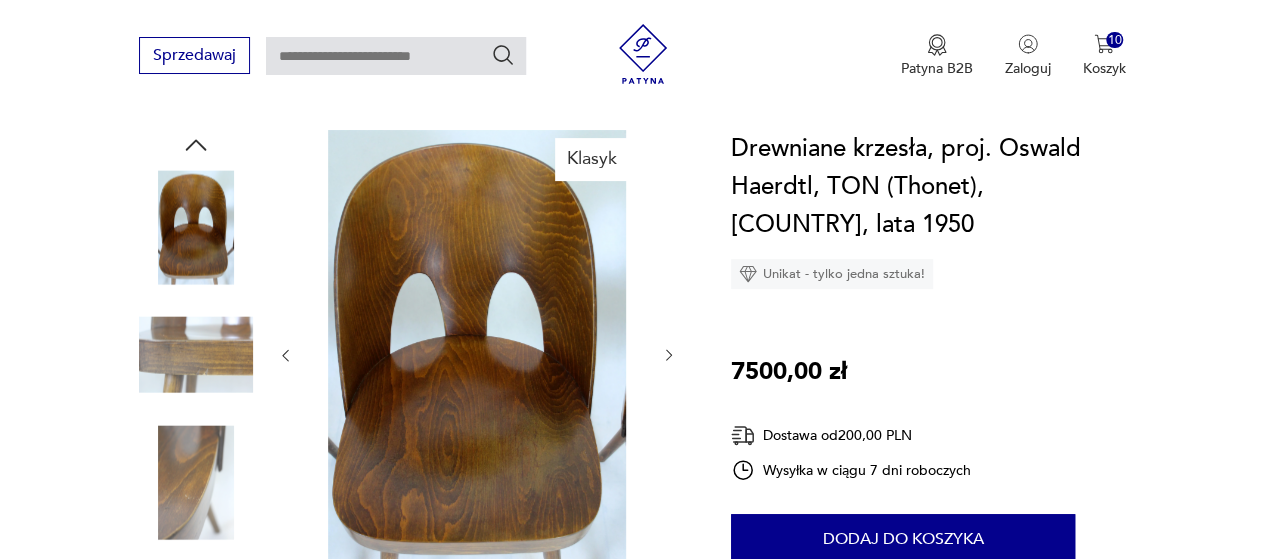 click 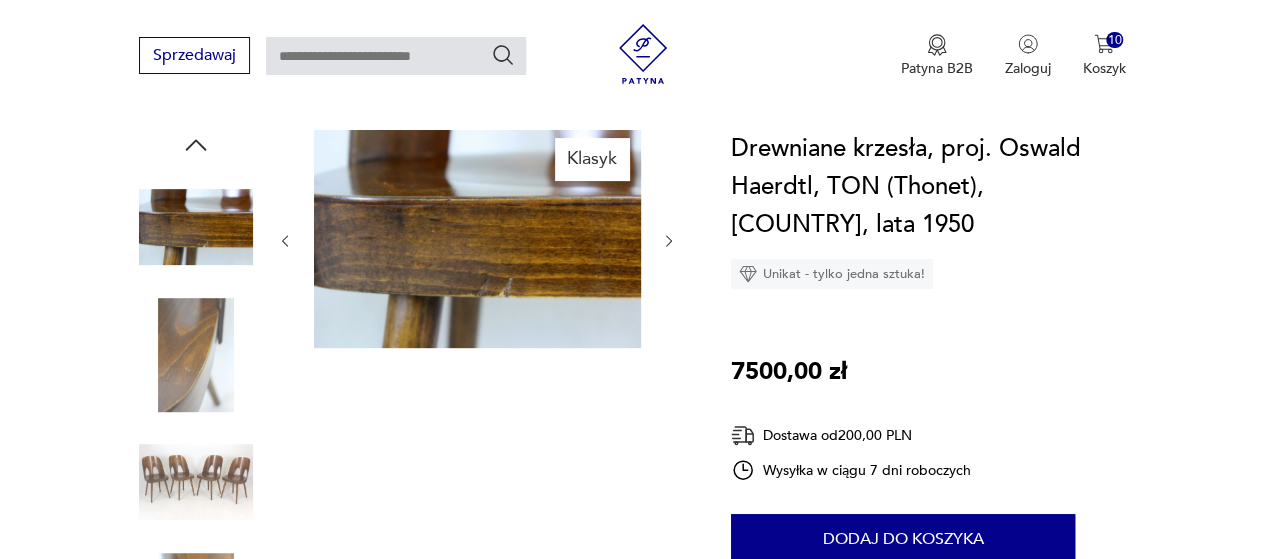 click 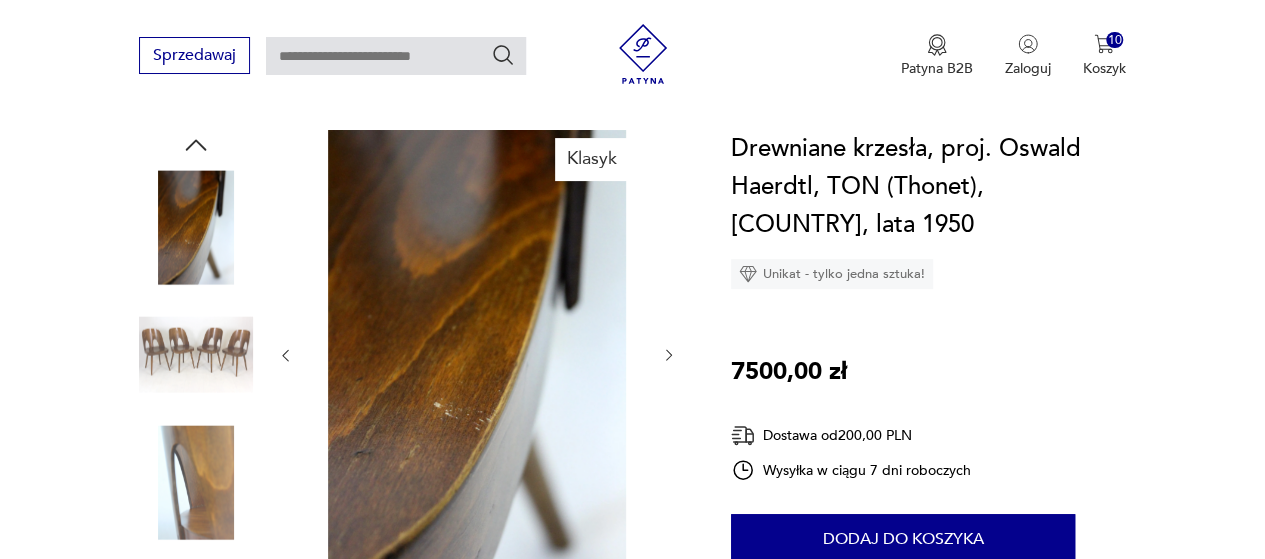 click 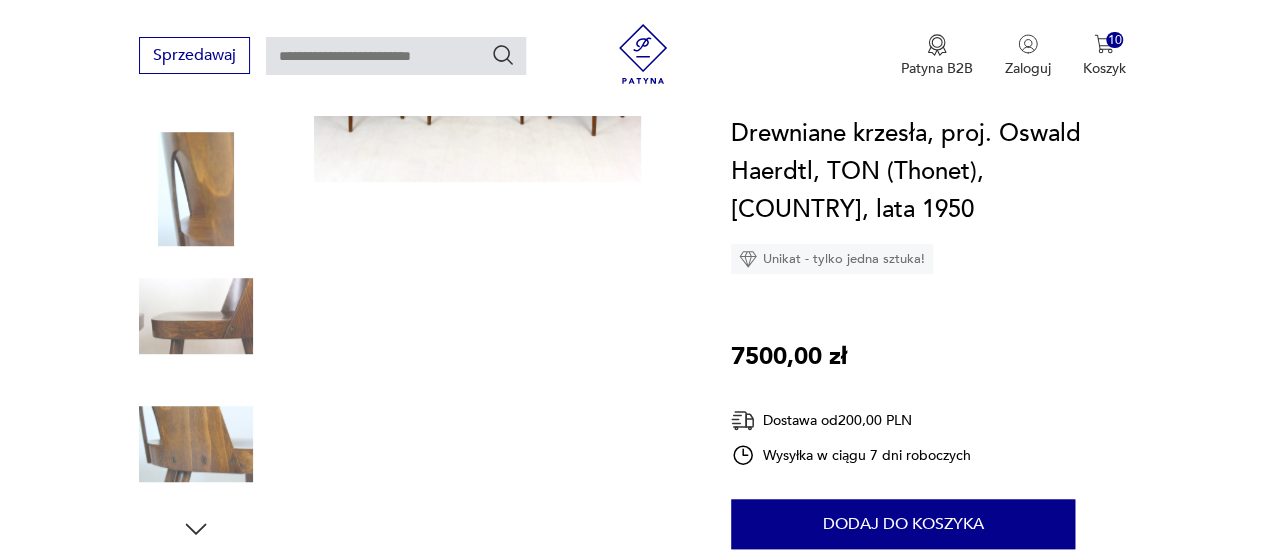 scroll, scrollTop: 400, scrollLeft: 0, axis: vertical 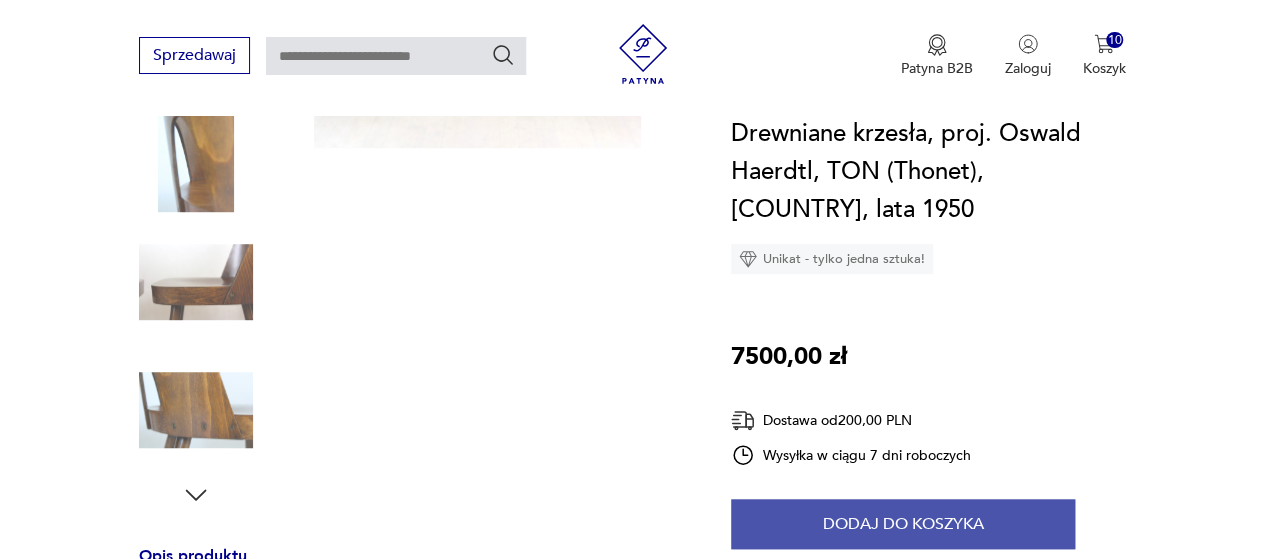 click on "Dodaj do koszyka" at bounding box center [903, 524] 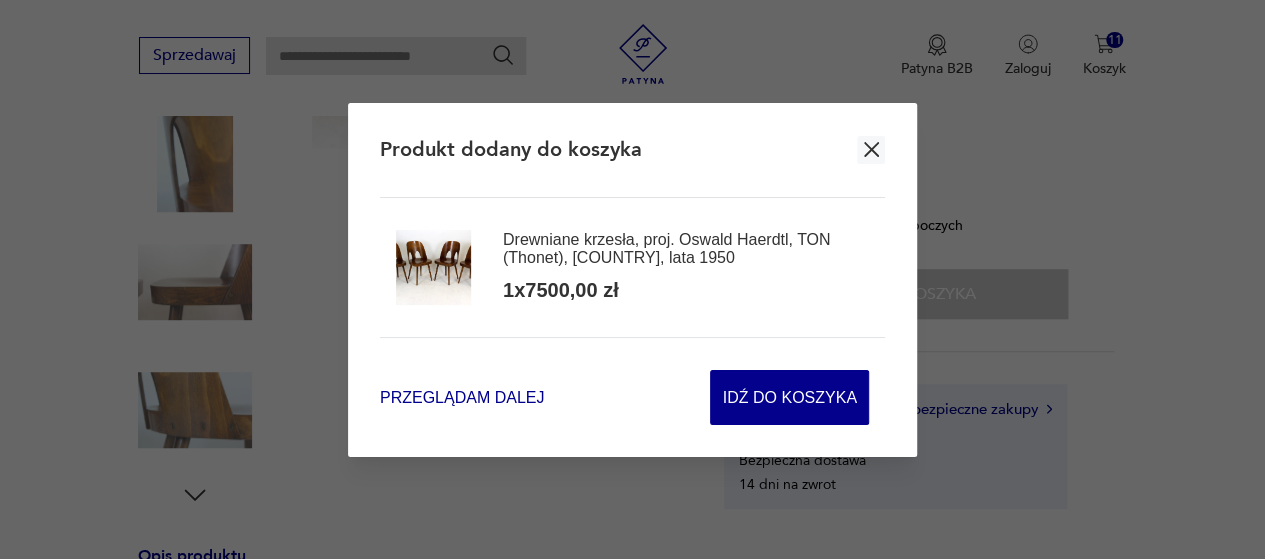 click on "Przeglądam dalej" at bounding box center [462, 397] 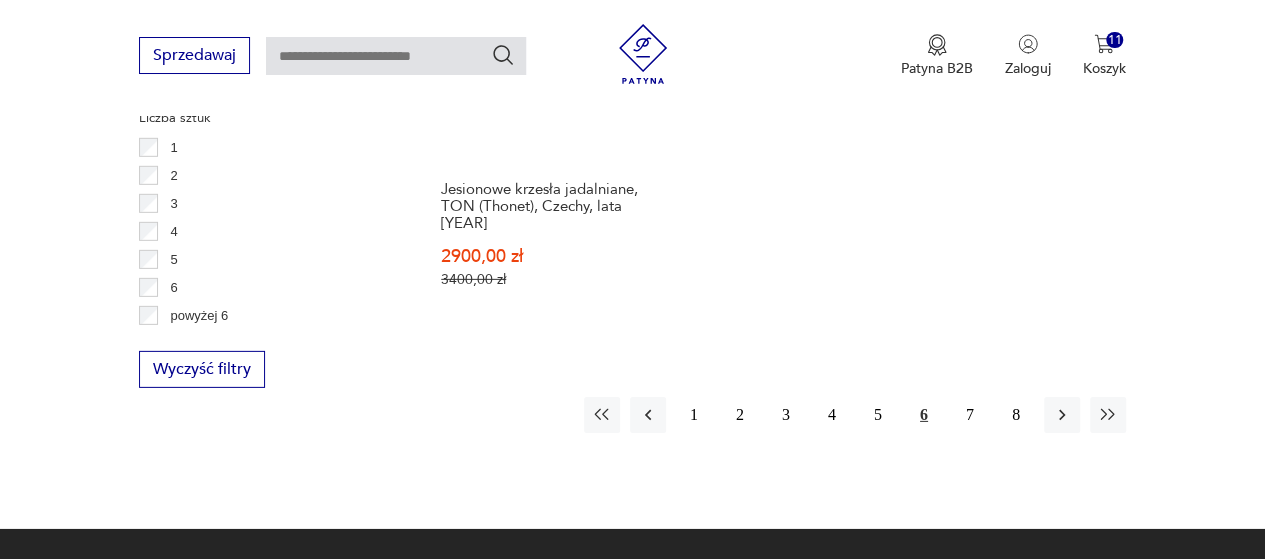 scroll, scrollTop: 2998, scrollLeft: 0, axis: vertical 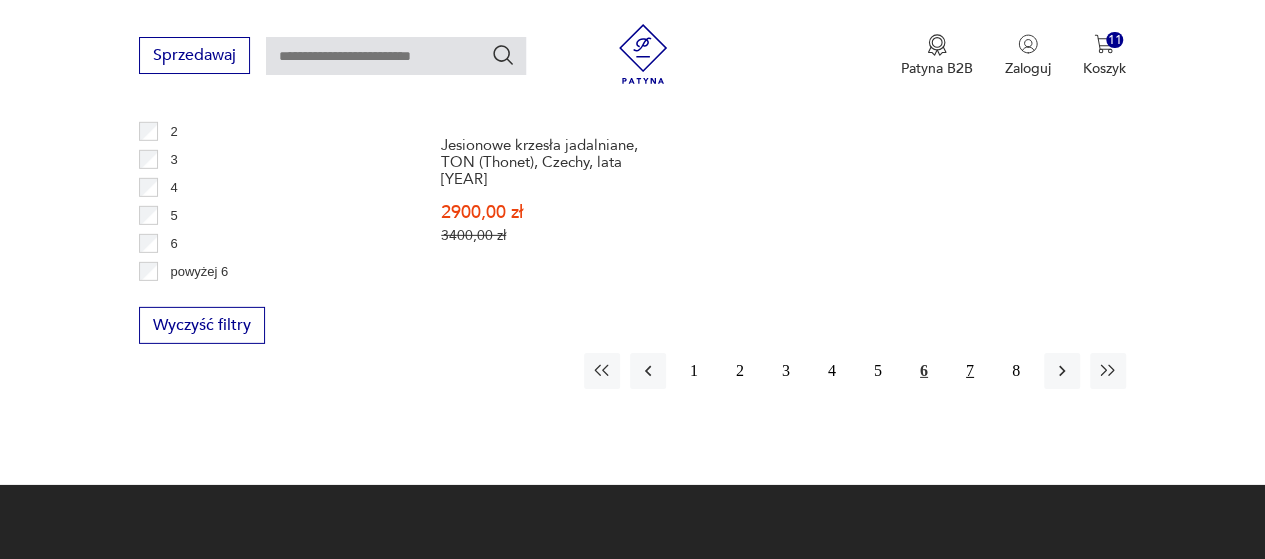 click on "7" at bounding box center (970, 371) 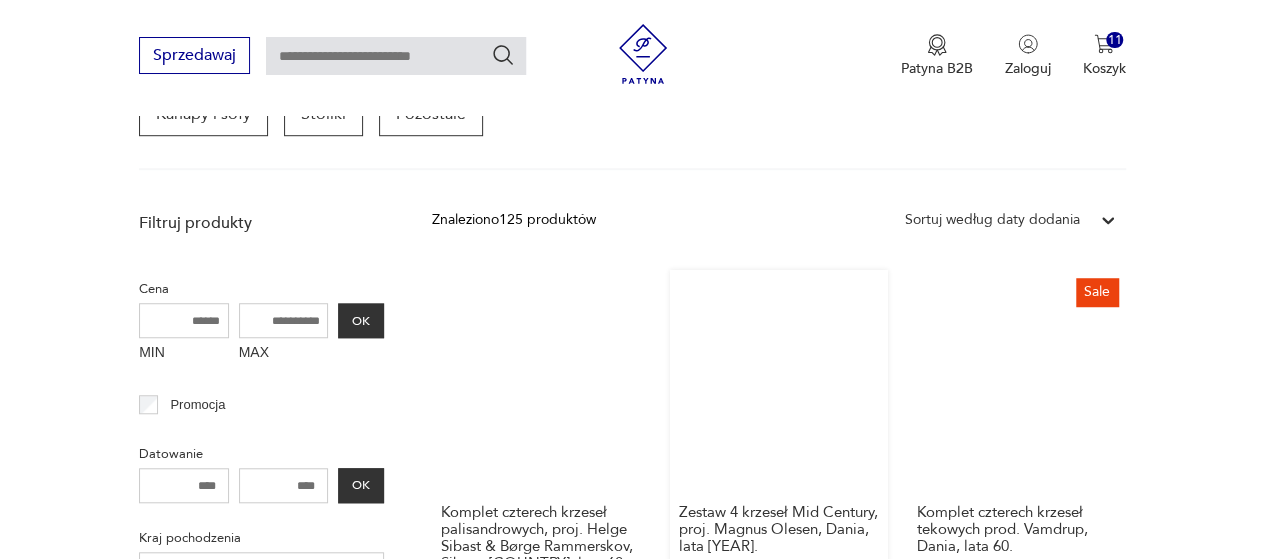 scroll, scrollTop: 730, scrollLeft: 0, axis: vertical 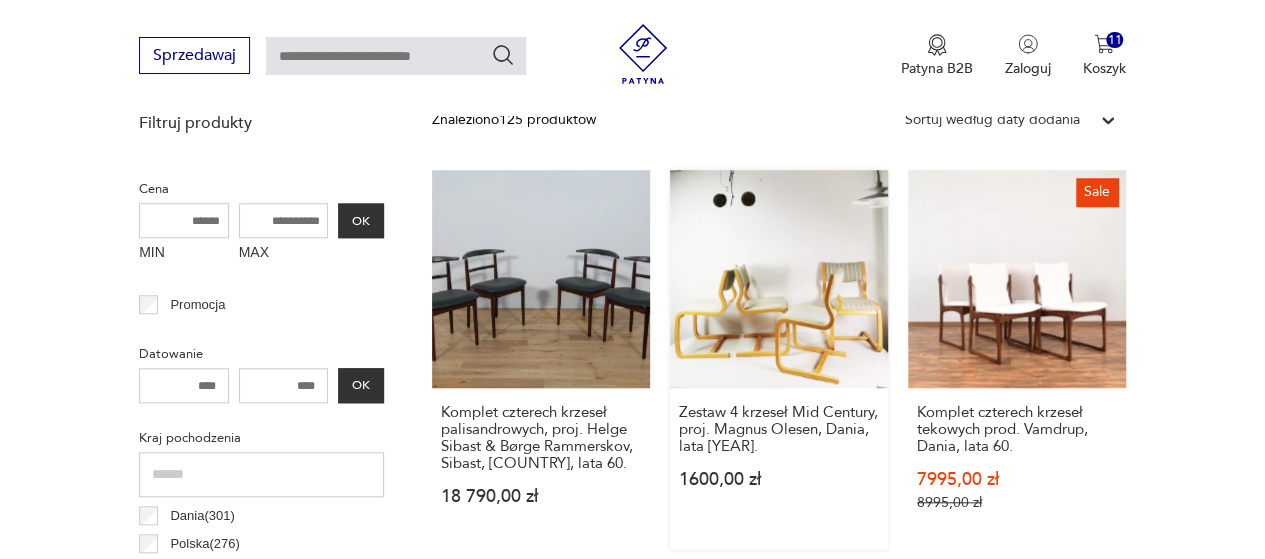 click on "Zestaw 4 krzeseł Mid Century, proj. Magnus Olesen, [COUNTRY], lata 70. 1600,00 zł" at bounding box center (779, 360) 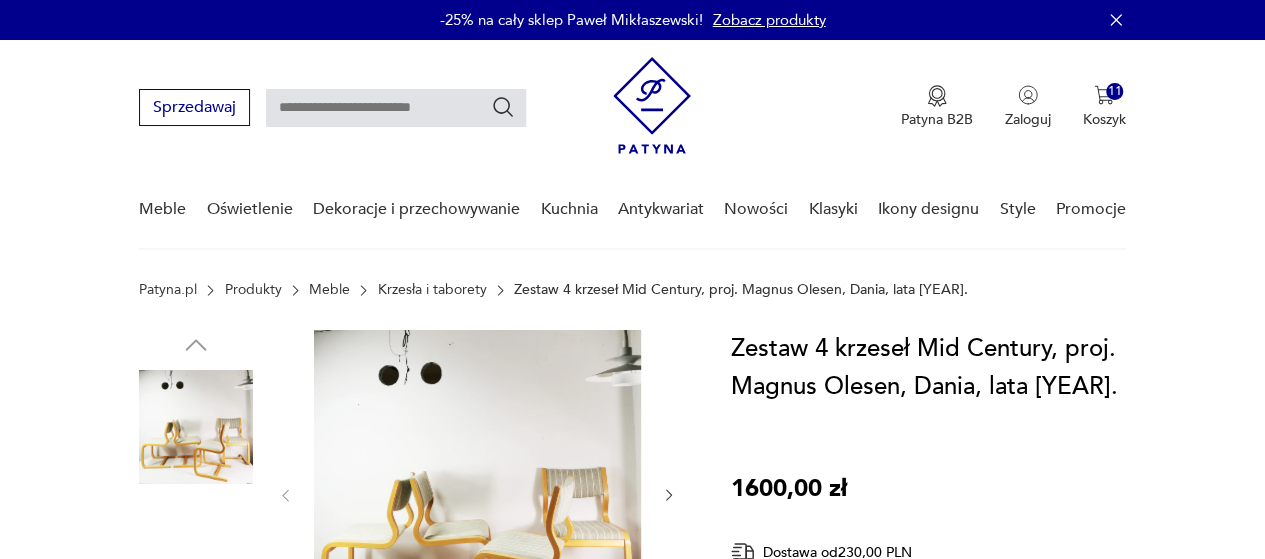 scroll, scrollTop: 100, scrollLeft: 0, axis: vertical 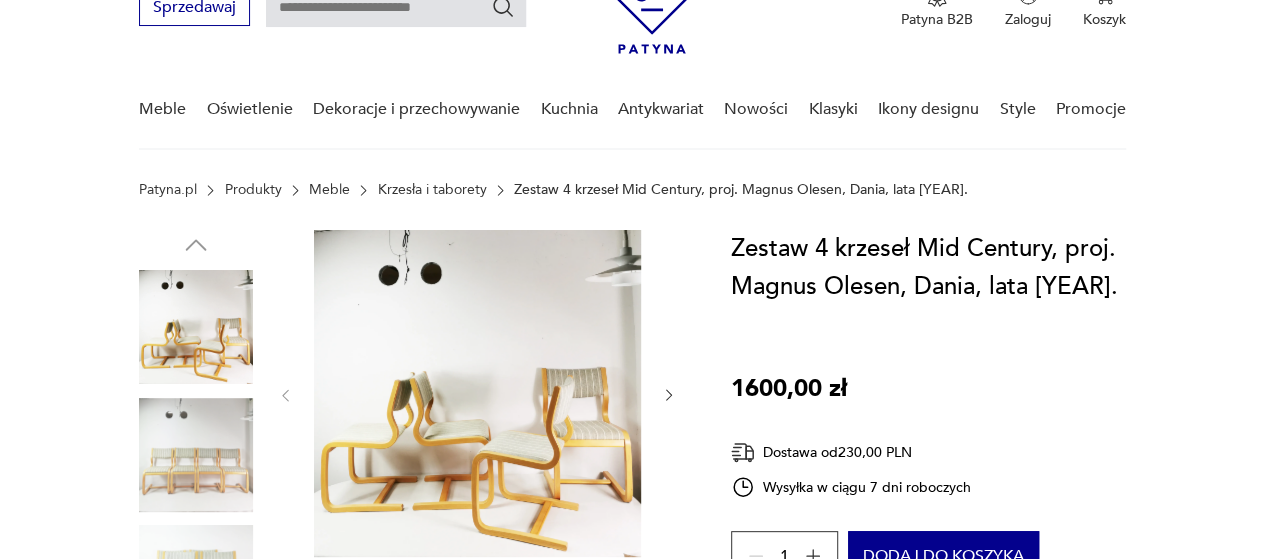 click 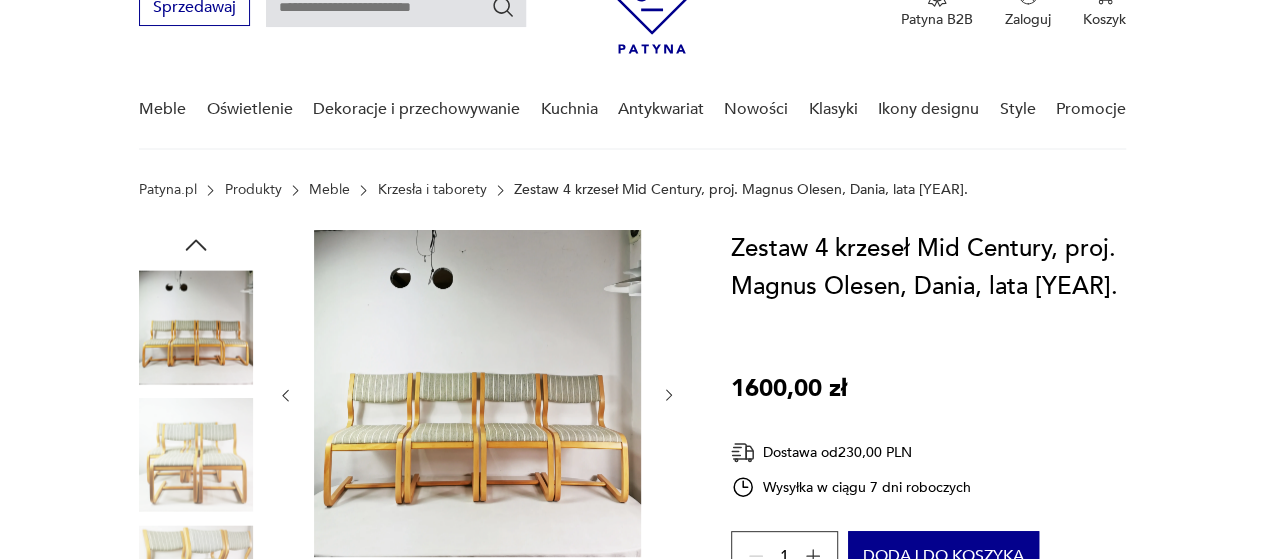 click 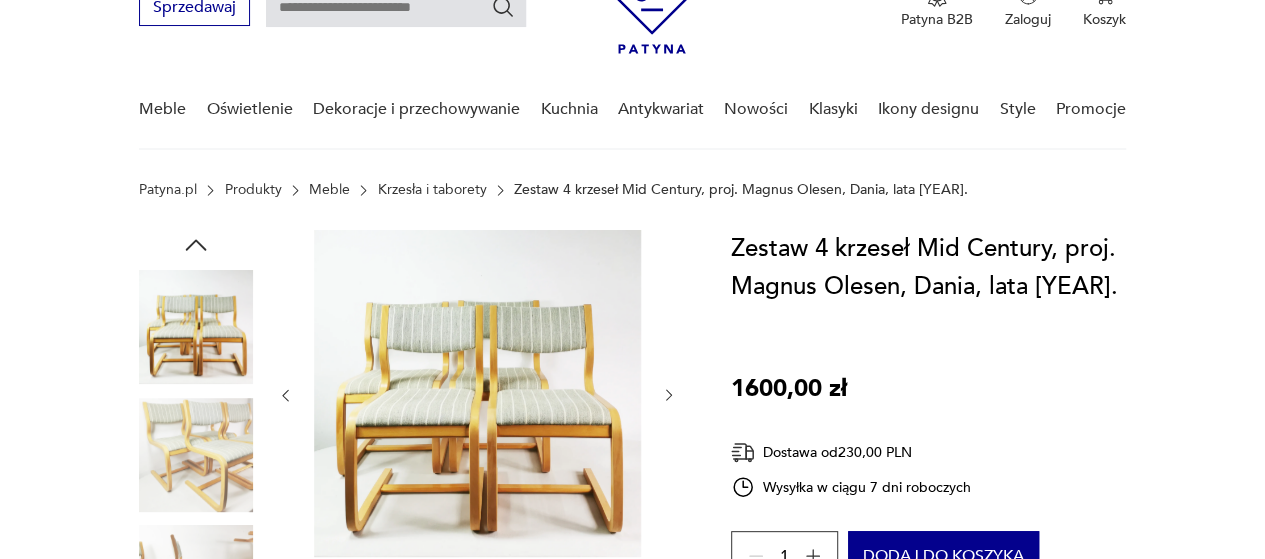 click 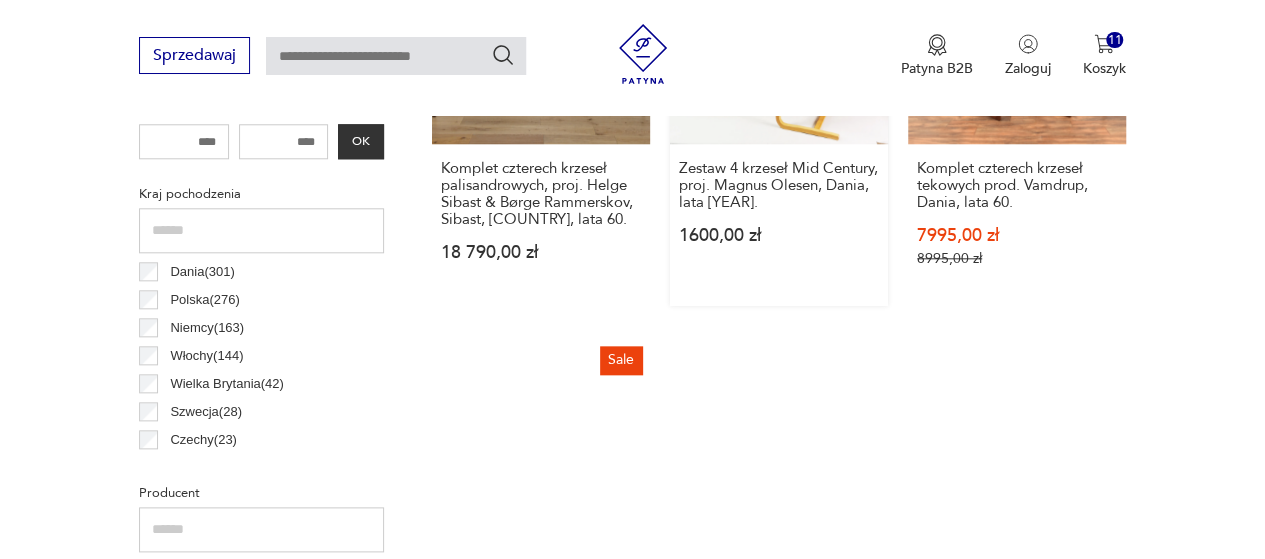 scroll, scrollTop: 1129, scrollLeft: 0, axis: vertical 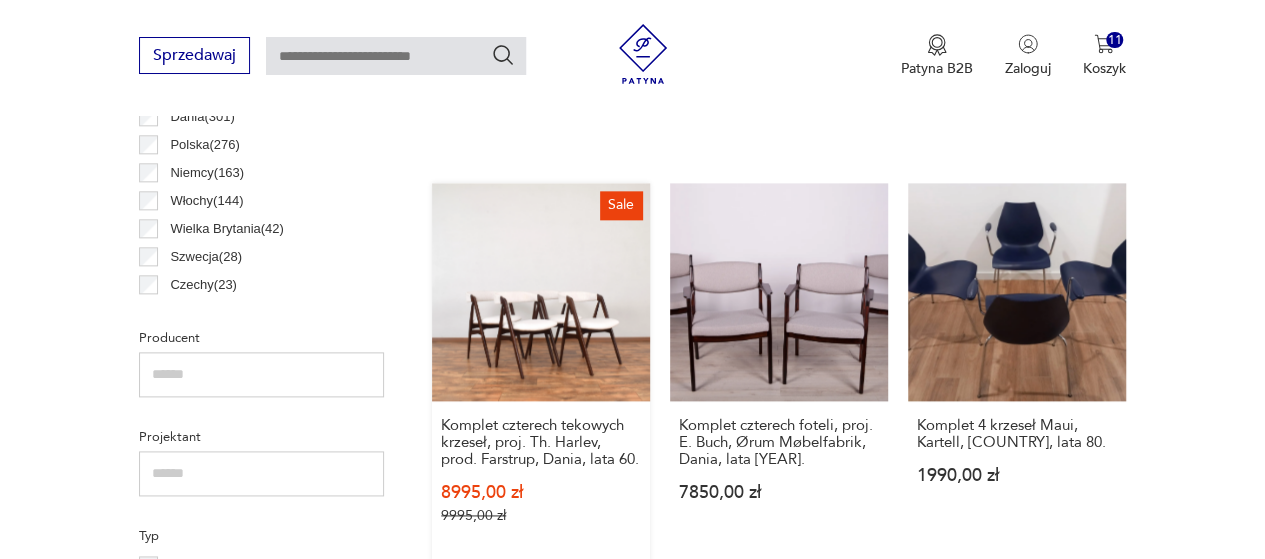click on "Sale Komplet czterech tekowych krzeseł, proj. Th. Harlev, prod. Farstrup, Dania, lata [YEAR] [PRICE] zł [PRICE] zł" at bounding box center (541, 373) 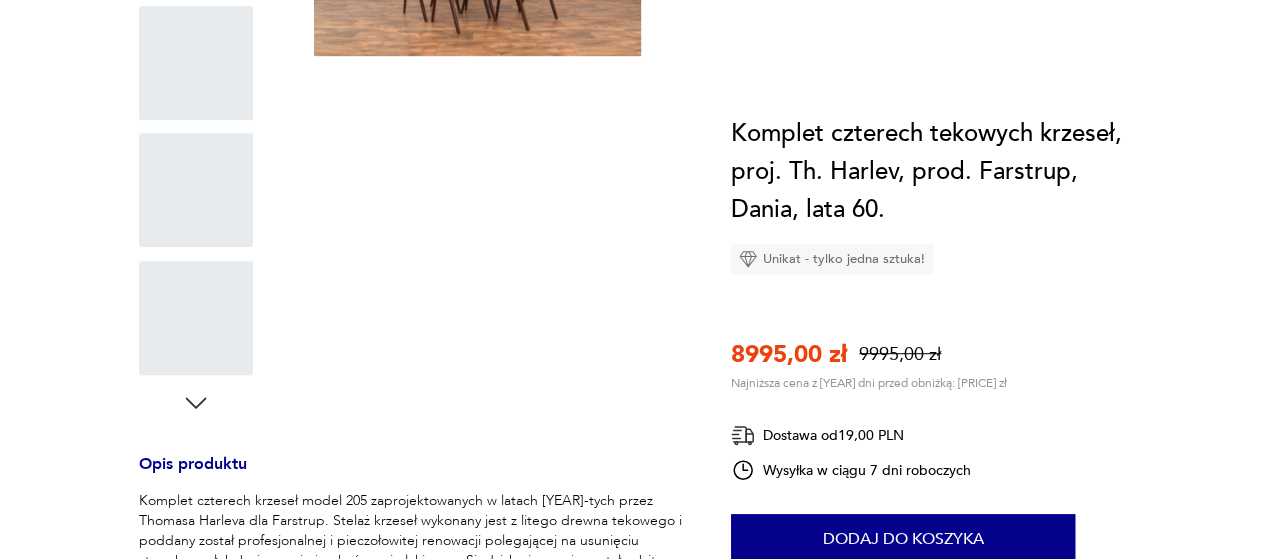 scroll, scrollTop: 0, scrollLeft: 0, axis: both 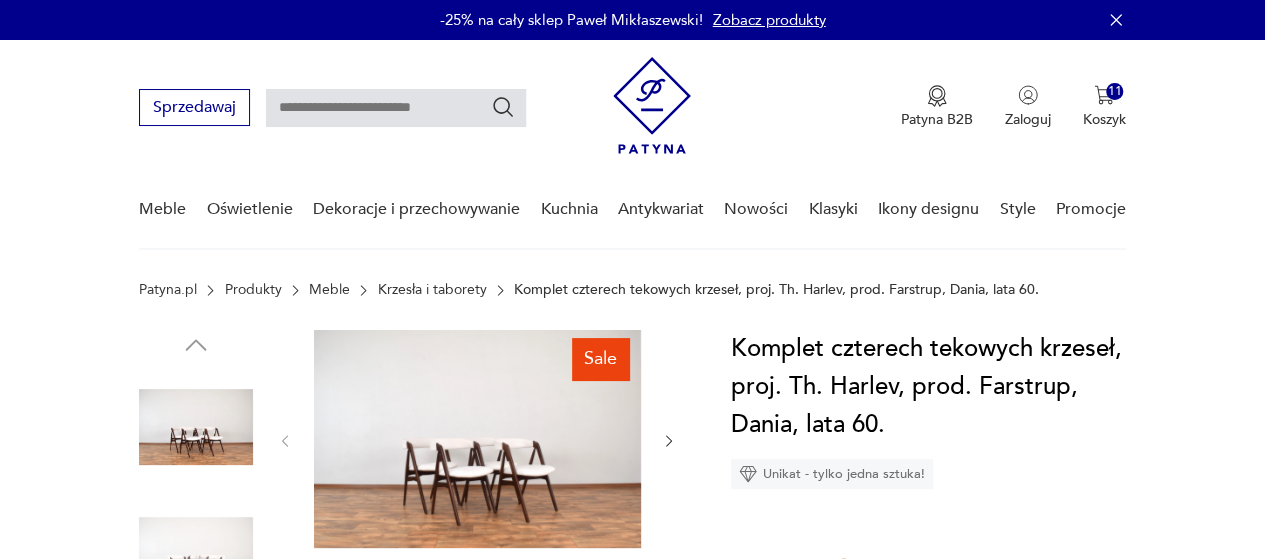 click 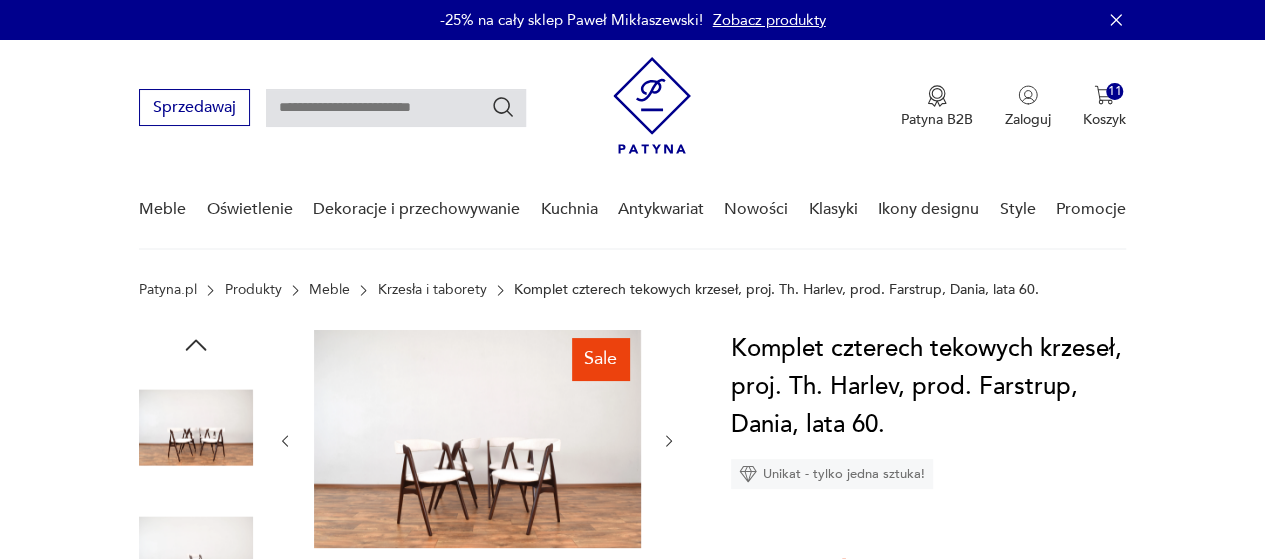 click 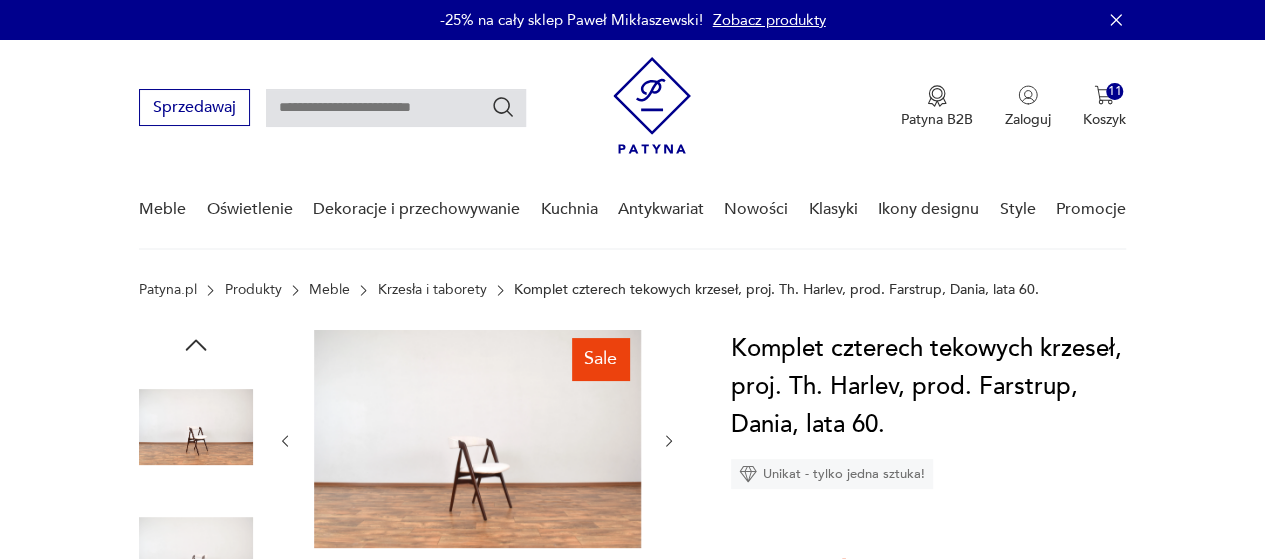 click 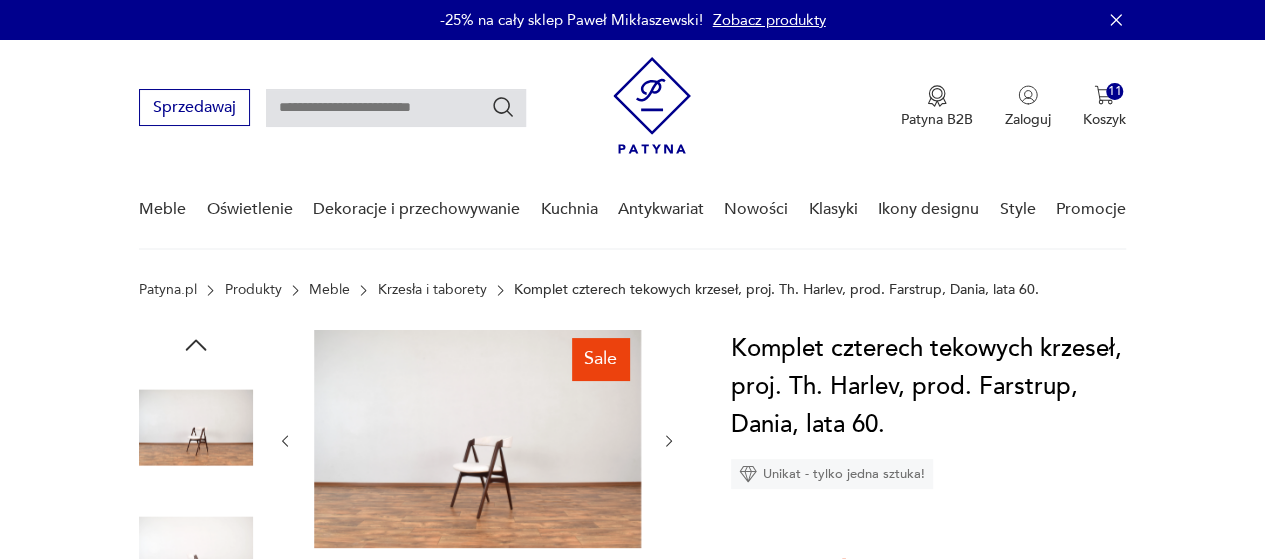 click 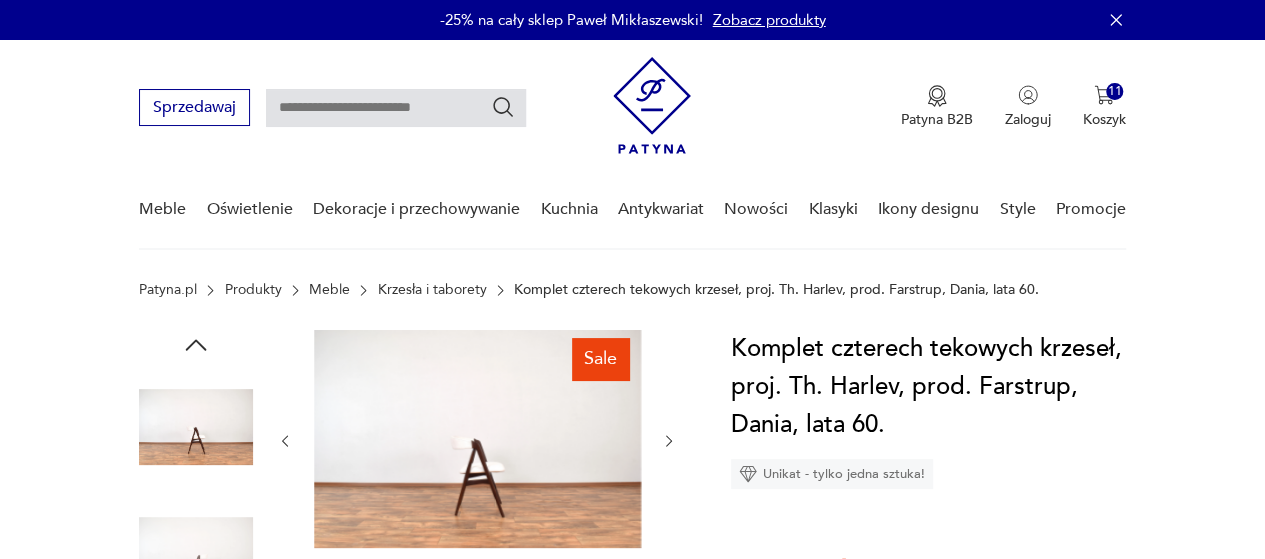 click 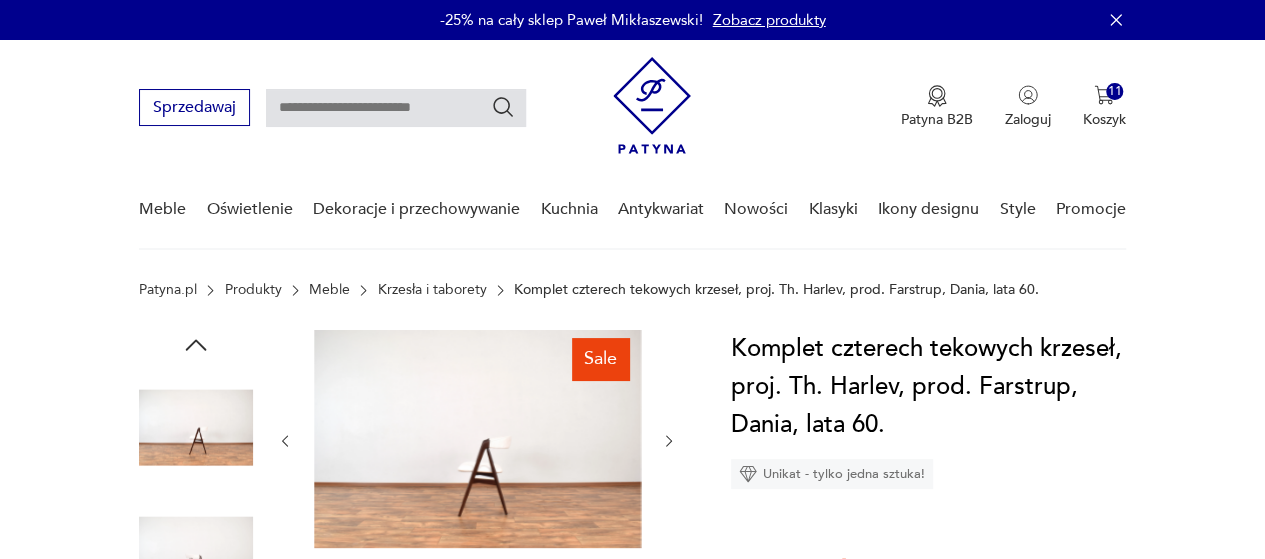 click 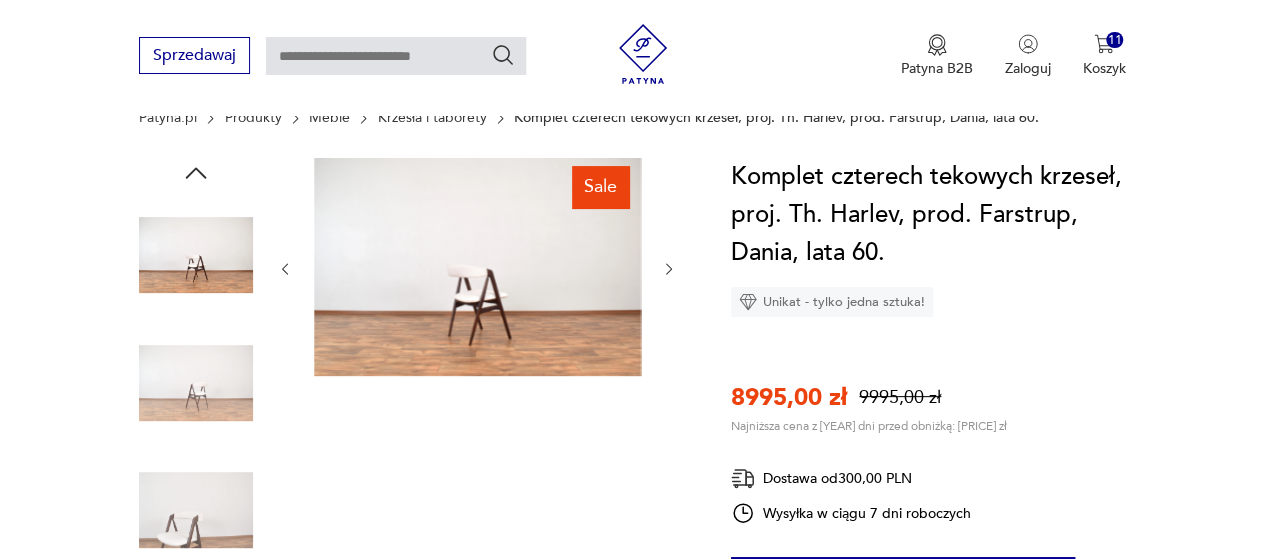scroll, scrollTop: 200, scrollLeft: 0, axis: vertical 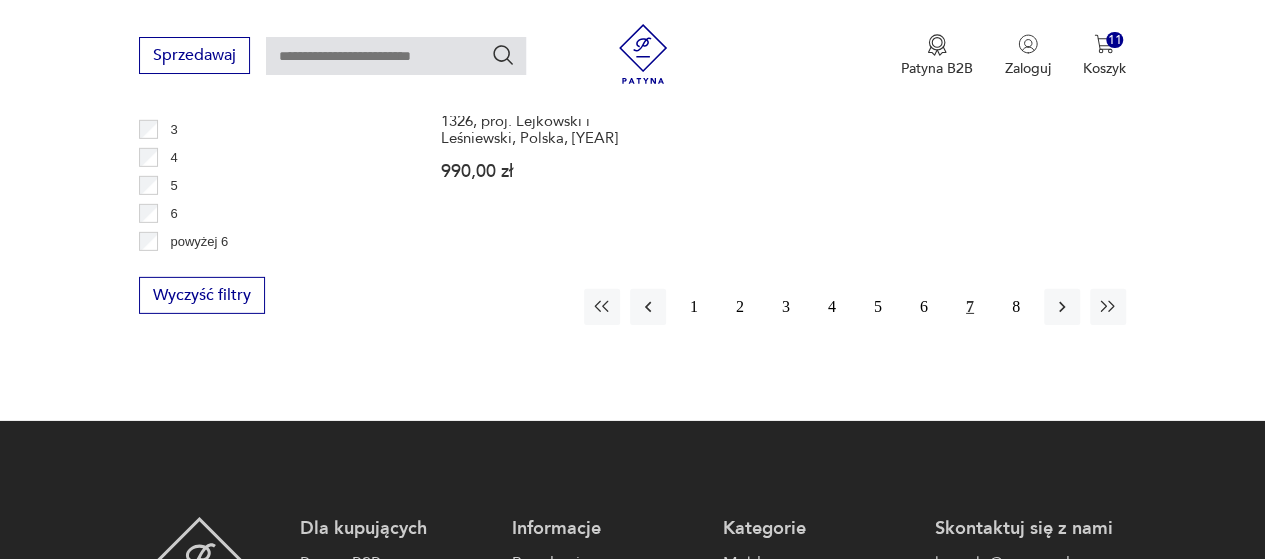 drag, startPoint x: 1018, startPoint y: 325, endPoint x: 1126, endPoint y: 328, distance: 108.04166 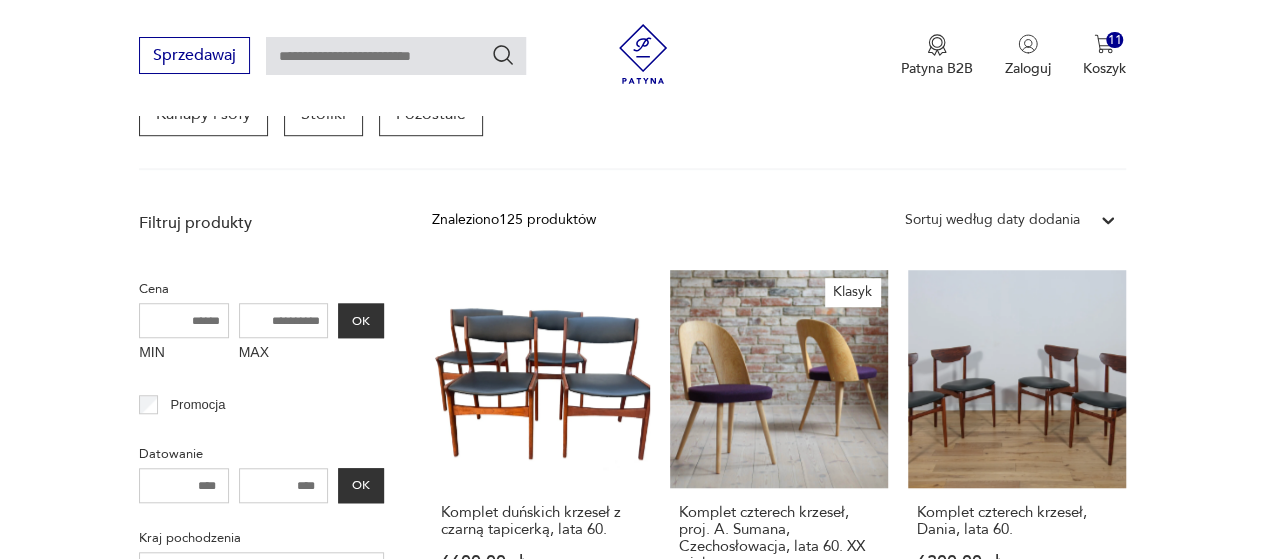 scroll, scrollTop: 730, scrollLeft: 0, axis: vertical 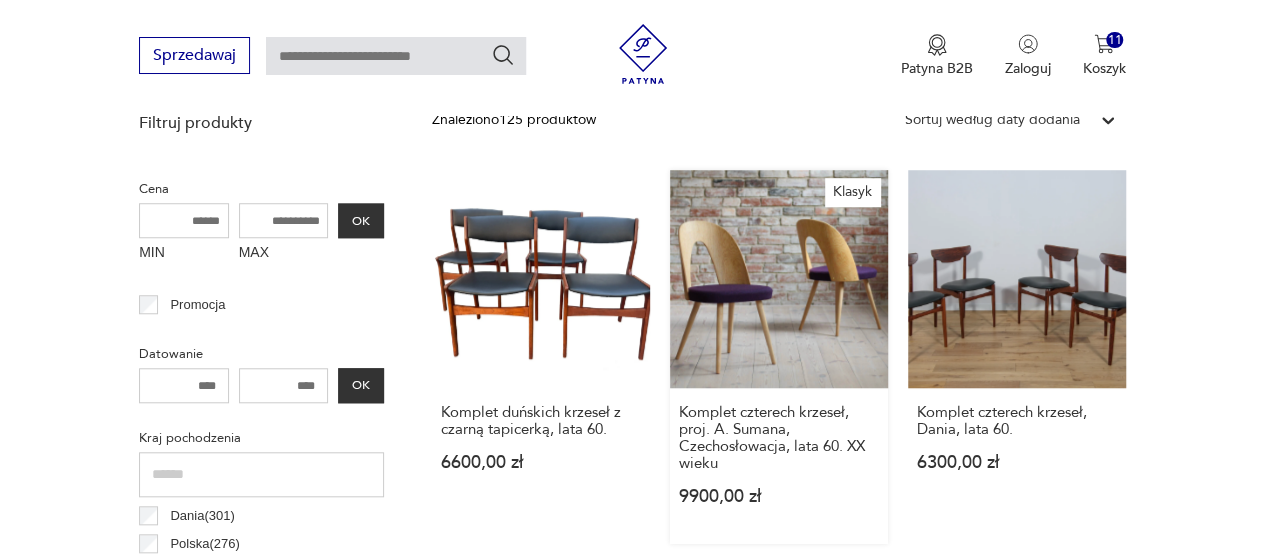click on "Klasyk Komplet czterech krzeseł, proj. A. Sumana, [COUNTRY], lata [YEAR] XX wieku [PRICE] zł" at bounding box center (779, 357) 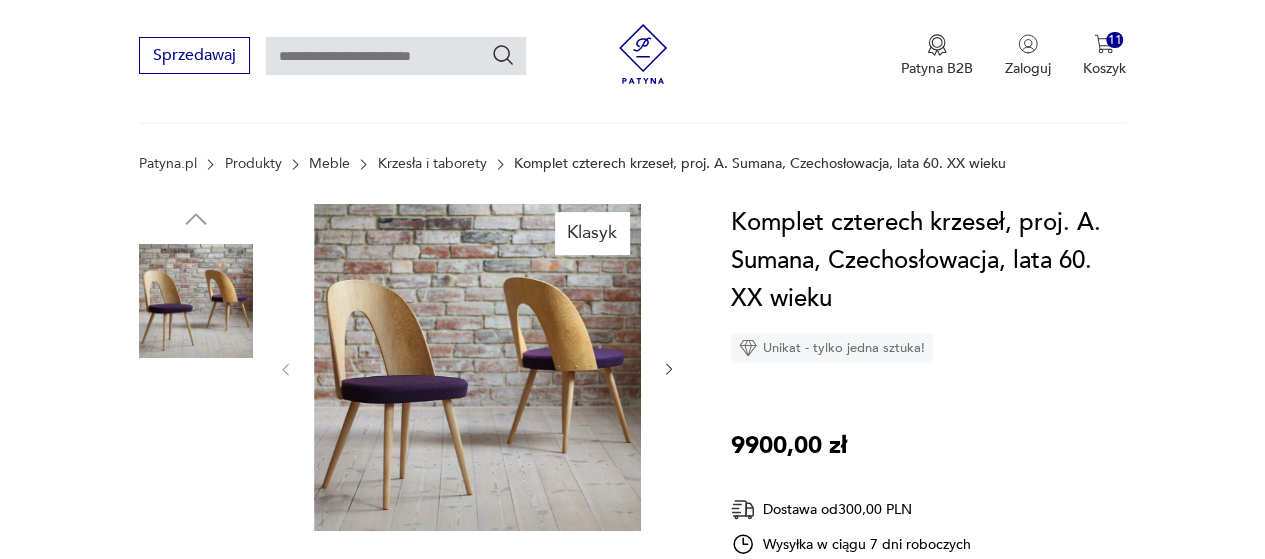 scroll, scrollTop: 100, scrollLeft: 0, axis: vertical 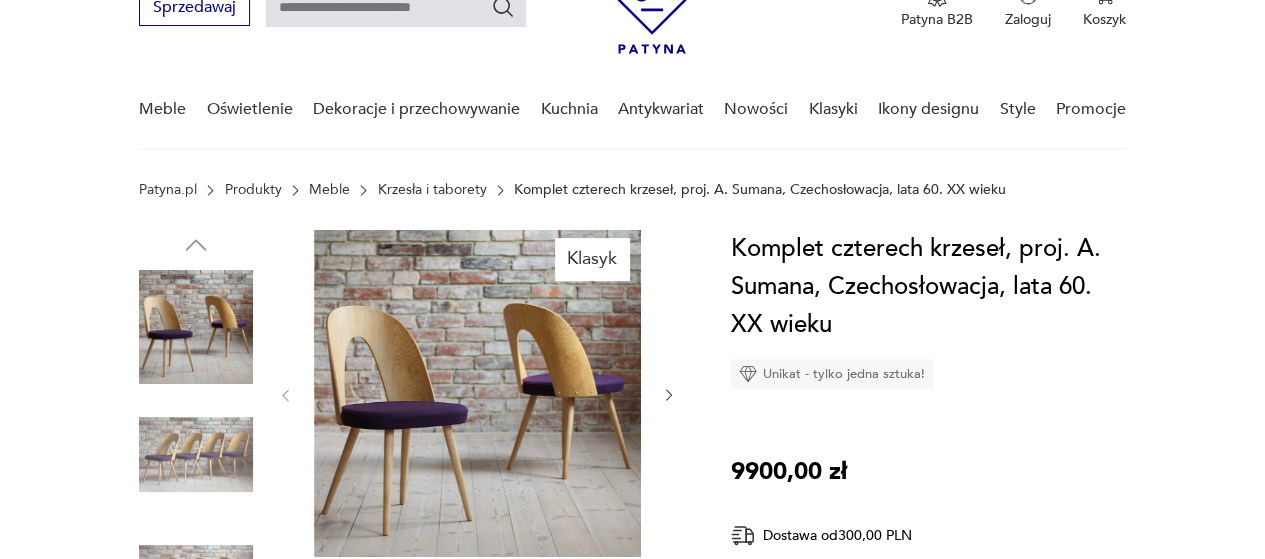 click 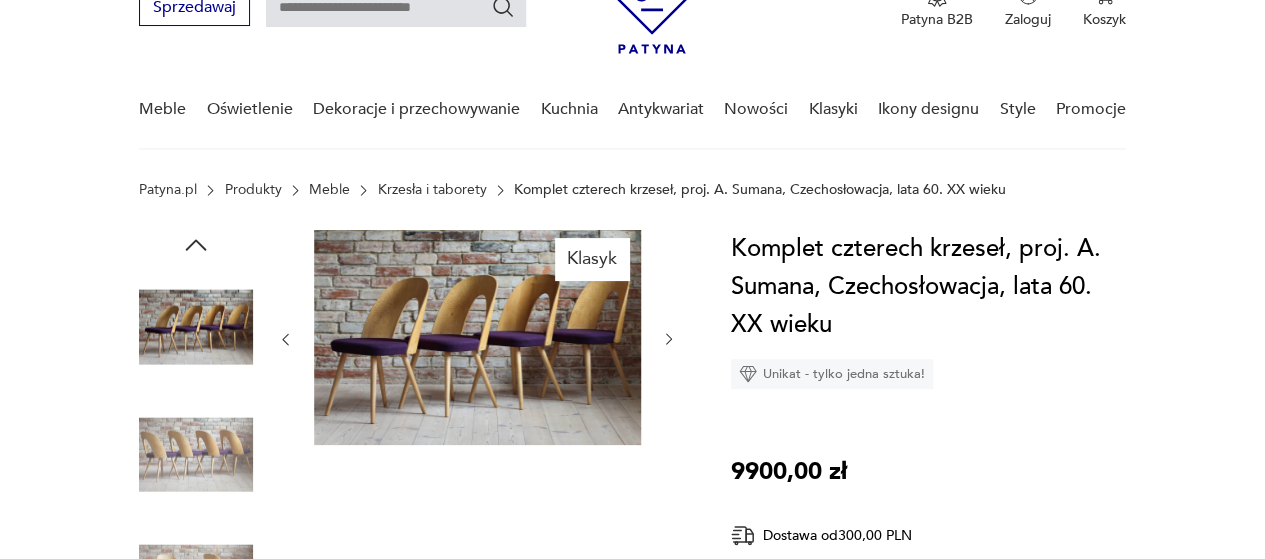 click 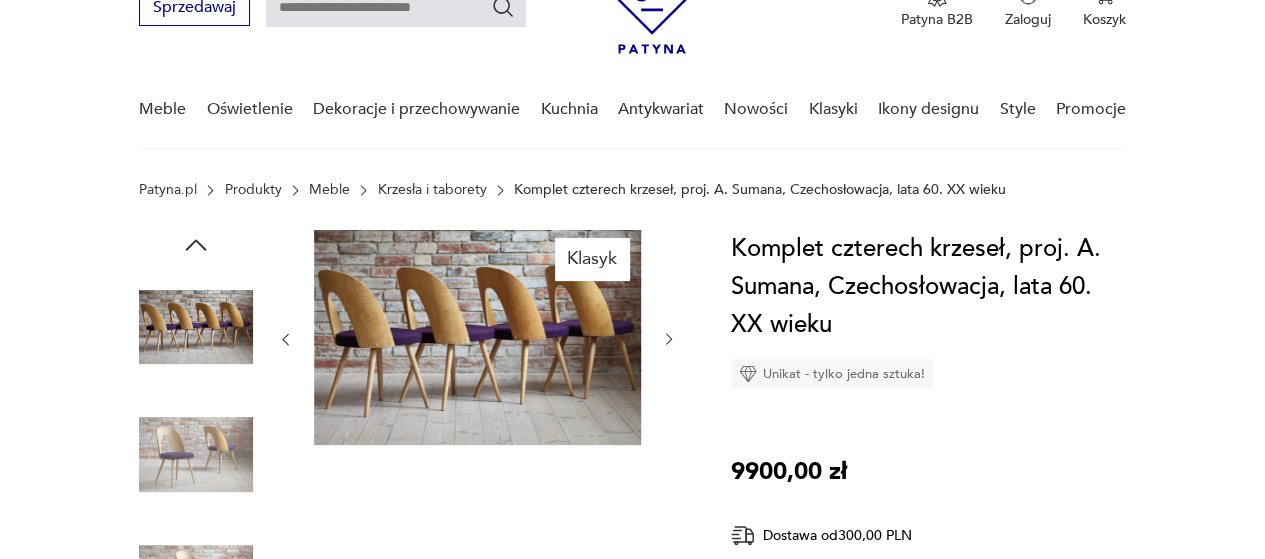 click 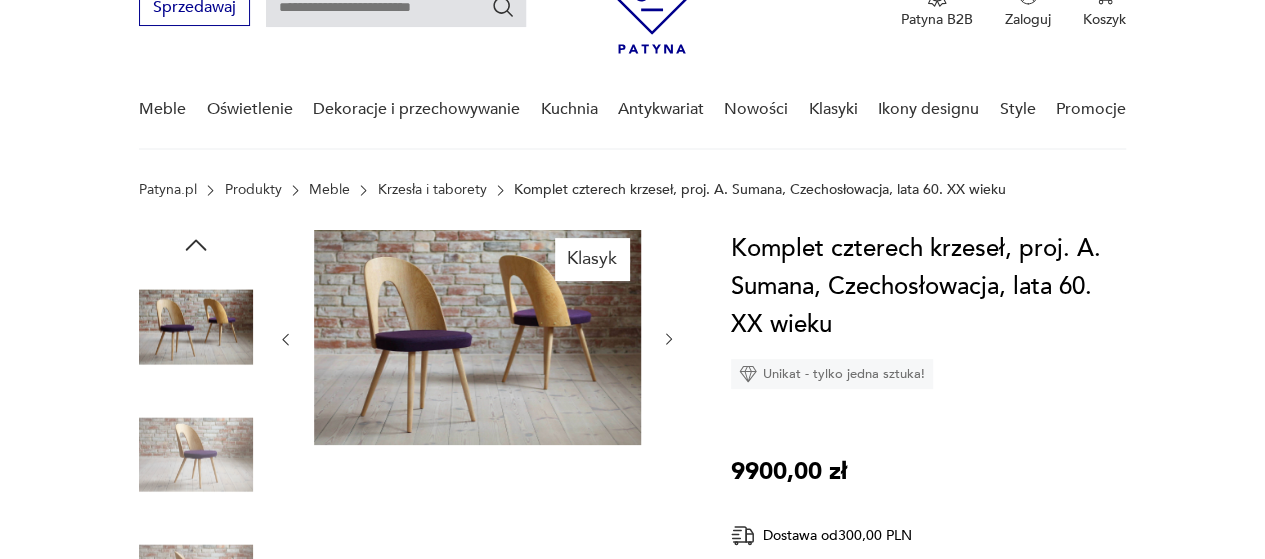click 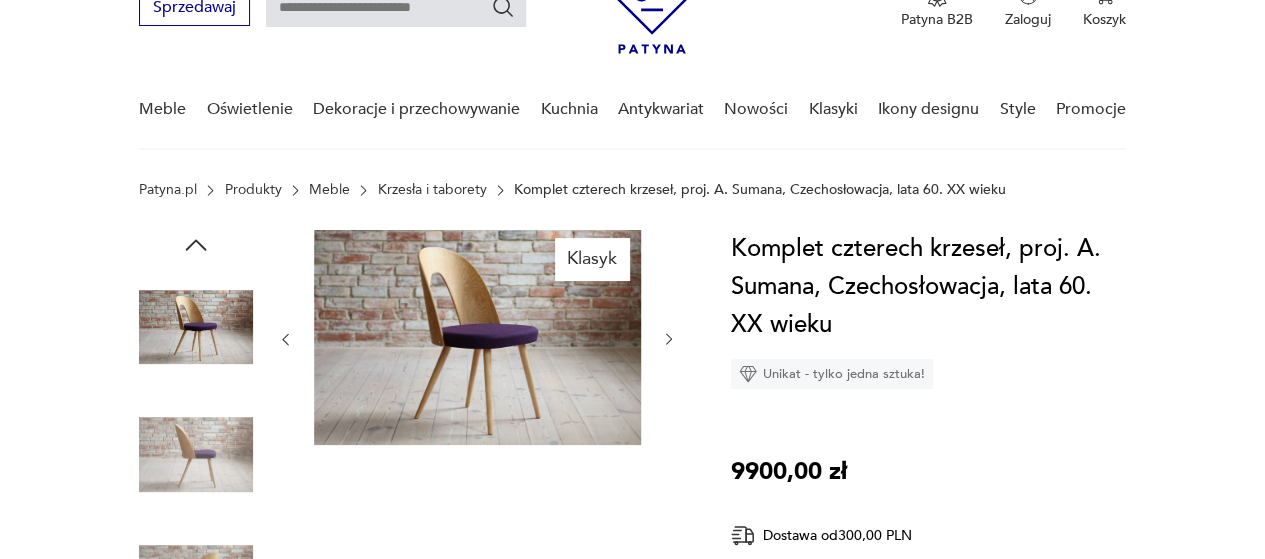 click 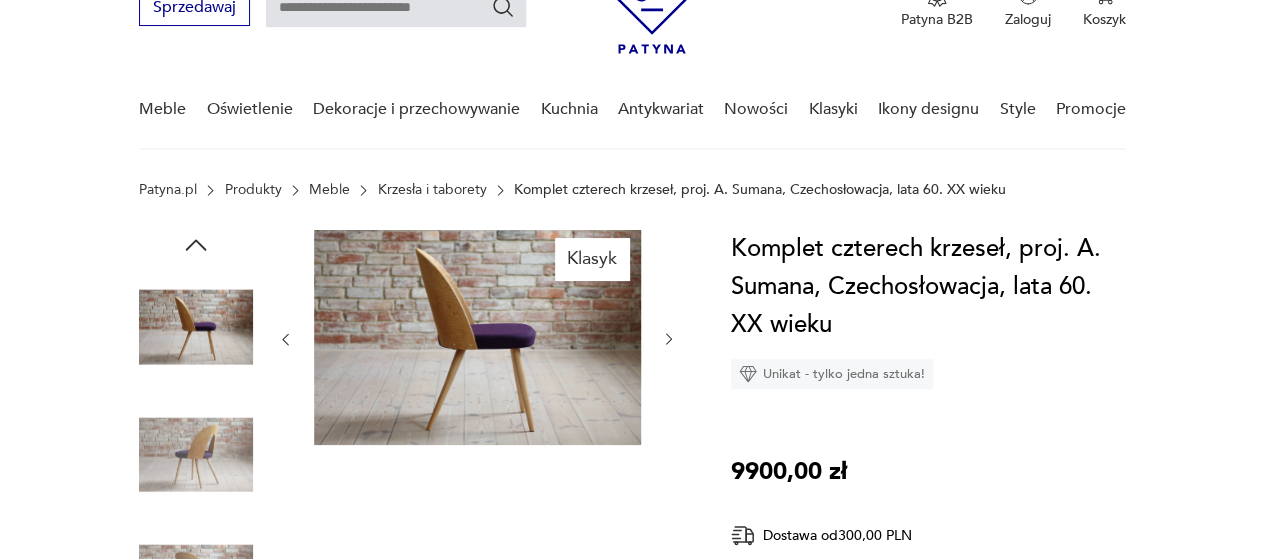 click 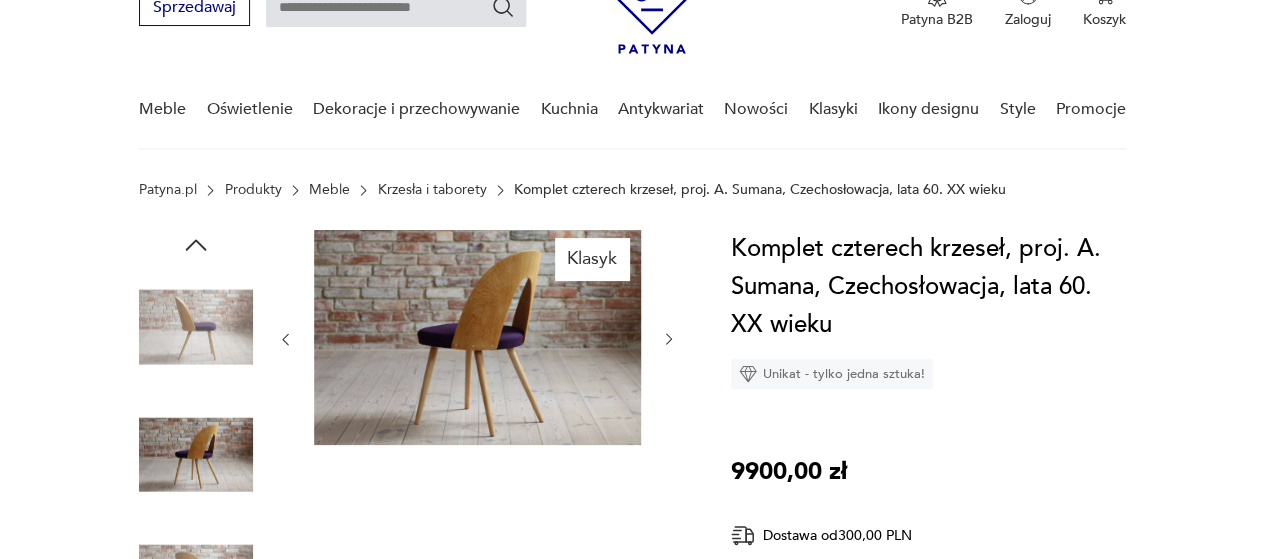 click 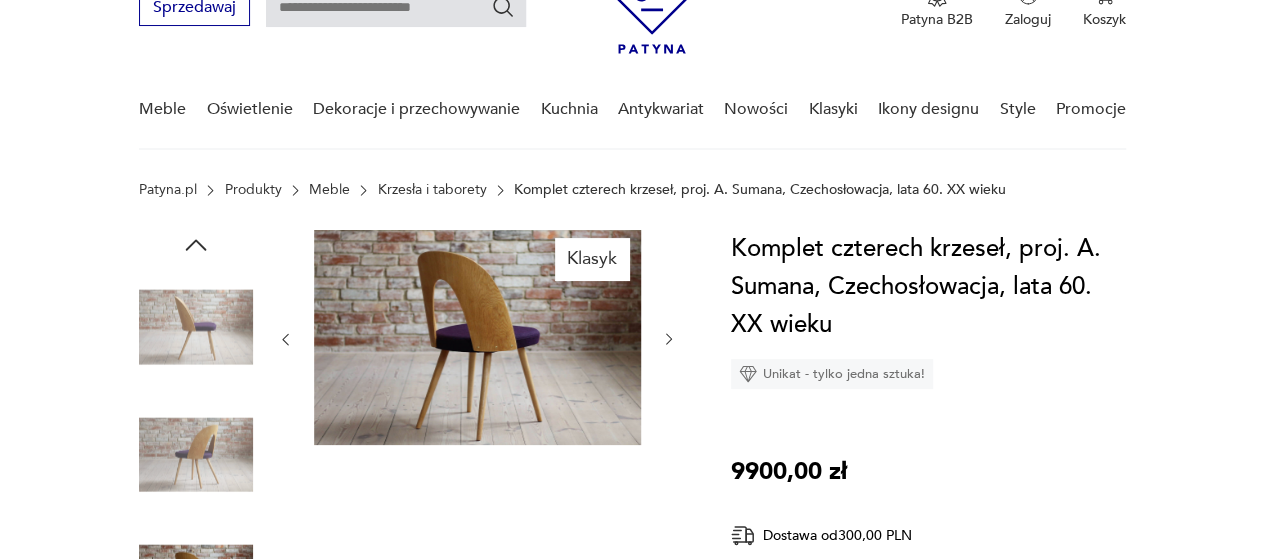 click 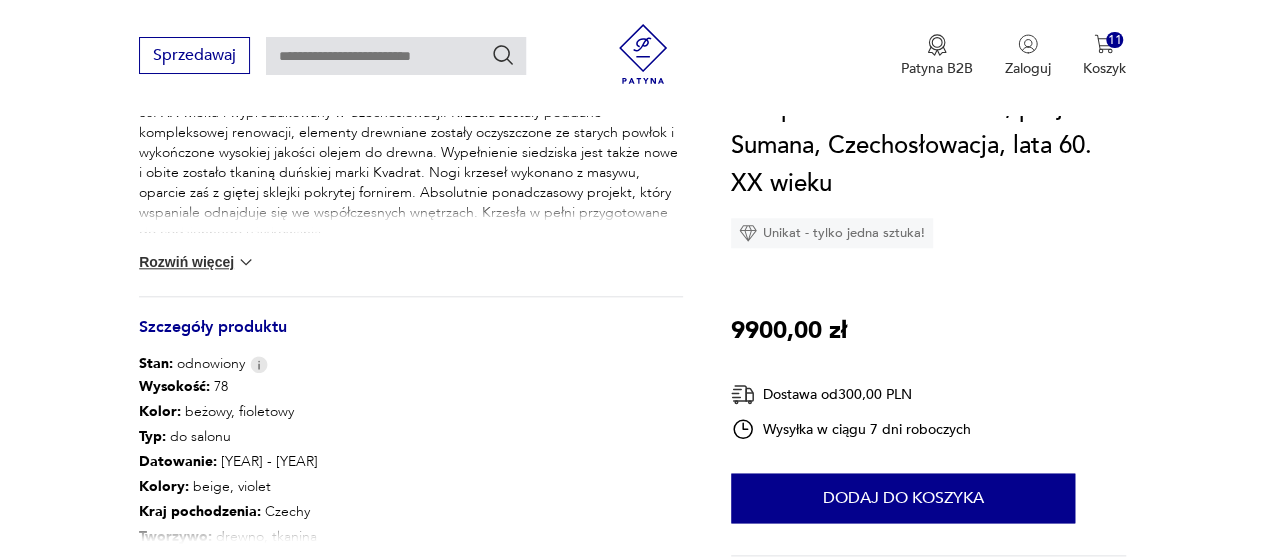 scroll, scrollTop: 1000, scrollLeft: 0, axis: vertical 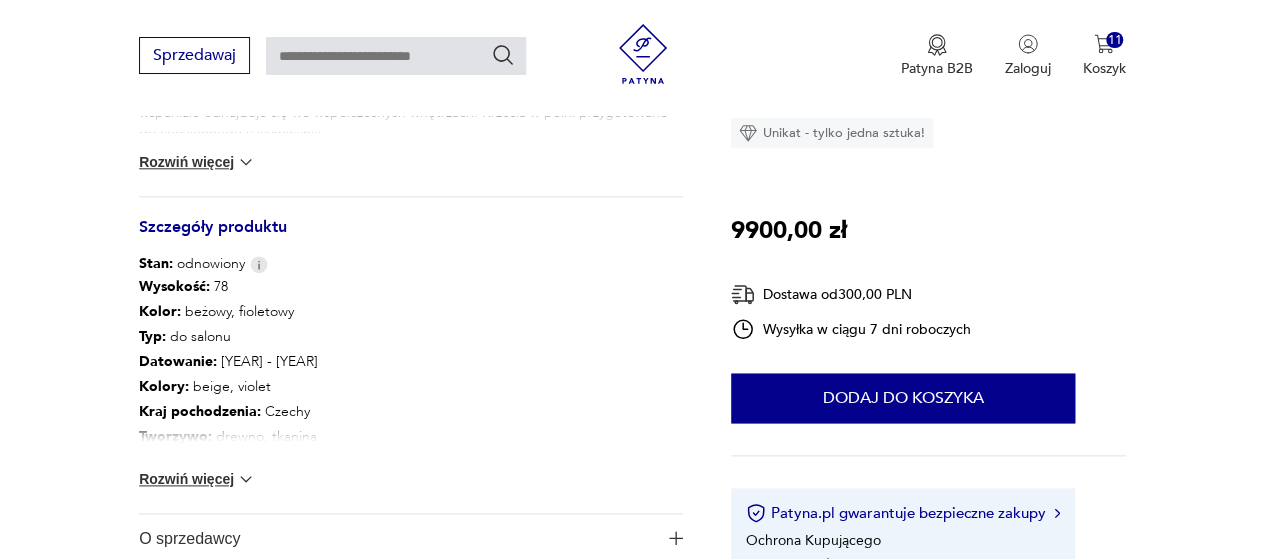 click at bounding box center [246, 479] 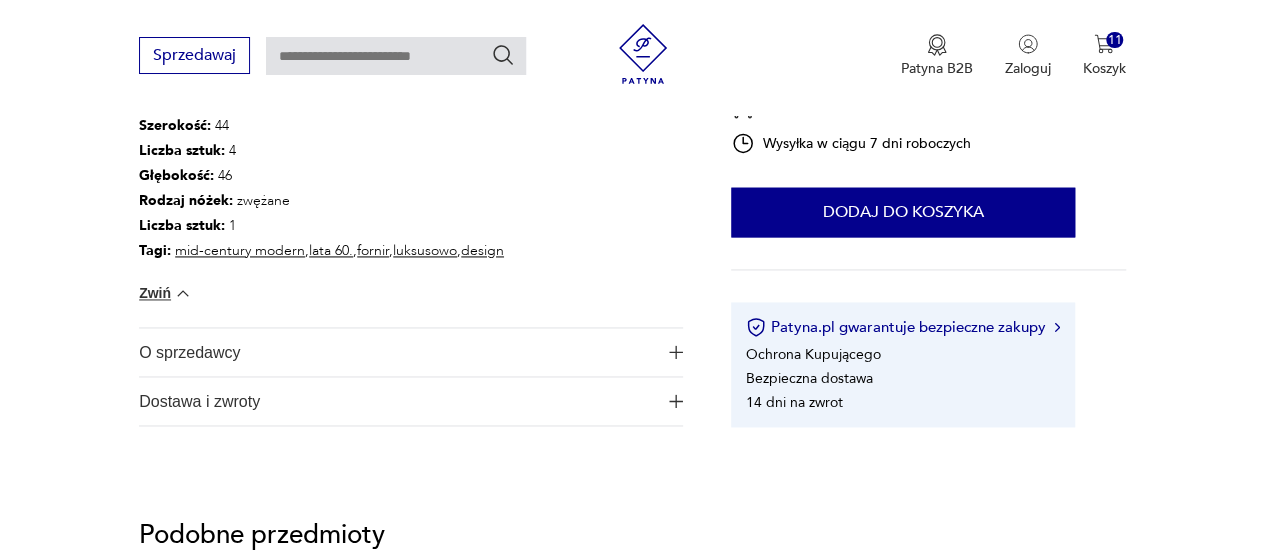 scroll, scrollTop: 1400, scrollLeft: 0, axis: vertical 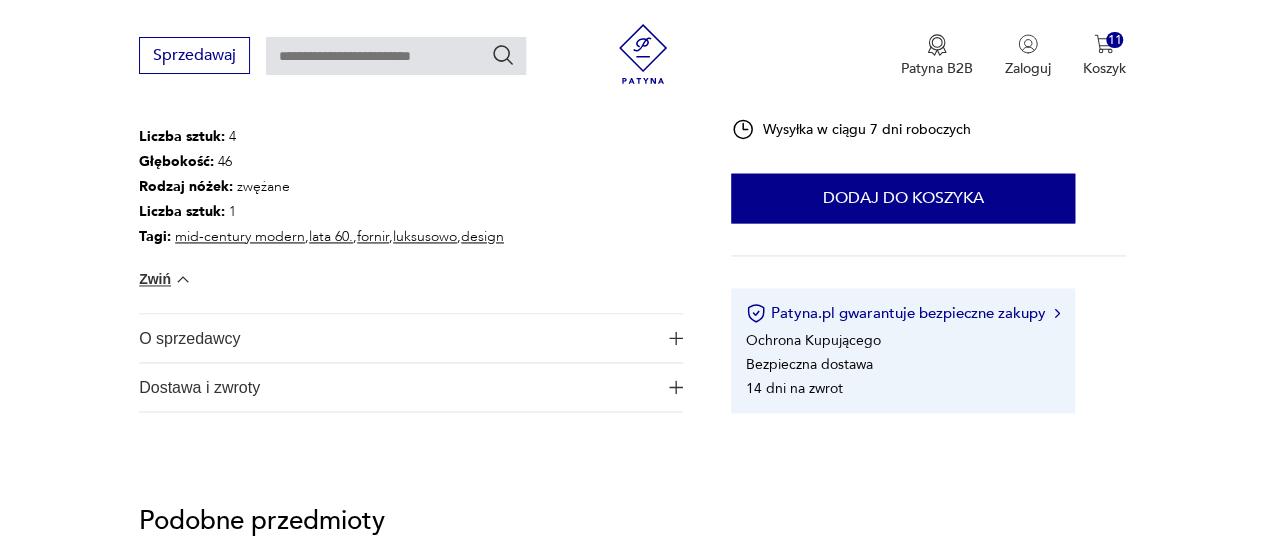 click at bounding box center [676, 338] 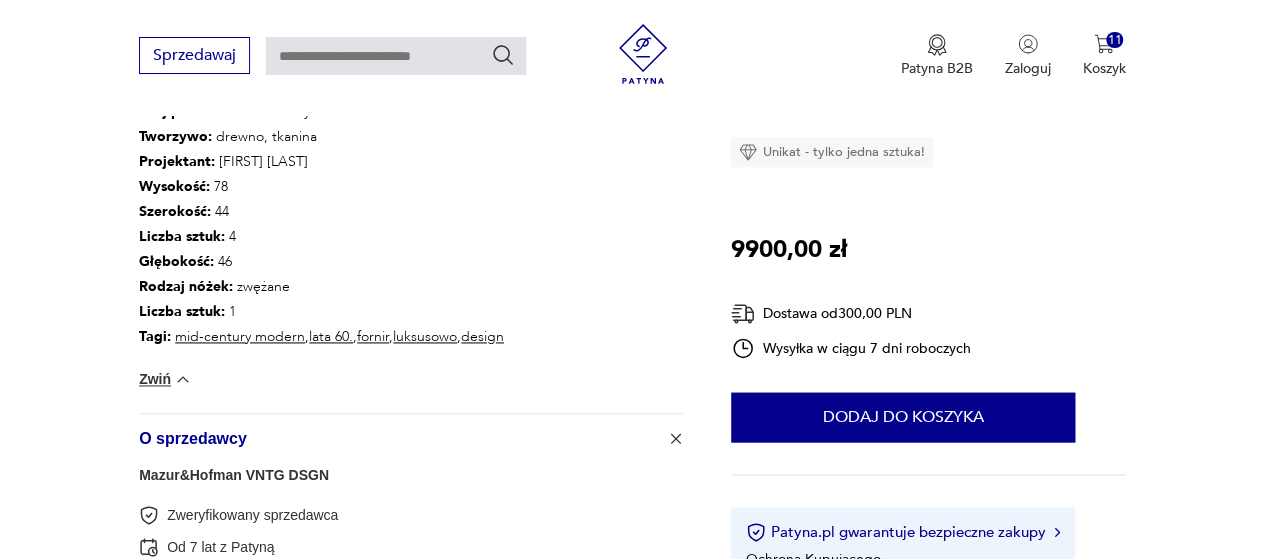 scroll, scrollTop: 1400, scrollLeft: 0, axis: vertical 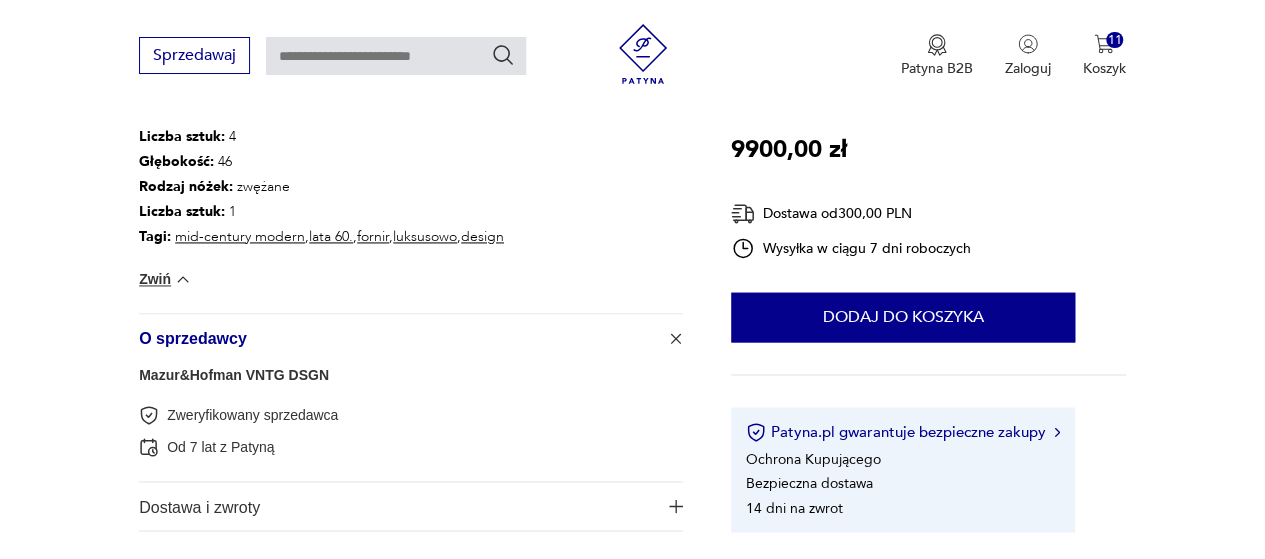 click on "Mazur&Hofman VNTG DSGN" at bounding box center (234, 375) 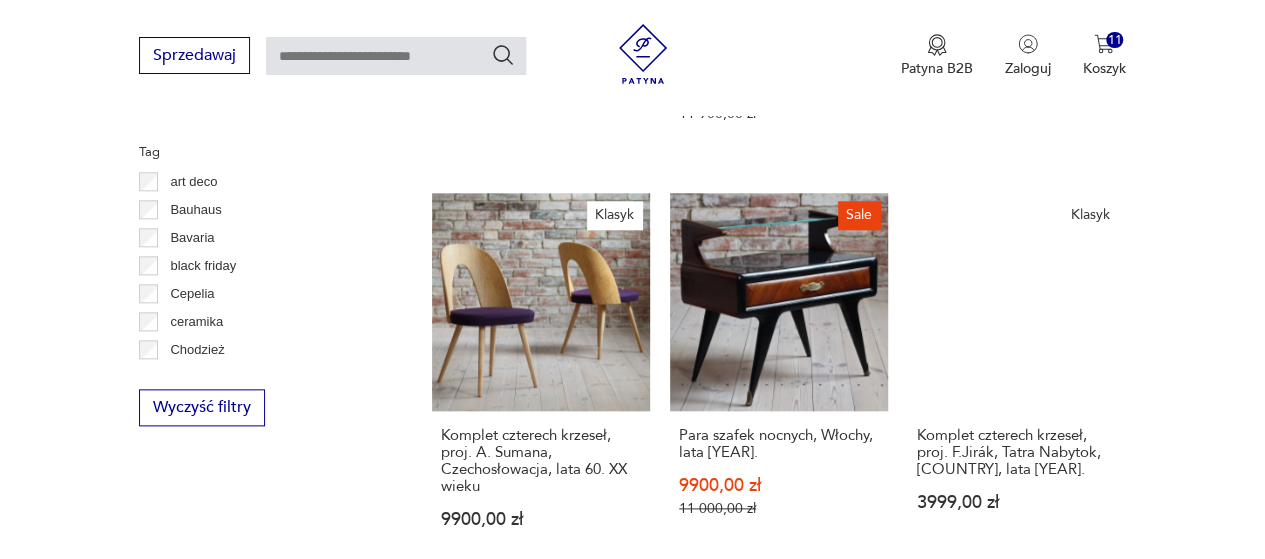 scroll, scrollTop: 1012, scrollLeft: 0, axis: vertical 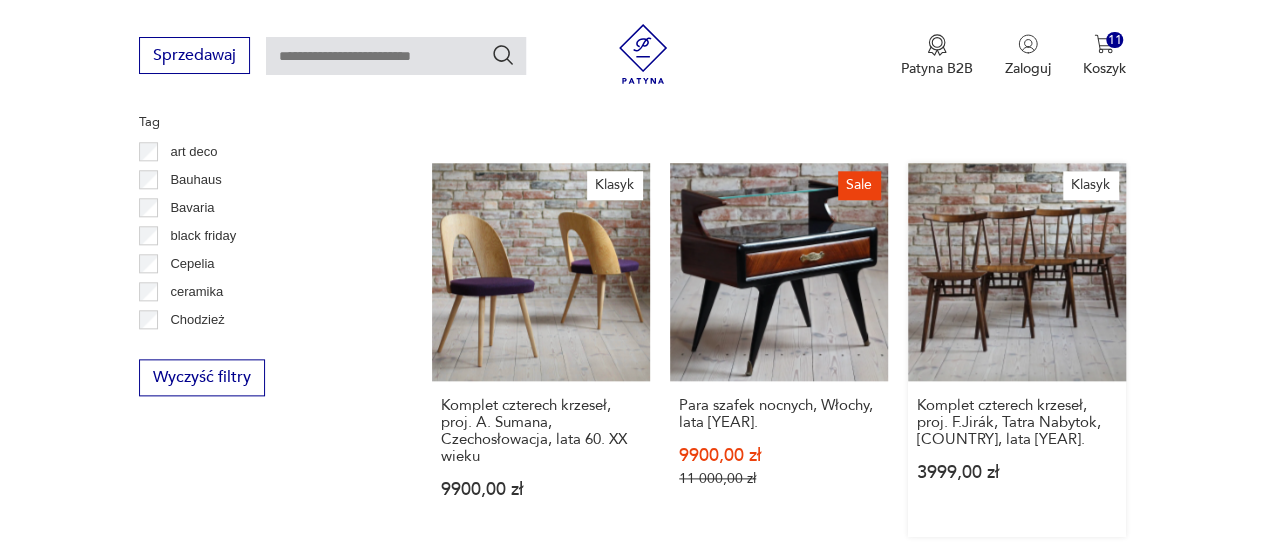 click on "Klasyk Komplet czterech krzeseł, proj. F.Jirák, Tatra Nabytok, Czechosłowacja, lata 60. 3999,00 zł" at bounding box center [1017, 350] 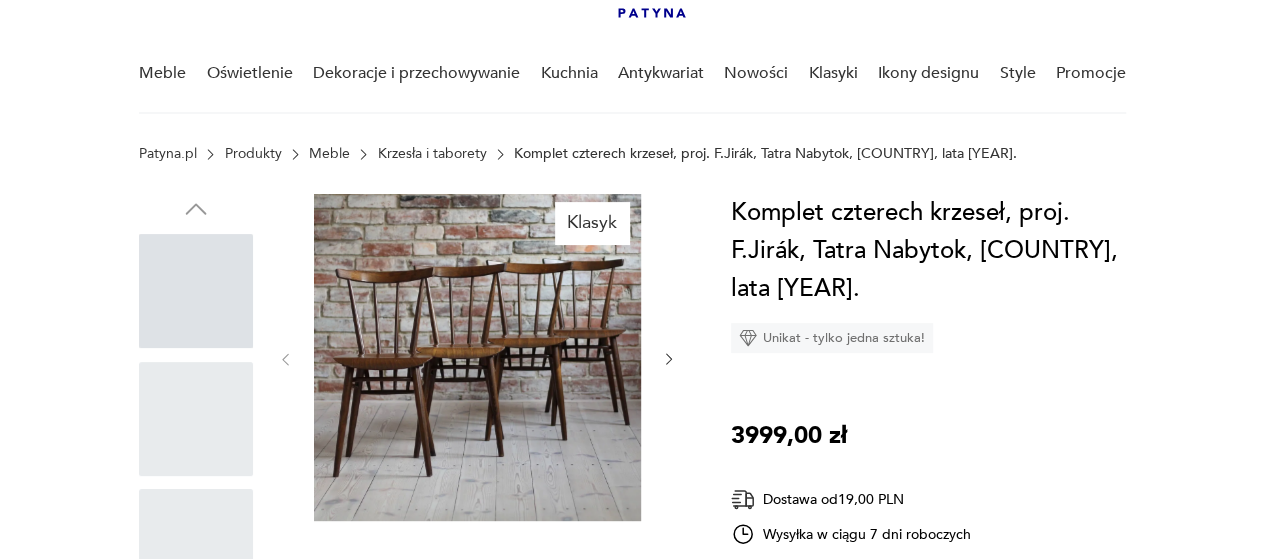 scroll, scrollTop: 0, scrollLeft: 0, axis: both 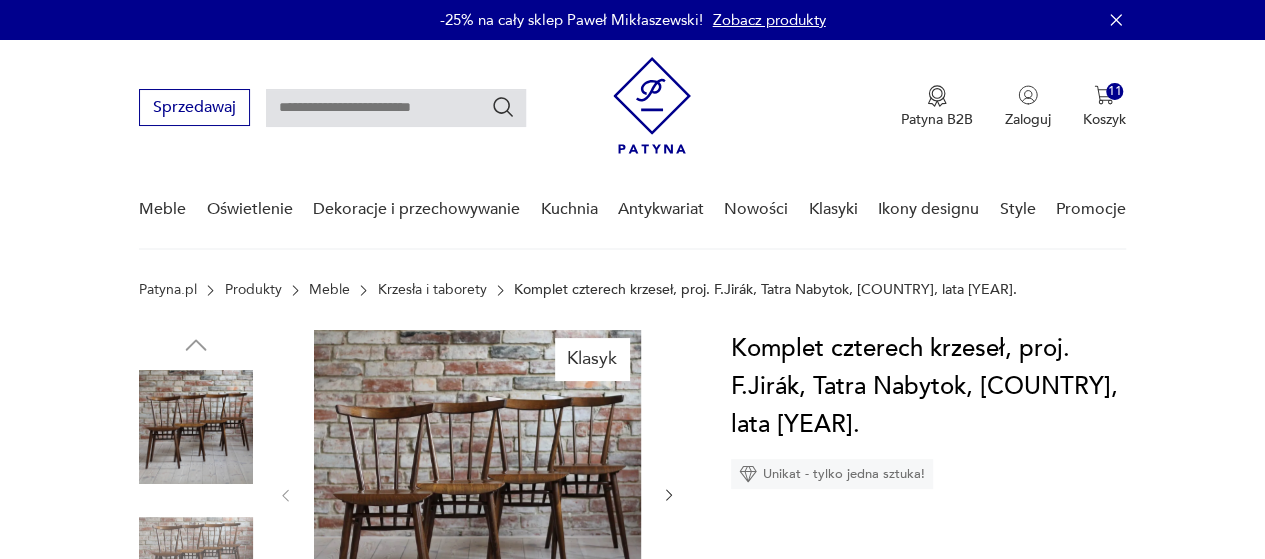 click 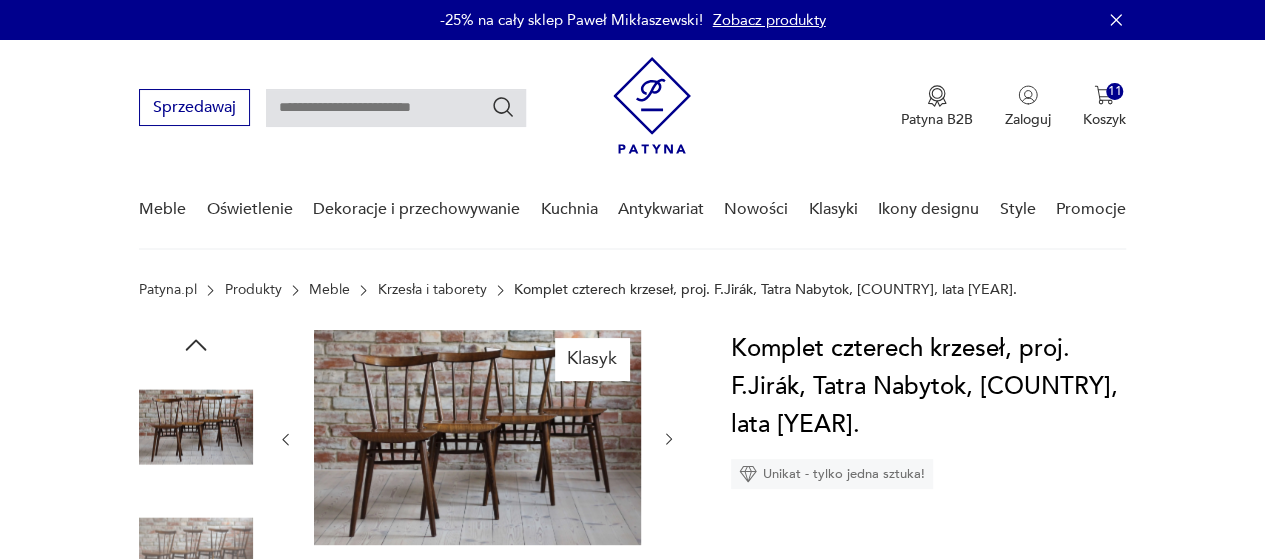 click at bounding box center [477, 439] 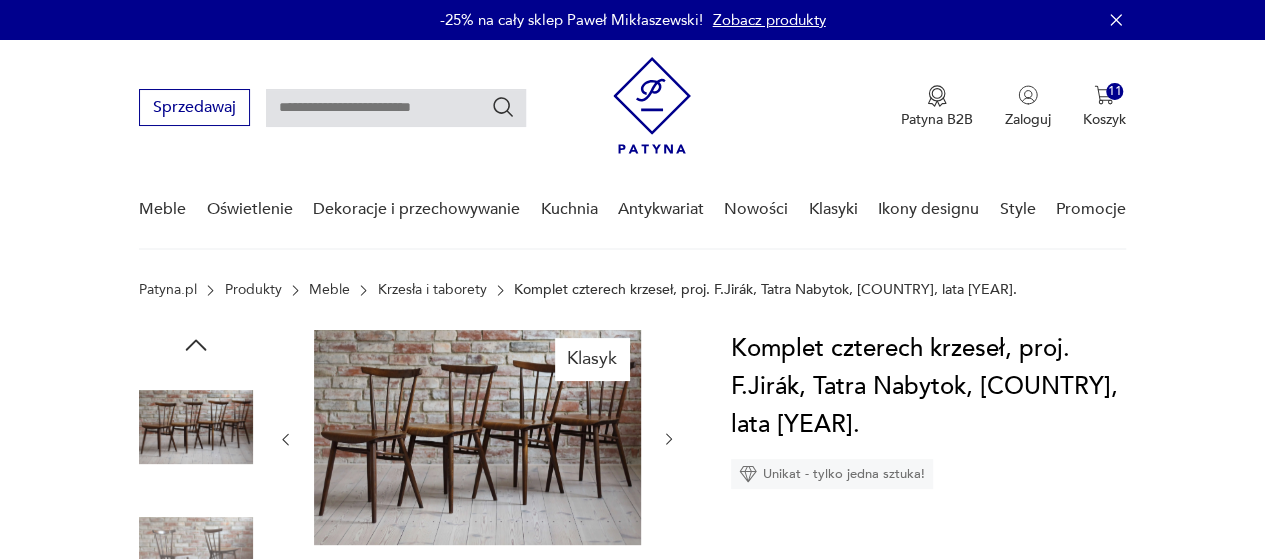 click 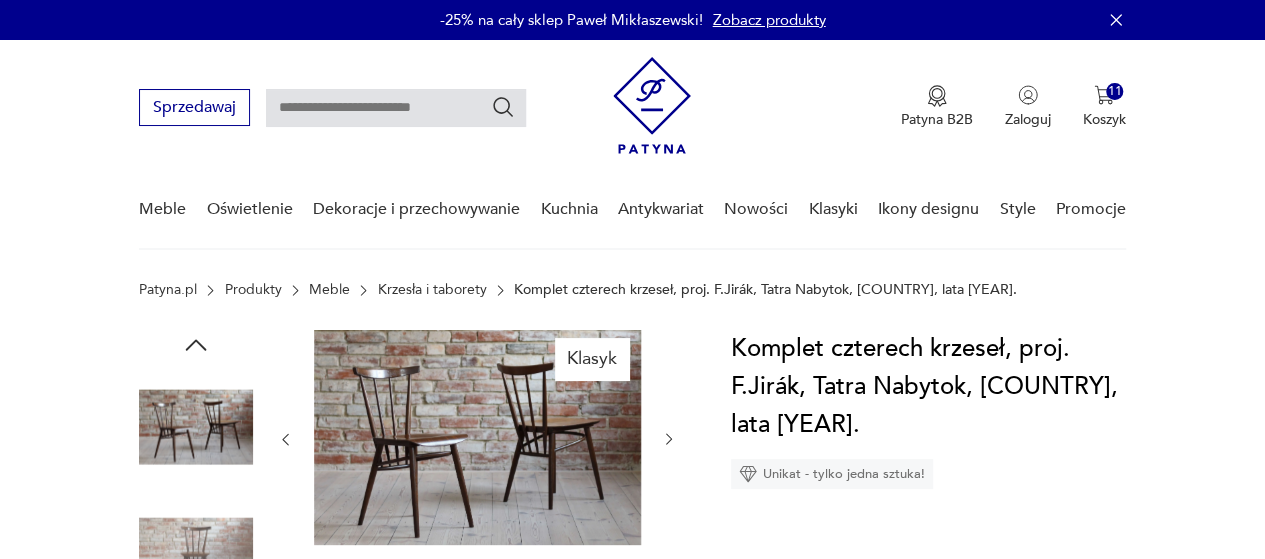 click 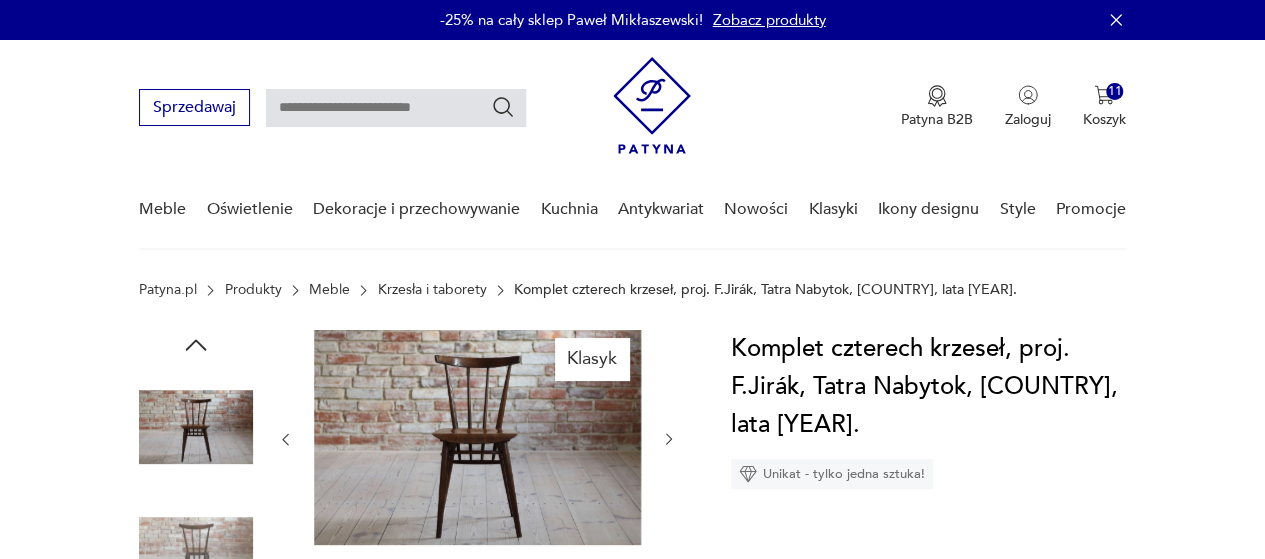 click 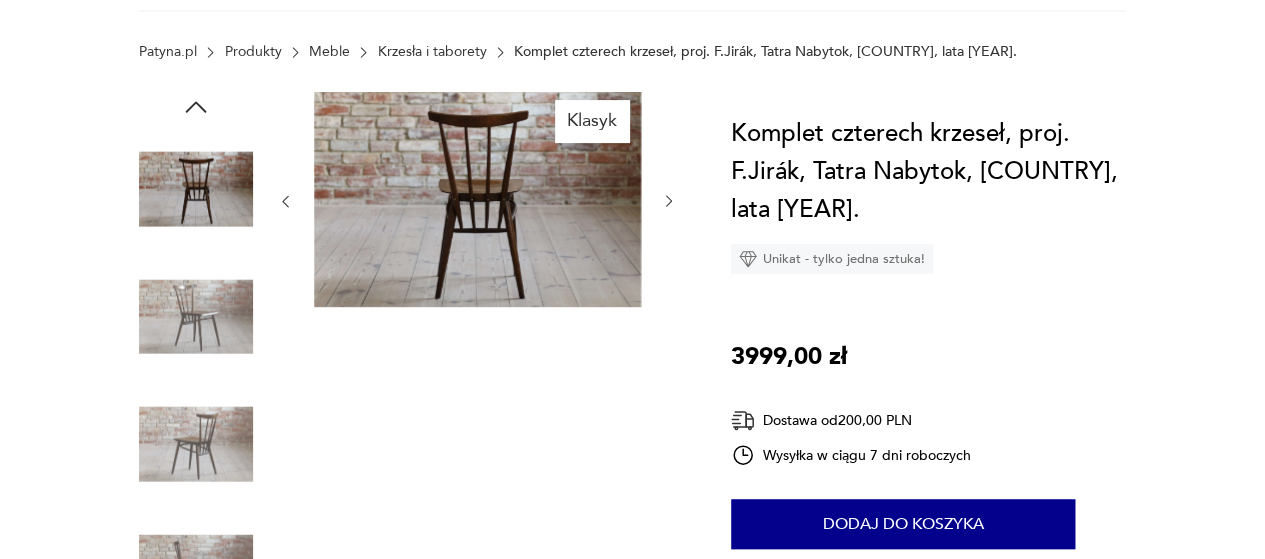 scroll, scrollTop: 0, scrollLeft: 0, axis: both 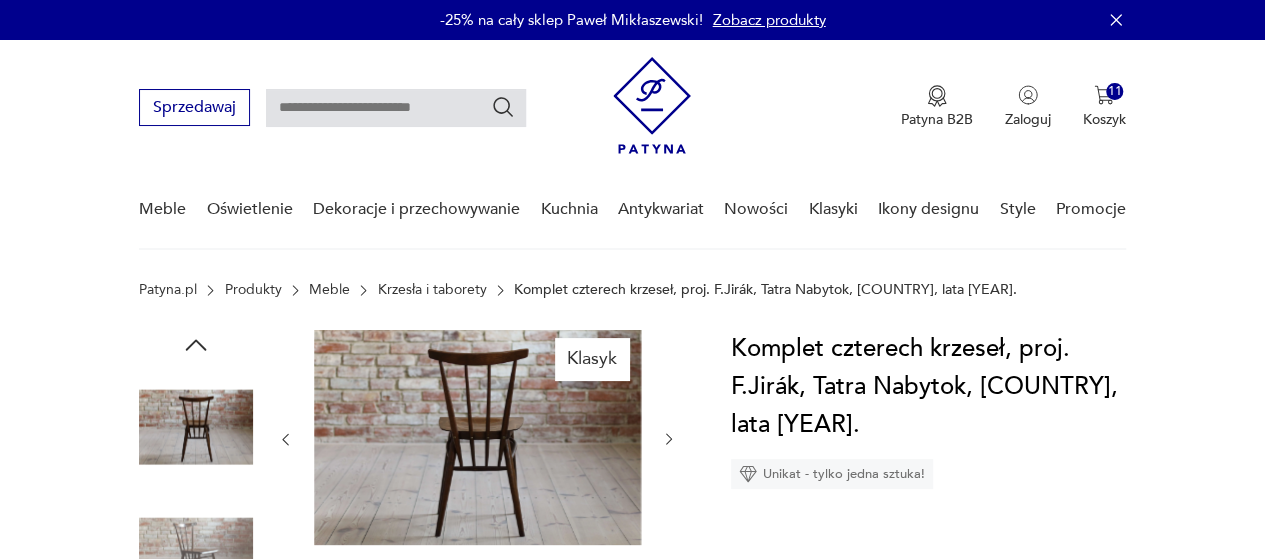 click 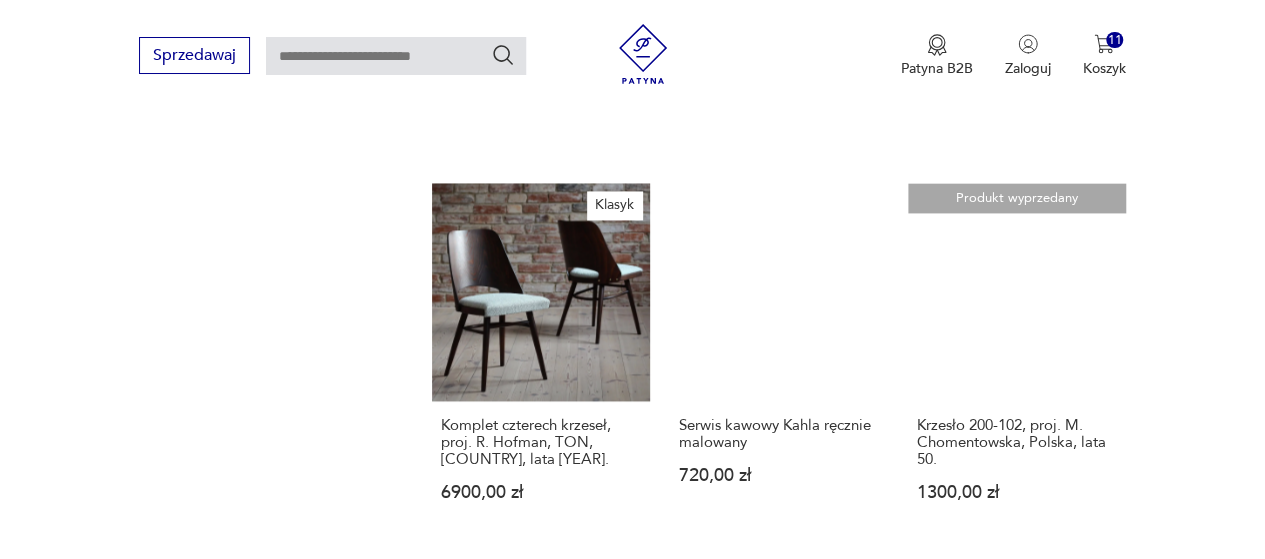 scroll, scrollTop: 1430, scrollLeft: 0, axis: vertical 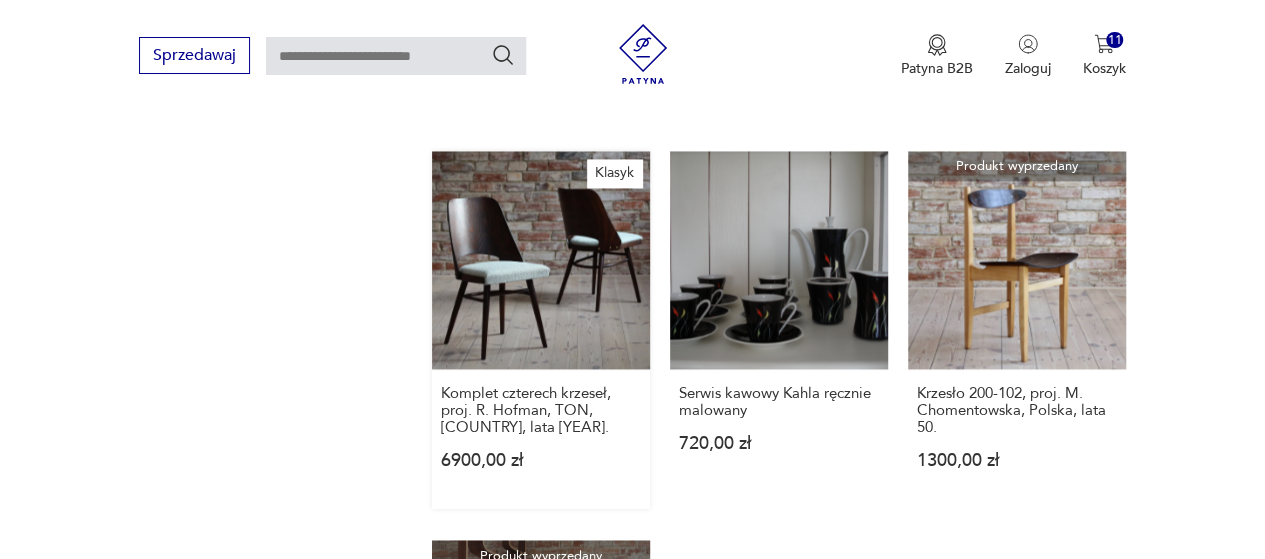 click on "Klasyk Komplet czterech krzeseł, proj. R. Hofman, TON, [COUNTRY], lata [YEAR] [PRICE] zł" at bounding box center (541, 329) 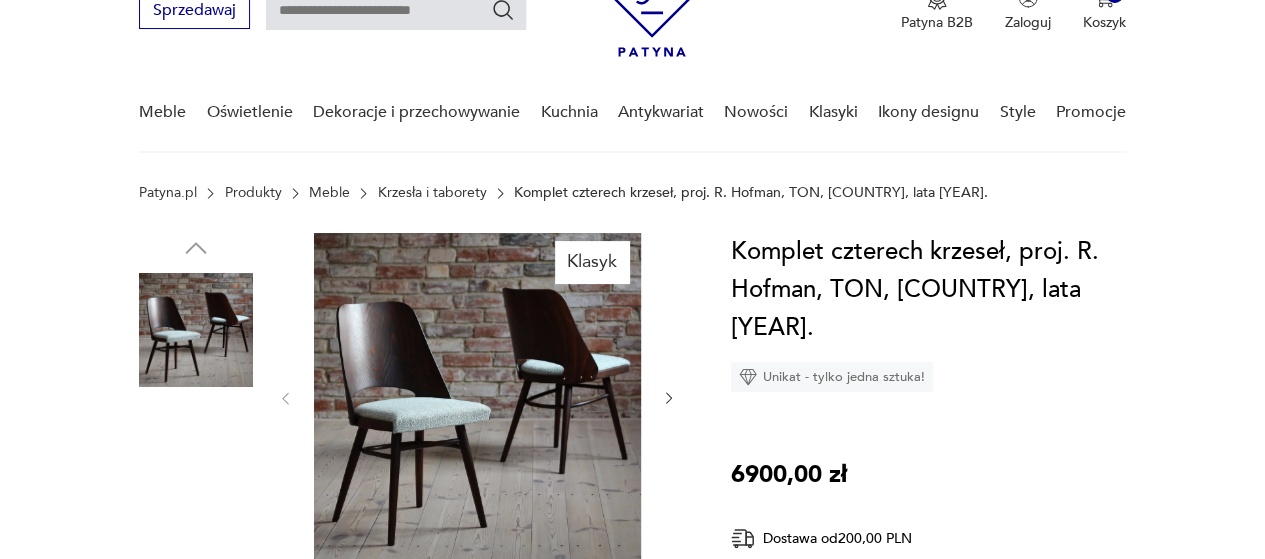 scroll, scrollTop: 100, scrollLeft: 0, axis: vertical 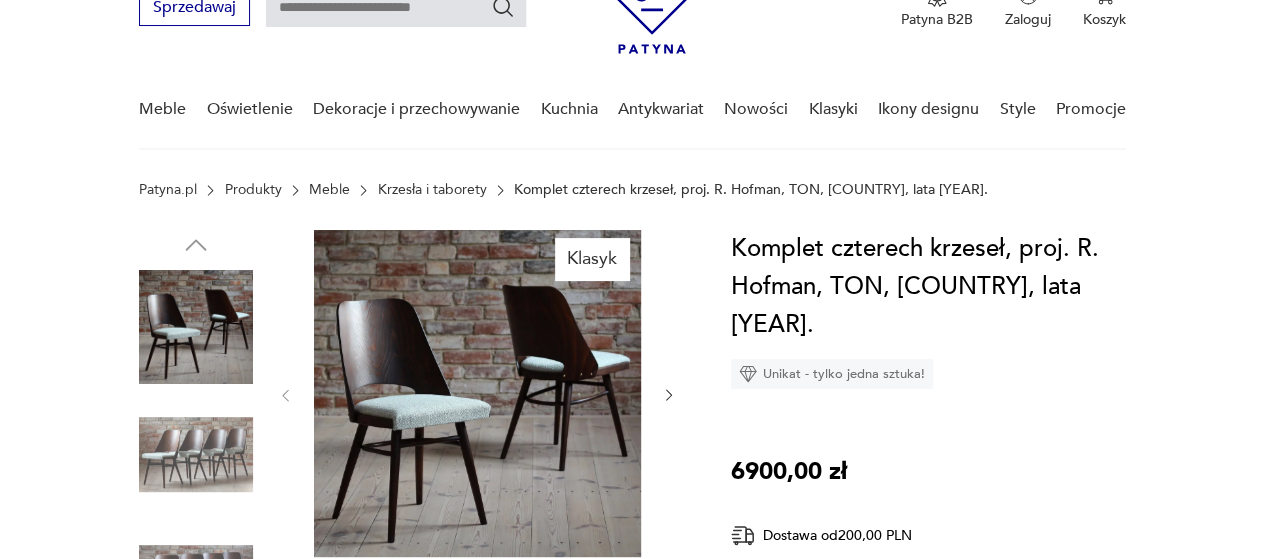click 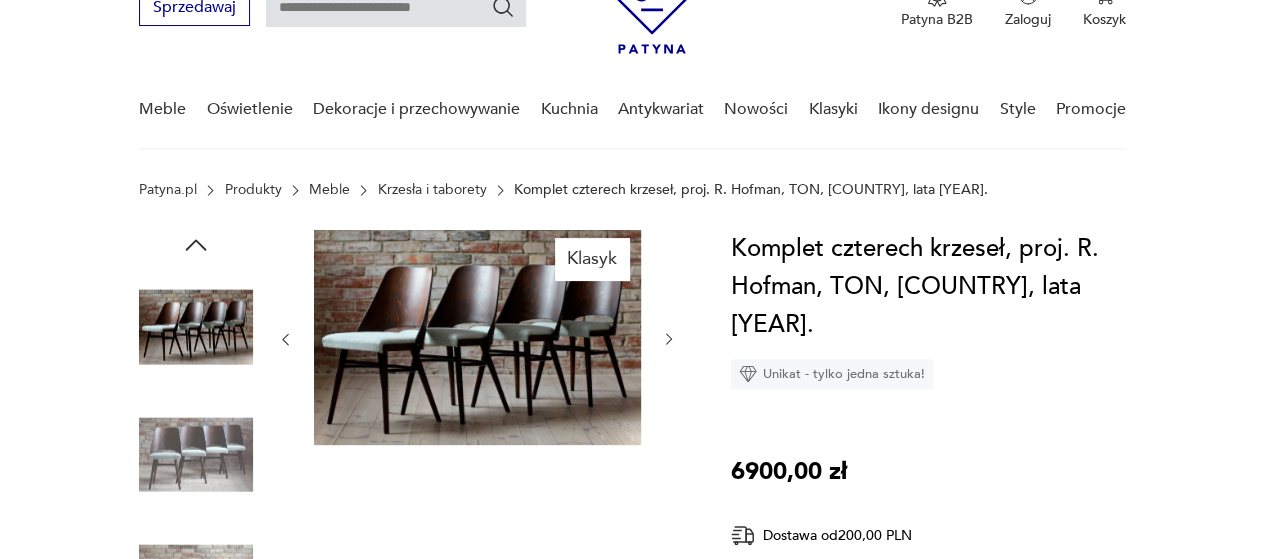 click 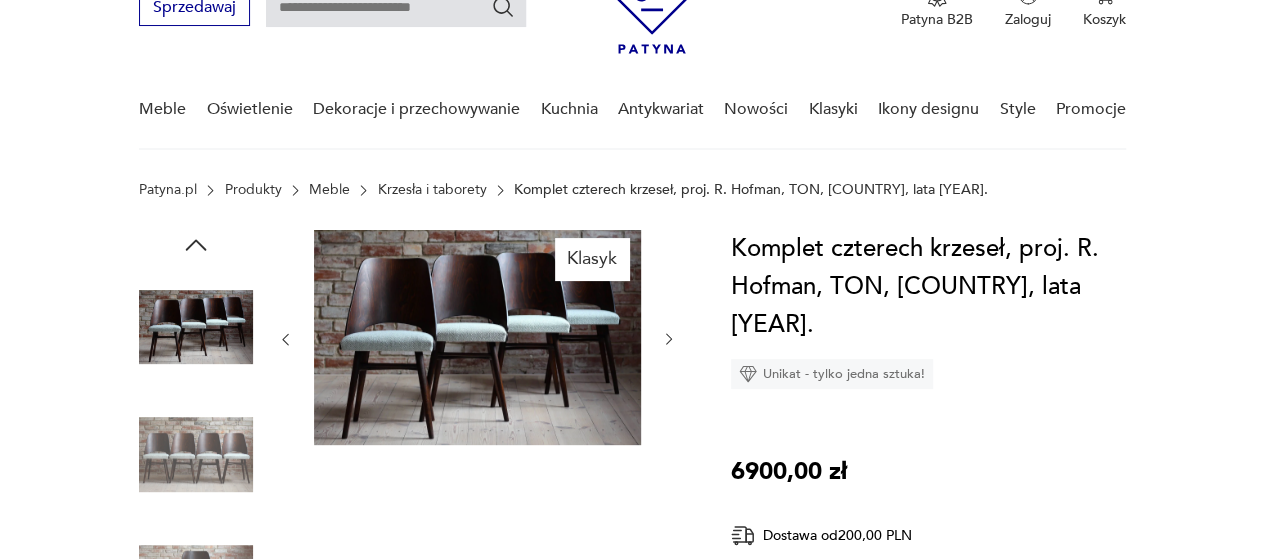 click 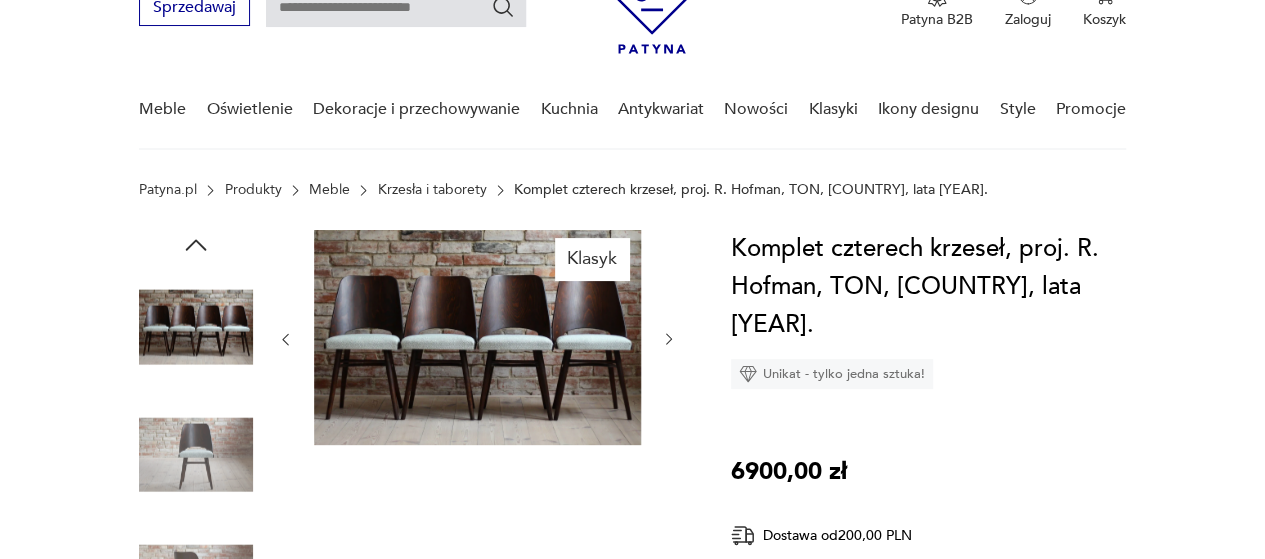click 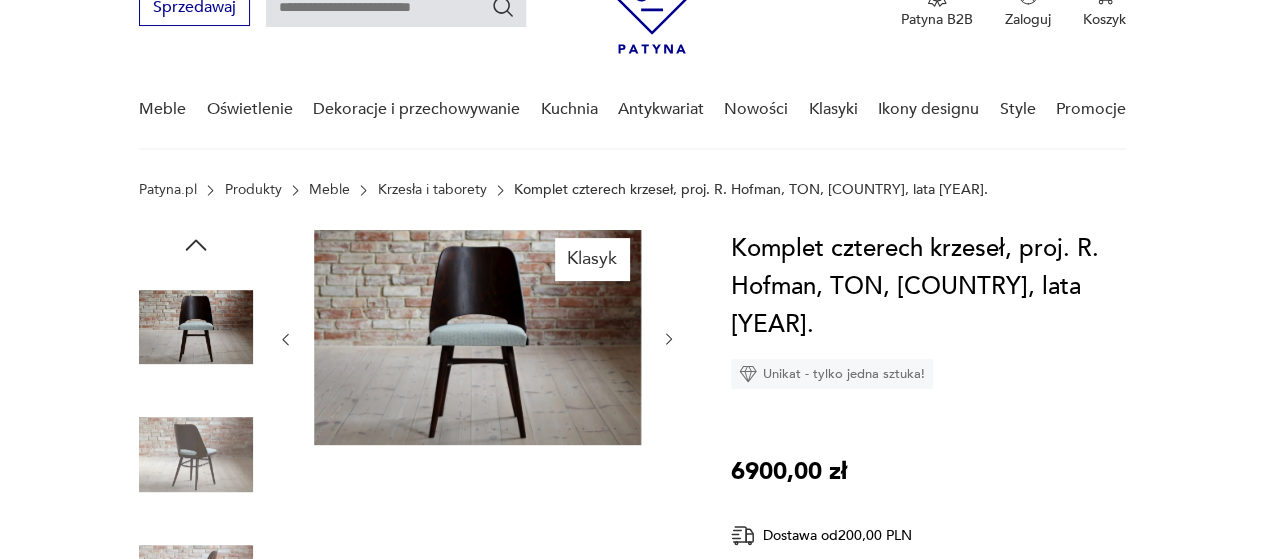 click 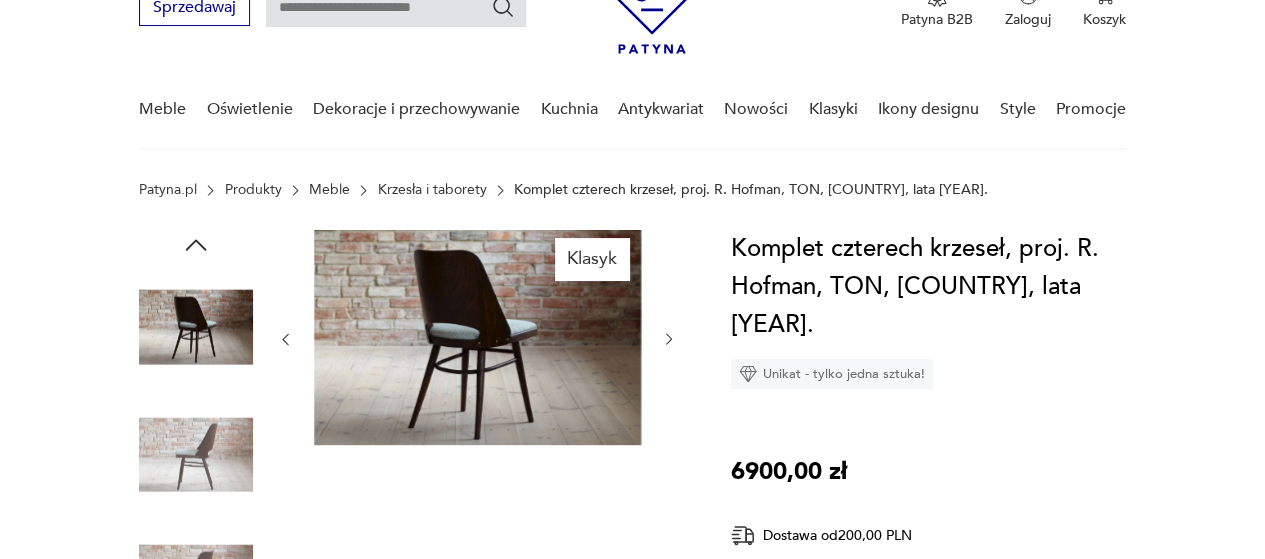 scroll, scrollTop: 400, scrollLeft: 0, axis: vertical 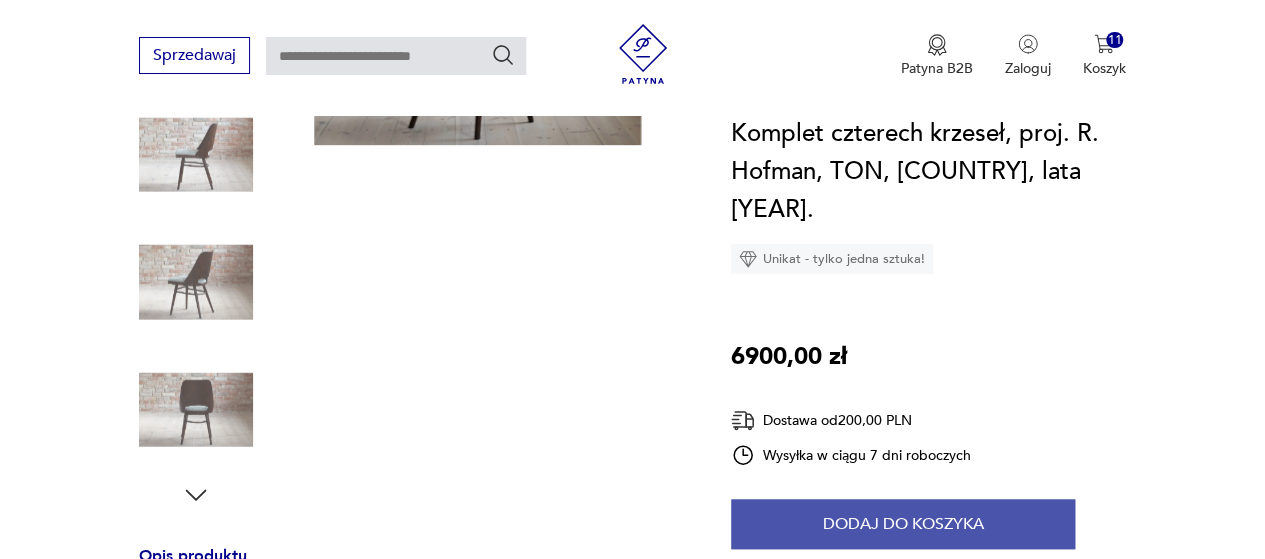 click on "Dodaj do koszyka" at bounding box center (903, 524) 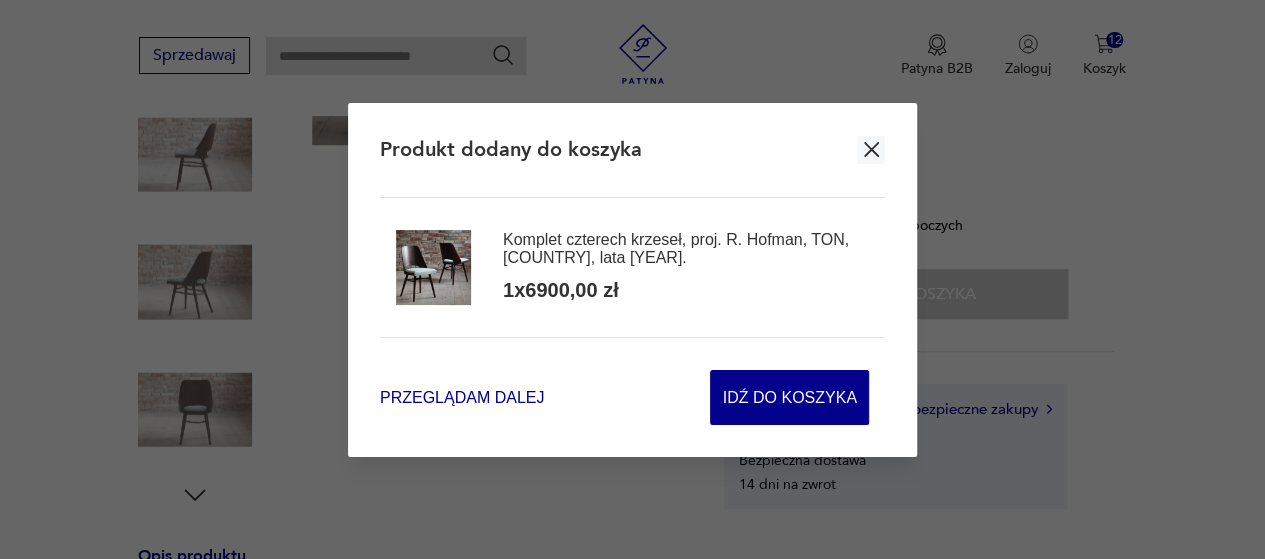 click on "Przeglądam dalej" at bounding box center (462, 397) 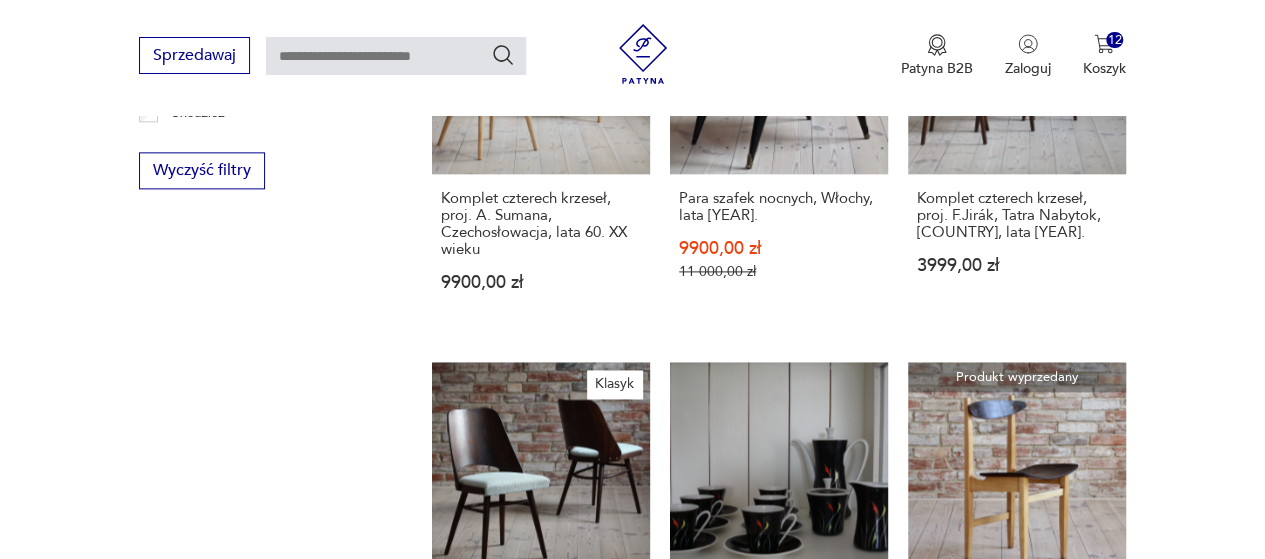 scroll, scrollTop: 1030, scrollLeft: 0, axis: vertical 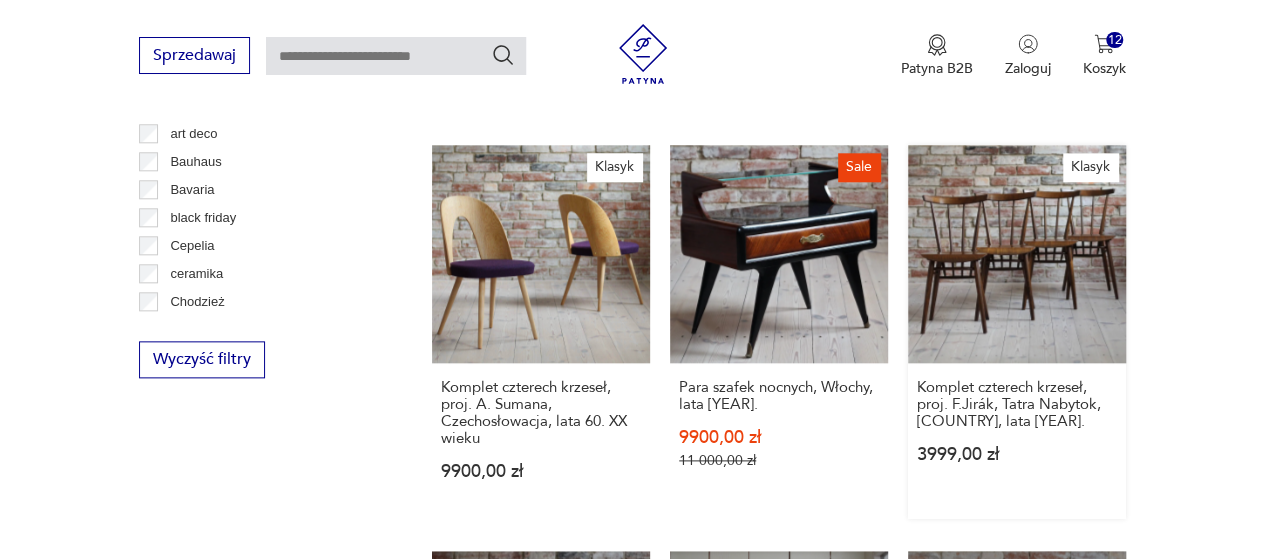 click on "Klasyk Komplet czterech krzeseł, proj. F.Jirák, Tatra Nabytok, Czechosłowacja, lata 60. 3999,00 zł" at bounding box center [1017, 332] 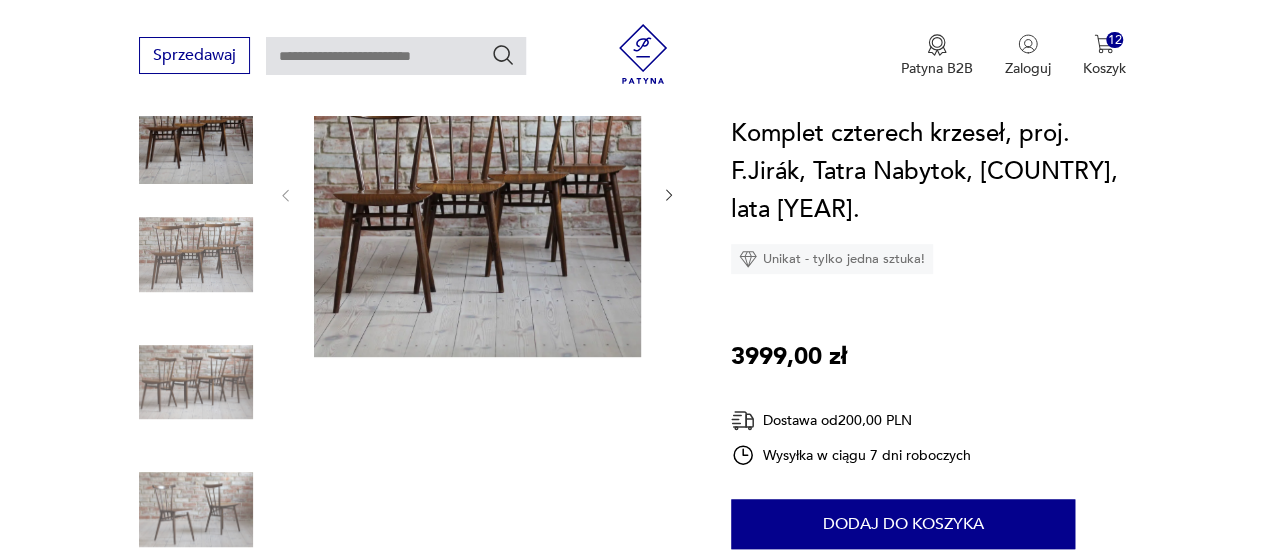 scroll, scrollTop: 400, scrollLeft: 0, axis: vertical 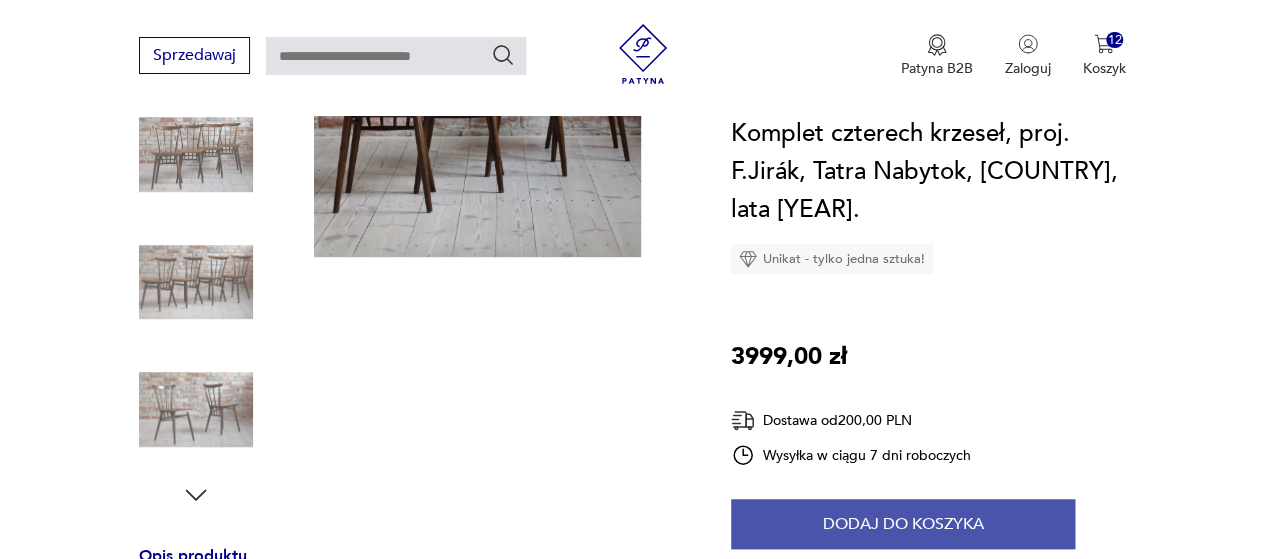 click on "Dodaj do koszyka" at bounding box center [903, 524] 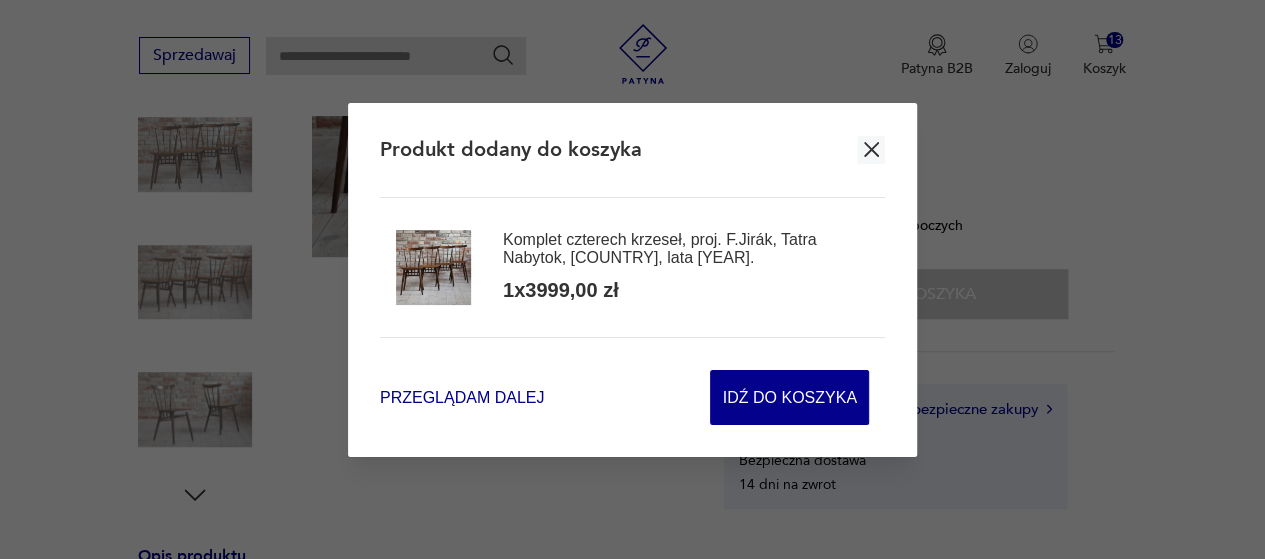 click on "Przeglądam dalej" at bounding box center (462, 397) 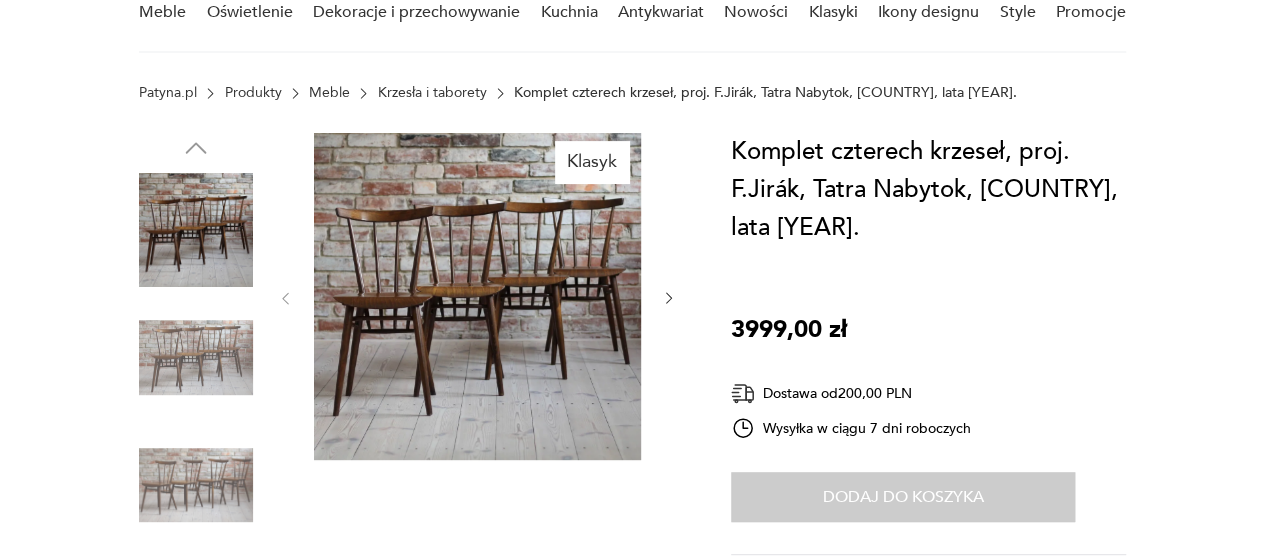 scroll, scrollTop: 200, scrollLeft: 0, axis: vertical 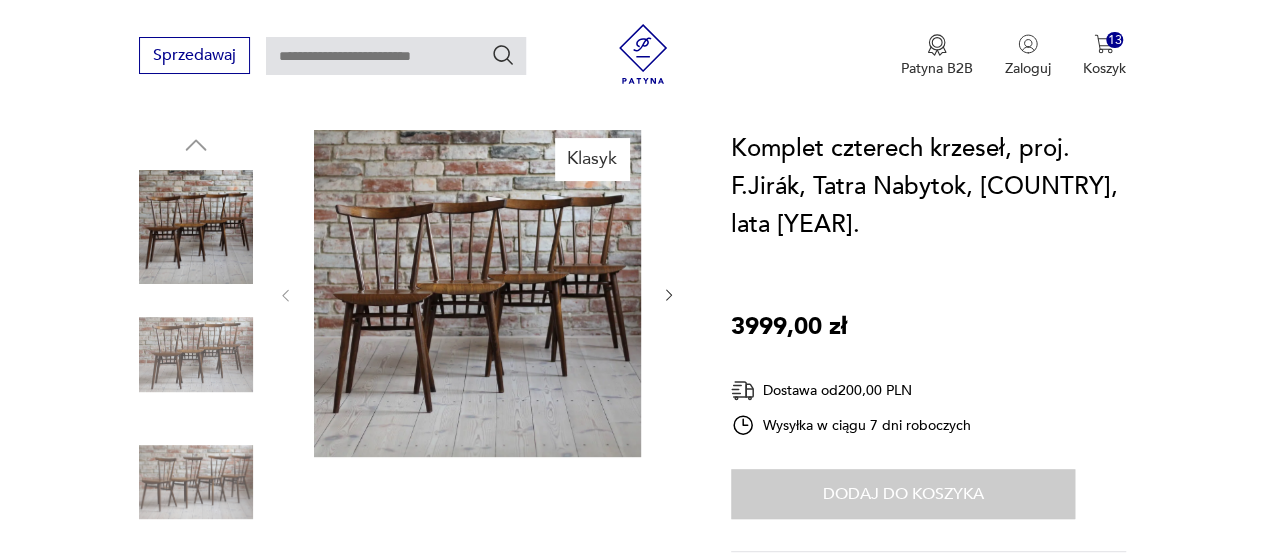 click at bounding box center (477, 293) 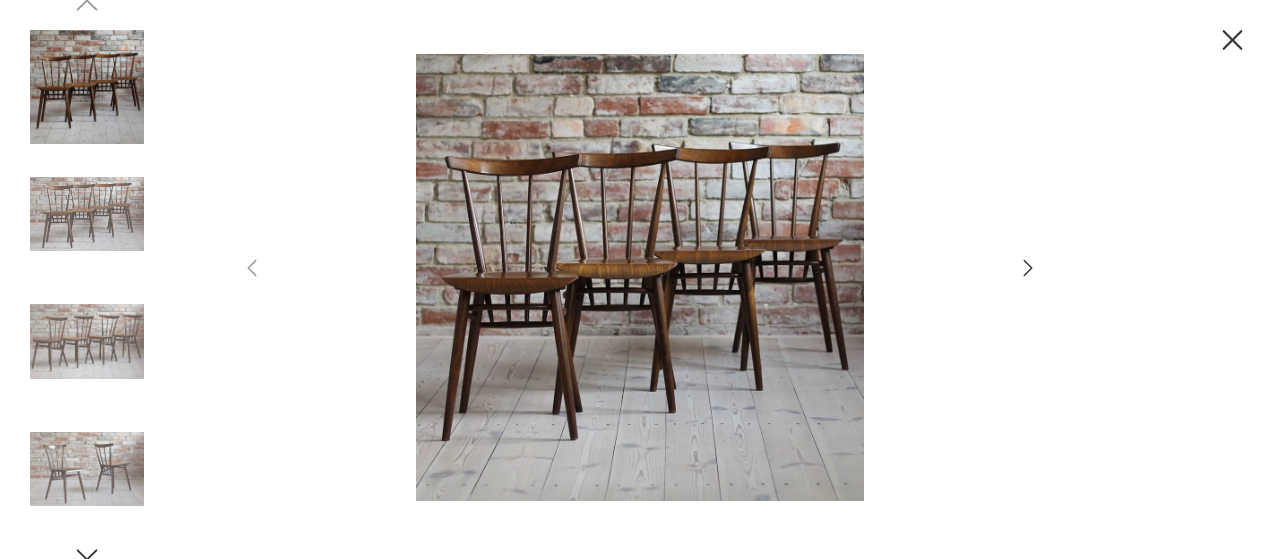 click at bounding box center (640, 277) 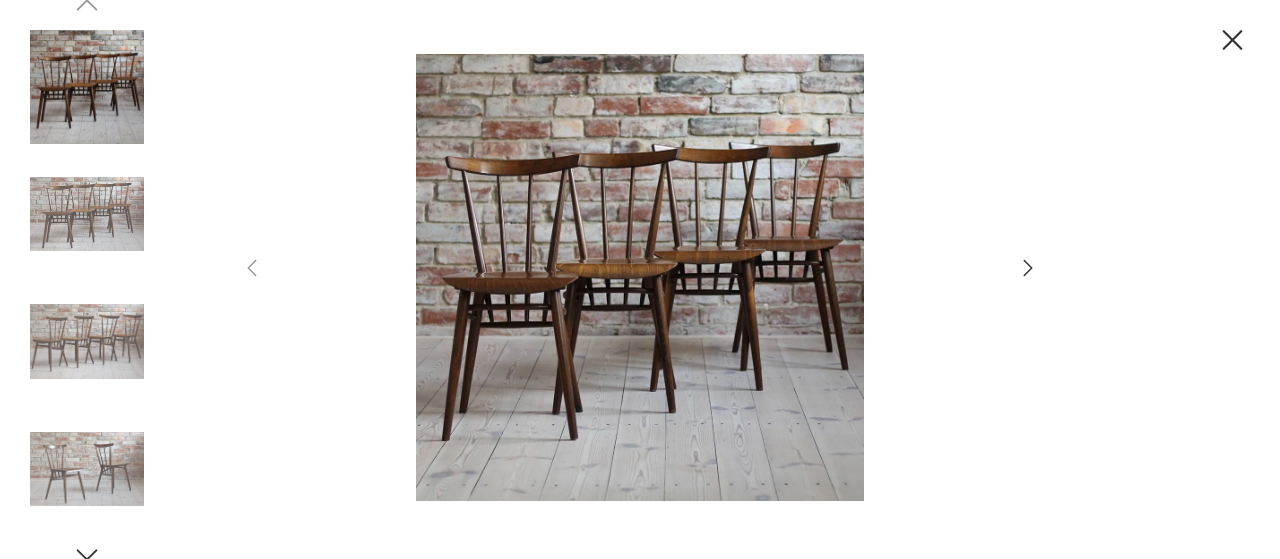 click 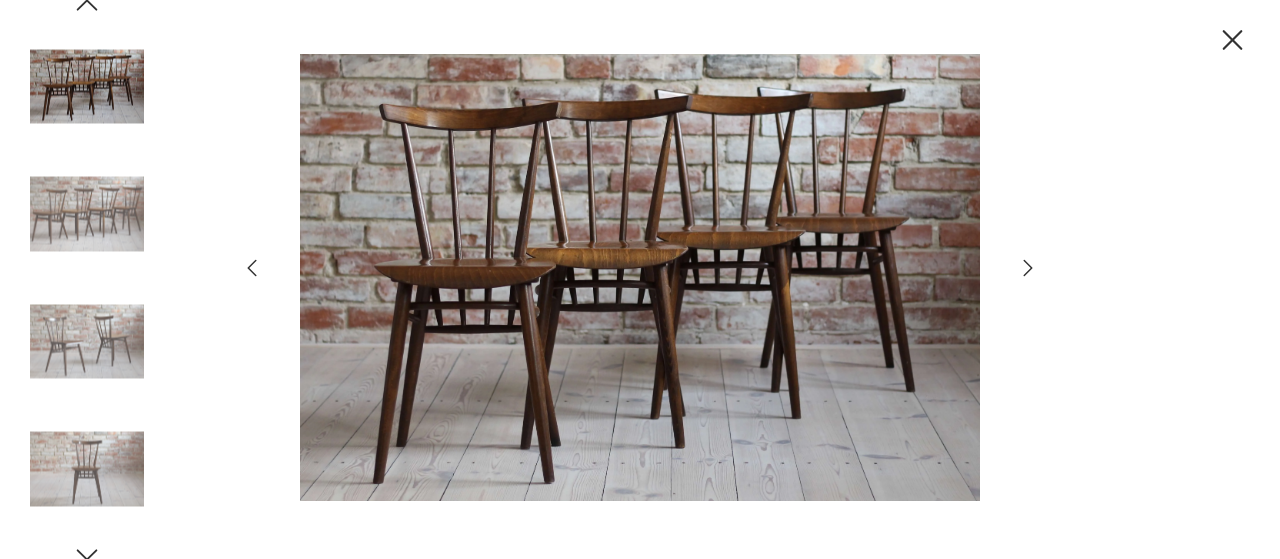 click 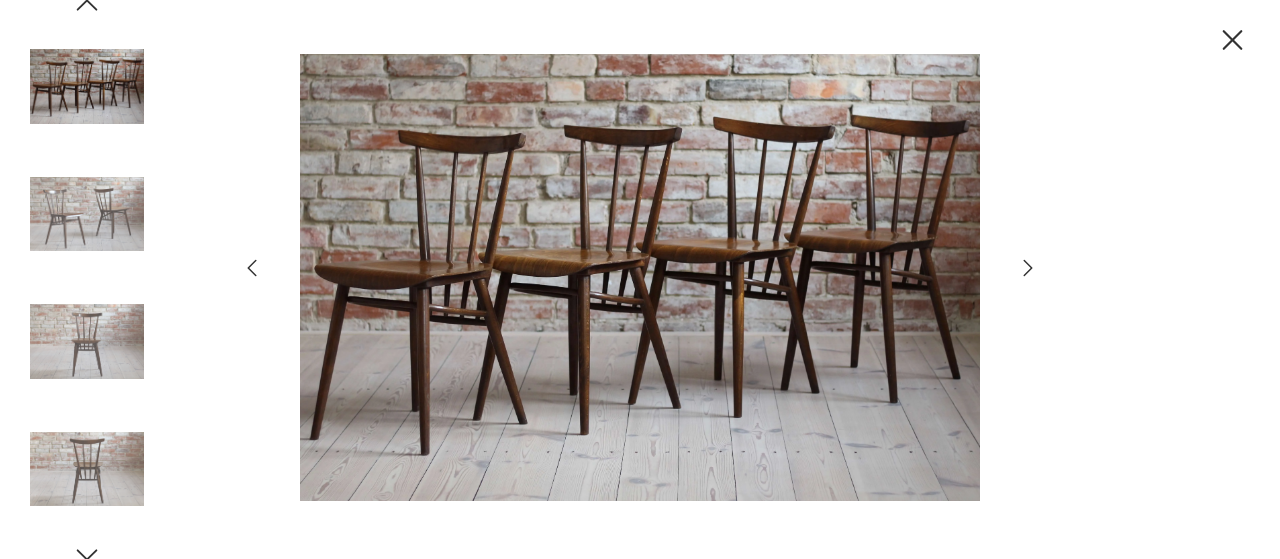 click 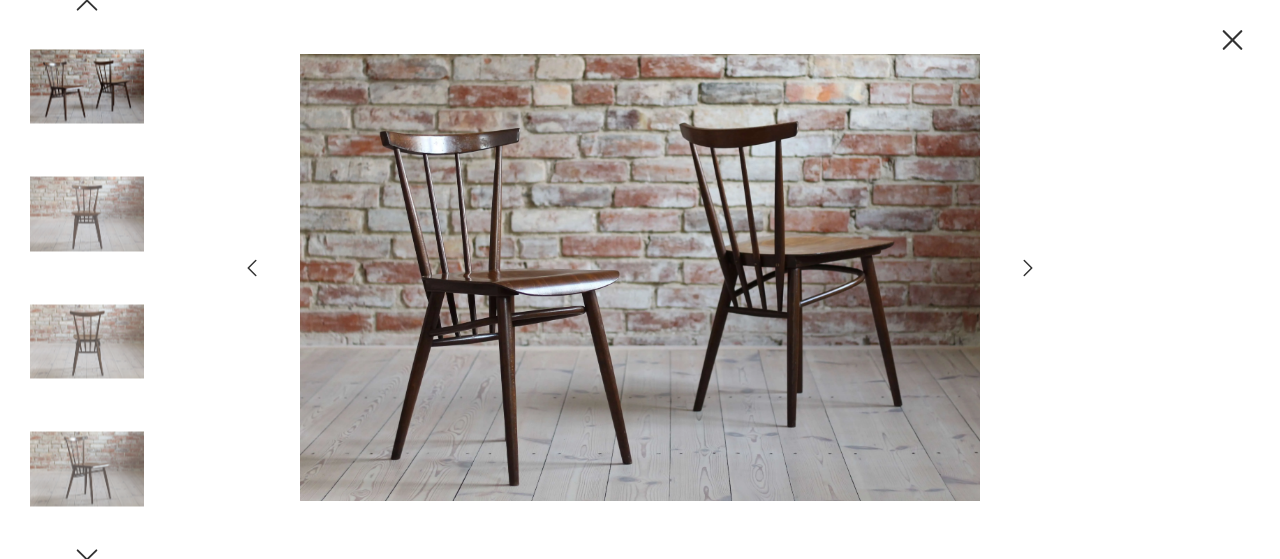 click 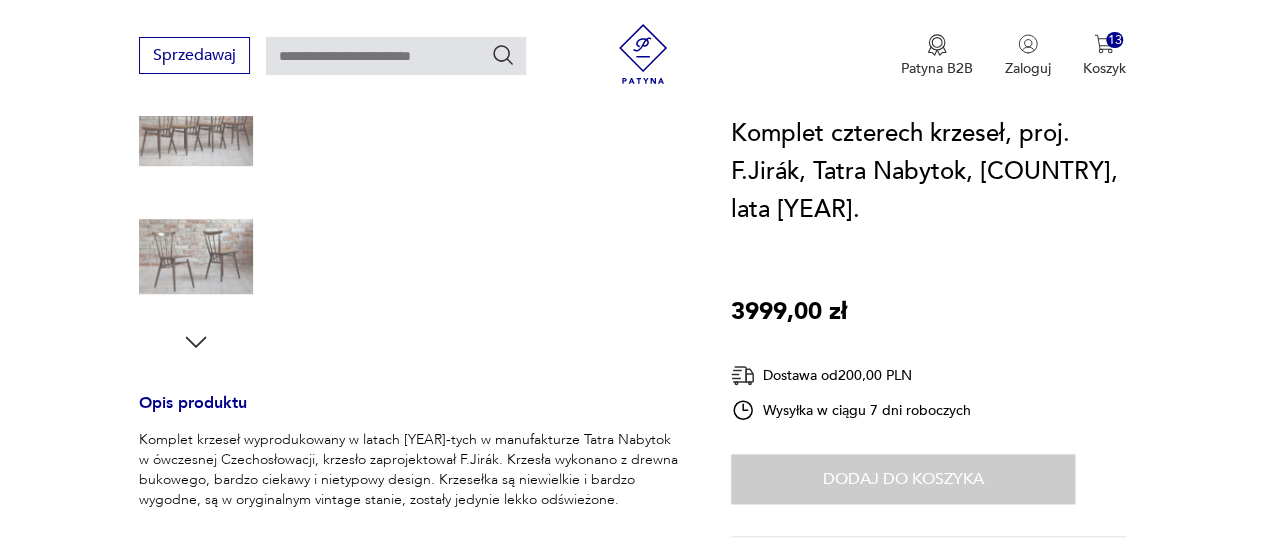 scroll, scrollTop: 600, scrollLeft: 0, axis: vertical 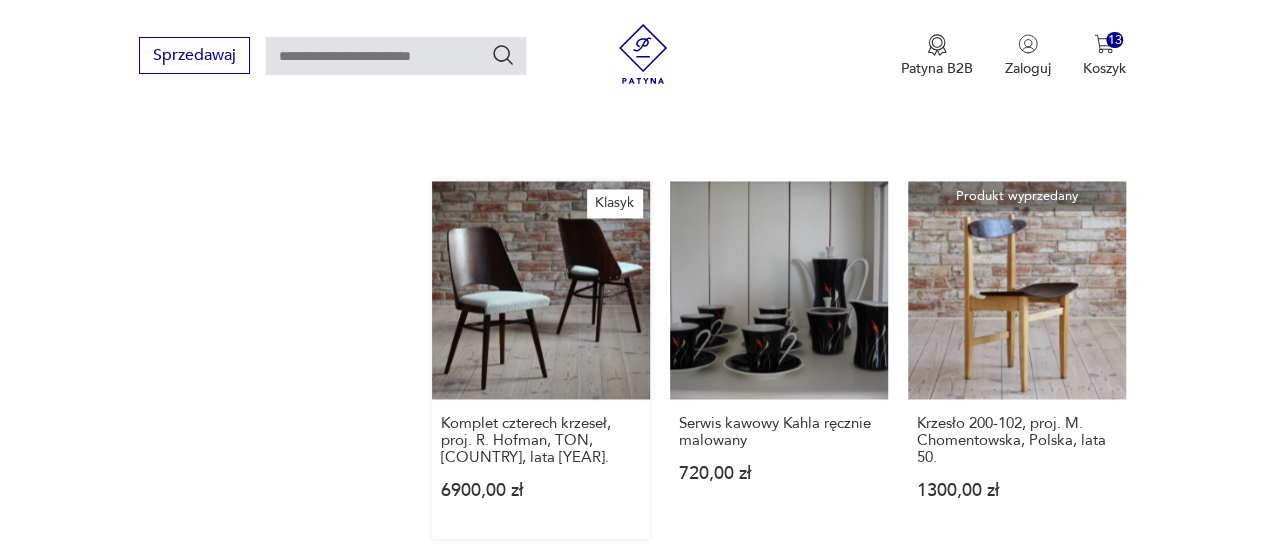 click on "Klasyk Komplet czterech krzeseł, proj. R. Hofman, TON, [COUNTRY], lata [YEAR] [PRICE] zł" at bounding box center (541, 359) 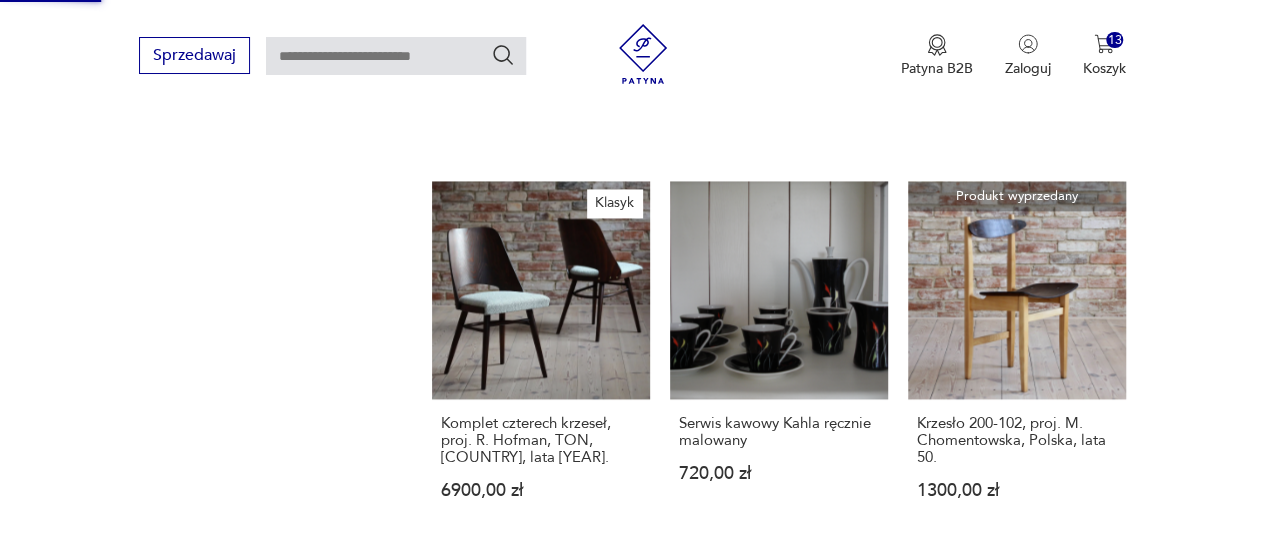 scroll, scrollTop: 492, scrollLeft: 0, axis: vertical 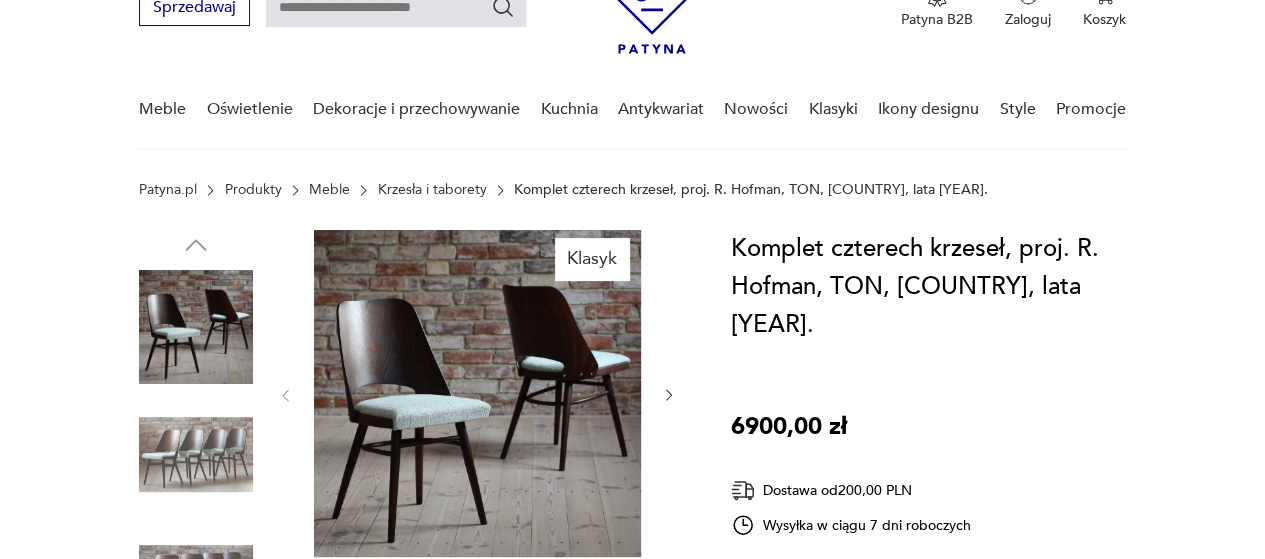 click at bounding box center (477, 393) 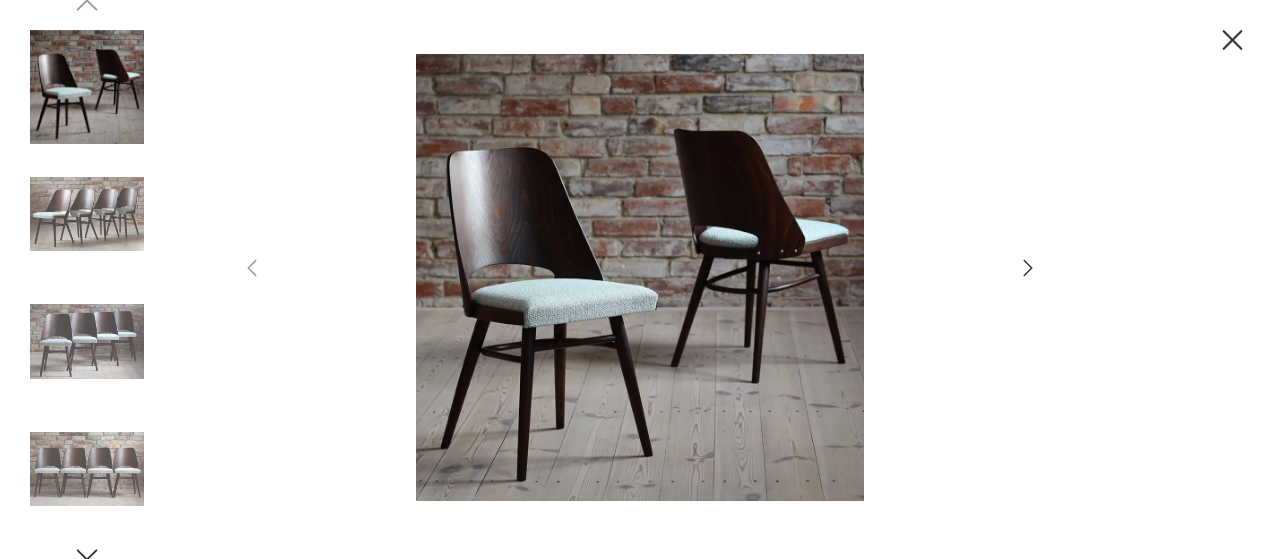 click 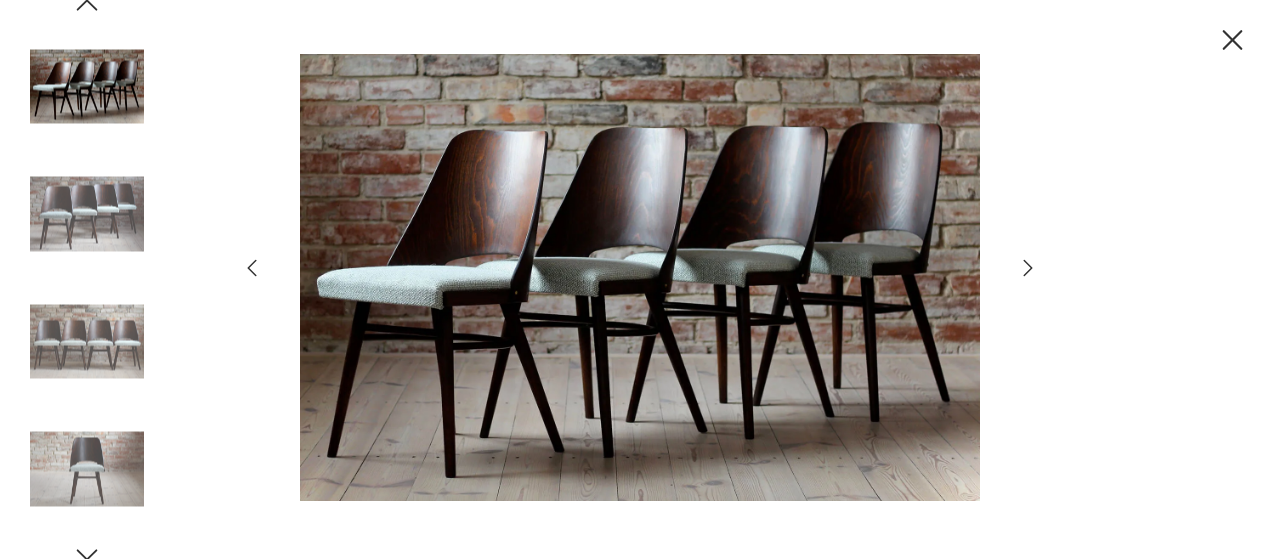 click 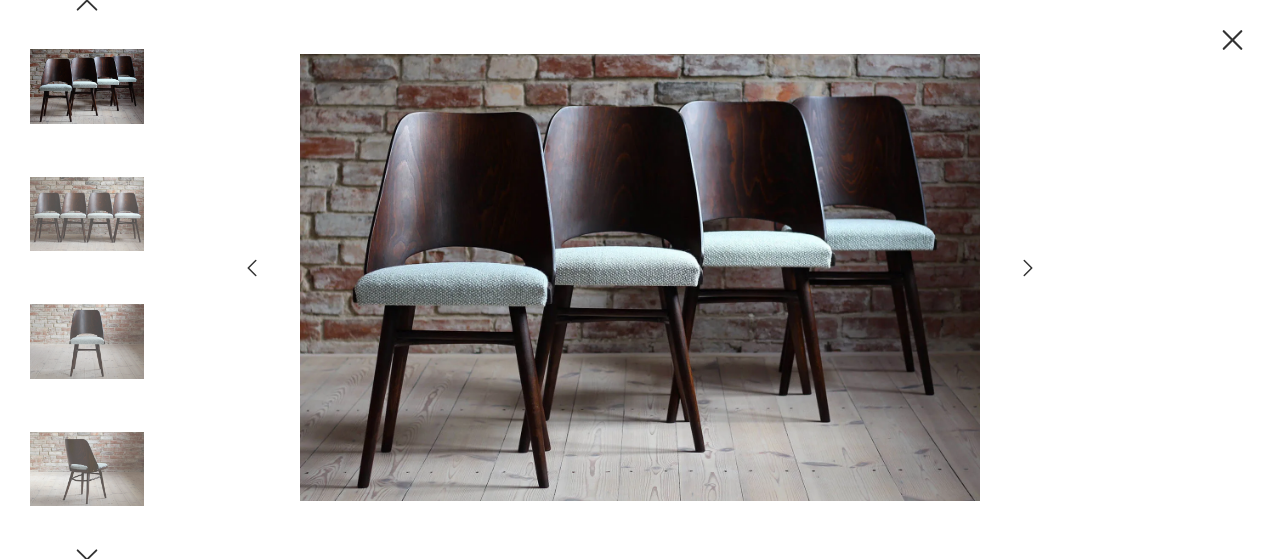 click 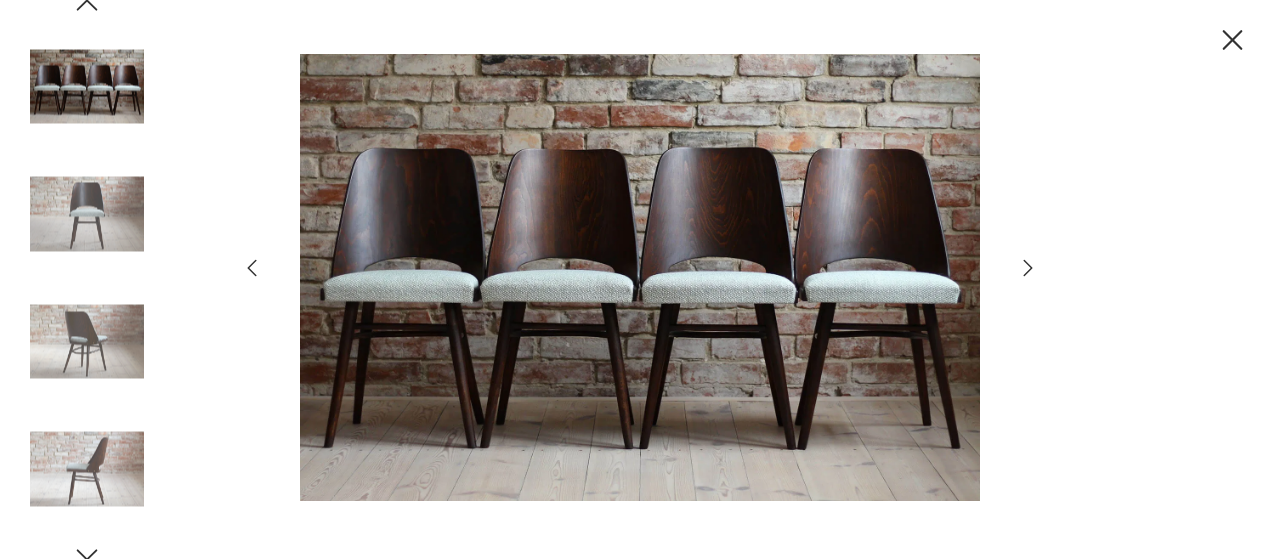 click 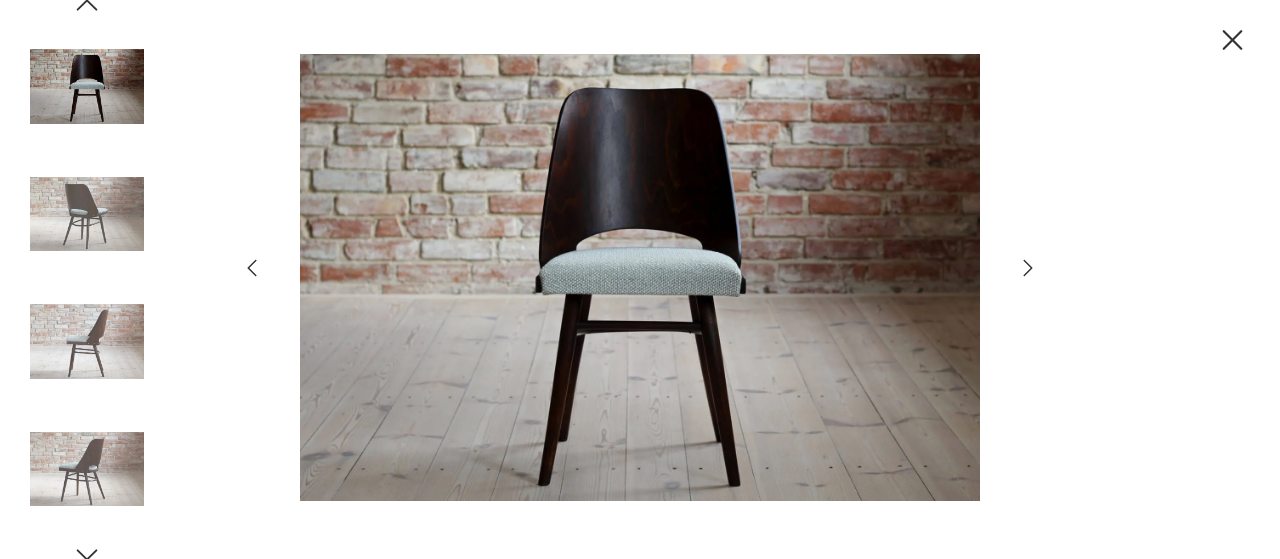 click 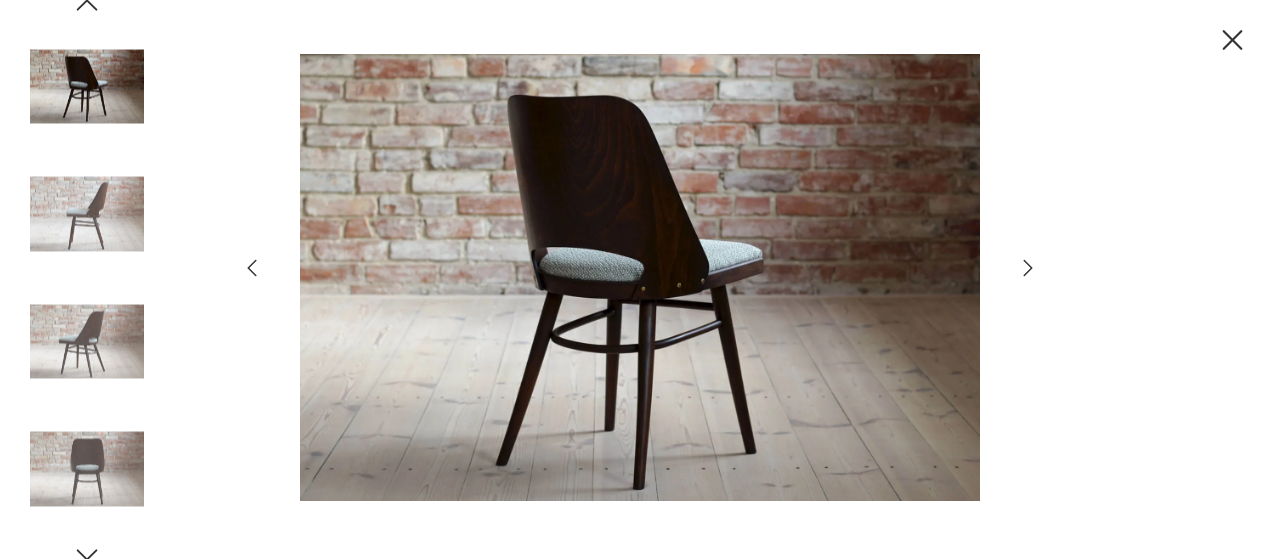 click 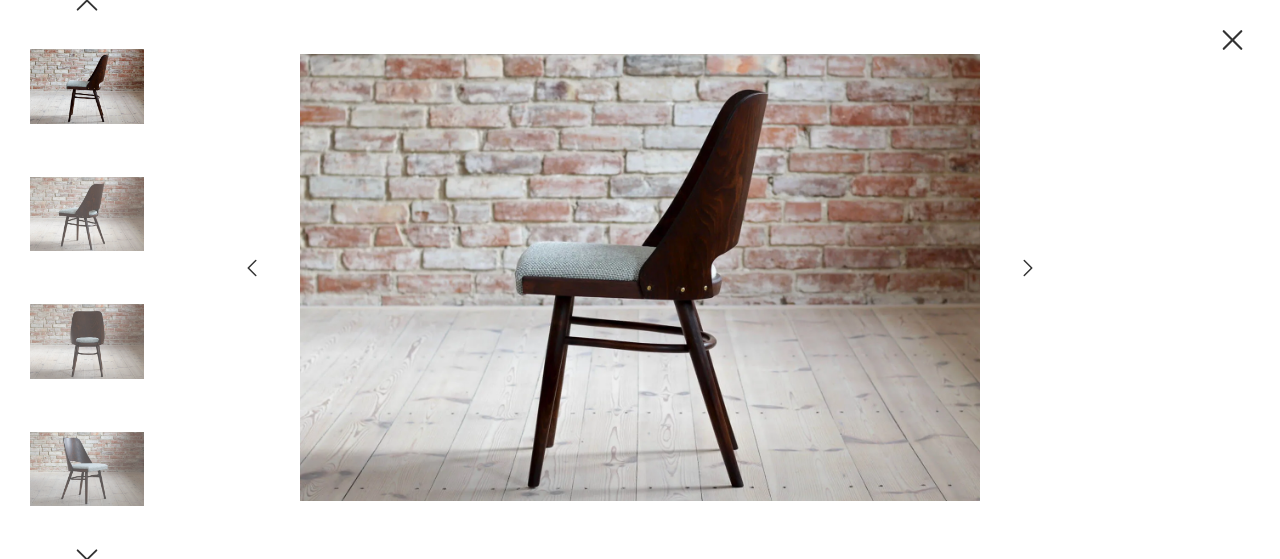 click 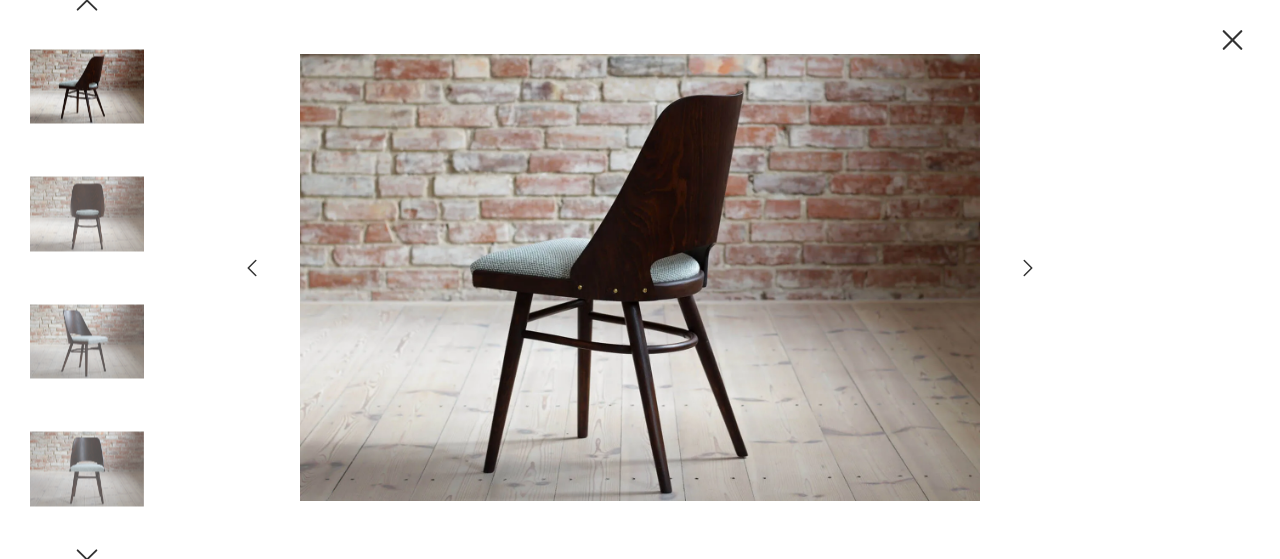 click 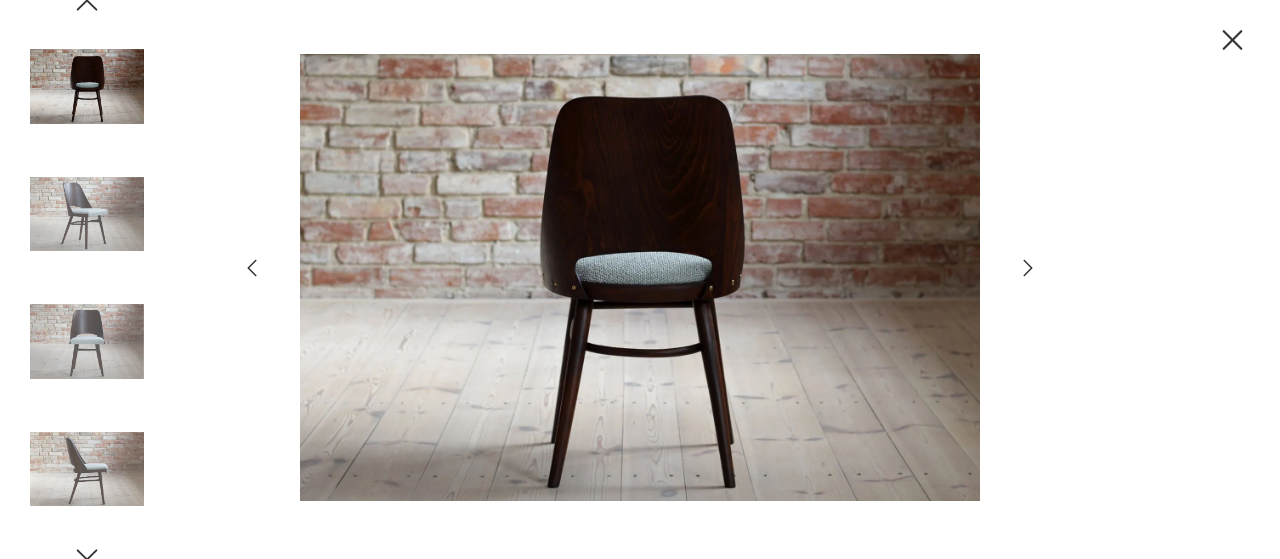 click 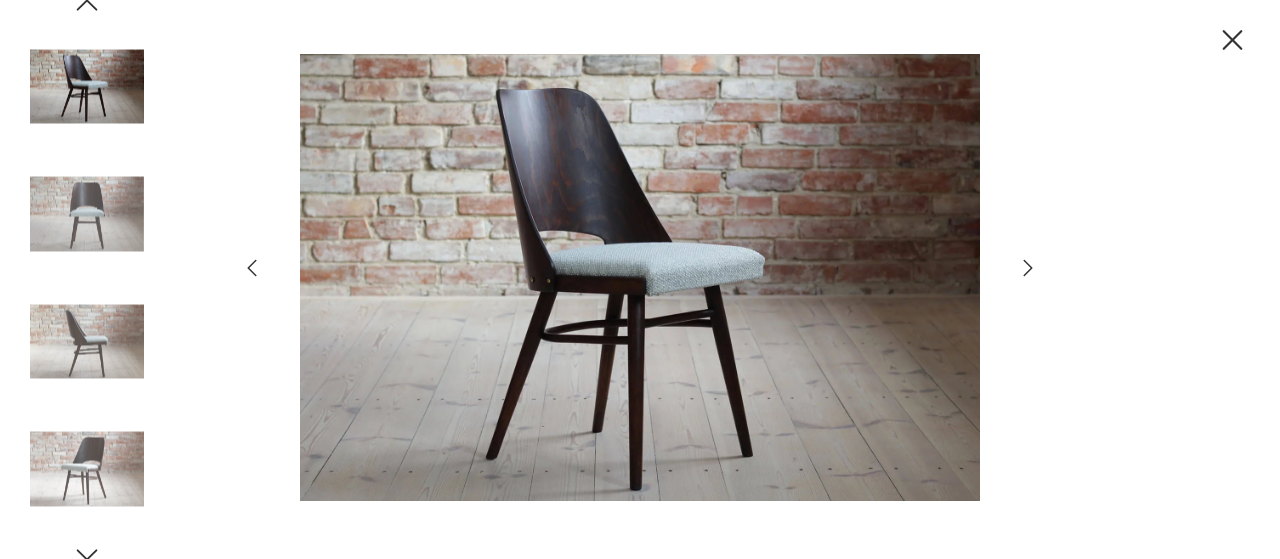 click 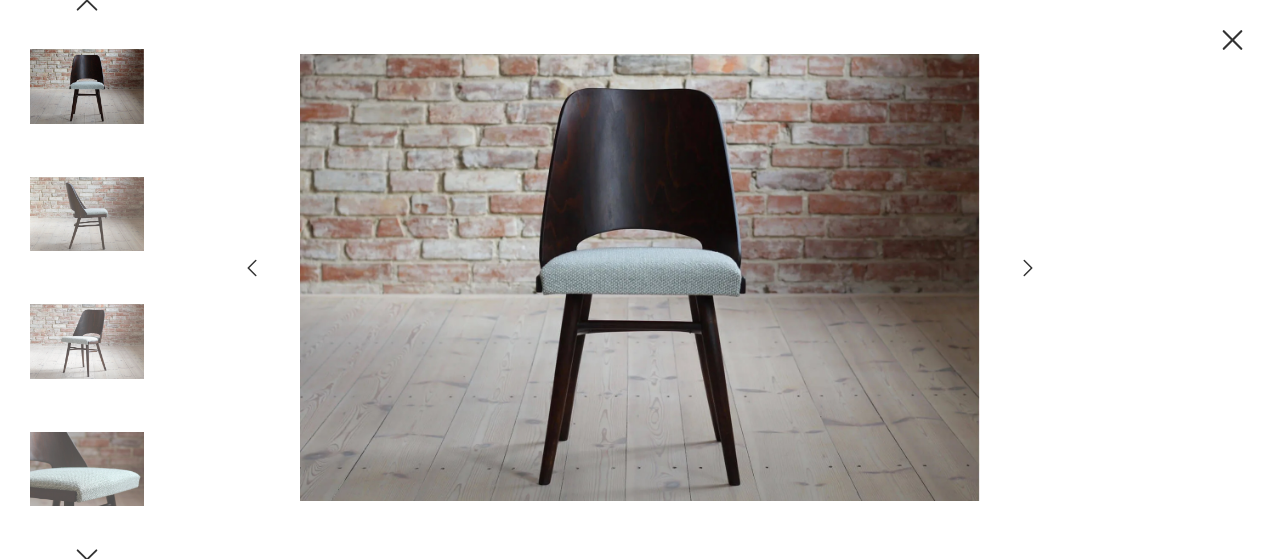 click 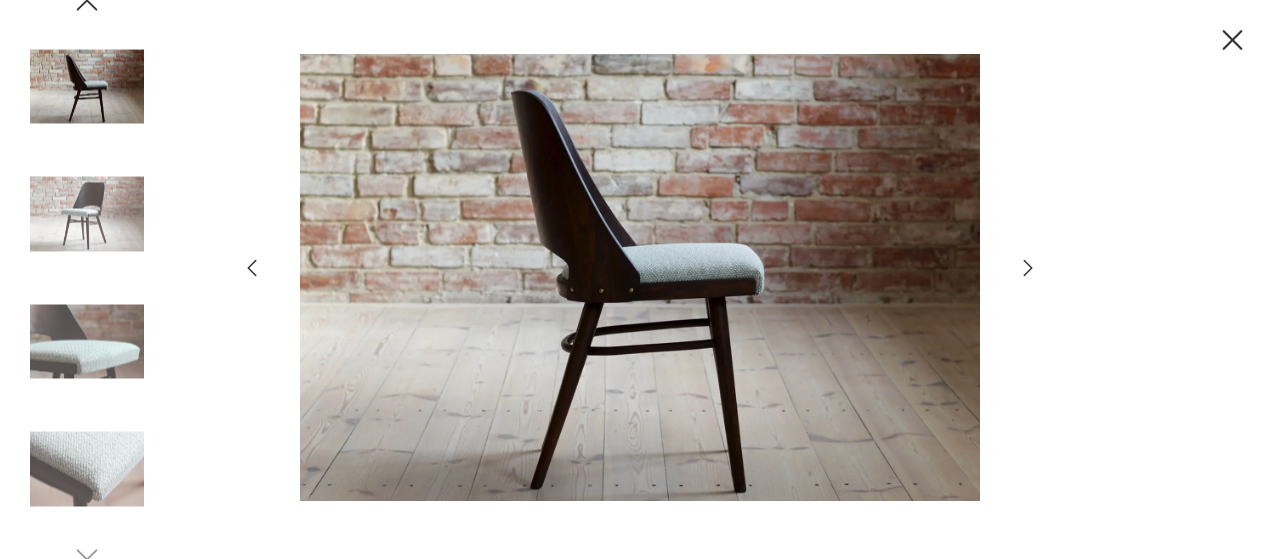 click 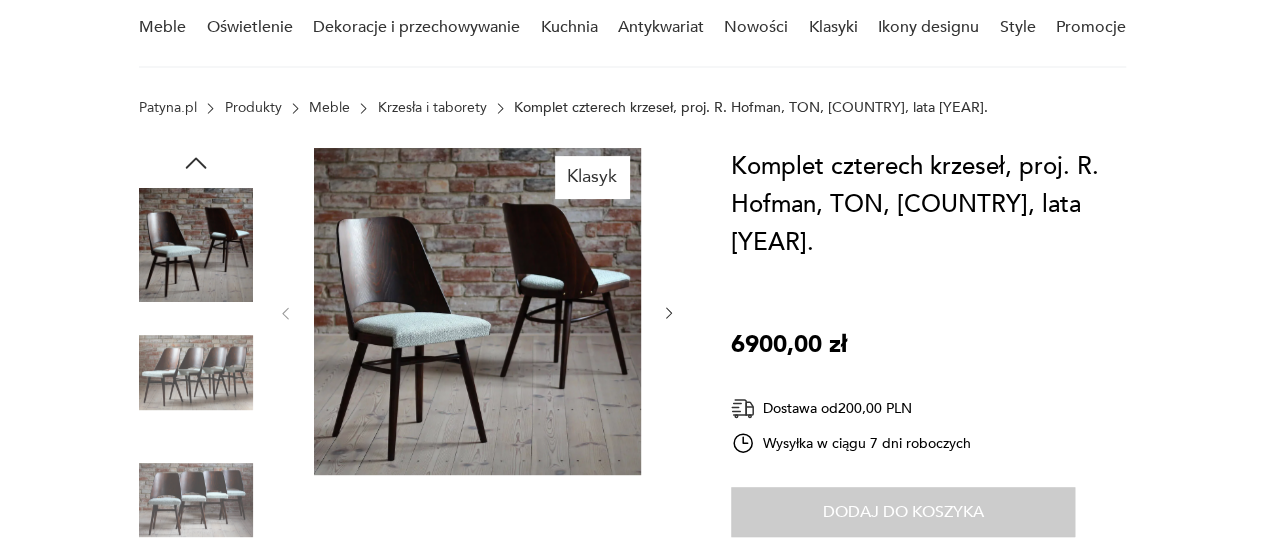 scroll, scrollTop: 0, scrollLeft: 0, axis: both 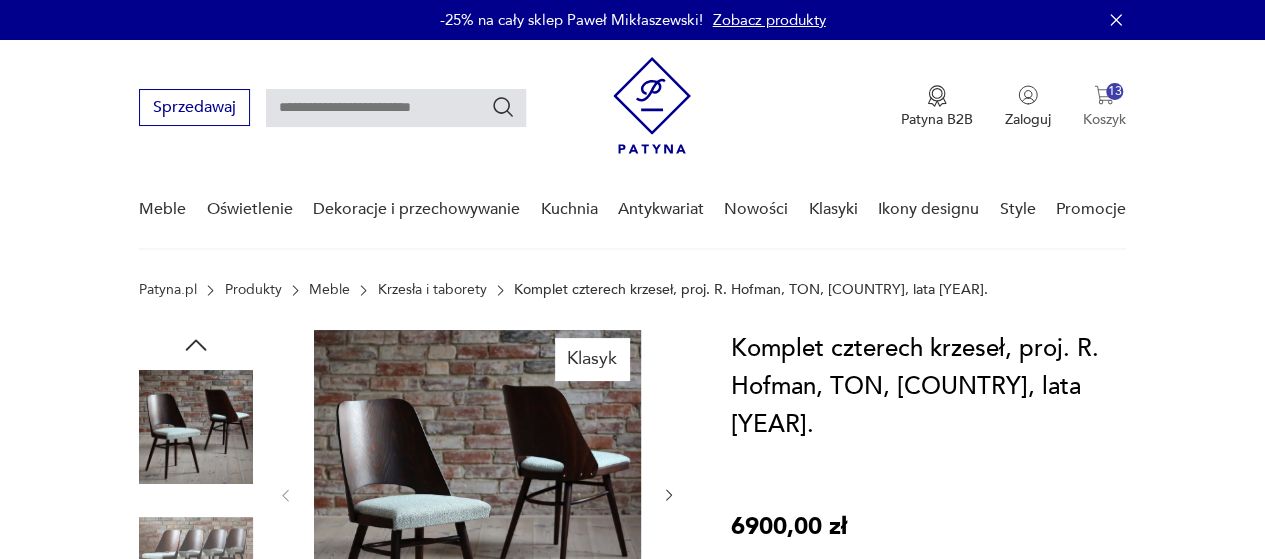 click at bounding box center (1104, 95) 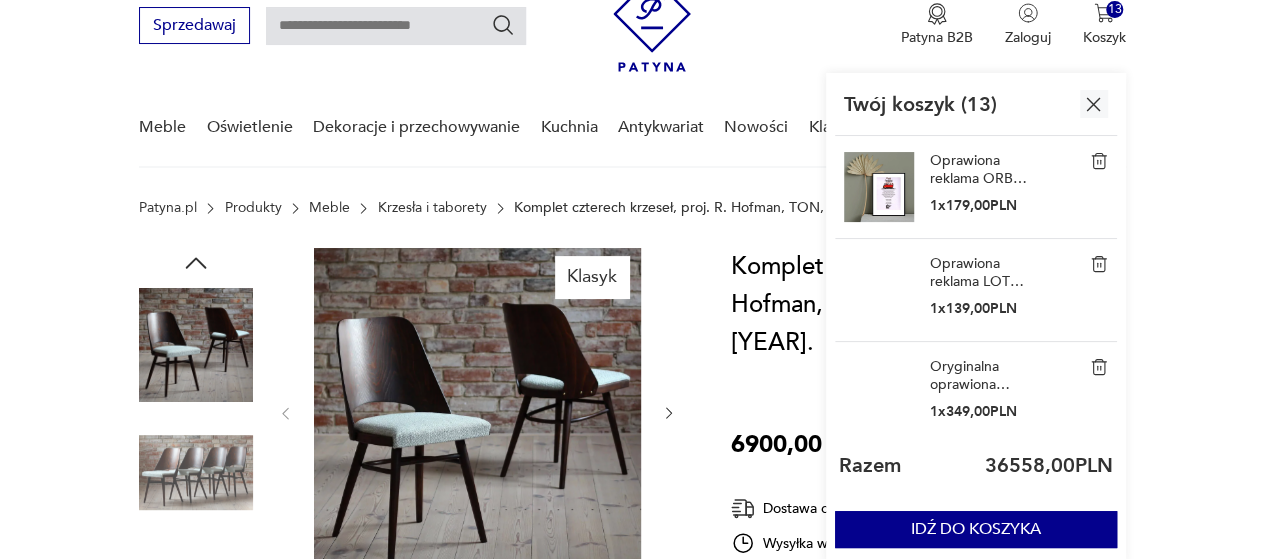 scroll, scrollTop: 100, scrollLeft: 0, axis: vertical 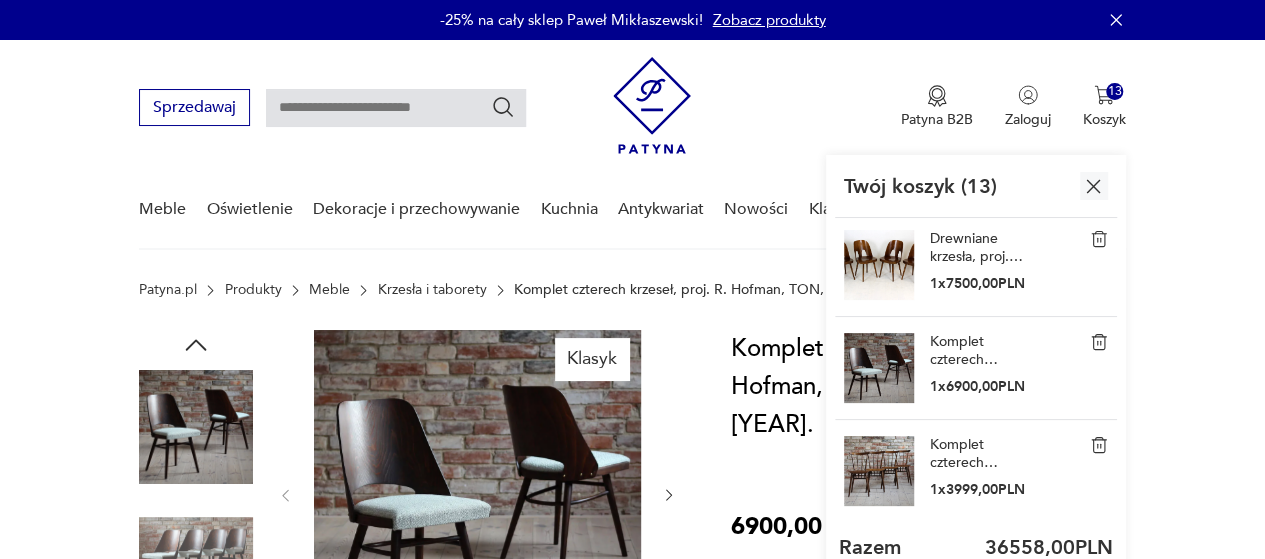 click on "Drewniane krzesła, proj. Oswald Haerdtl, TON (Thonet), [COUNTRY], lata 1950" at bounding box center [980, 248] 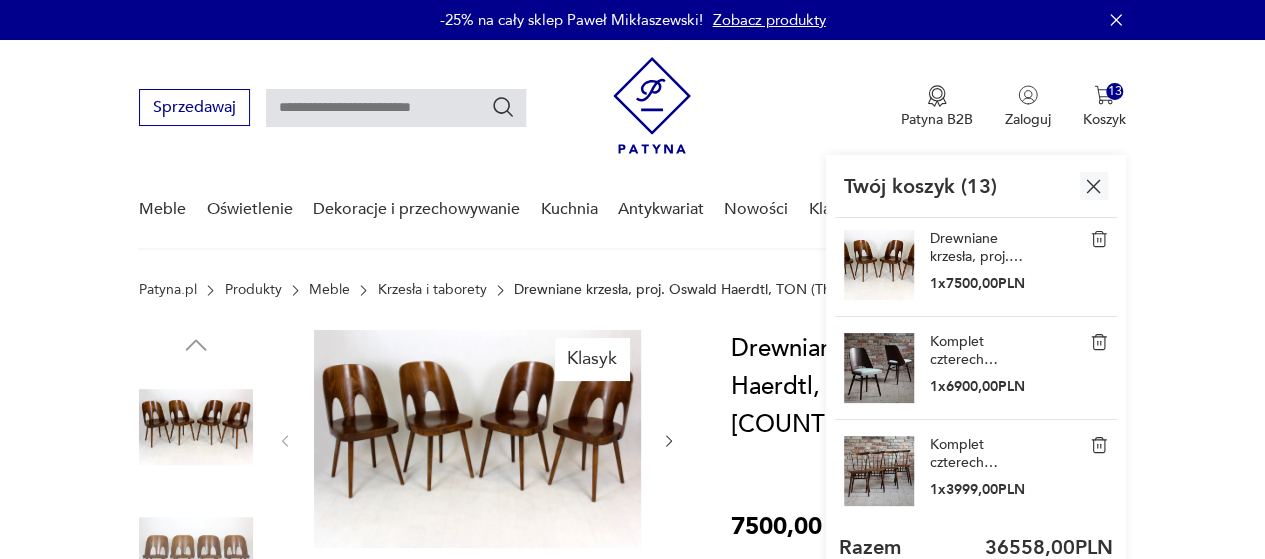 click 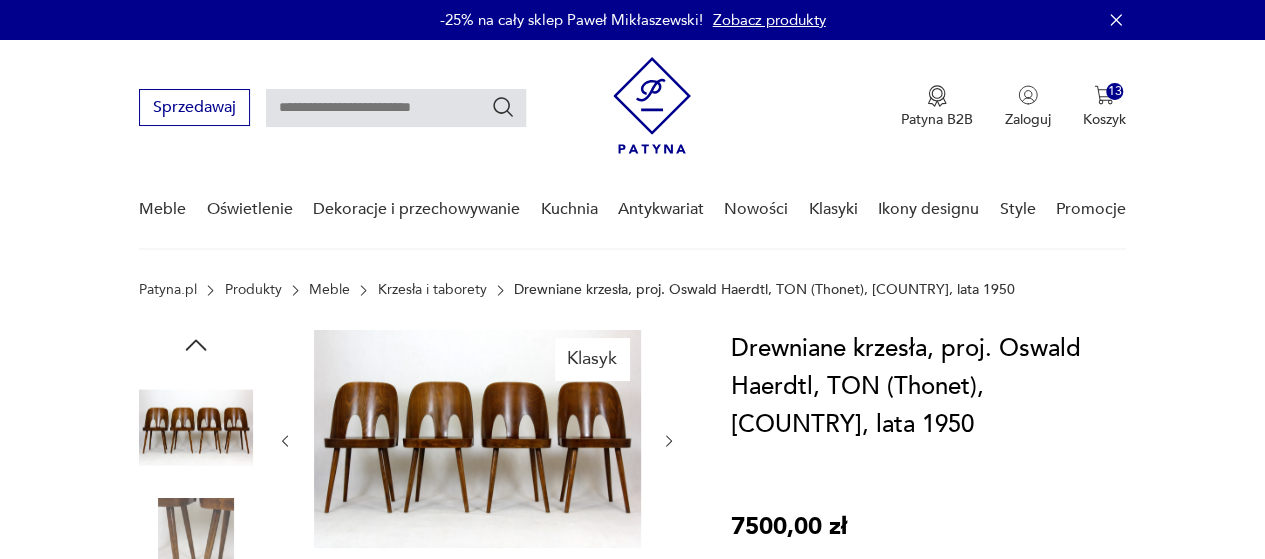 click 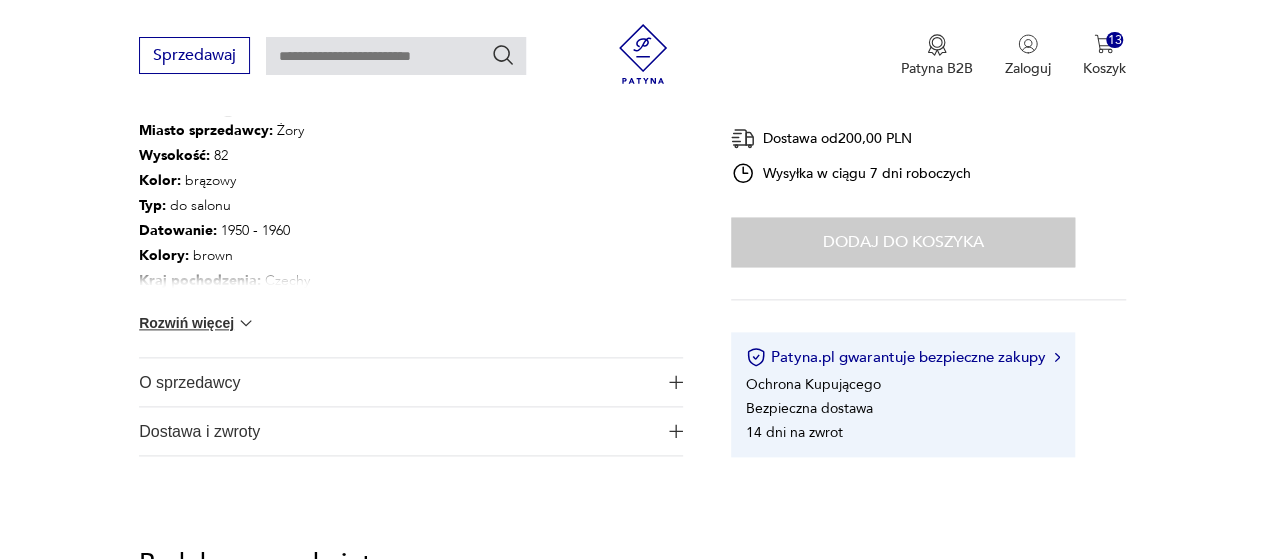 scroll, scrollTop: 1300, scrollLeft: 0, axis: vertical 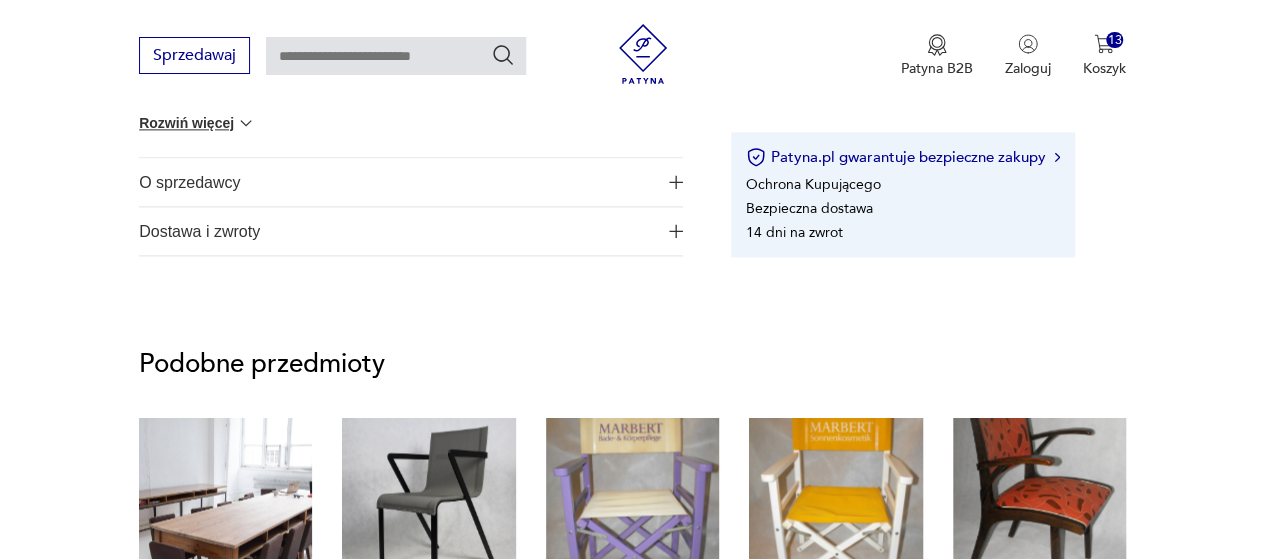 click at bounding box center [676, 182] 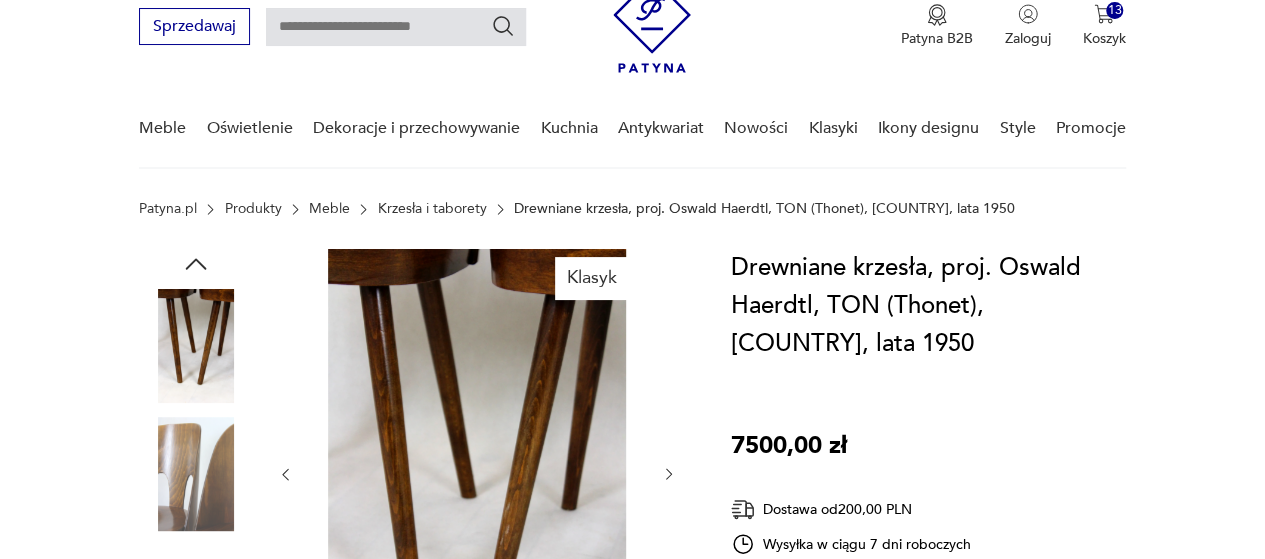 scroll, scrollTop: 100, scrollLeft: 0, axis: vertical 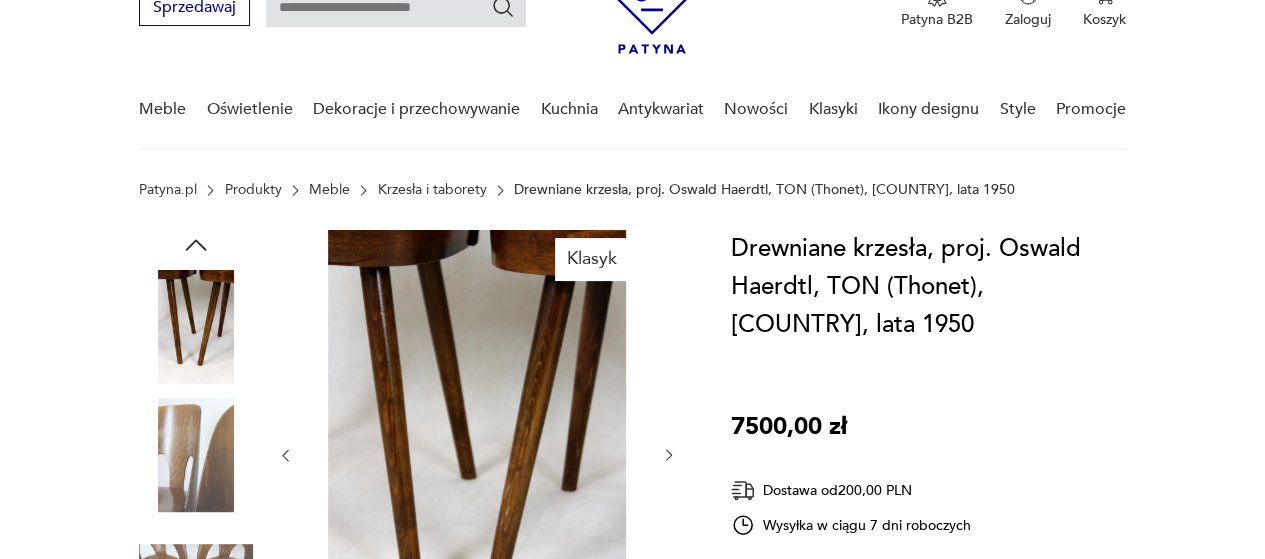 click 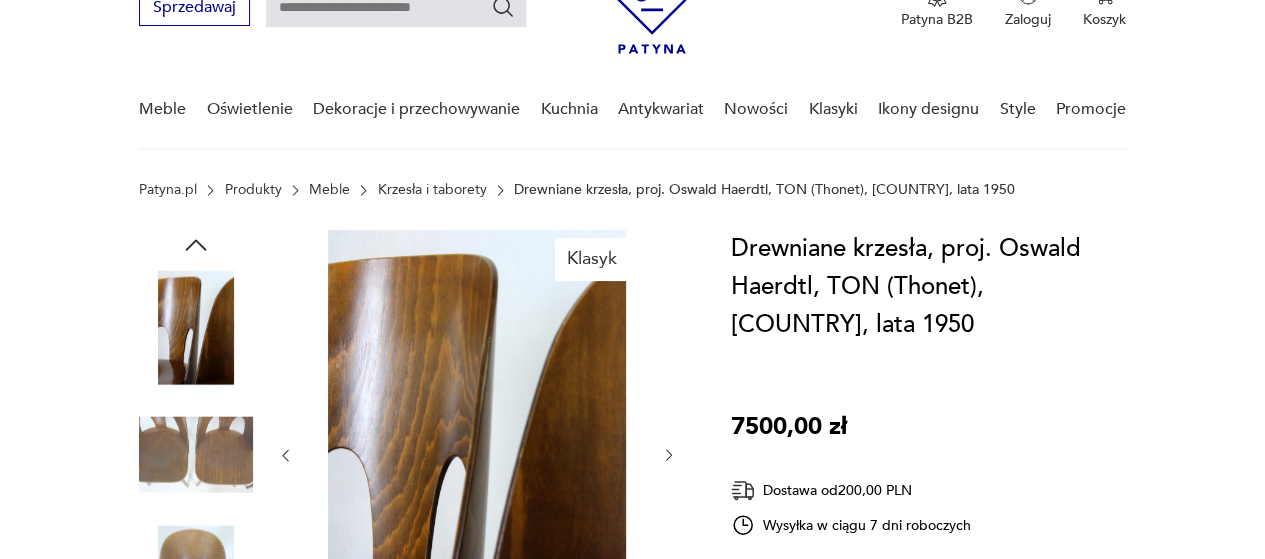 click 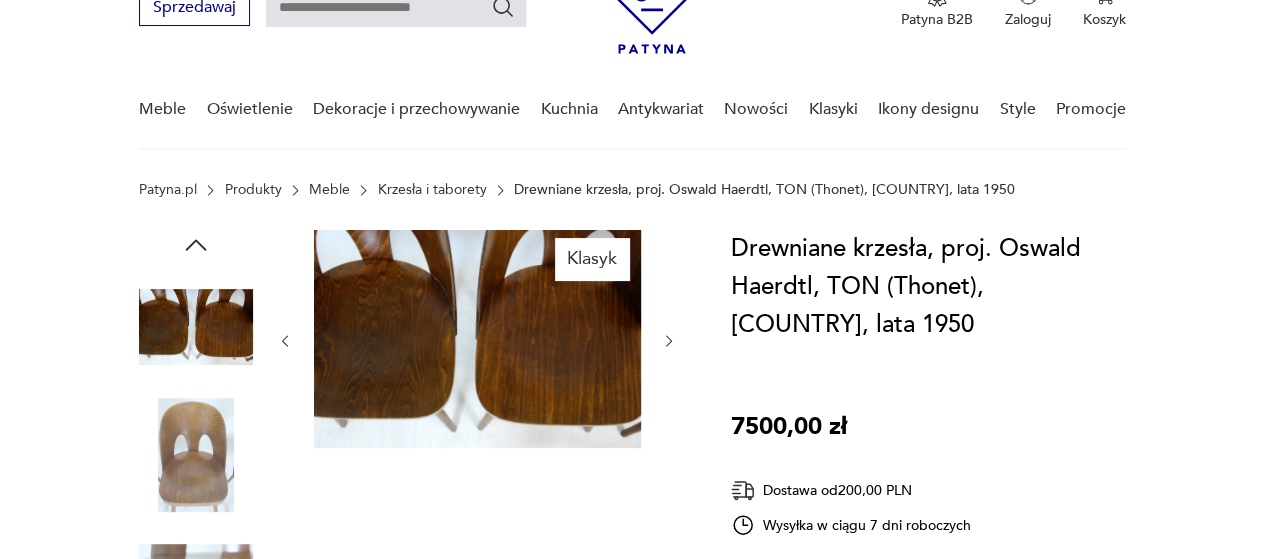 click at bounding box center [477, 341] 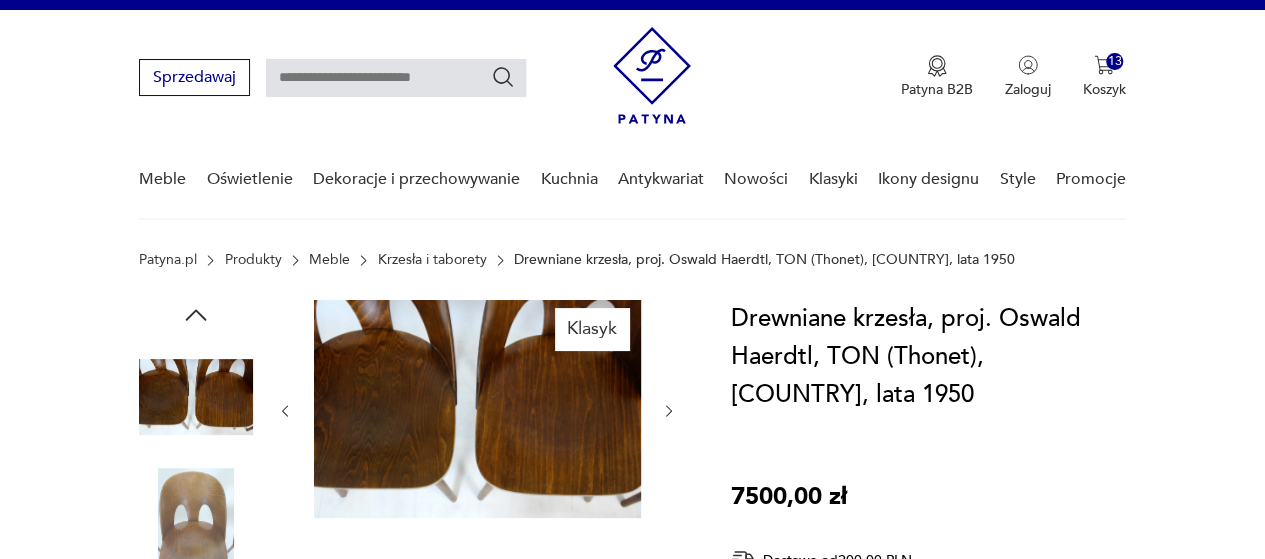 scroll, scrollTop: 0, scrollLeft: 0, axis: both 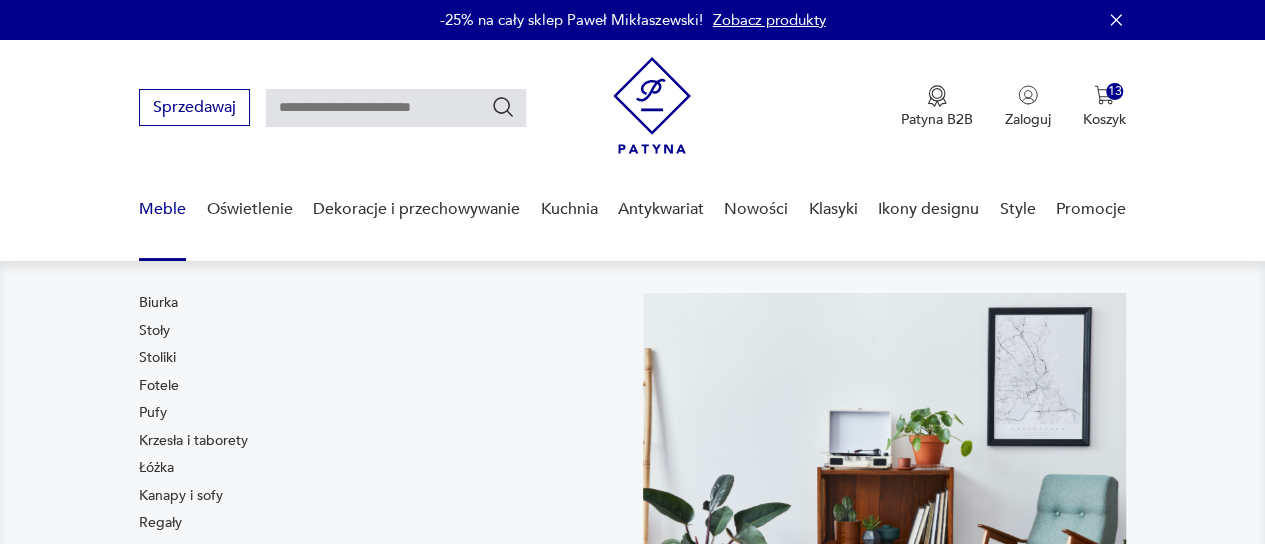 click on "Stoły" at bounding box center [154, 331] 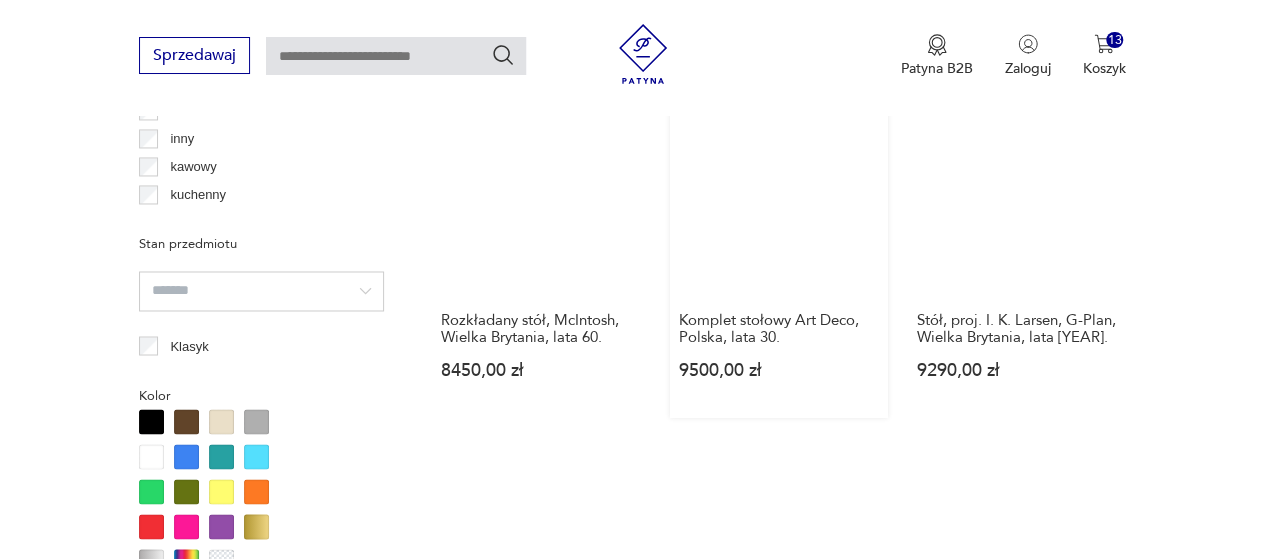 scroll, scrollTop: 1839, scrollLeft: 0, axis: vertical 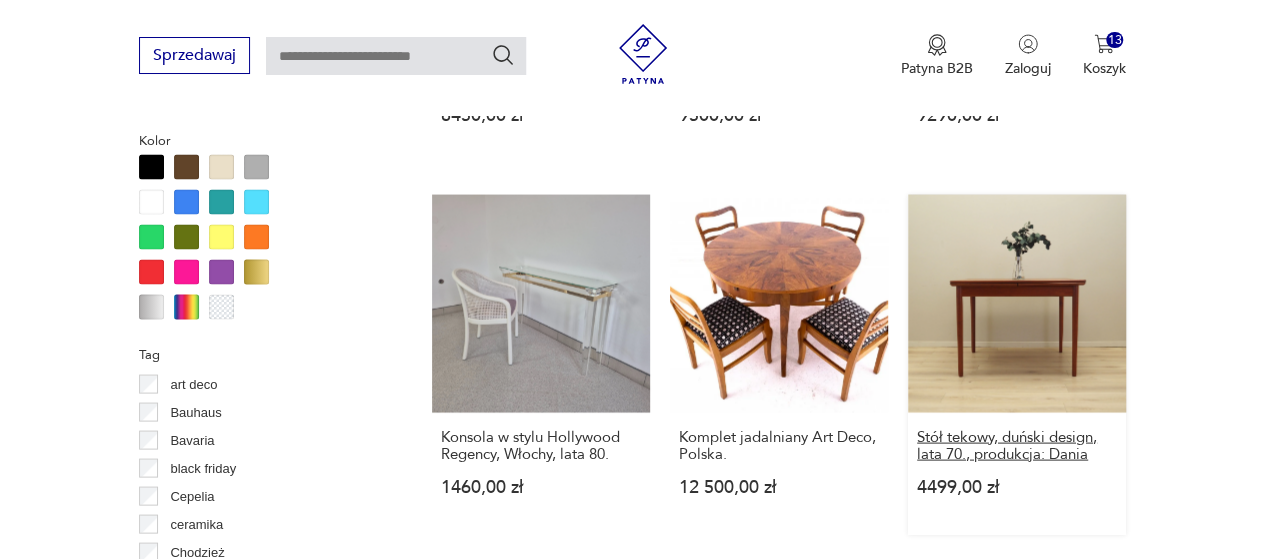 click on "Stół tekowy, duński design, lata 70., produkcja: Dania" at bounding box center [1017, 445] 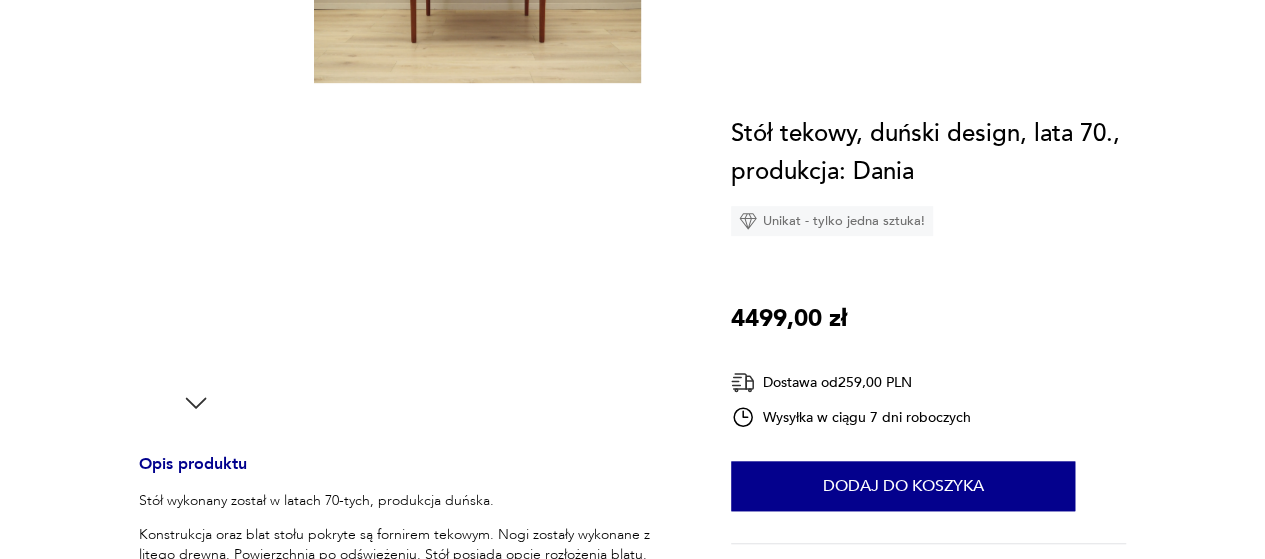 scroll, scrollTop: 0, scrollLeft: 0, axis: both 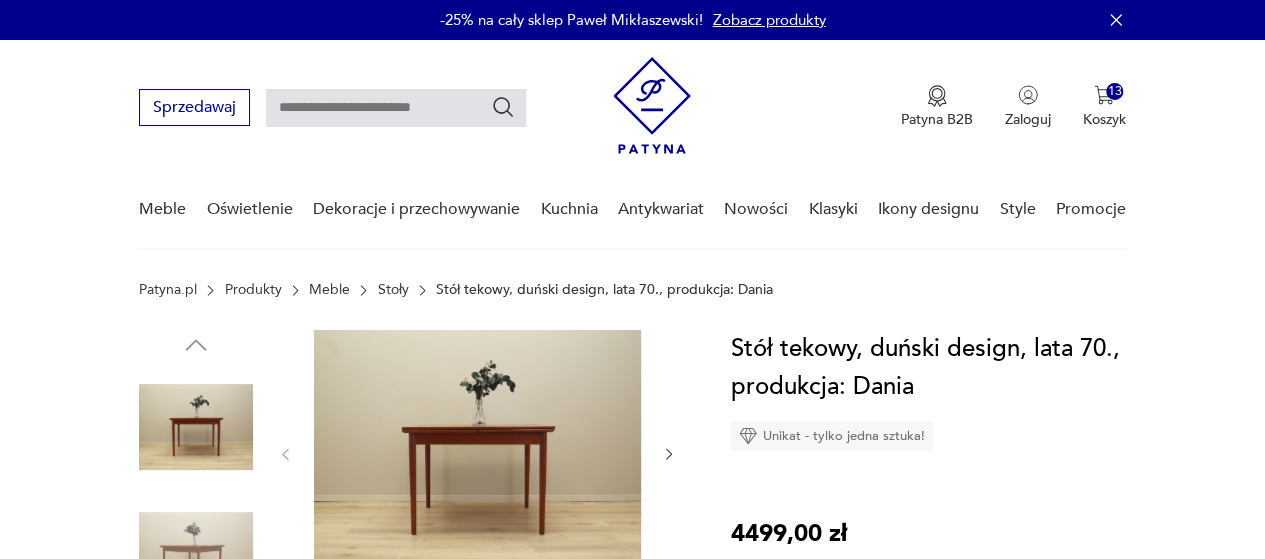 click 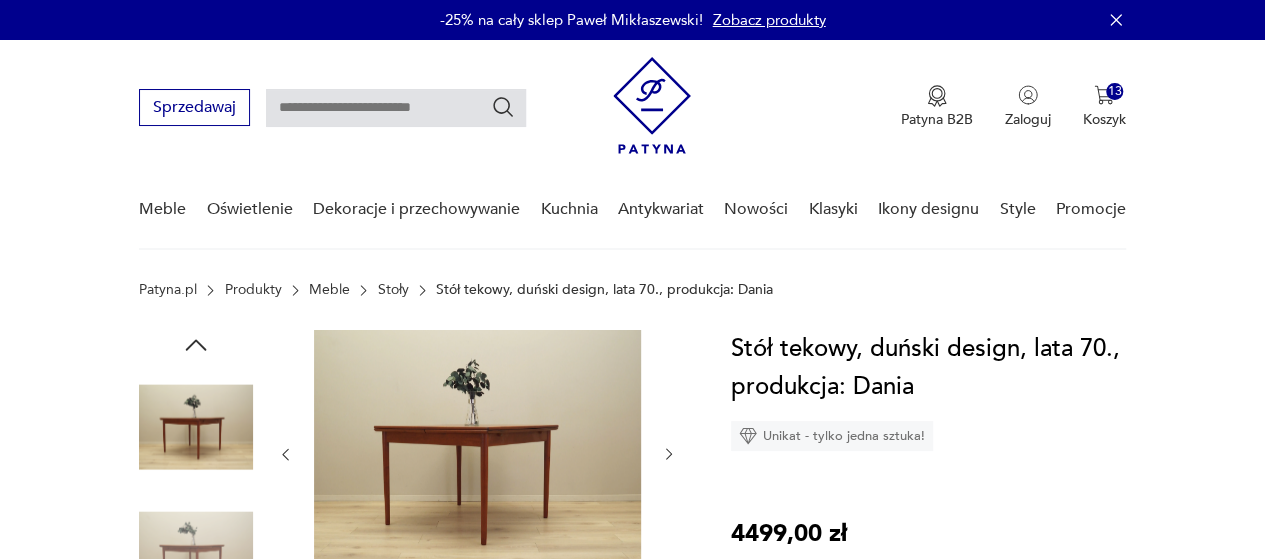 click 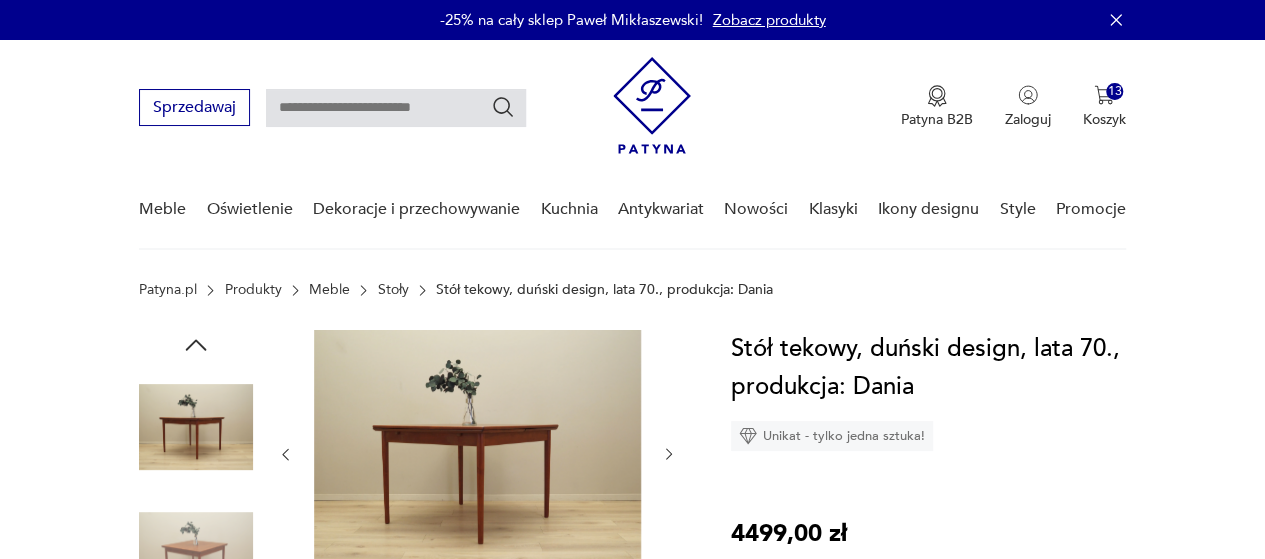 click 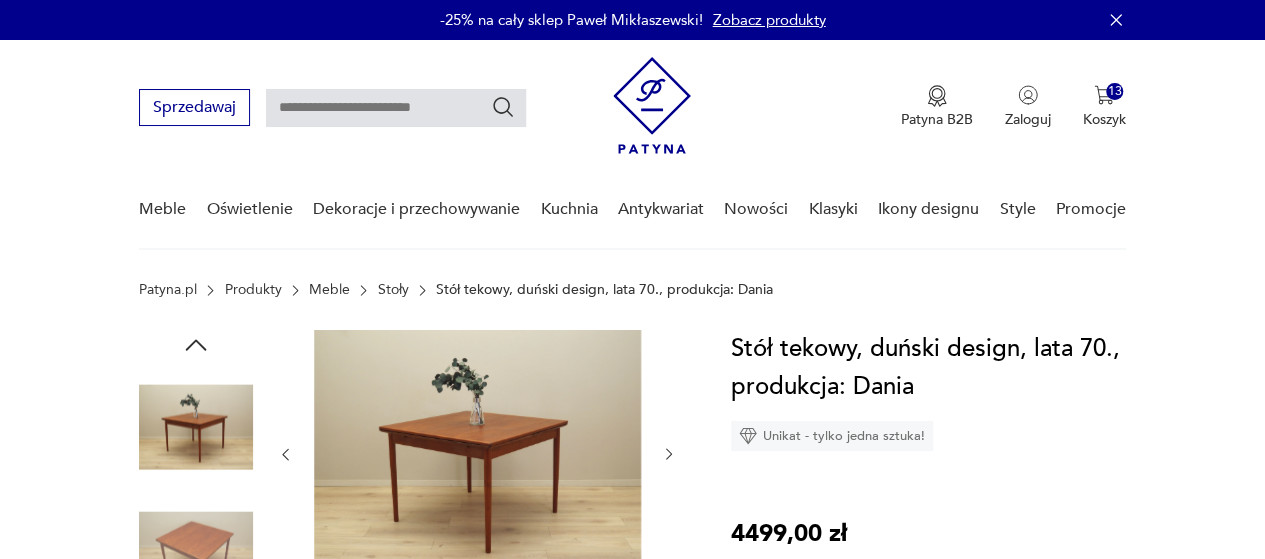 click 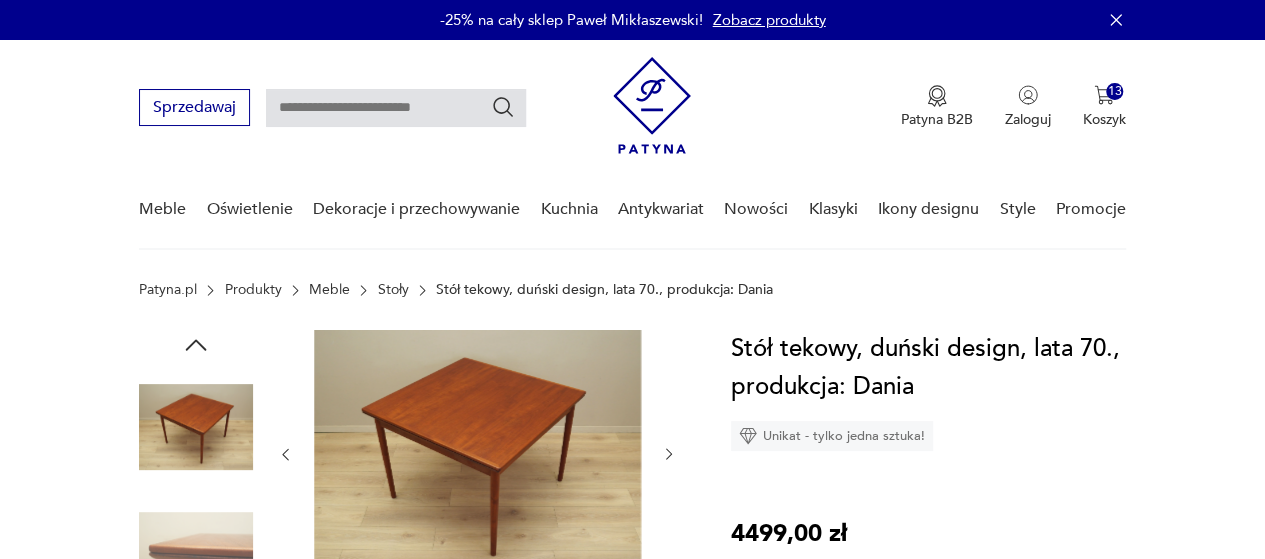 click 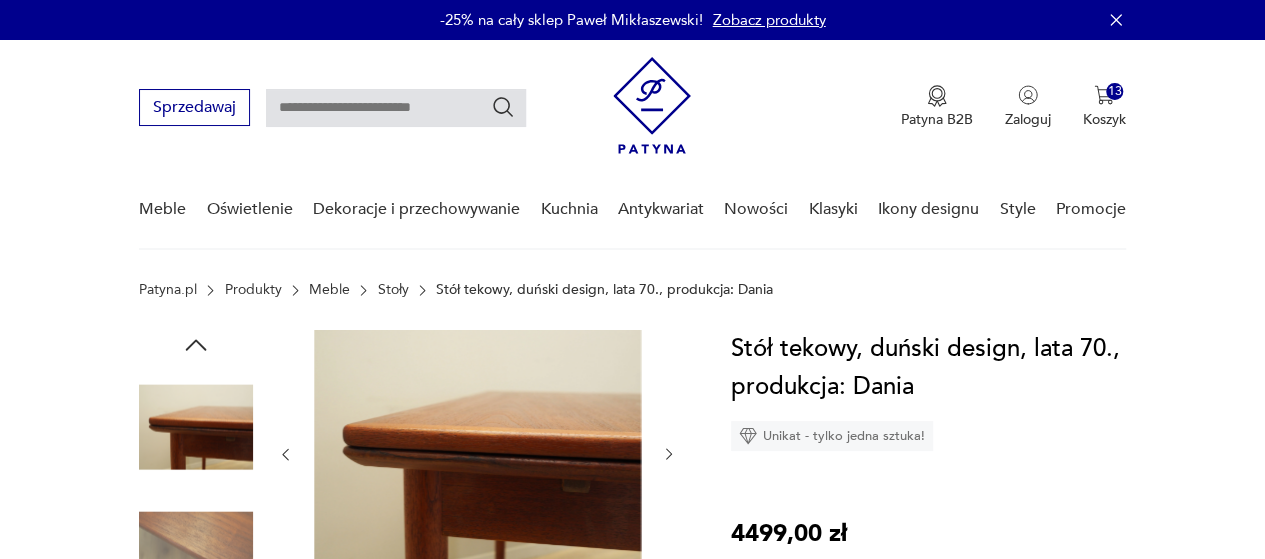 click 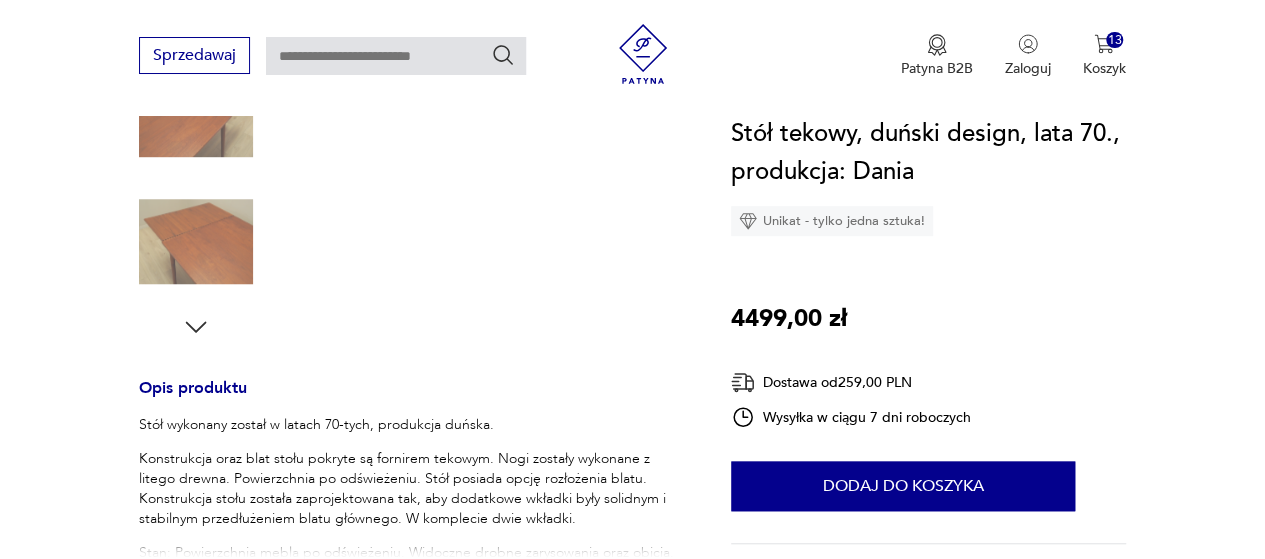 scroll, scrollTop: 600, scrollLeft: 0, axis: vertical 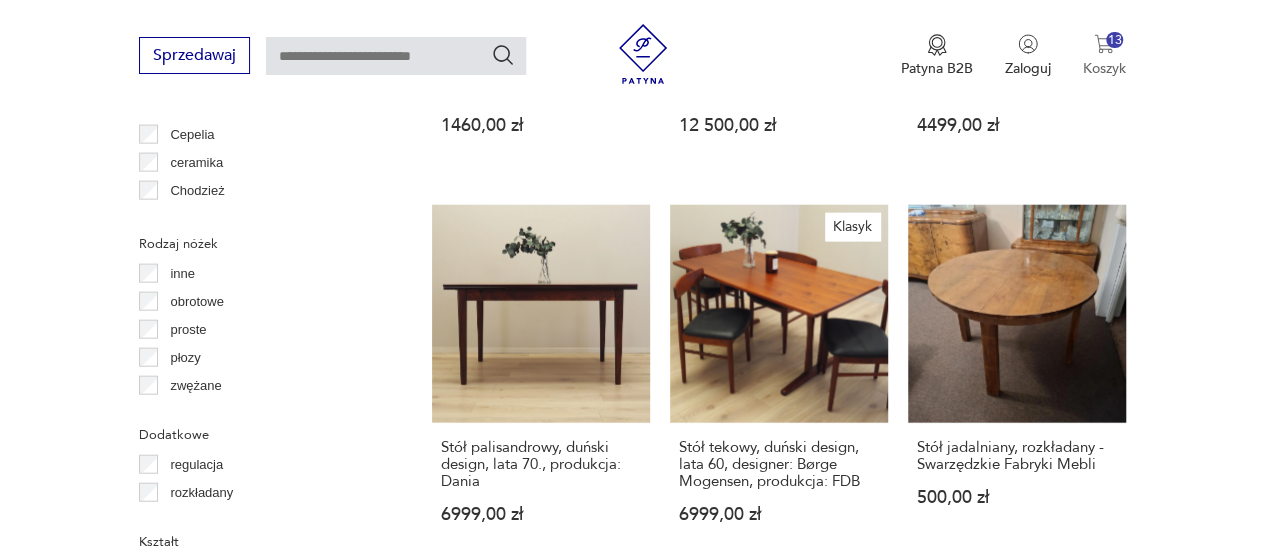 click on "Koszyk" at bounding box center (1104, 68) 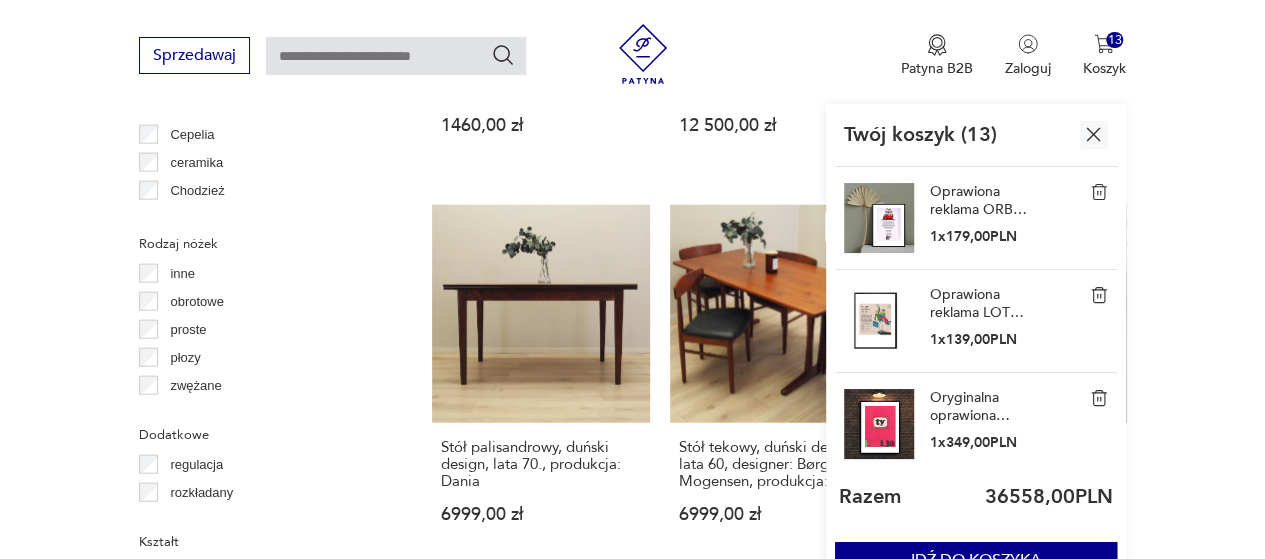 click at bounding box center (1099, 398) 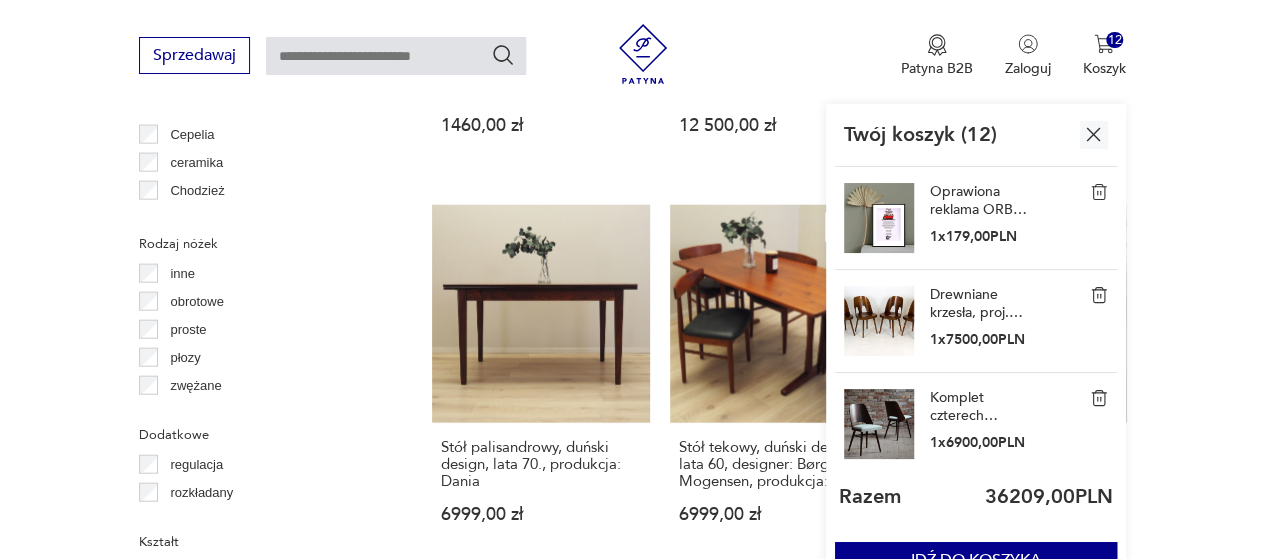 click at bounding box center [1099, 192] 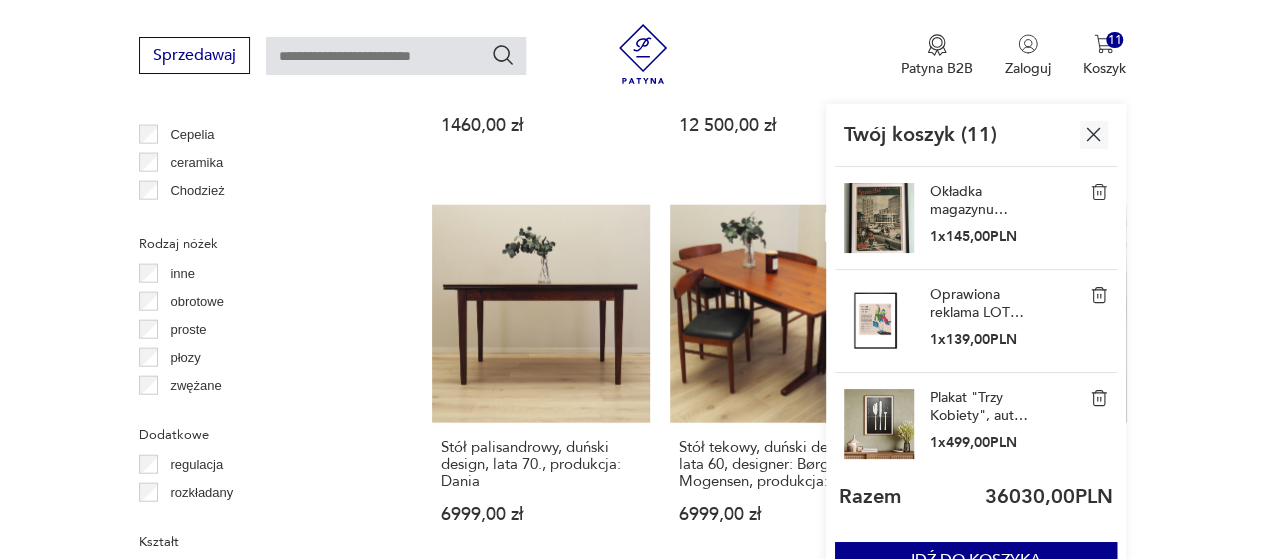 click at bounding box center (1099, 192) 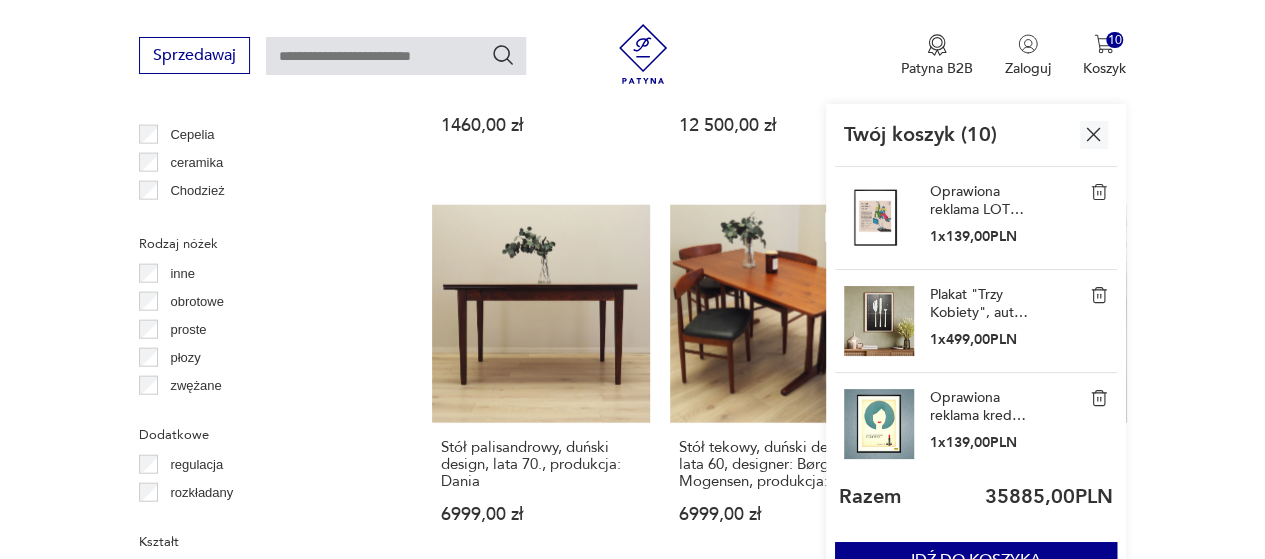 click at bounding box center [1099, 192] 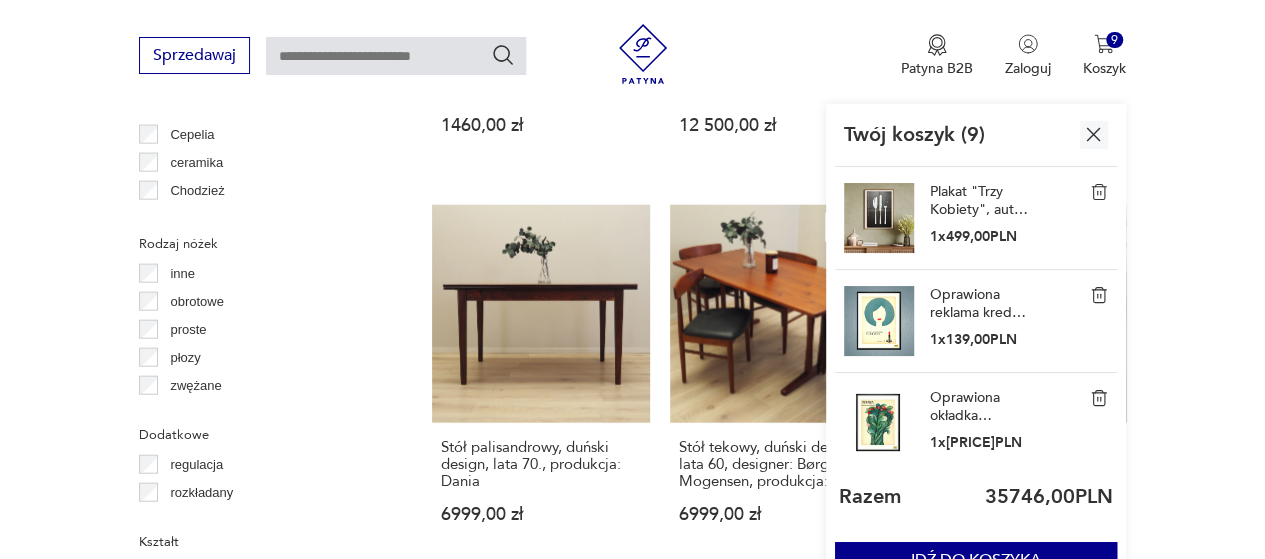 click at bounding box center [1099, 192] 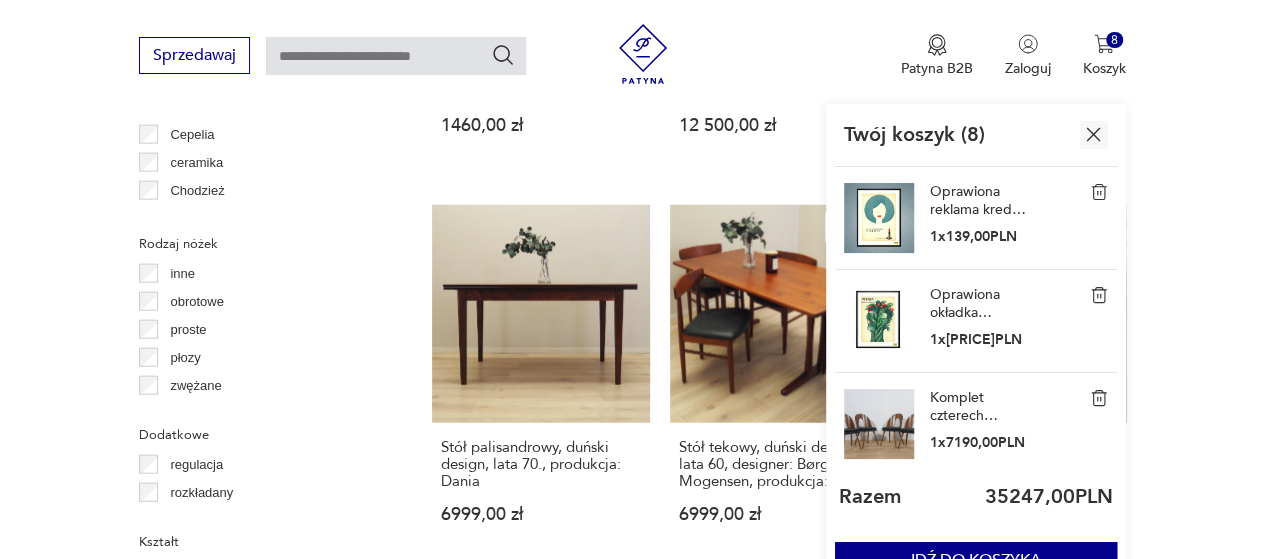 click at bounding box center (1099, 192) 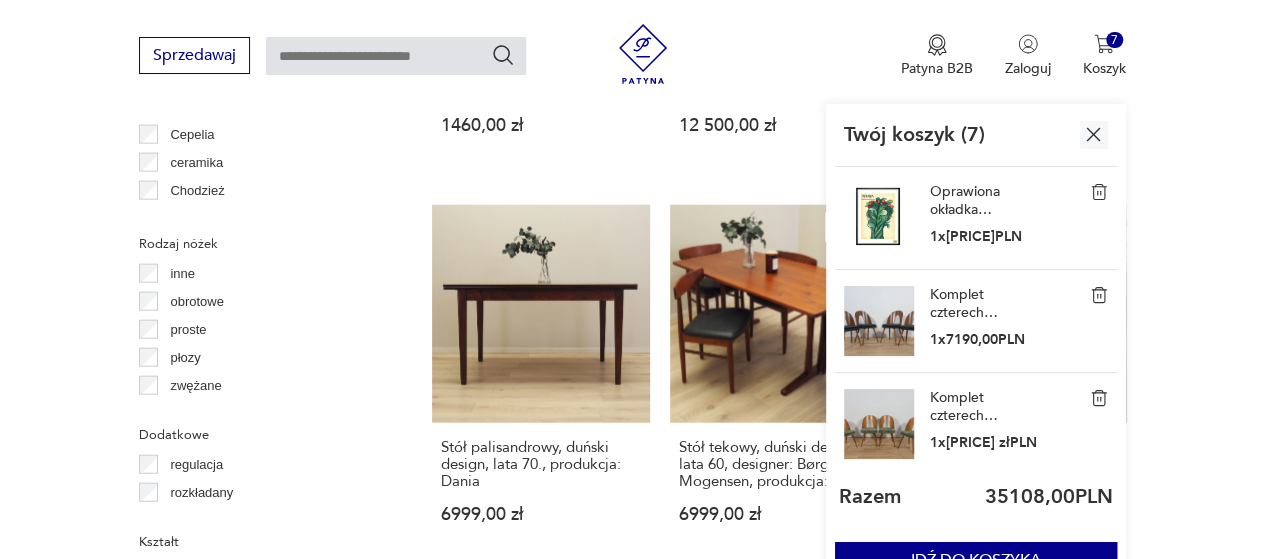click at bounding box center (1099, 192) 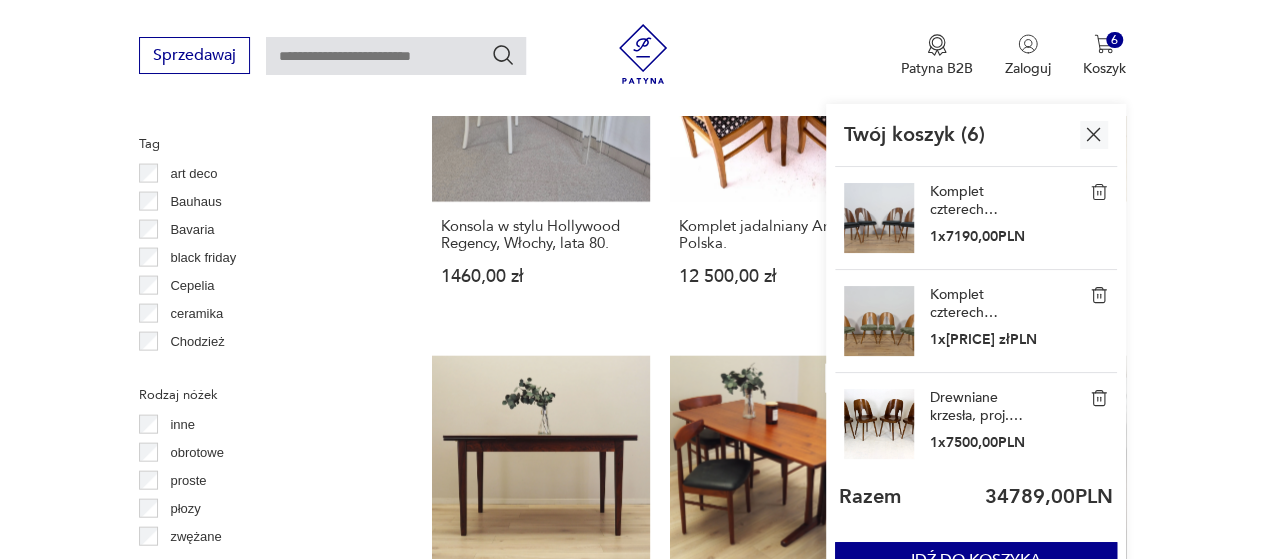 scroll, scrollTop: 2000, scrollLeft: 0, axis: vertical 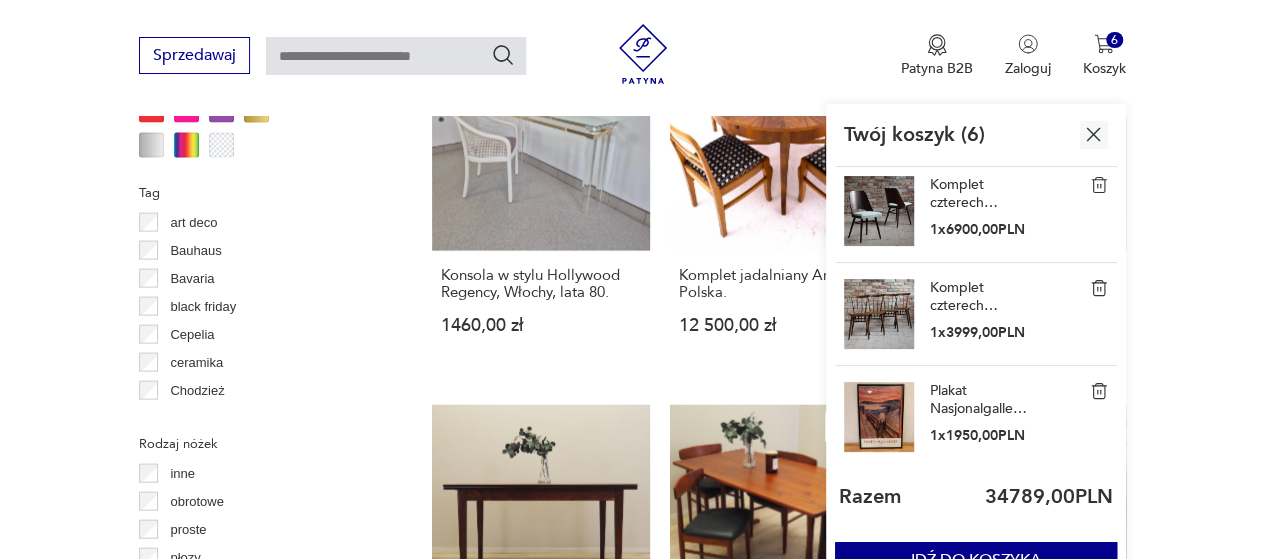 click at bounding box center [1099, 391] 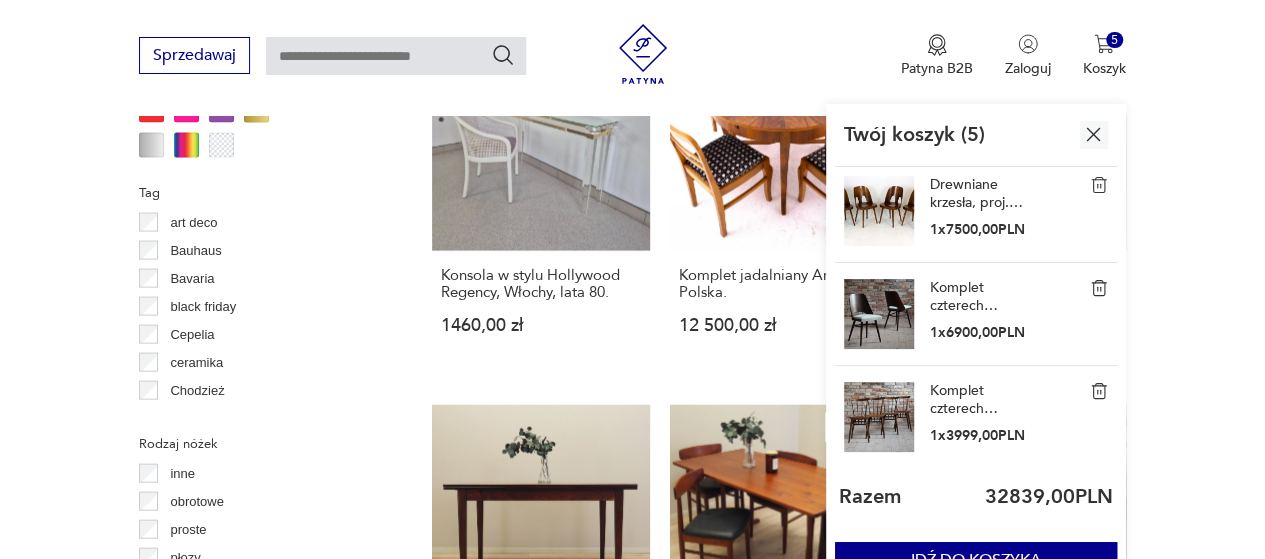 click at bounding box center [1099, 391] 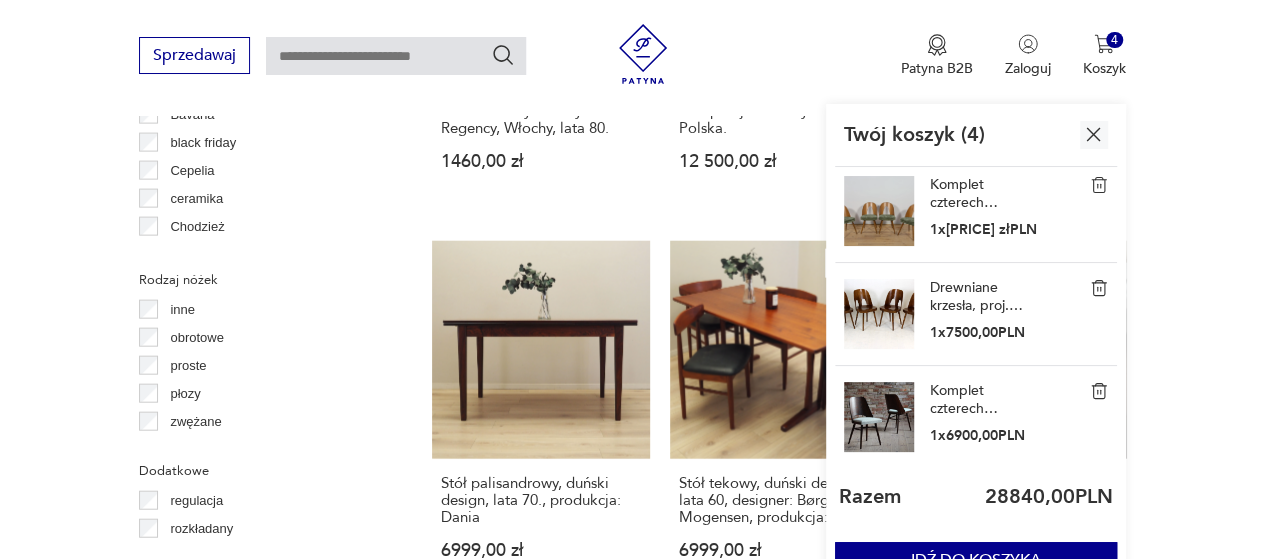 scroll, scrollTop: 2200, scrollLeft: 0, axis: vertical 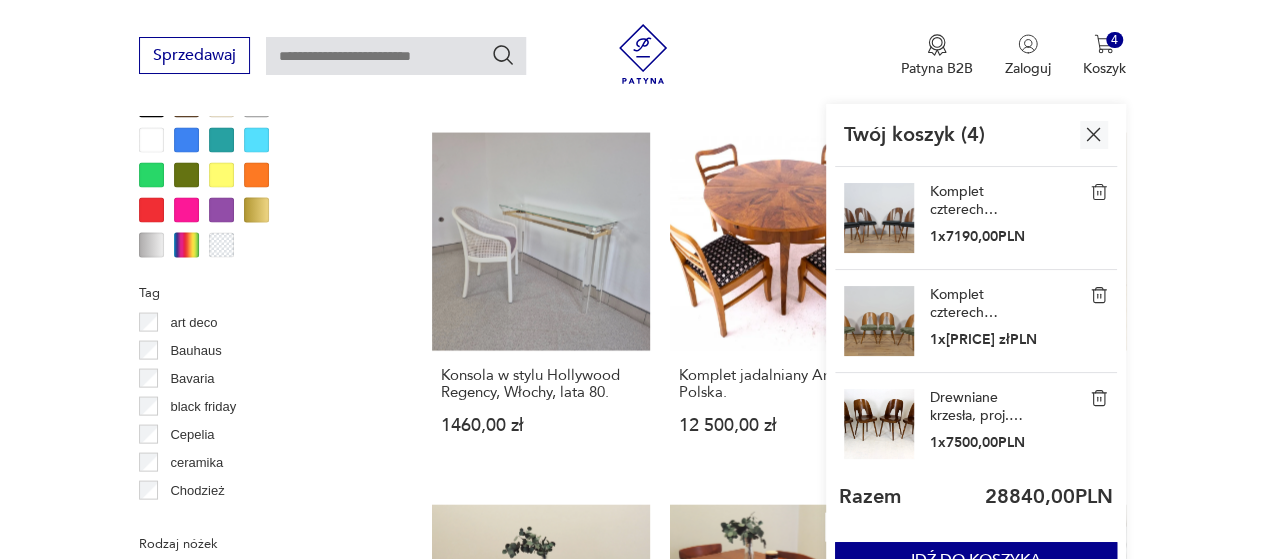 click on "Drewniane krzesła, proj. Oswald Haerdtl, TON (Thonet), [COUNTRY], lata 1950" at bounding box center (980, 407) 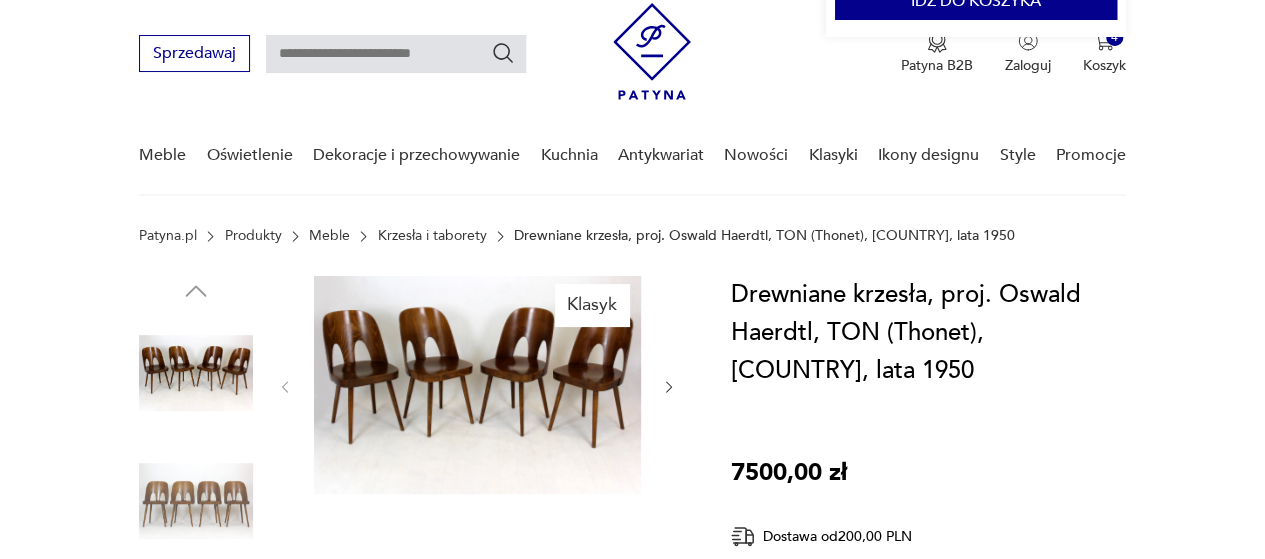 scroll, scrollTop: 100, scrollLeft: 0, axis: vertical 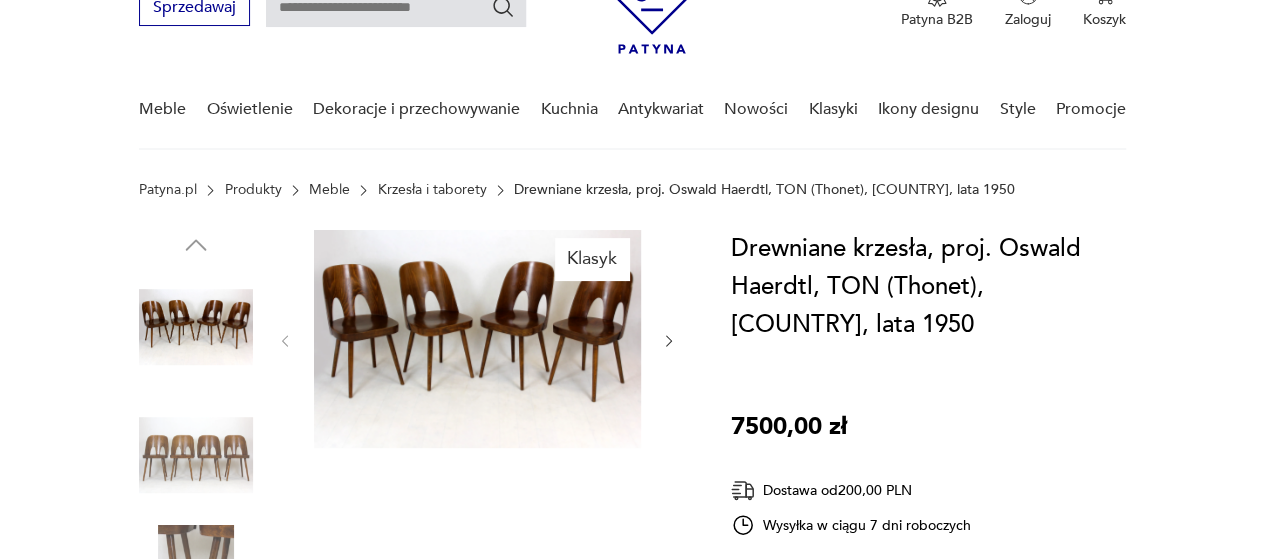 click 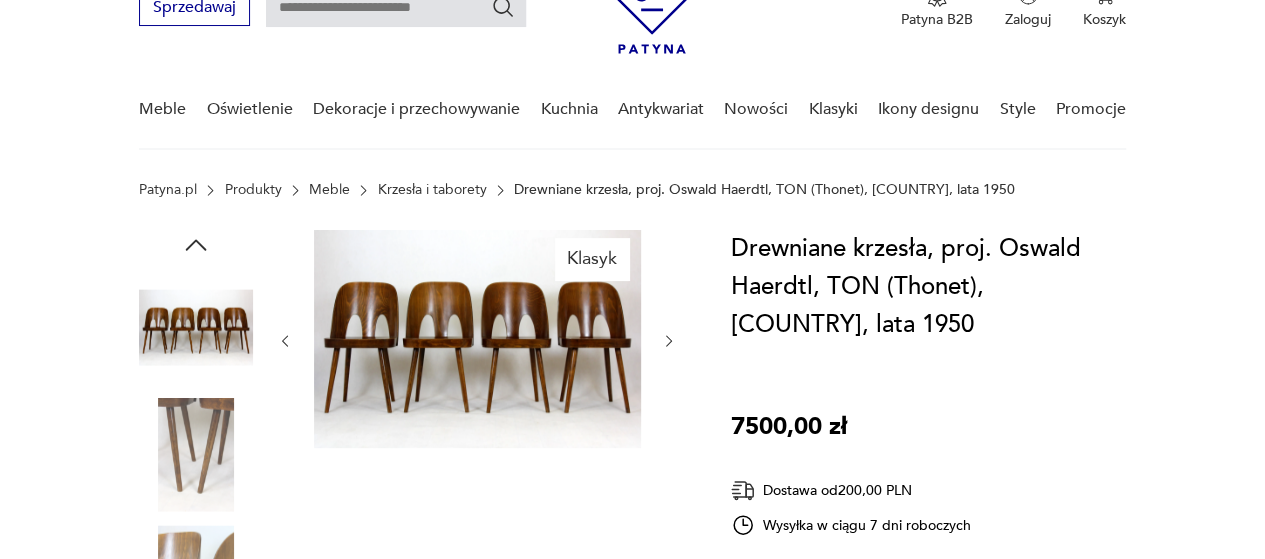click 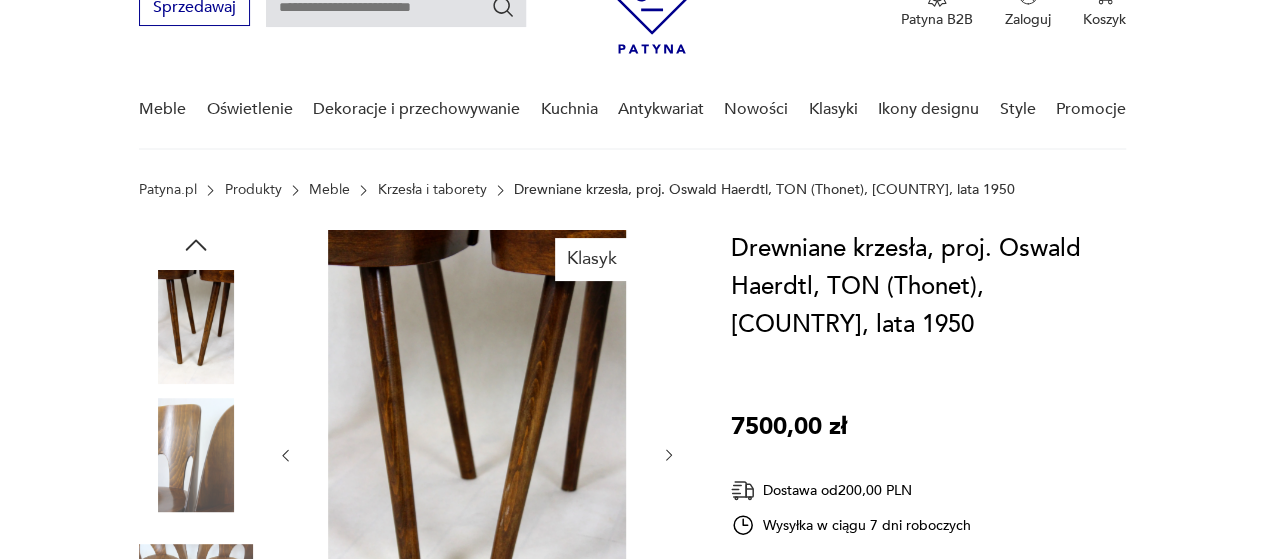 click 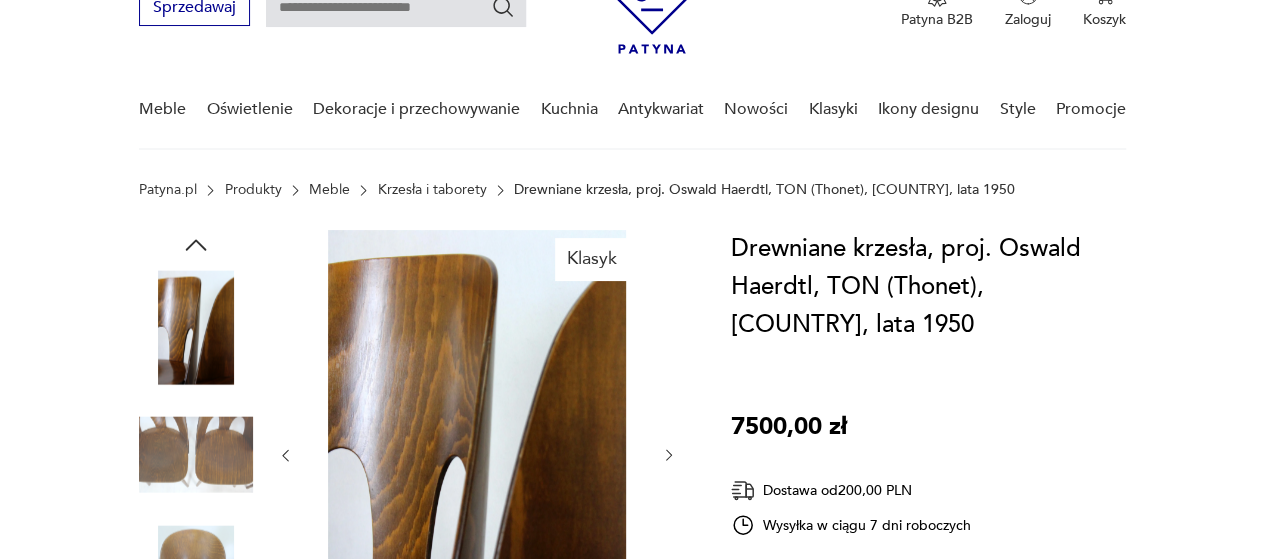 click 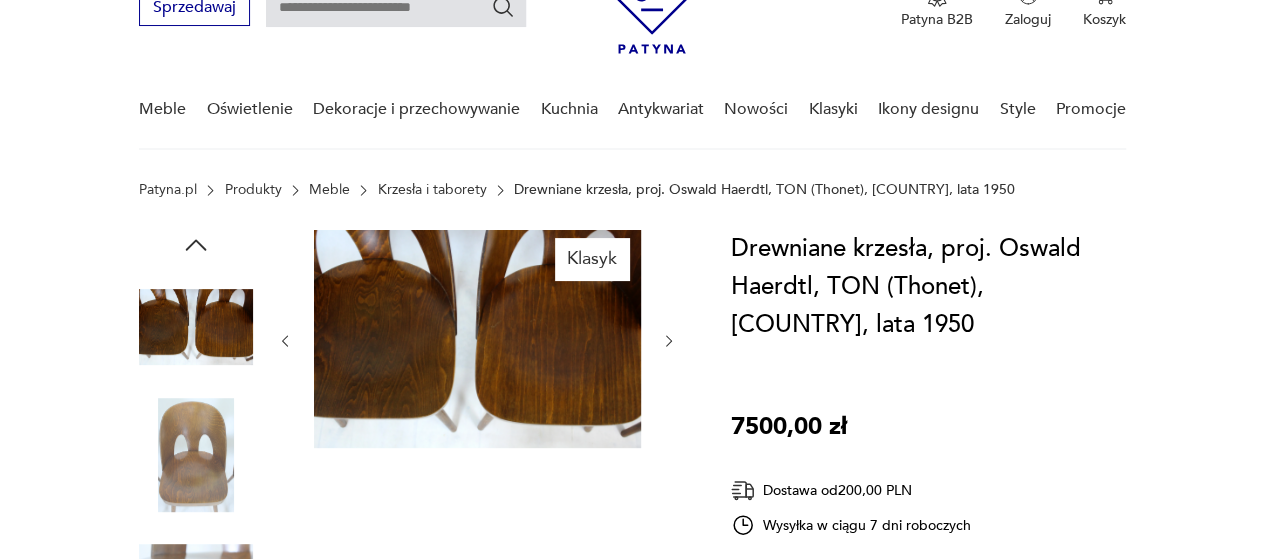 click 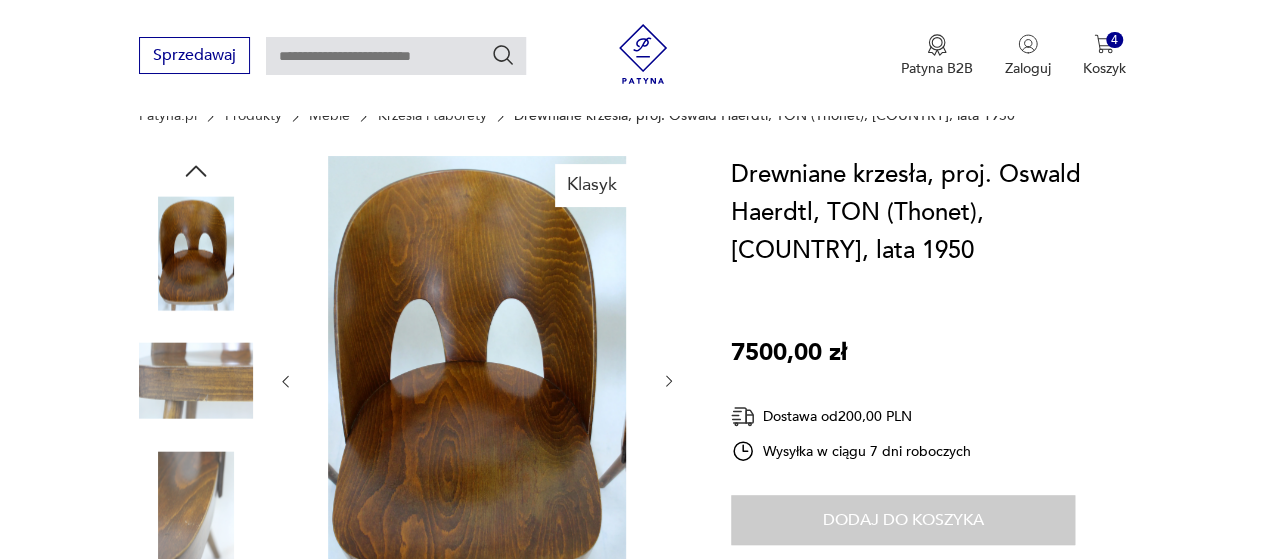 scroll, scrollTop: 200, scrollLeft: 0, axis: vertical 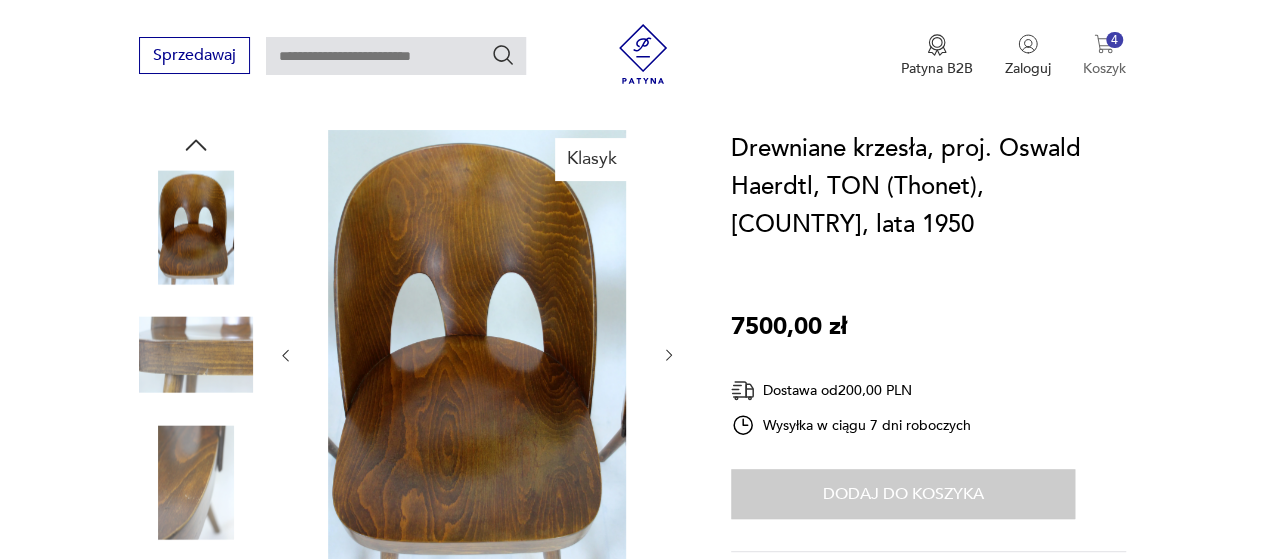 click at bounding box center (1104, 44) 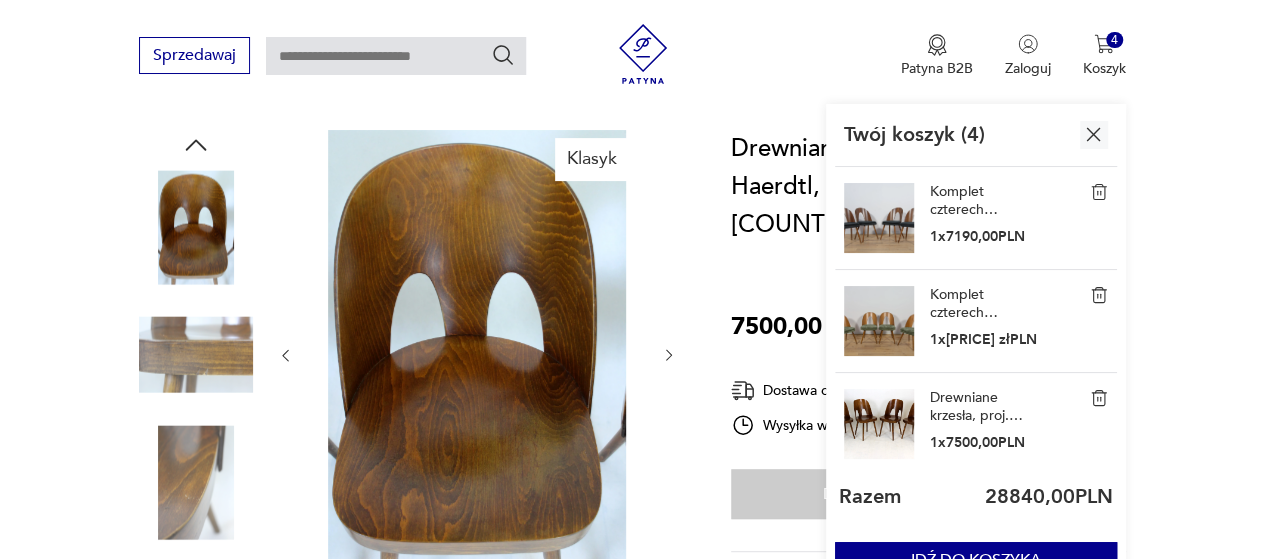 click on "Komplet czterech krzeseł, proj. A. Suman, Tatra Nabytok, Czechosłowacja, lata 60." at bounding box center (980, 201) 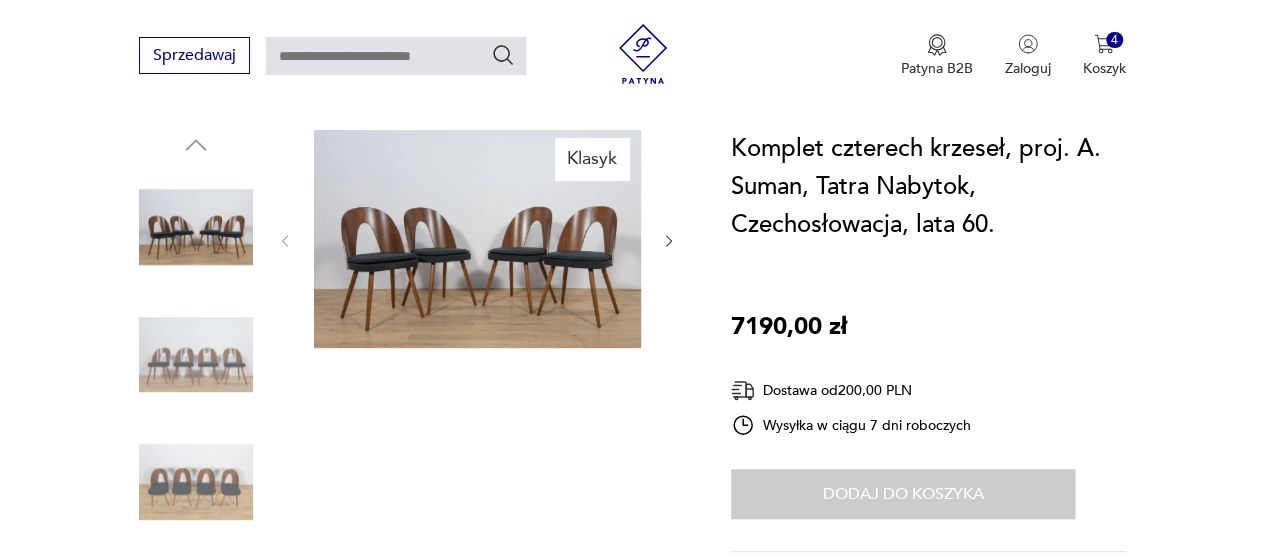 click 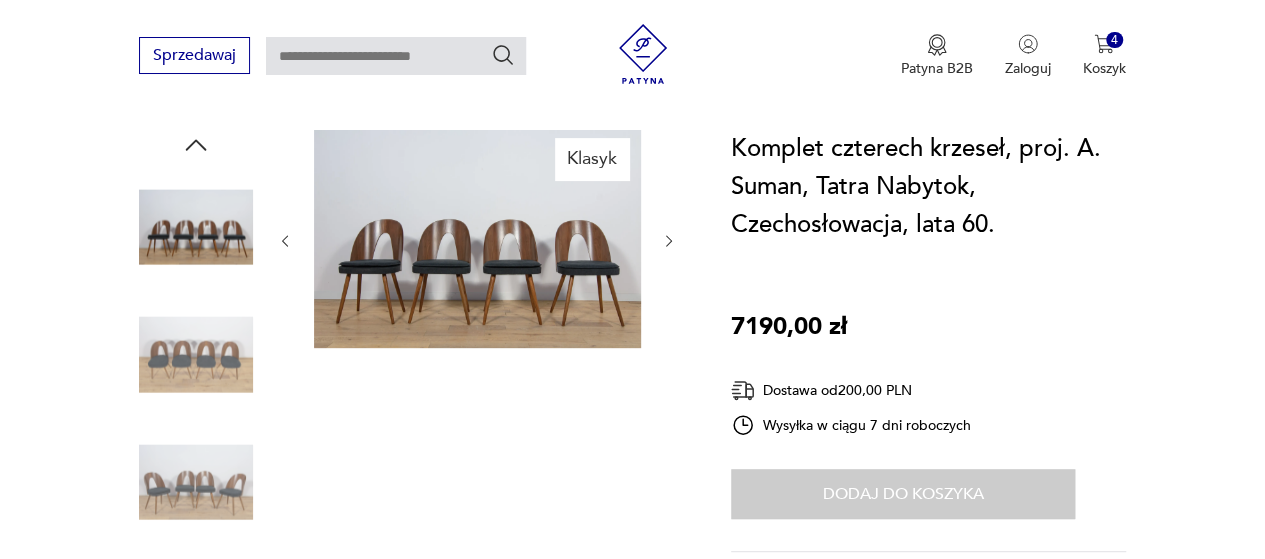 click 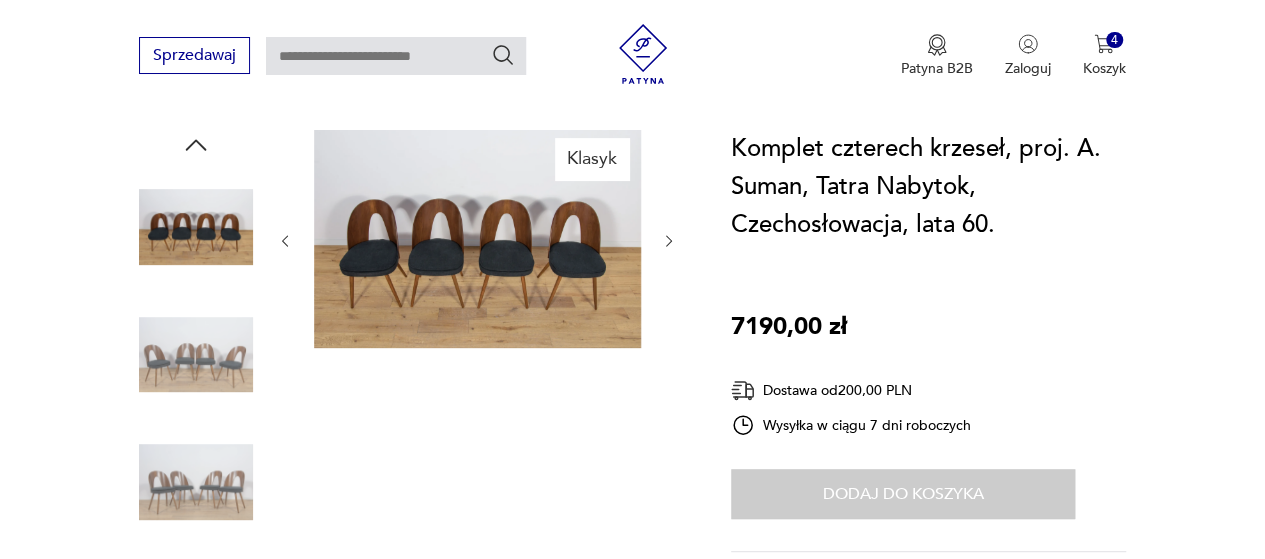 click 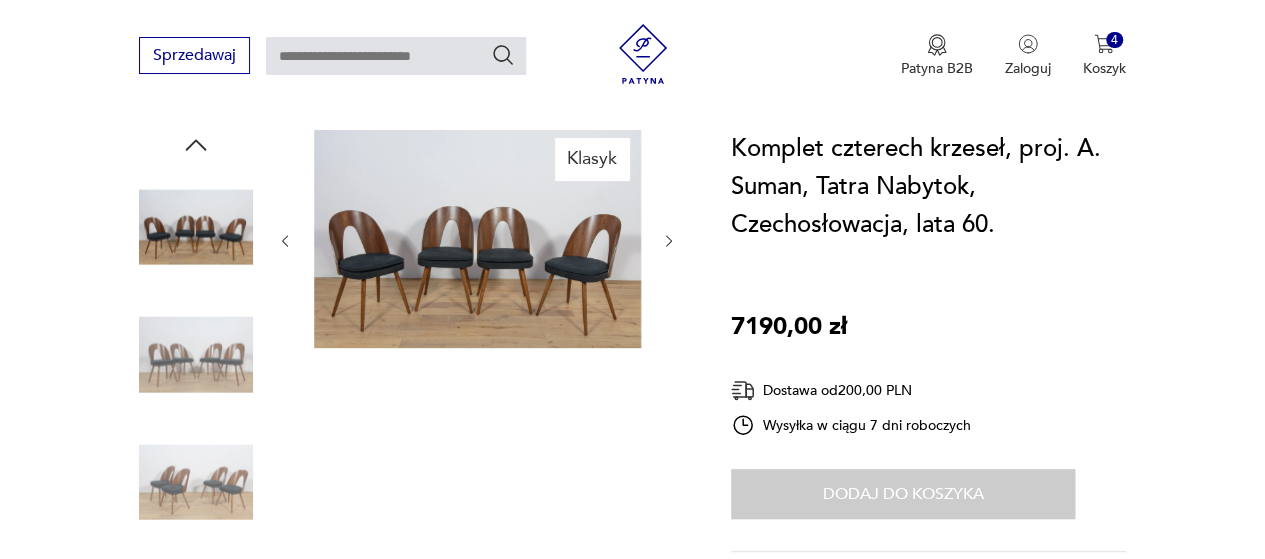 click 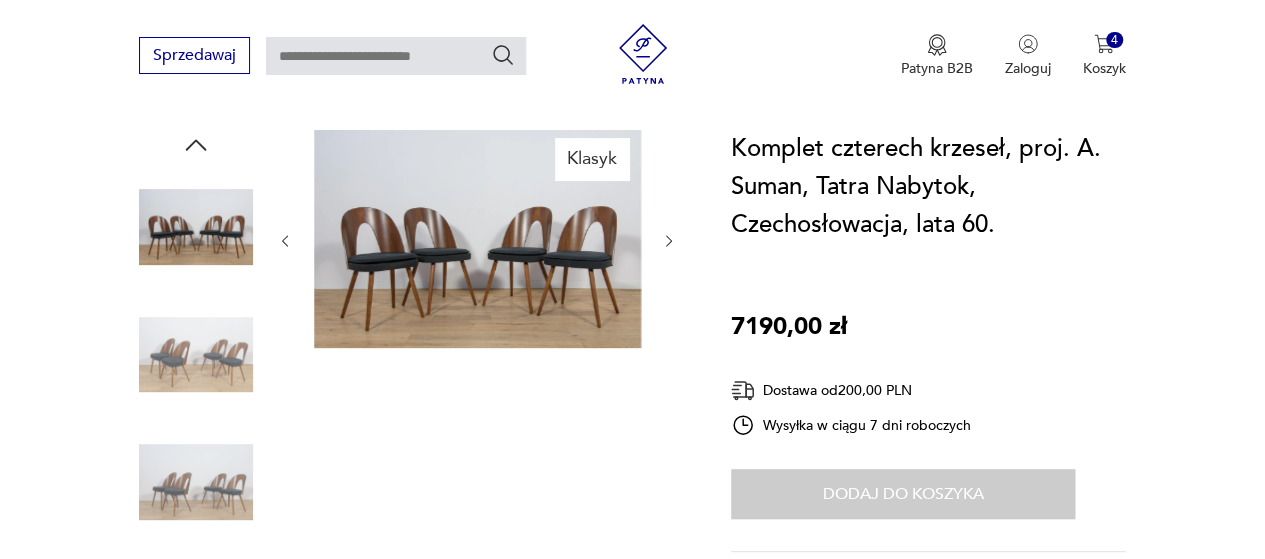 click 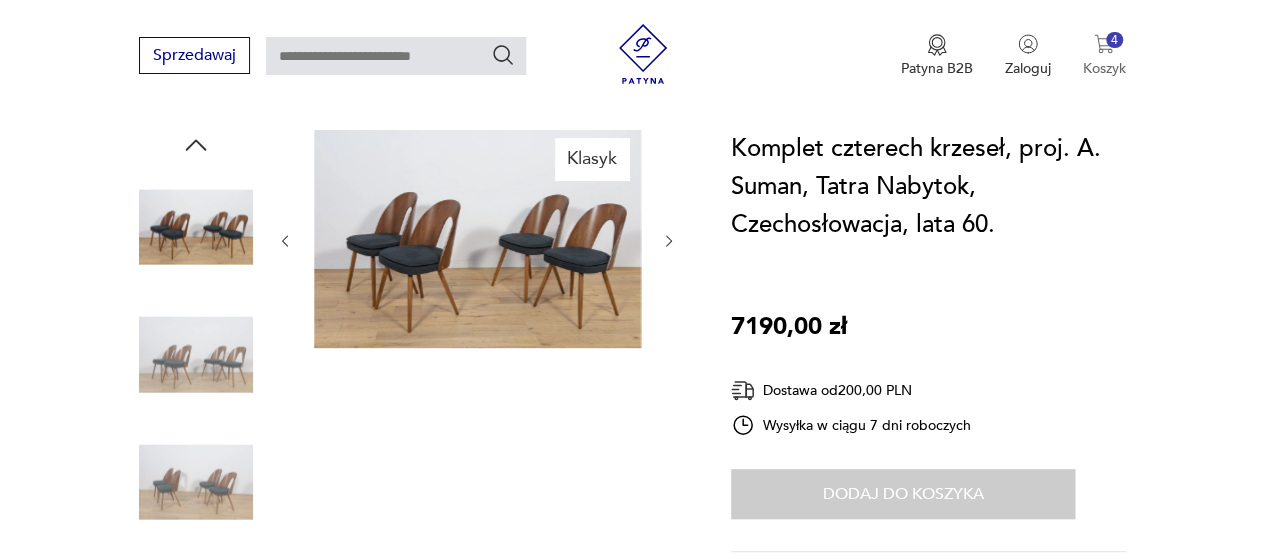 click on "4 Koszyk" at bounding box center (1104, 56) 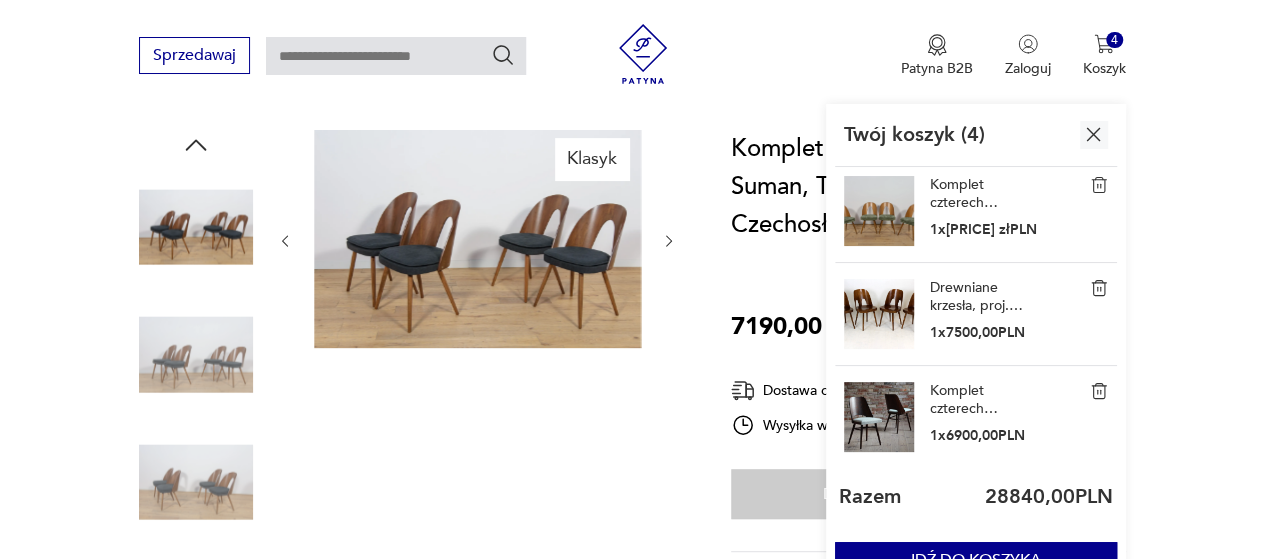 scroll, scrollTop: 0, scrollLeft: 0, axis: both 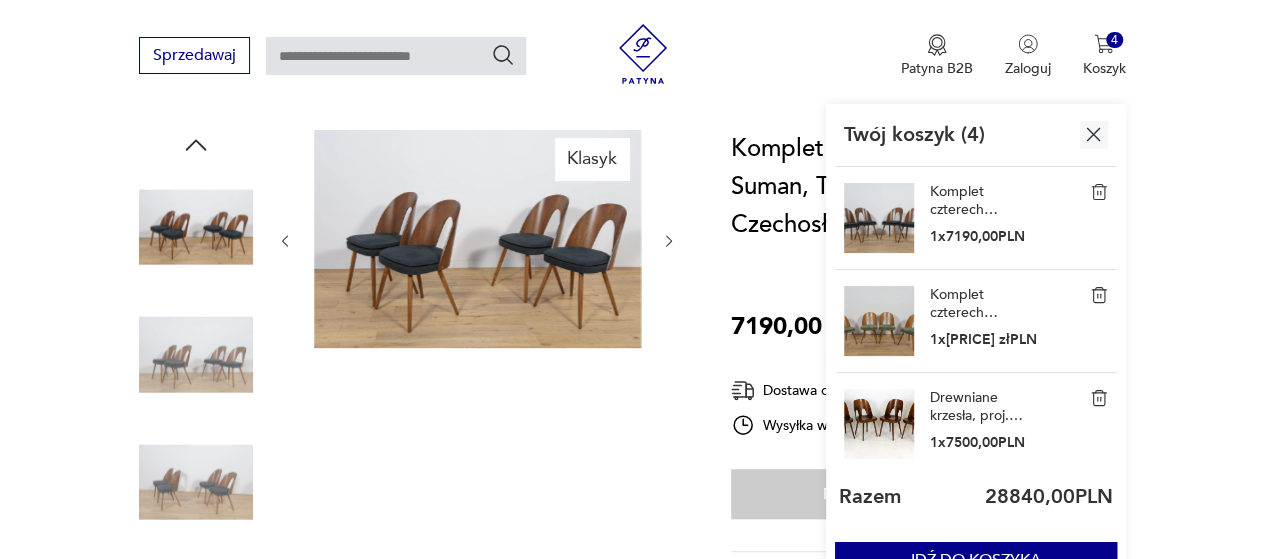 click on "Komplet czterech krzeseł, proj. A. Suman, Tatra Nabytok, Czechosłowacja, lata 60." at bounding box center (980, 304) 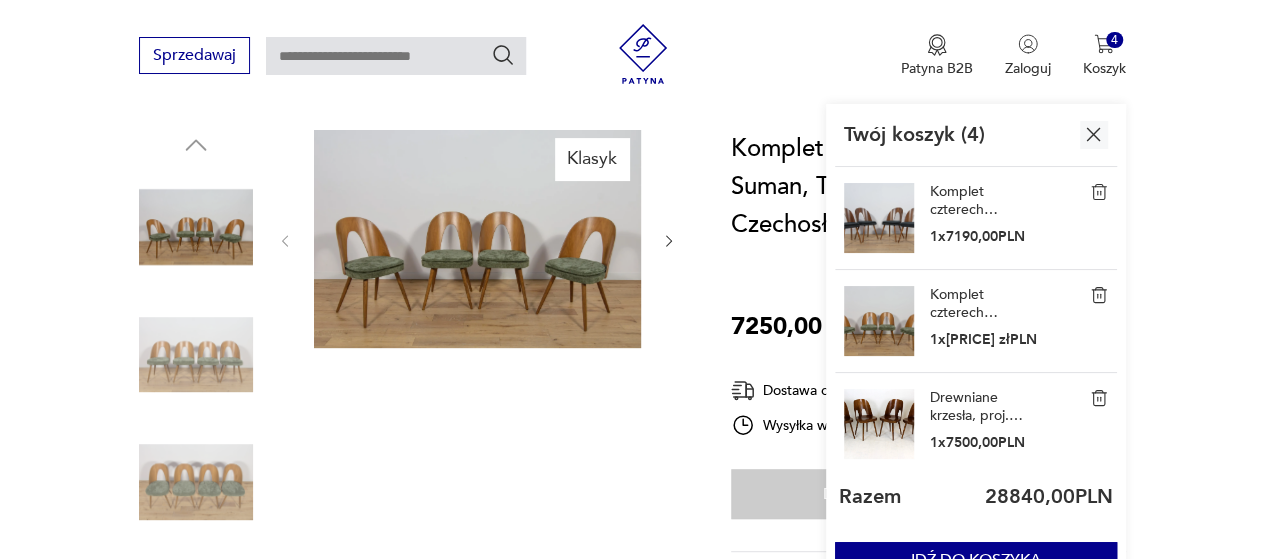 click at bounding box center [1099, 295] 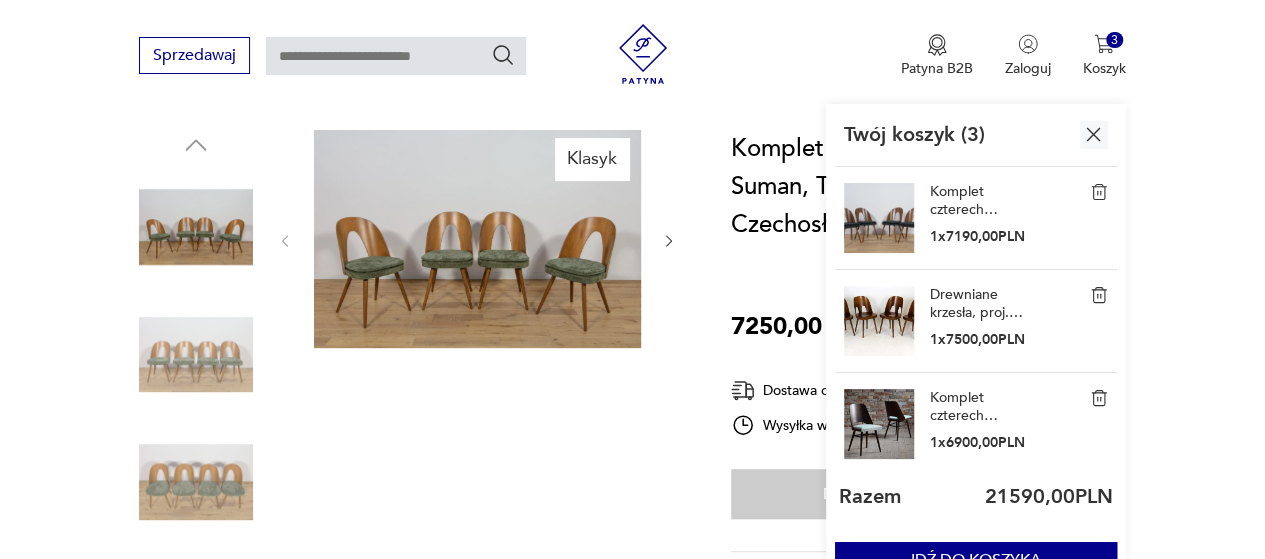 click on "Komplet czterech krzeseł, proj. R. Hofman, TON, [COUNTRY], lata [YEAR]." at bounding box center (980, 407) 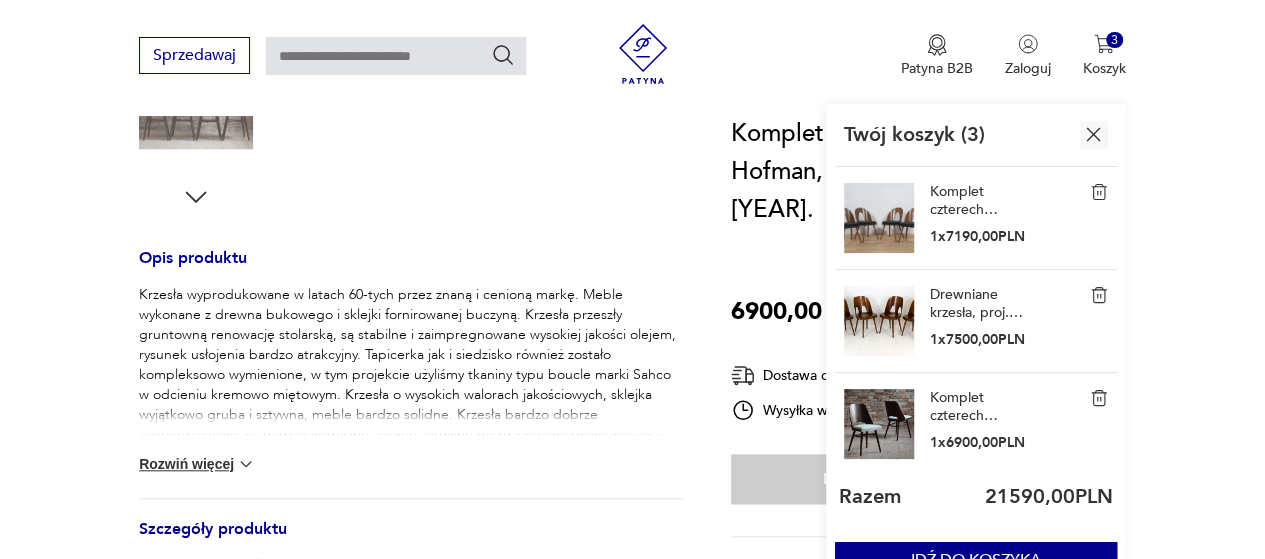 scroll, scrollTop: 700, scrollLeft: 0, axis: vertical 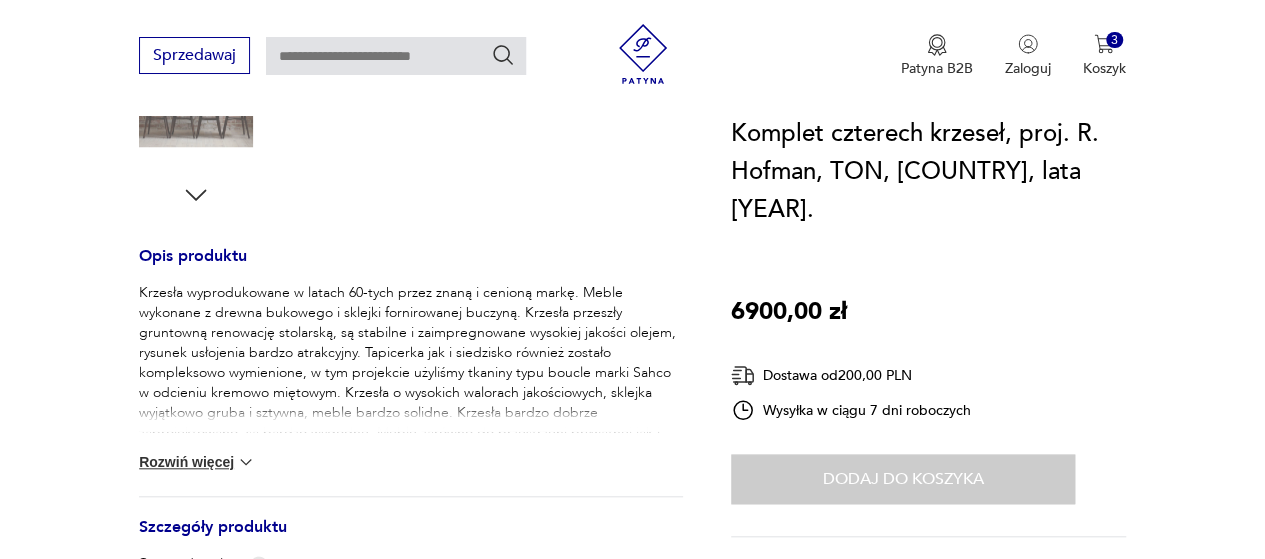 click on "Rozwiń więcej" at bounding box center [197, 462] 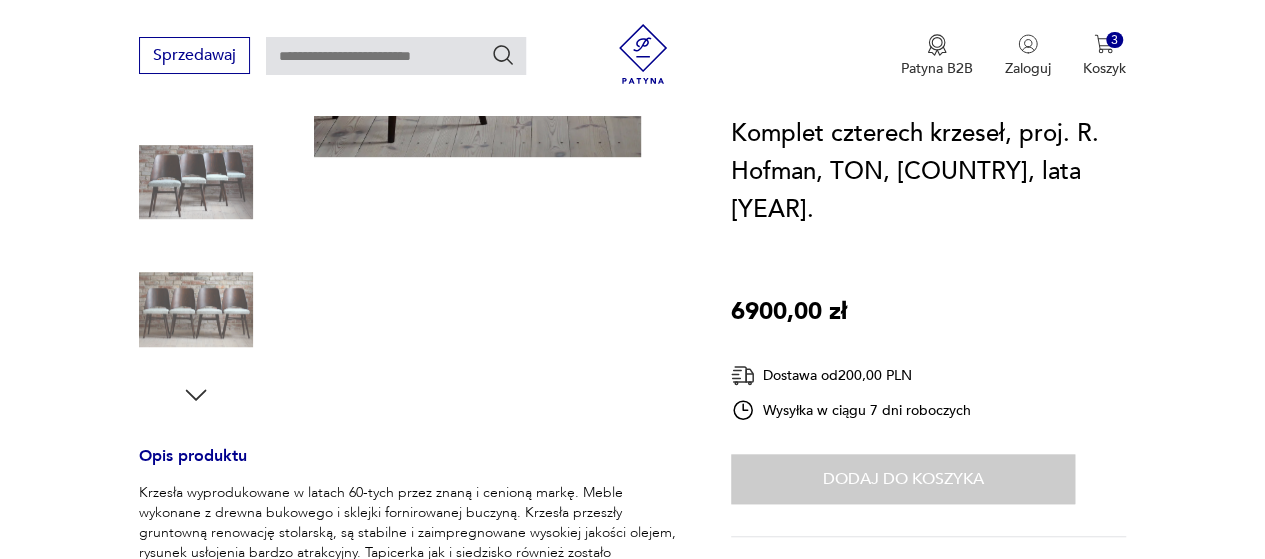 scroll, scrollTop: 100, scrollLeft: 0, axis: vertical 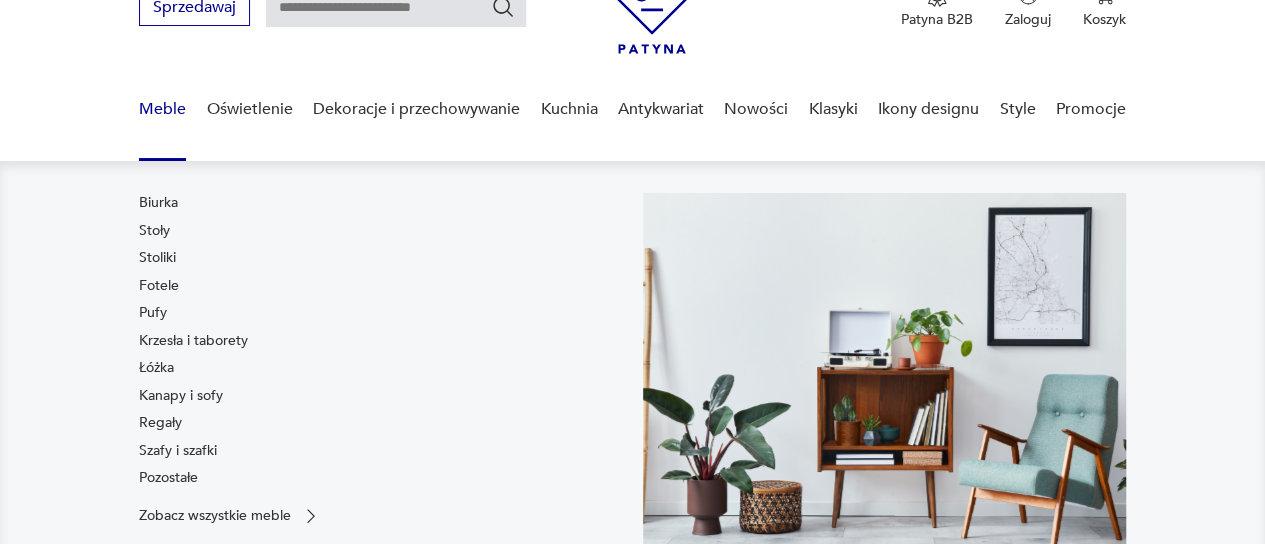 click on "Stoły" at bounding box center (154, 231) 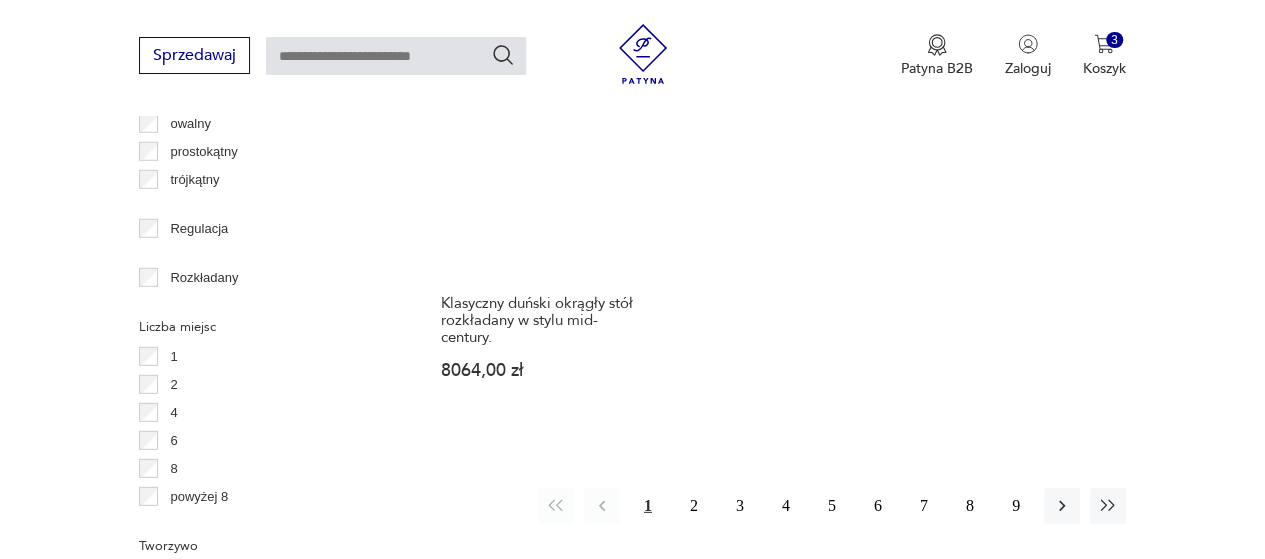 scroll, scrollTop: 2839, scrollLeft: 0, axis: vertical 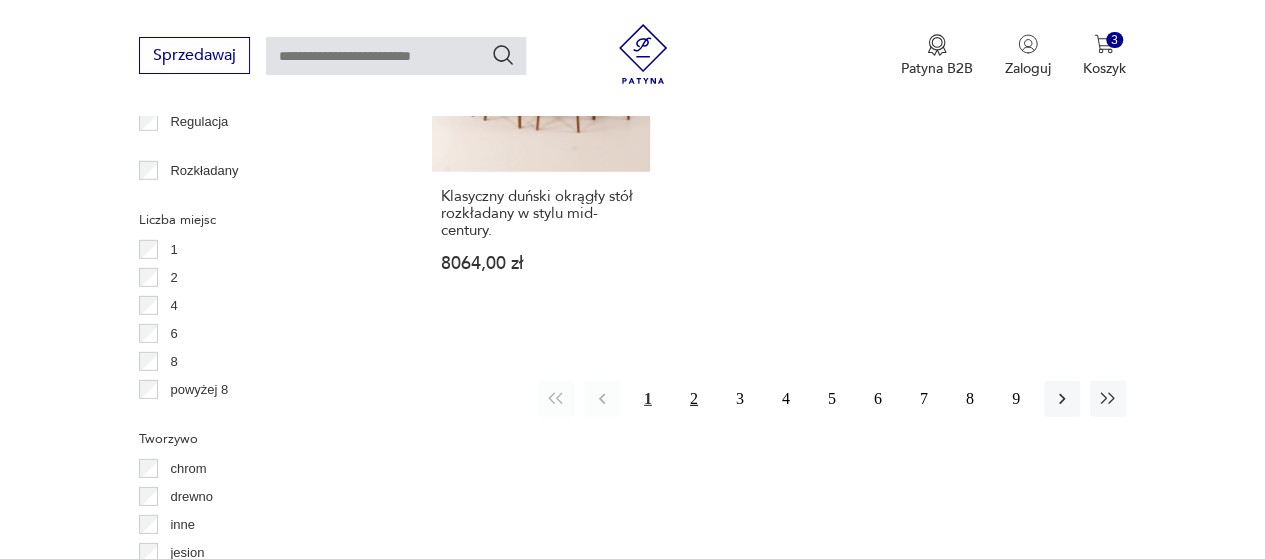 click on "2" at bounding box center (694, 399) 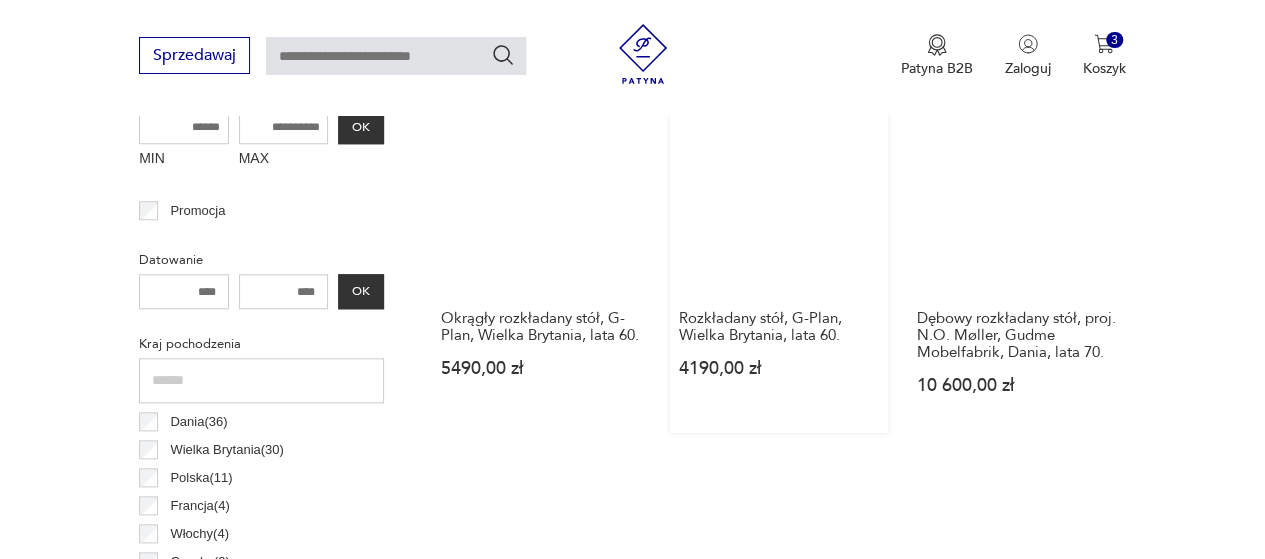 scroll, scrollTop: 930, scrollLeft: 0, axis: vertical 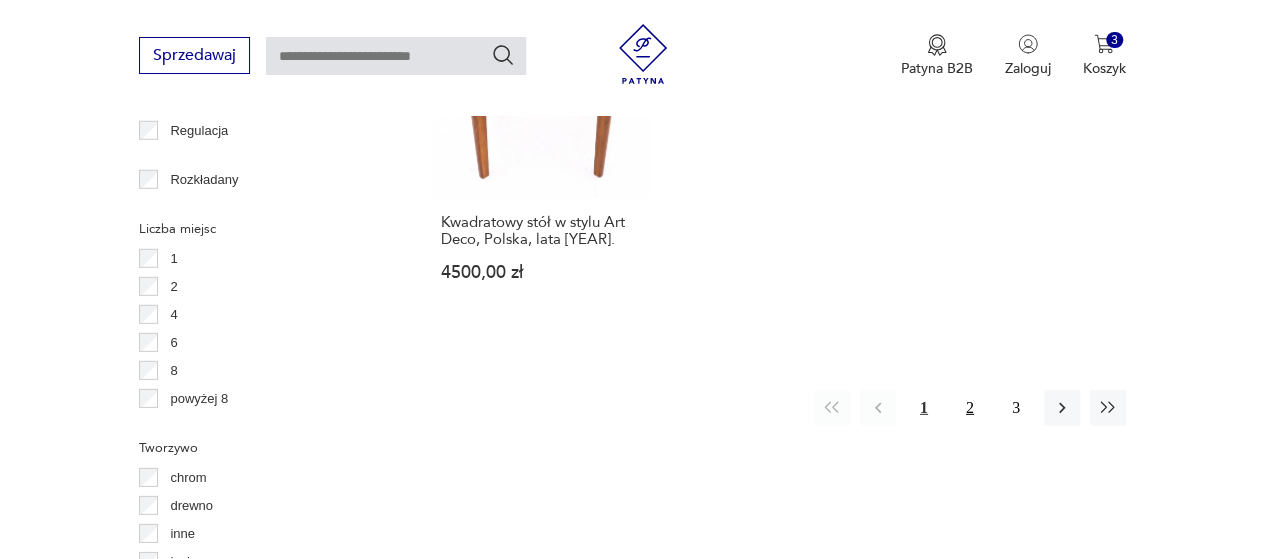 click on "2" at bounding box center (970, 408) 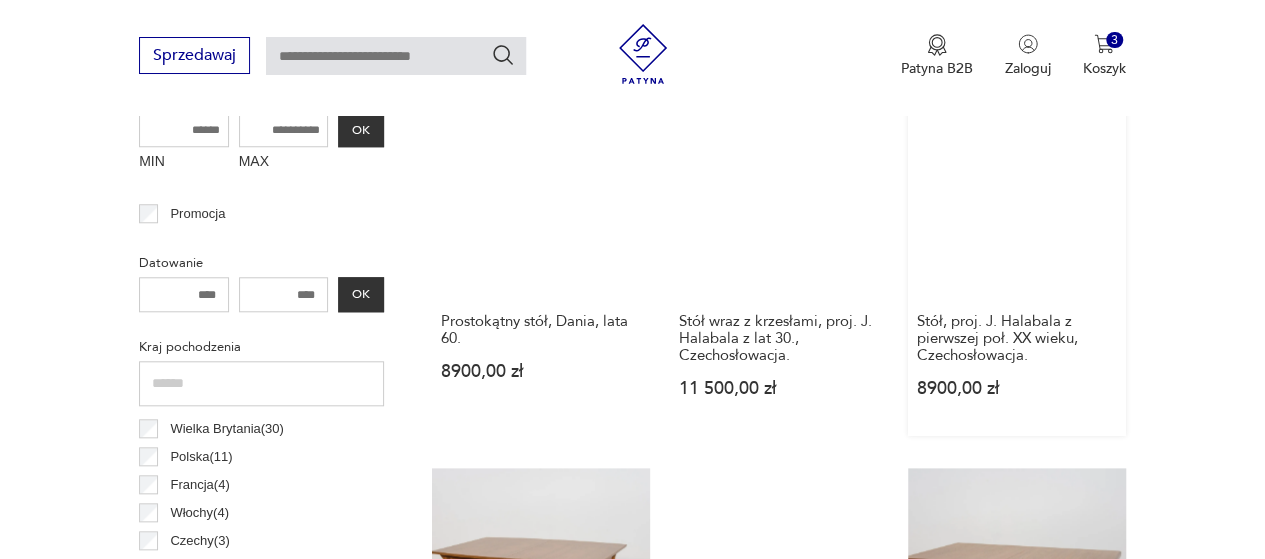 scroll, scrollTop: 830, scrollLeft: 0, axis: vertical 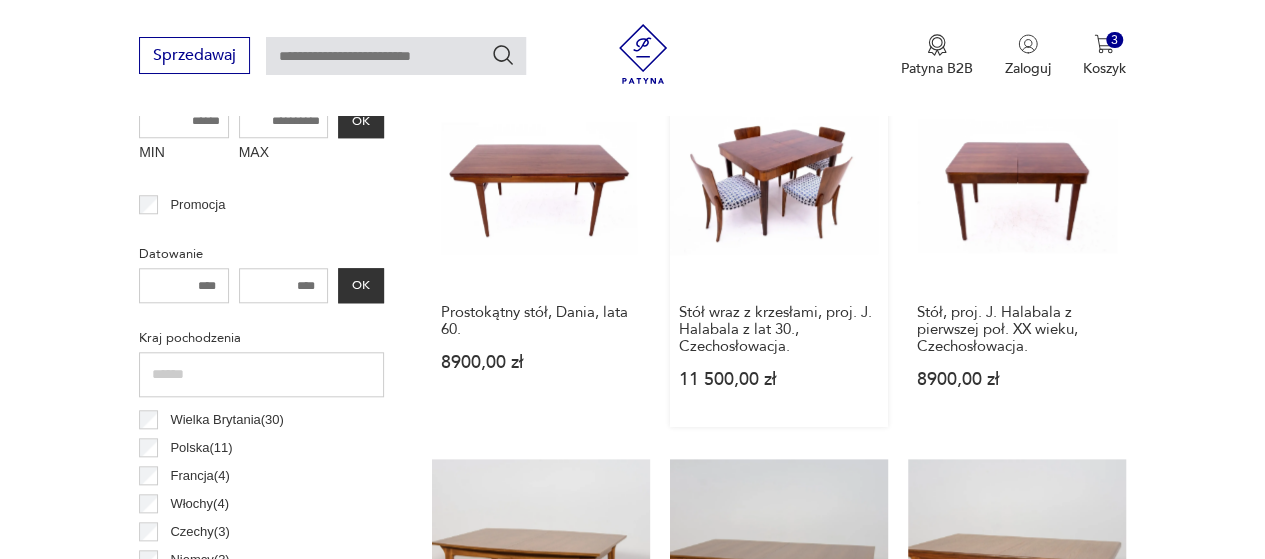 click on "Klasyk Stół wraz z krzesłami, proj. J. Halabala z lat [YEAR], [COUNTRY]. [PRICE] zł" at bounding box center (779, 248) 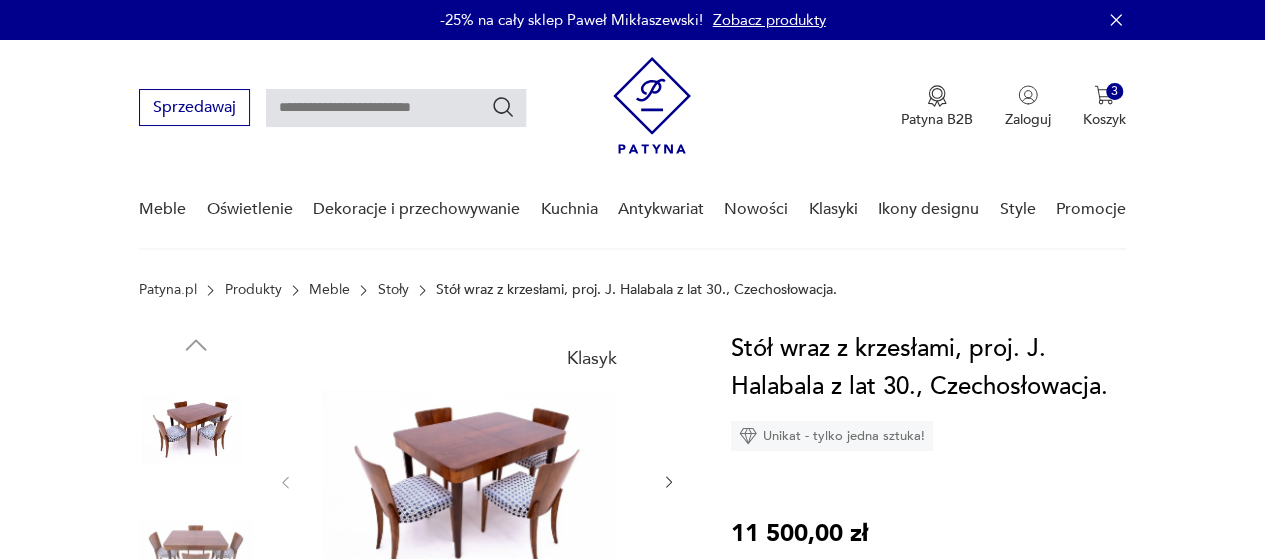 scroll, scrollTop: 100, scrollLeft: 0, axis: vertical 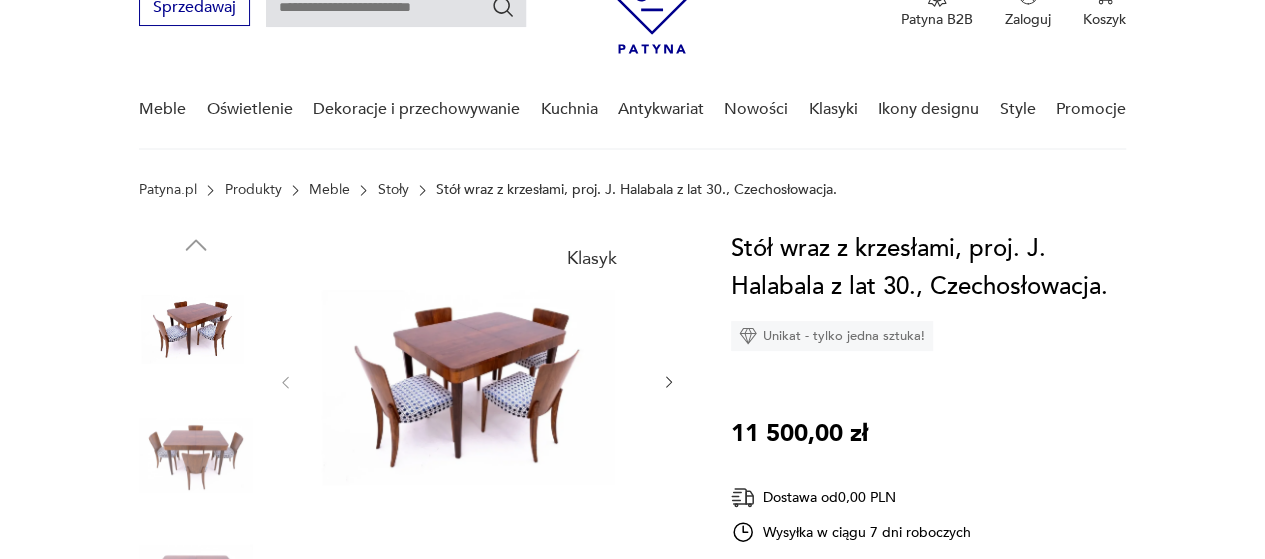 click 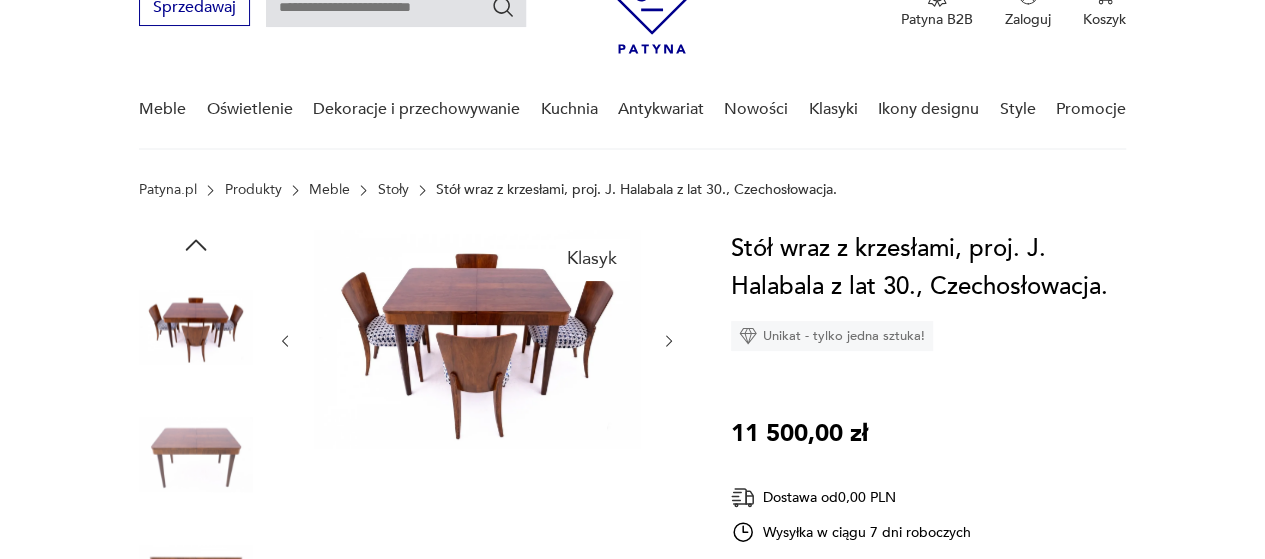 click 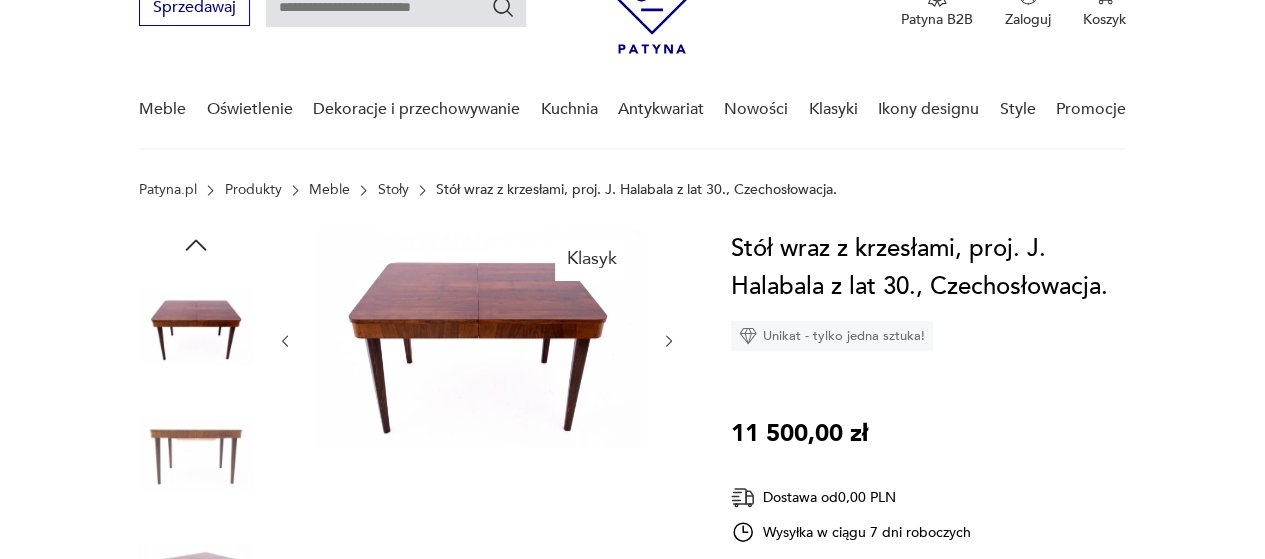 click 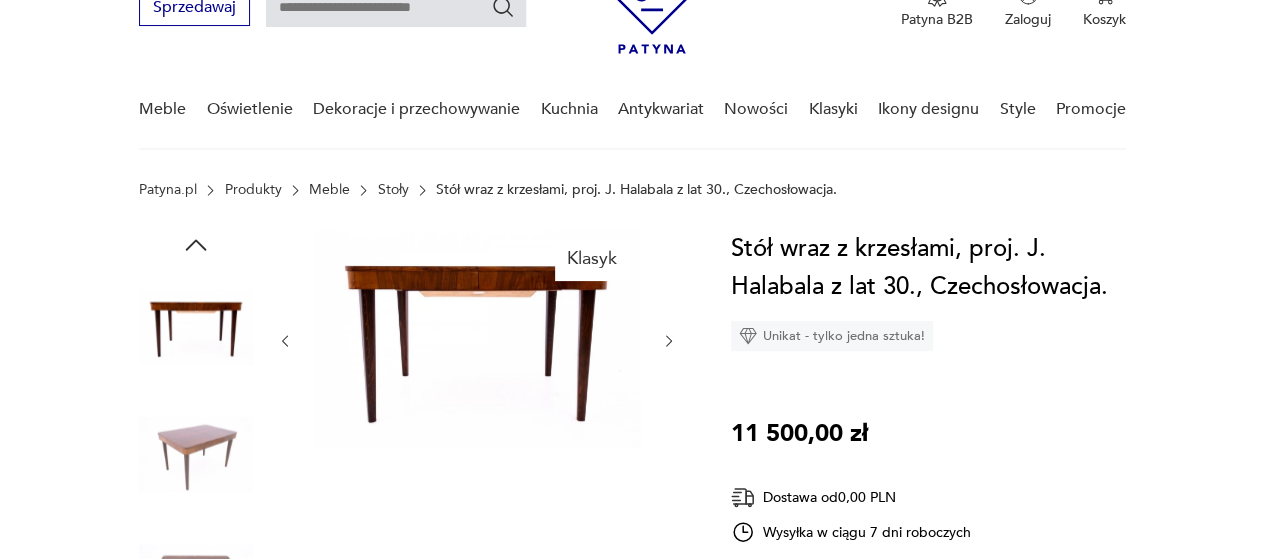 click 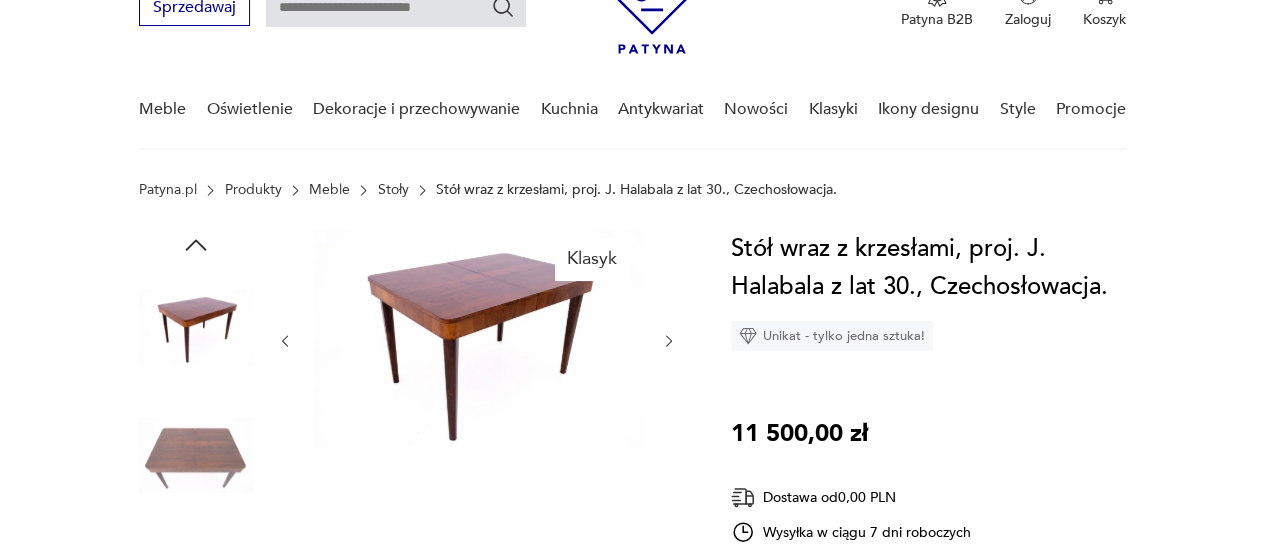 click 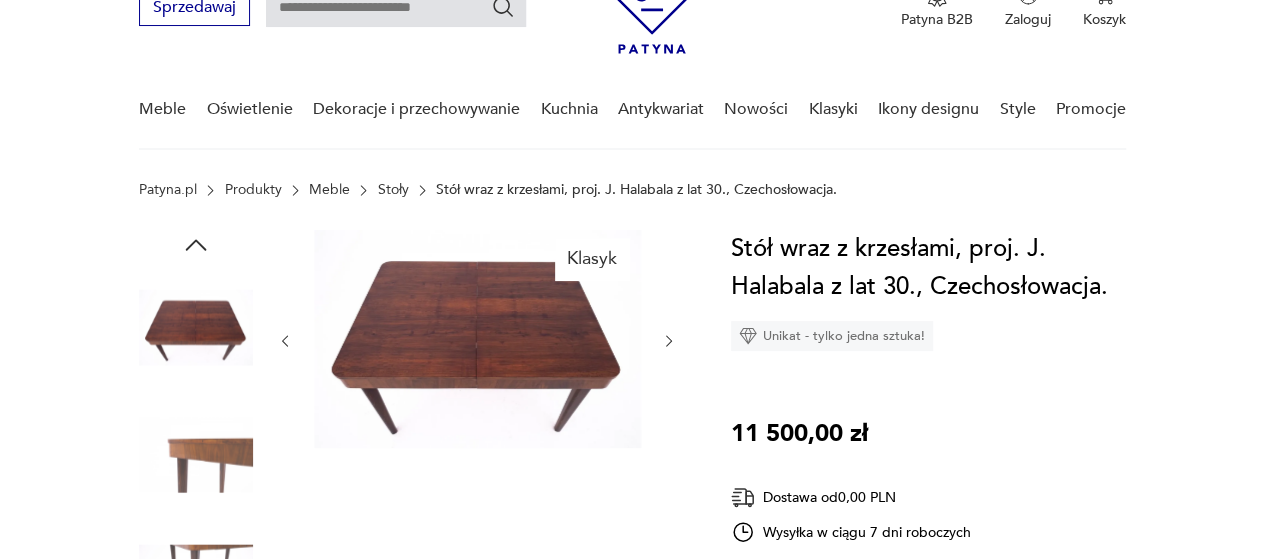 click 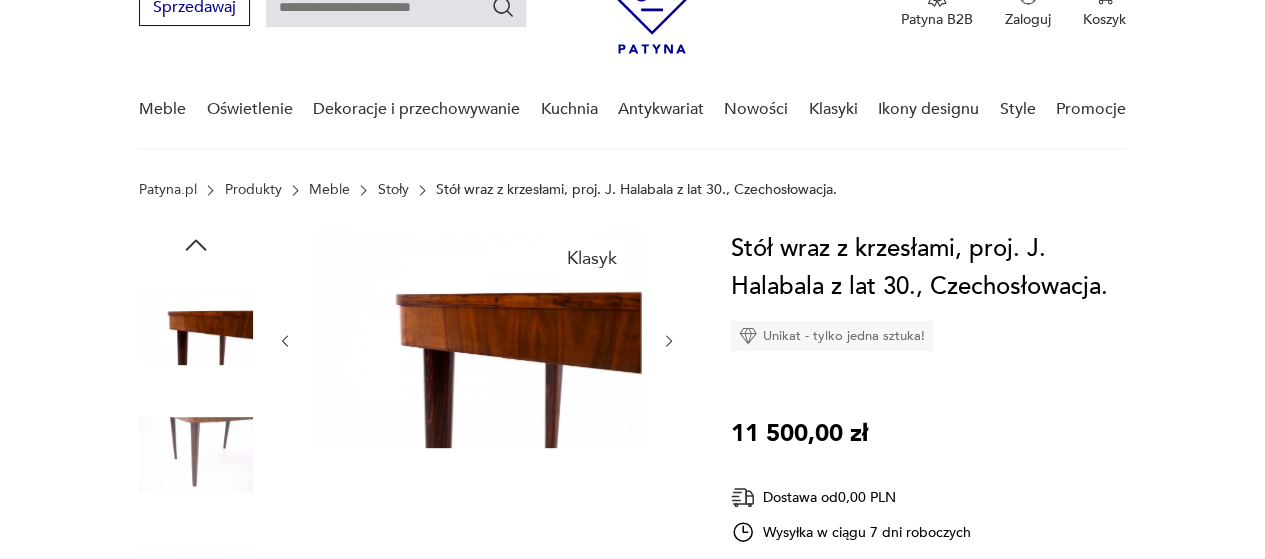 click 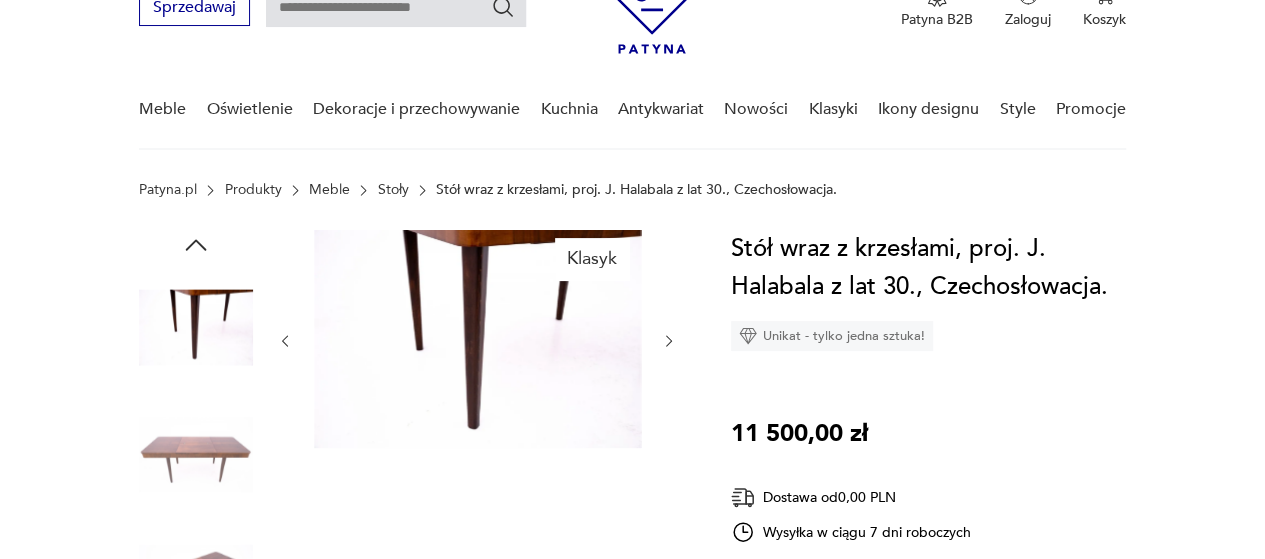 click 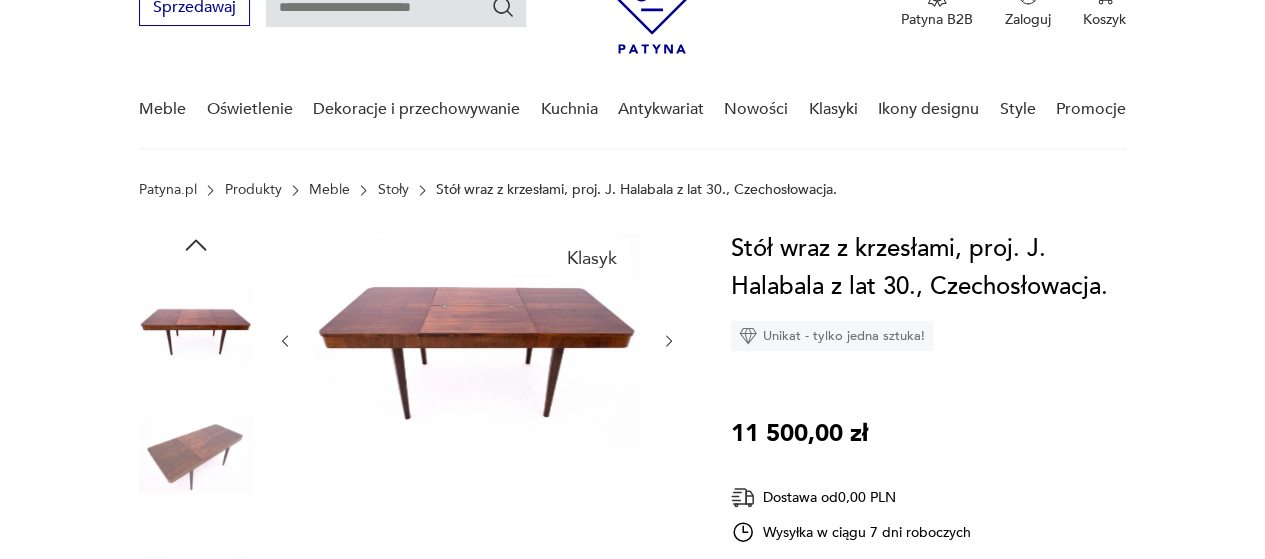 click 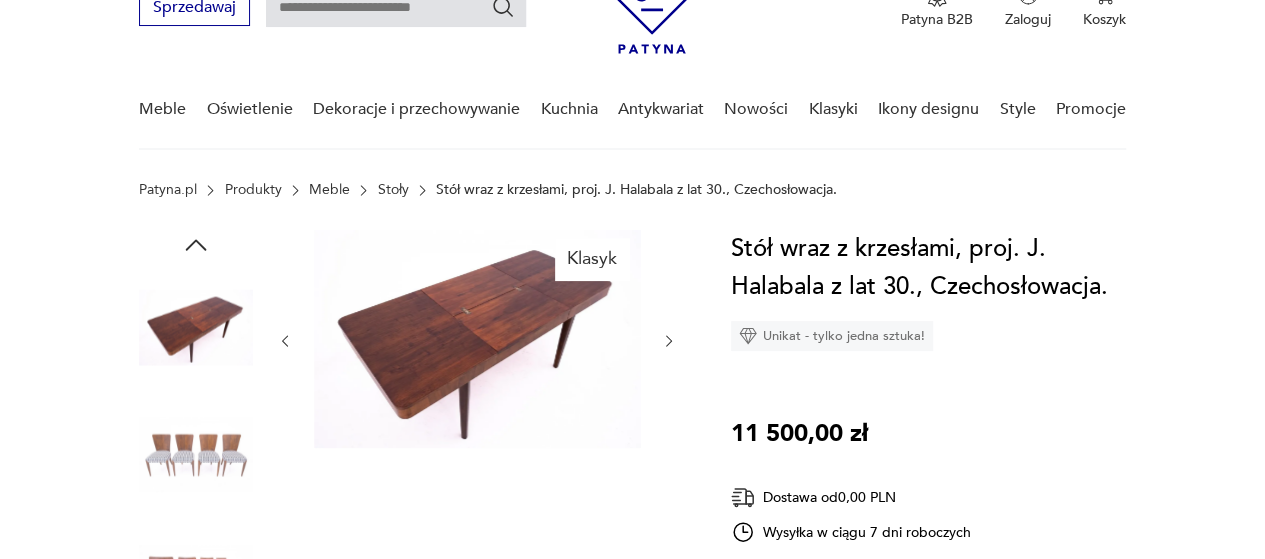 click 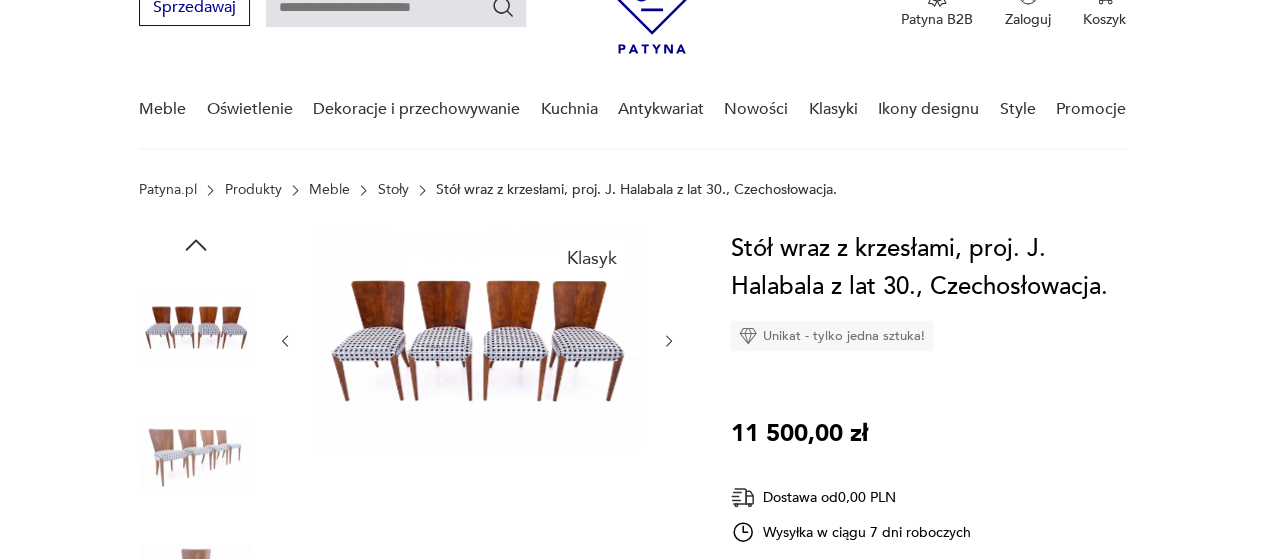 click 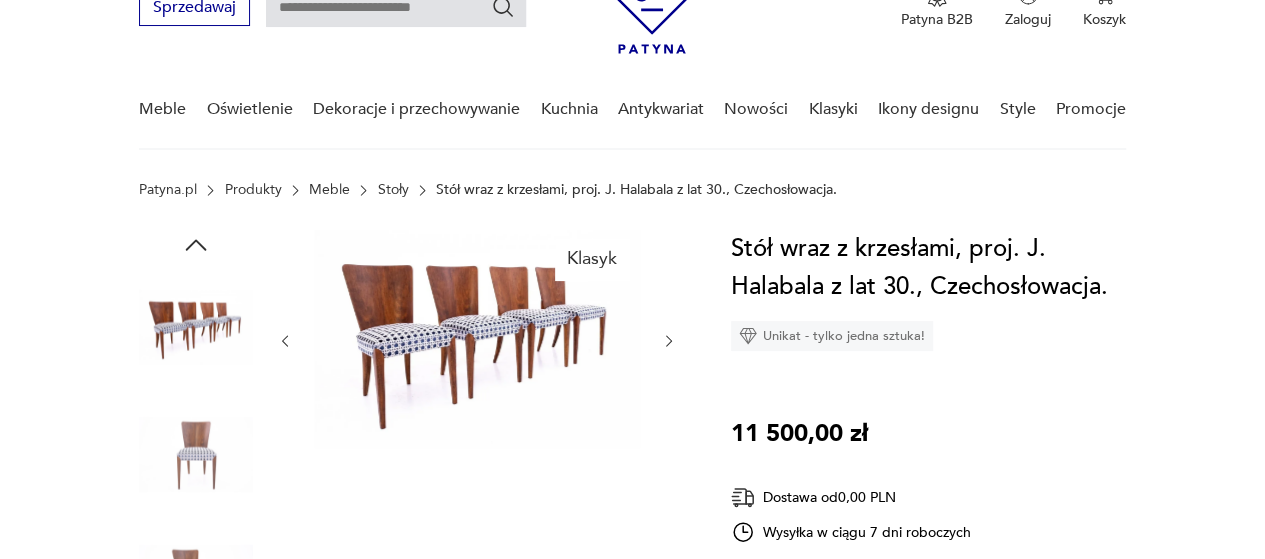 click 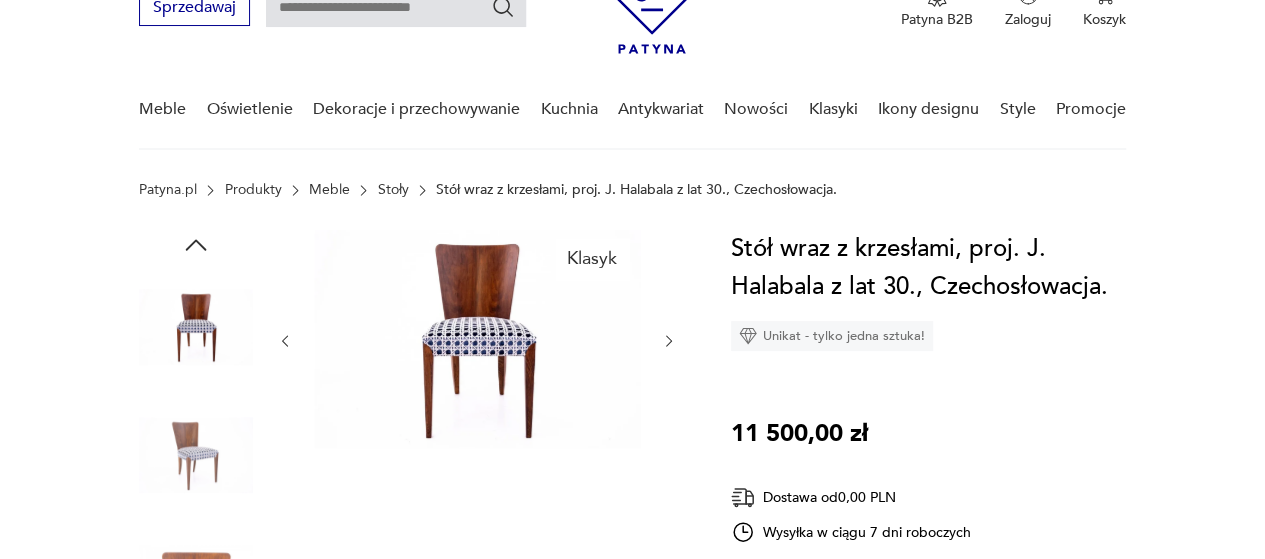 click 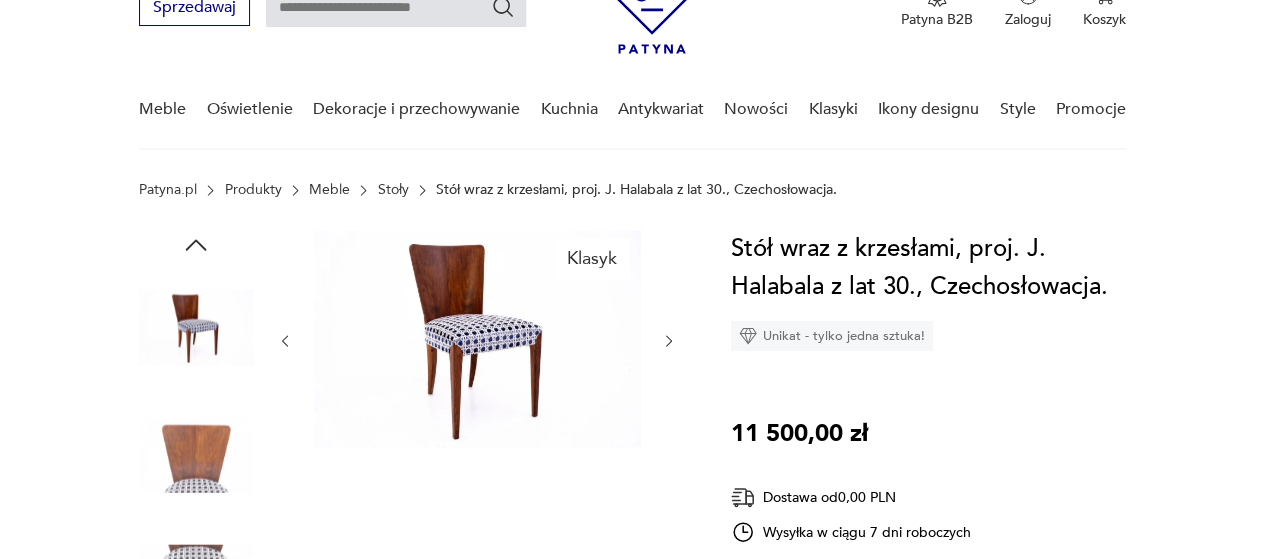 click 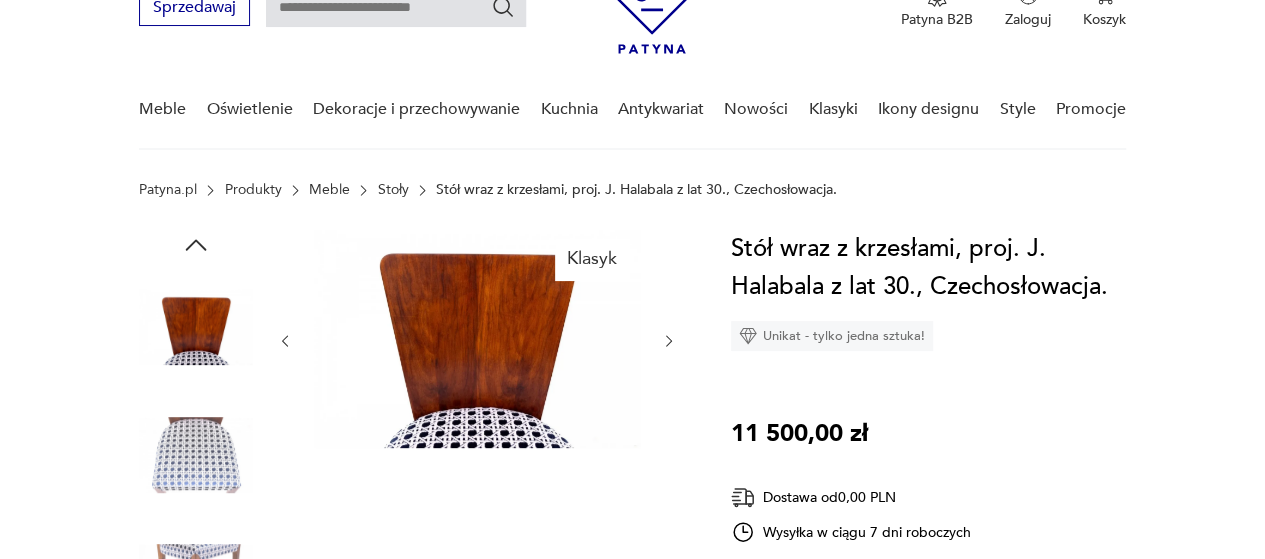 click 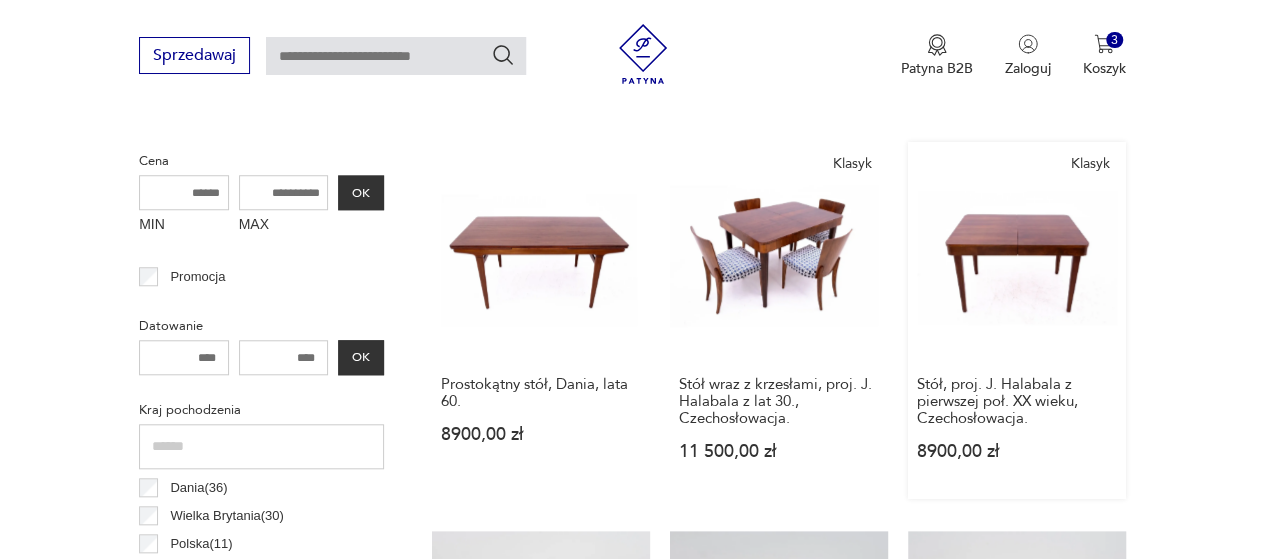 scroll, scrollTop: 818, scrollLeft: 0, axis: vertical 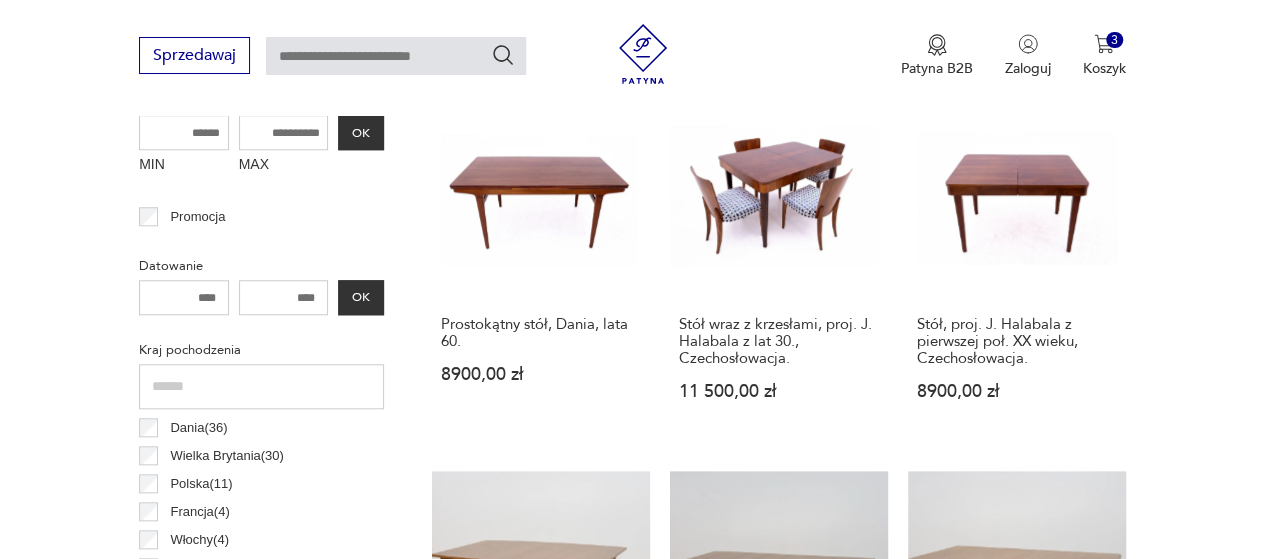 drag, startPoint x: 1031, startPoint y: 238, endPoint x: 1010, endPoint y: 264, distance: 33.42155 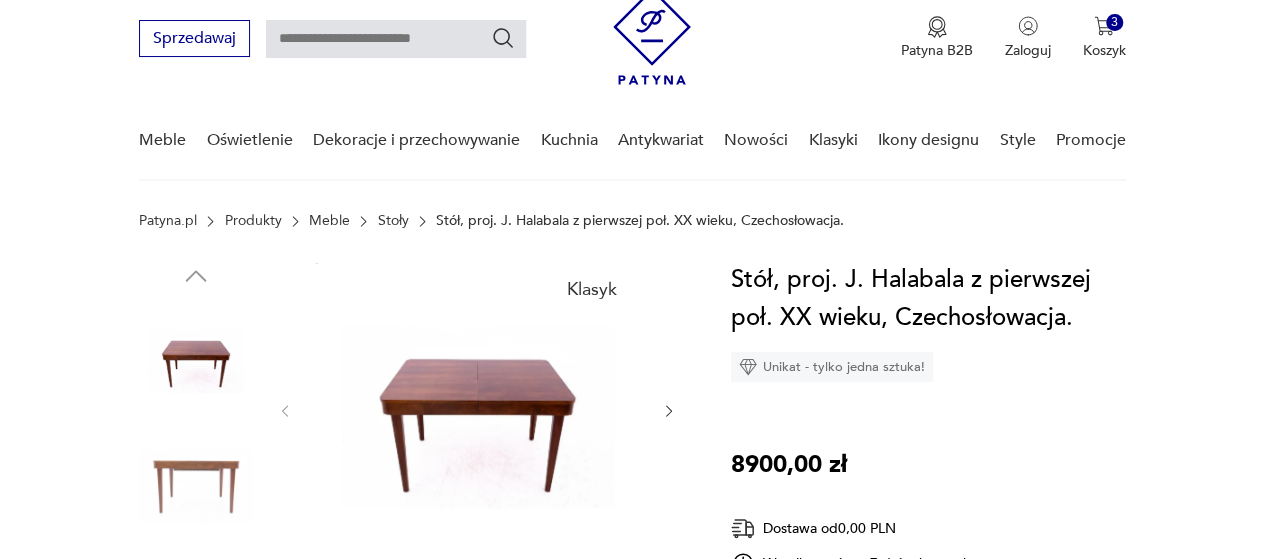 scroll, scrollTop: 100, scrollLeft: 0, axis: vertical 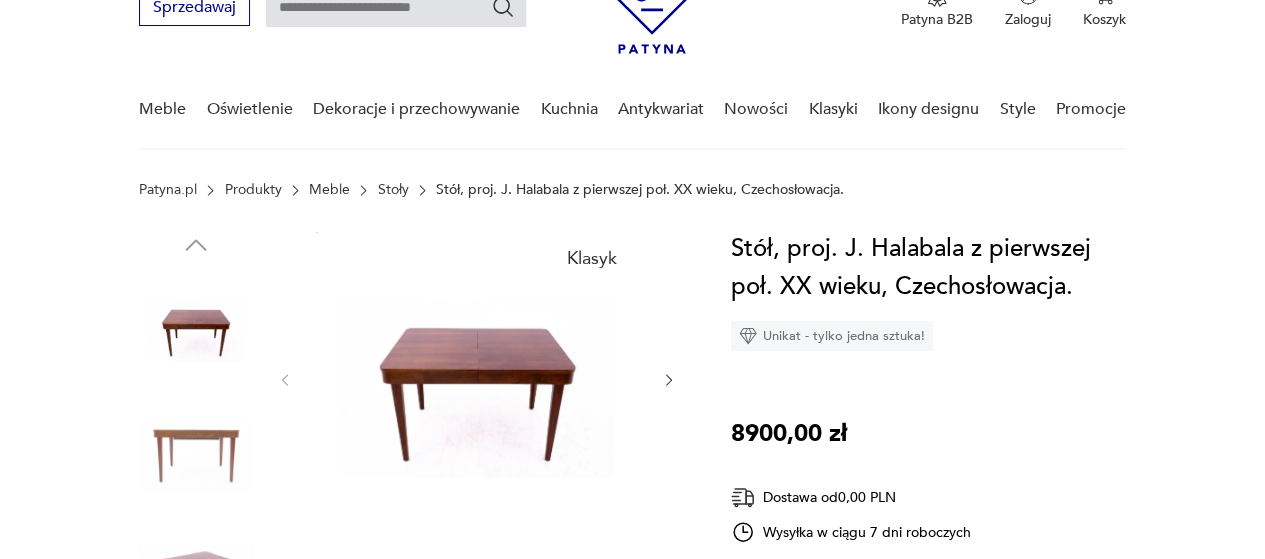 click 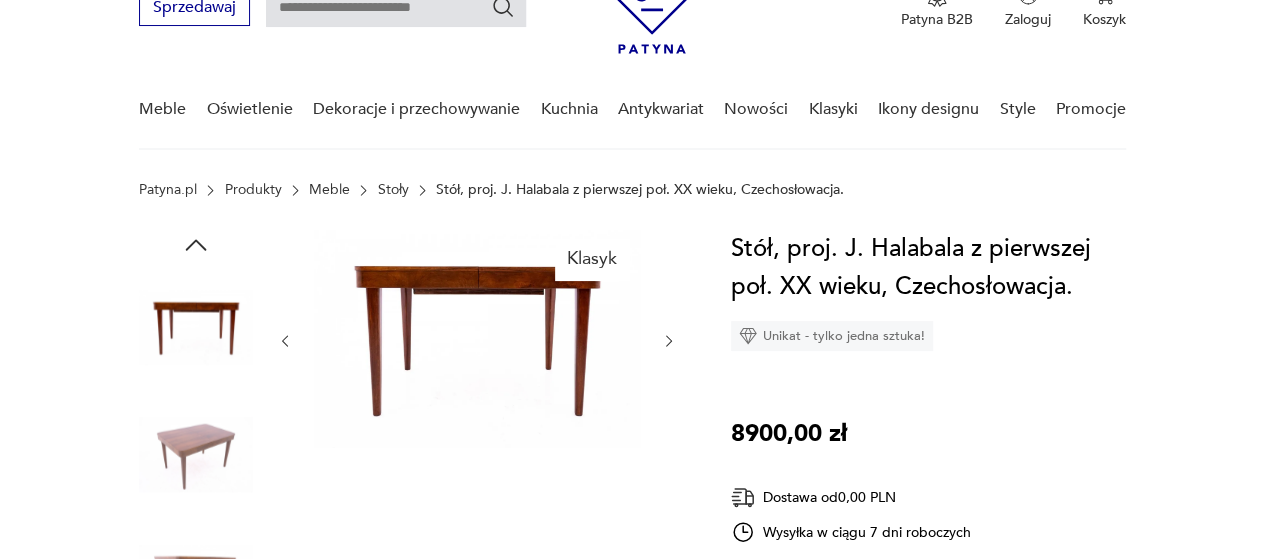 click at bounding box center [477, 341] 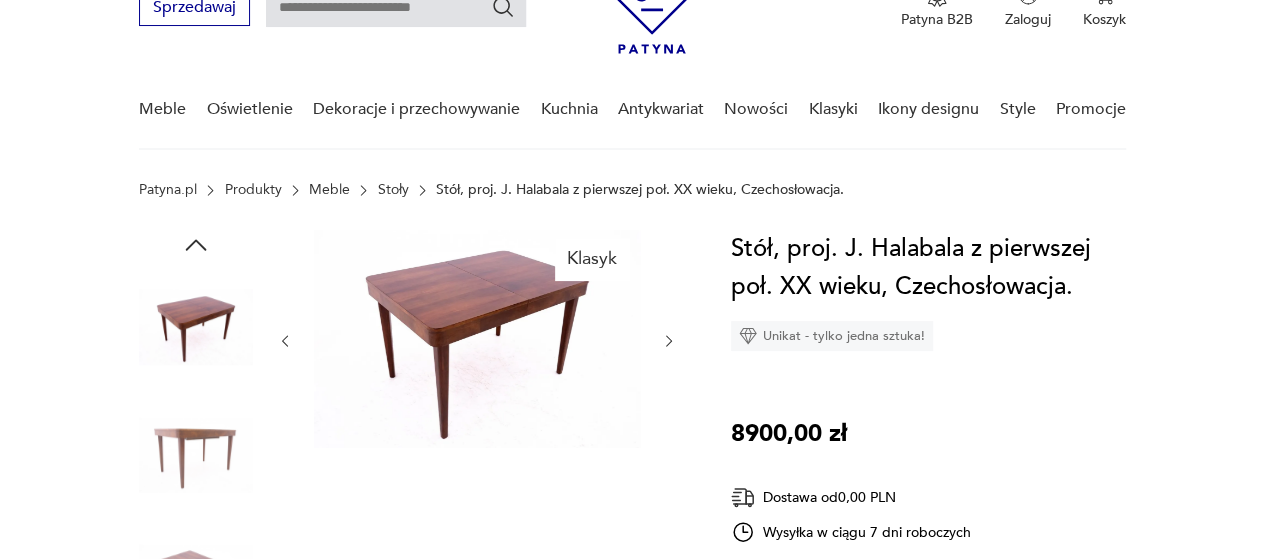 click 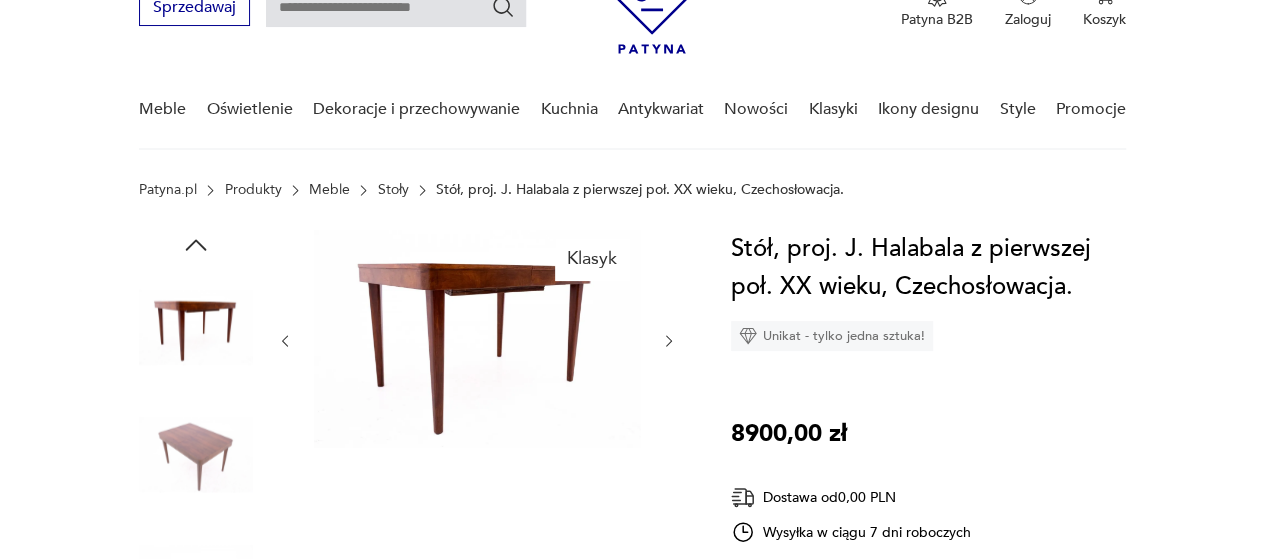 click 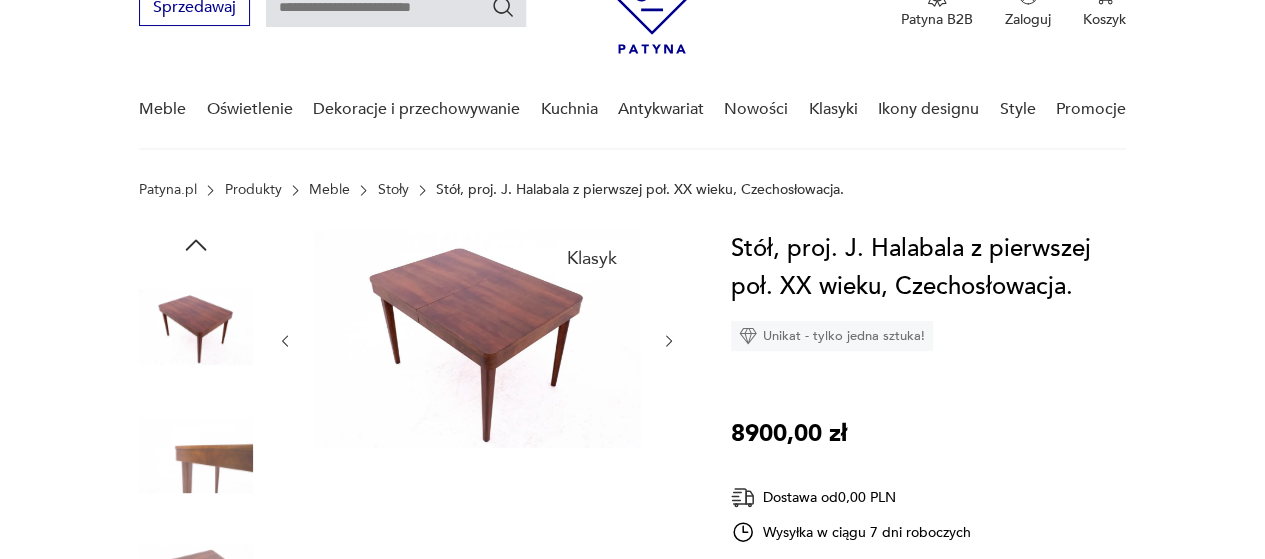 click 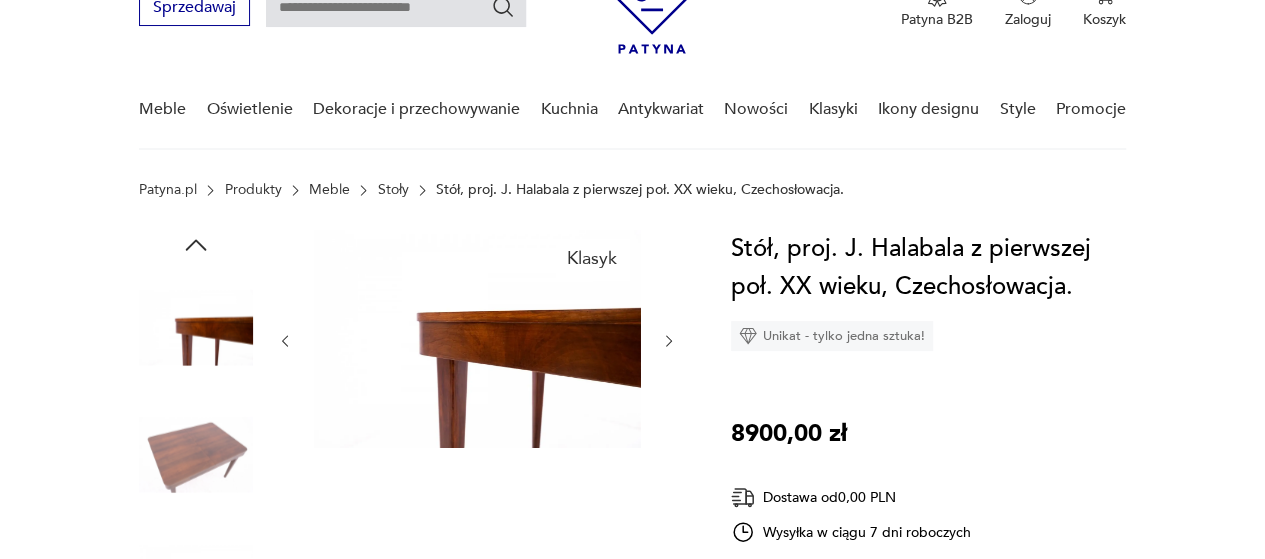 click 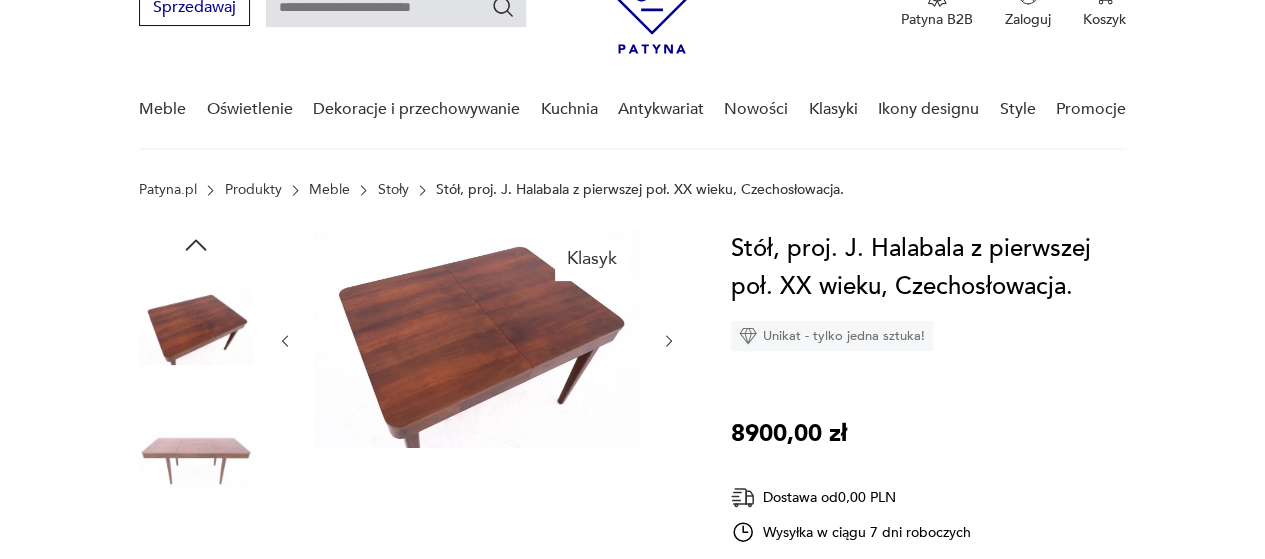 click 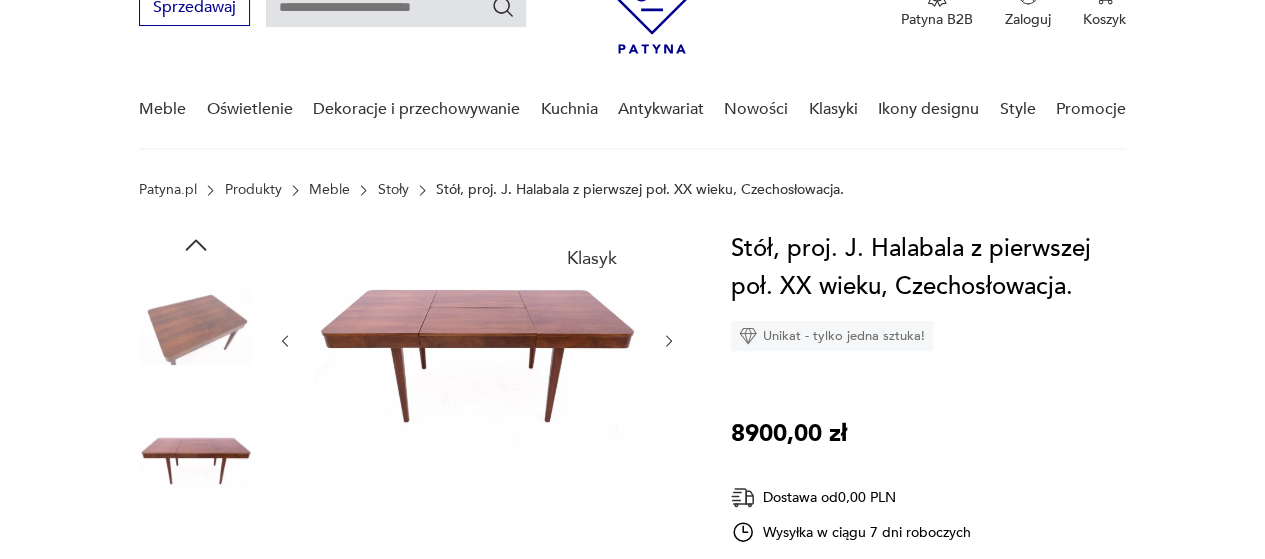 click 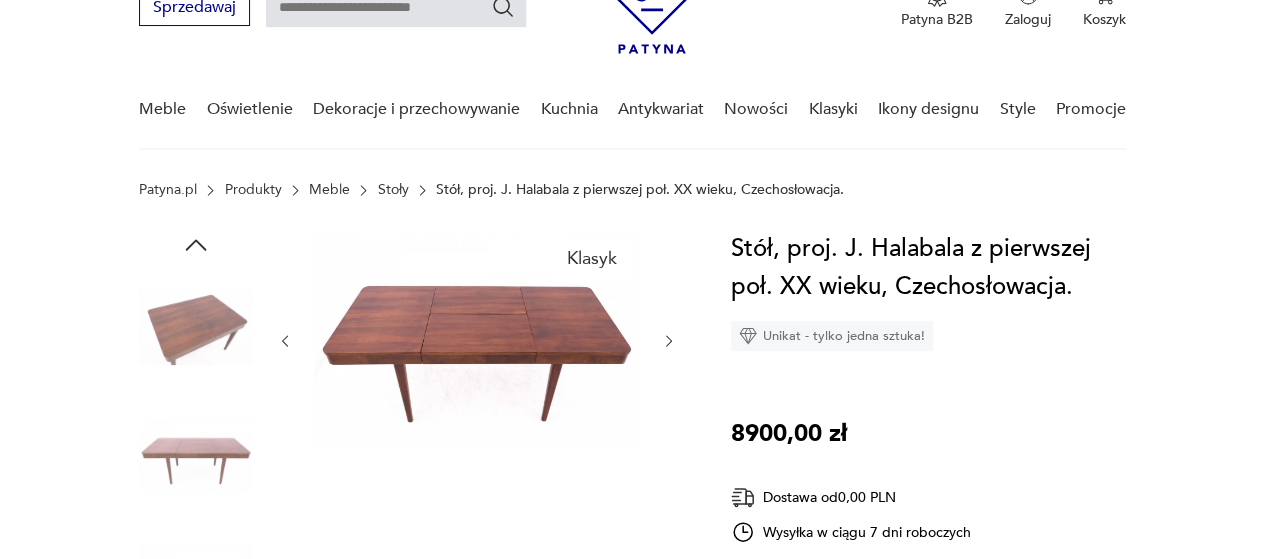 click 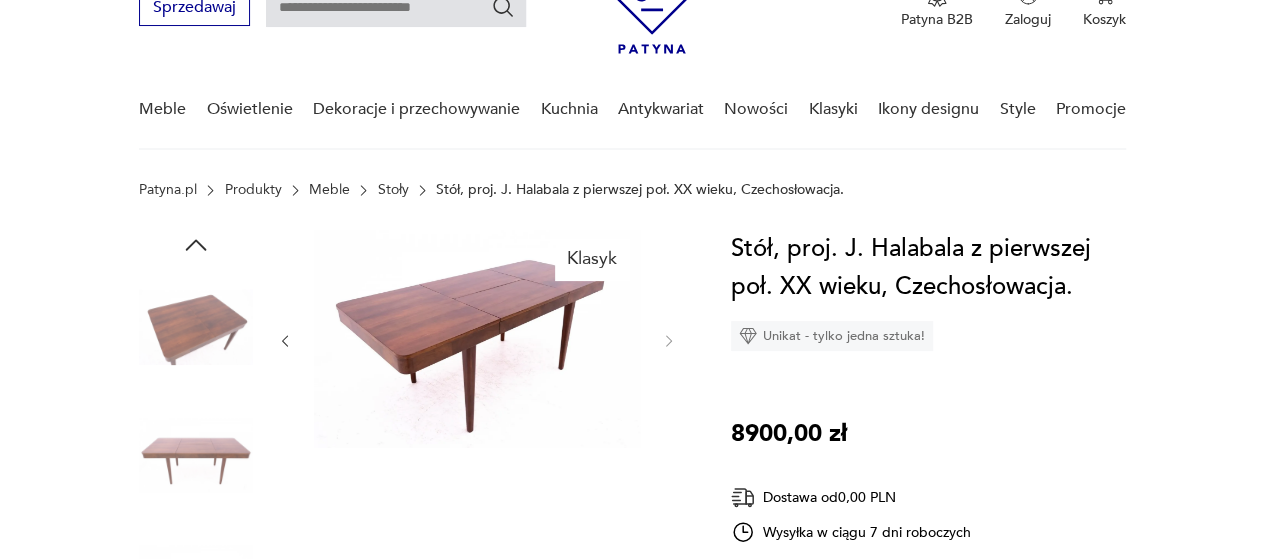 click 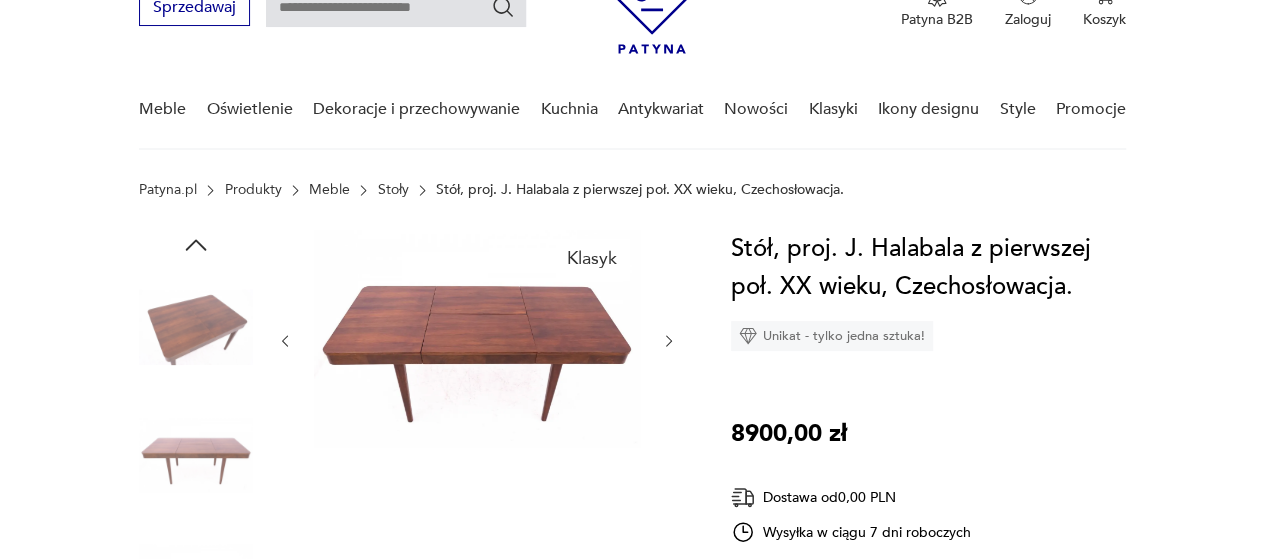 click 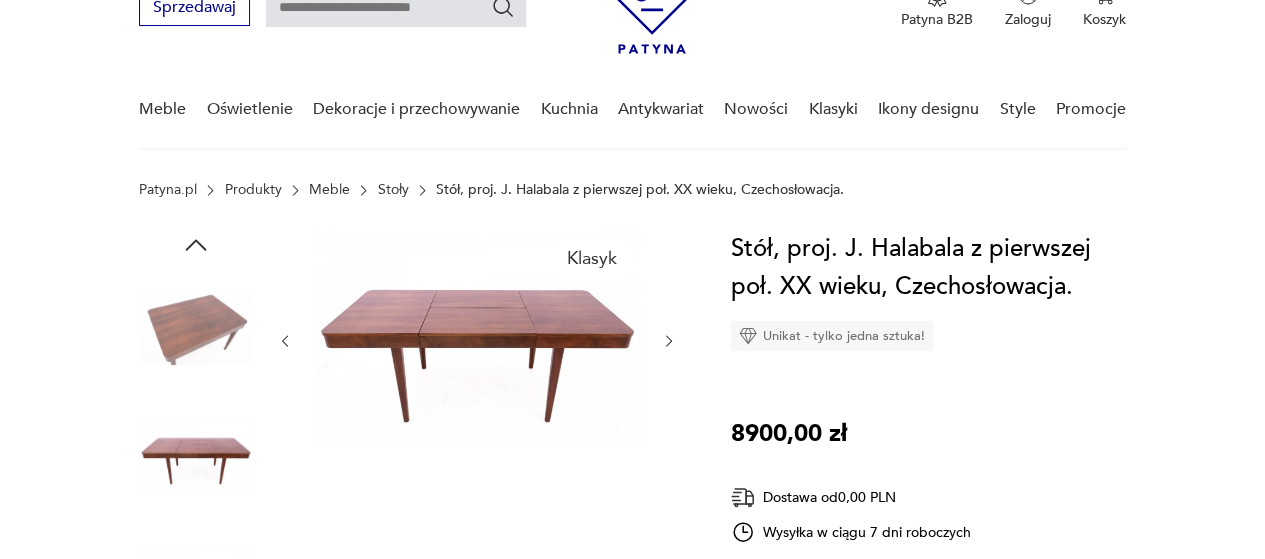 click 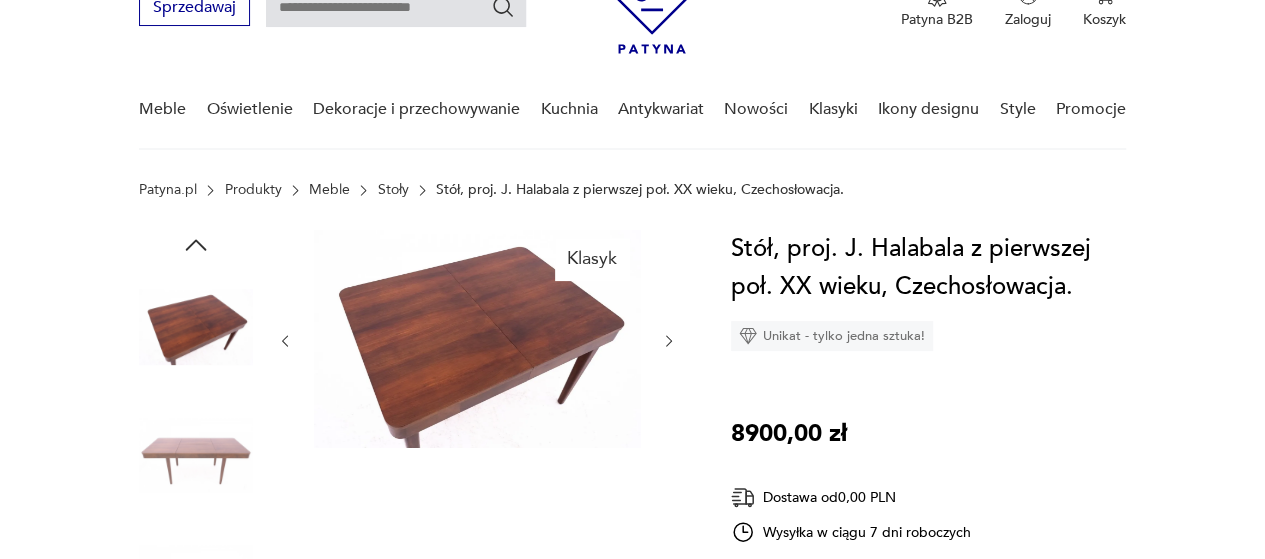 click 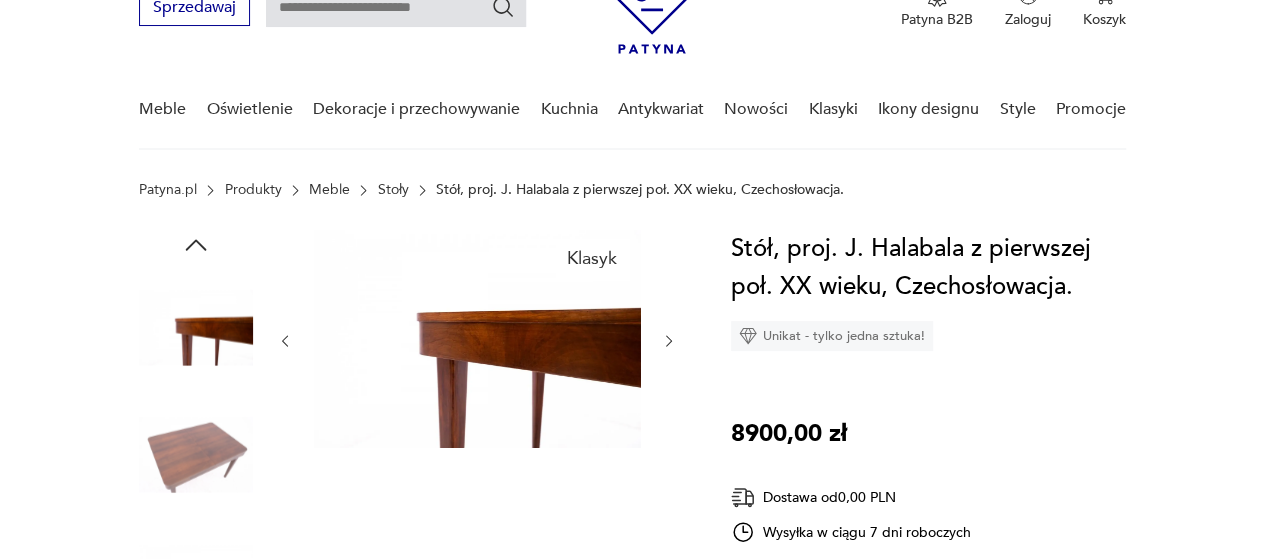 click 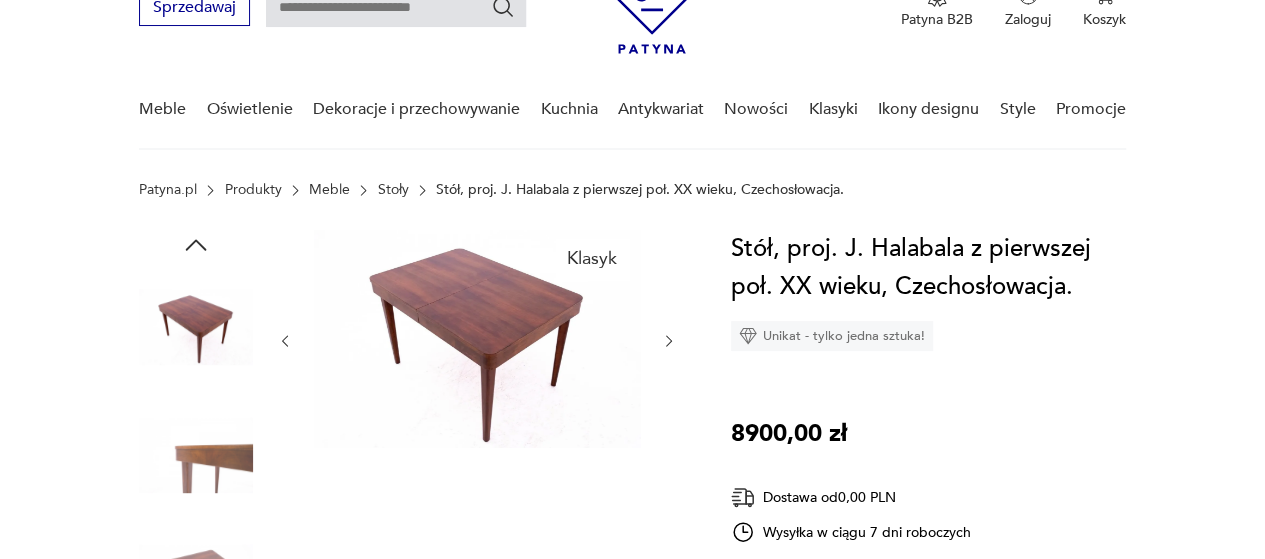 click 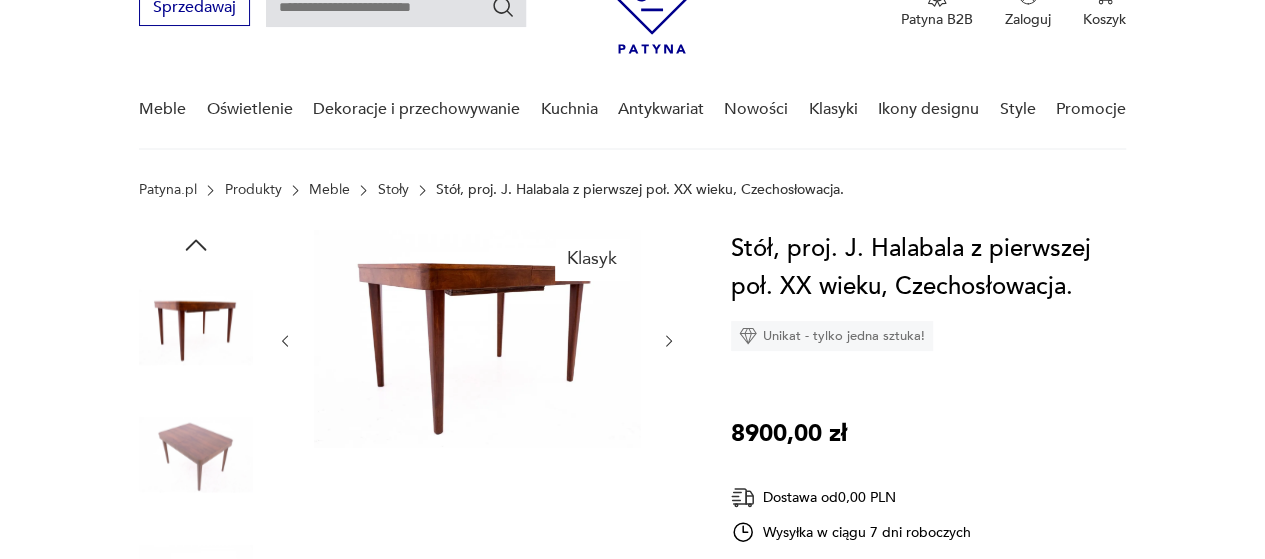 click 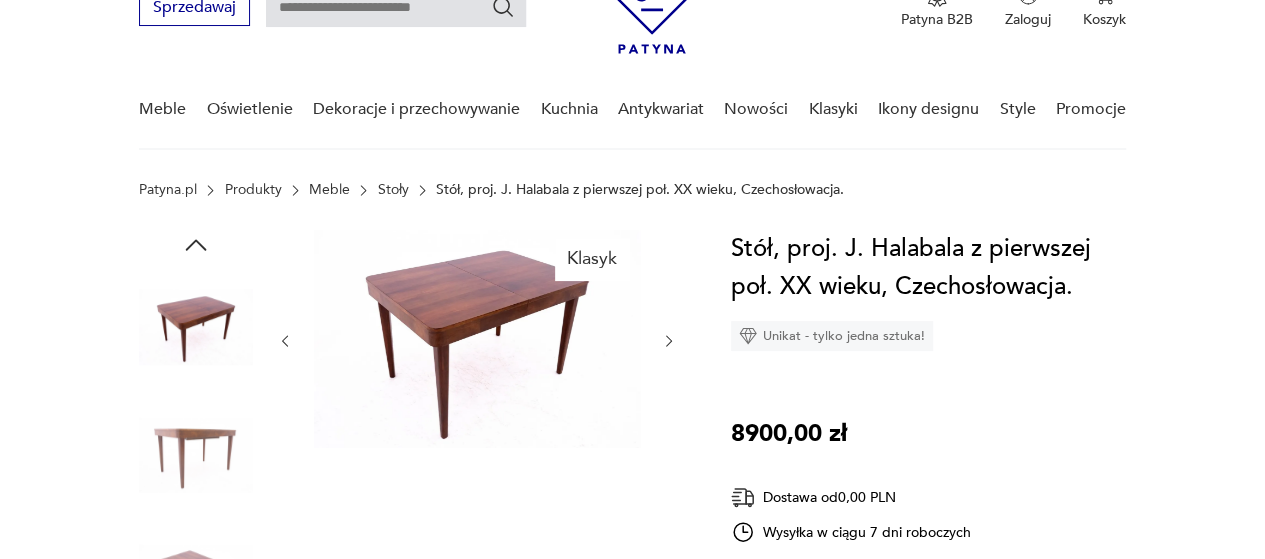 click 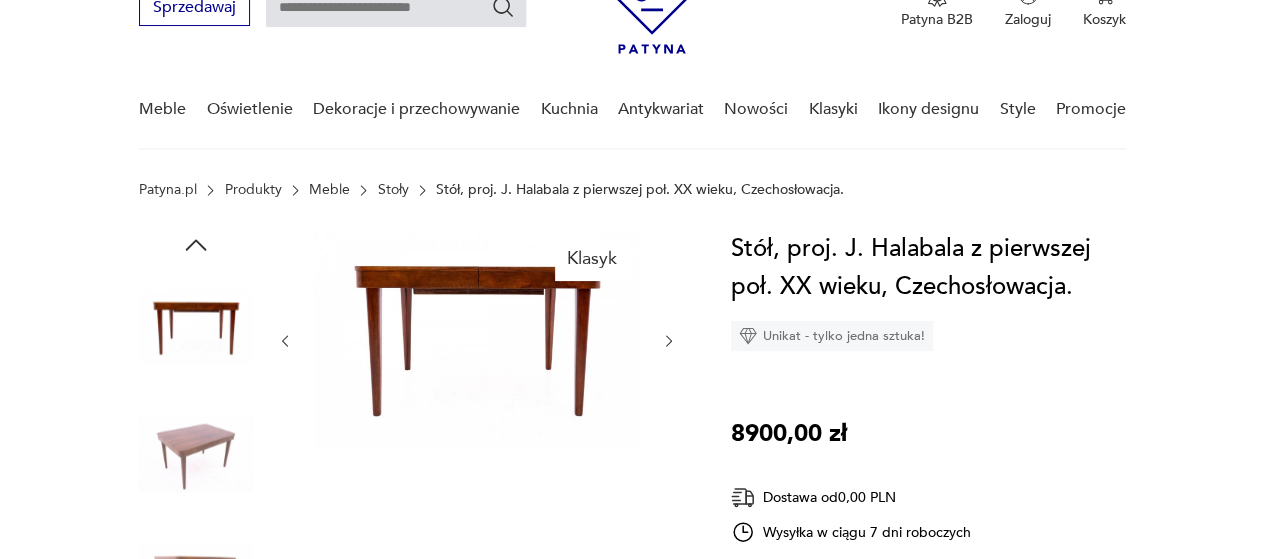 click 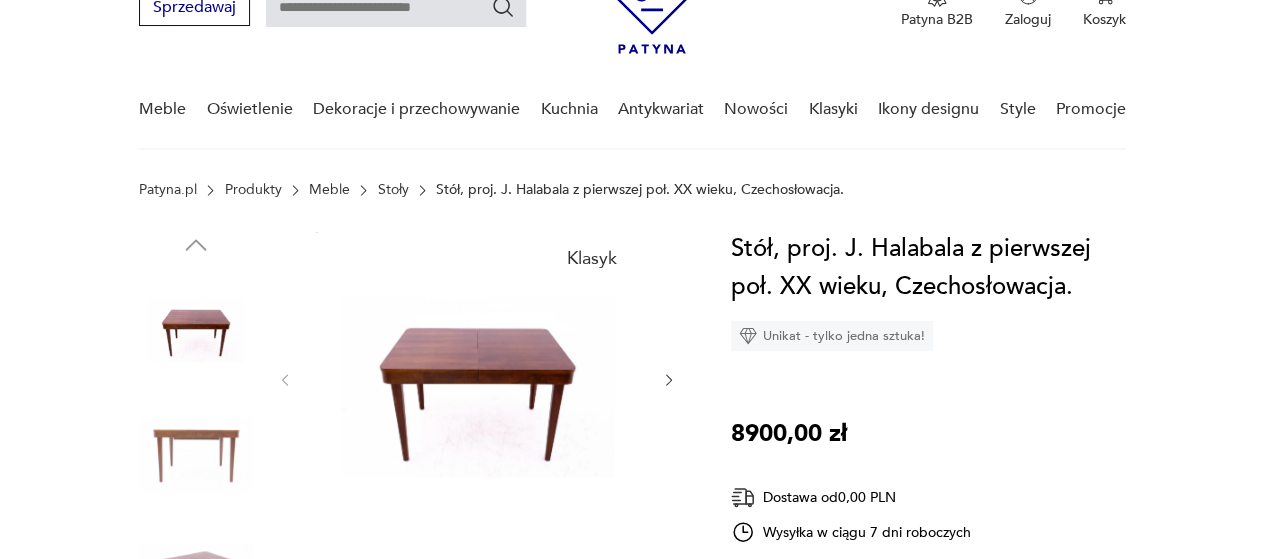 click at bounding box center (477, 380) 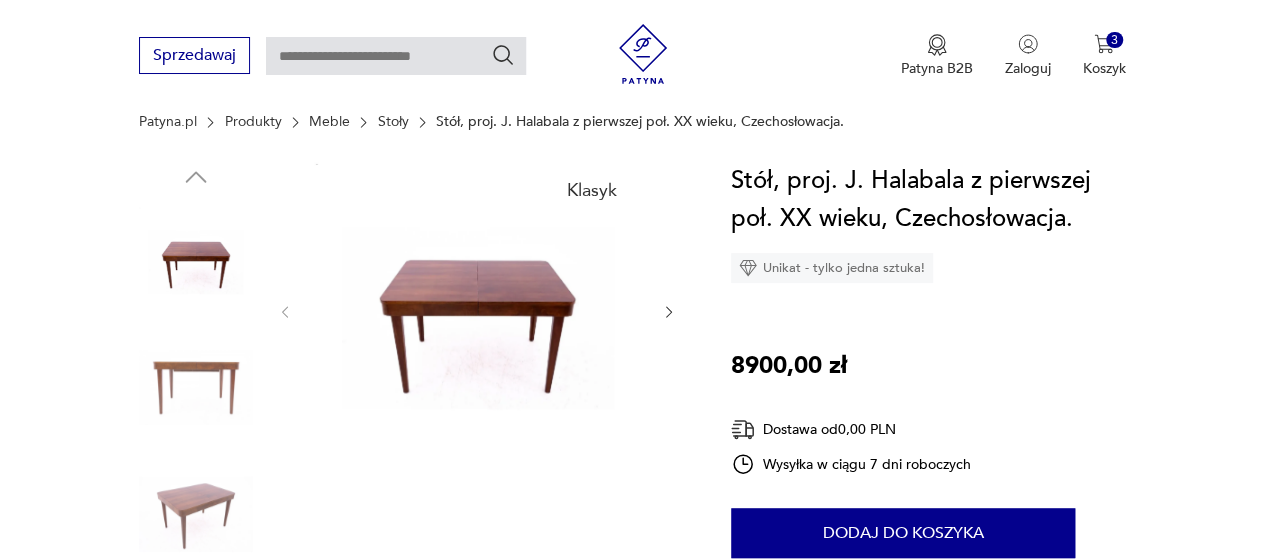 scroll, scrollTop: 200, scrollLeft: 0, axis: vertical 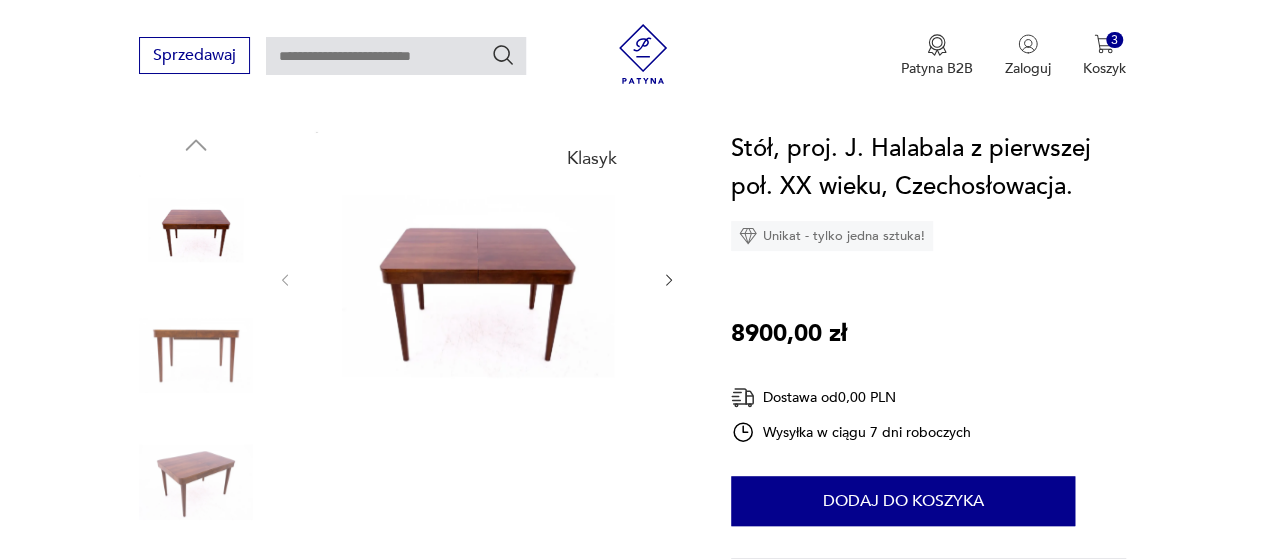 click 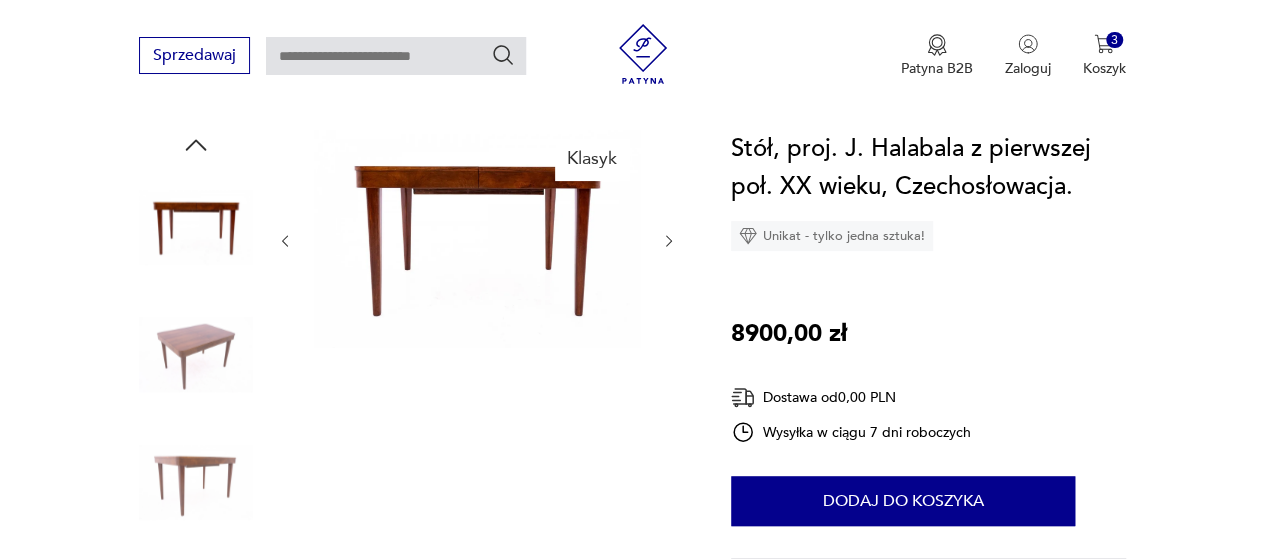 click at bounding box center [477, 241] 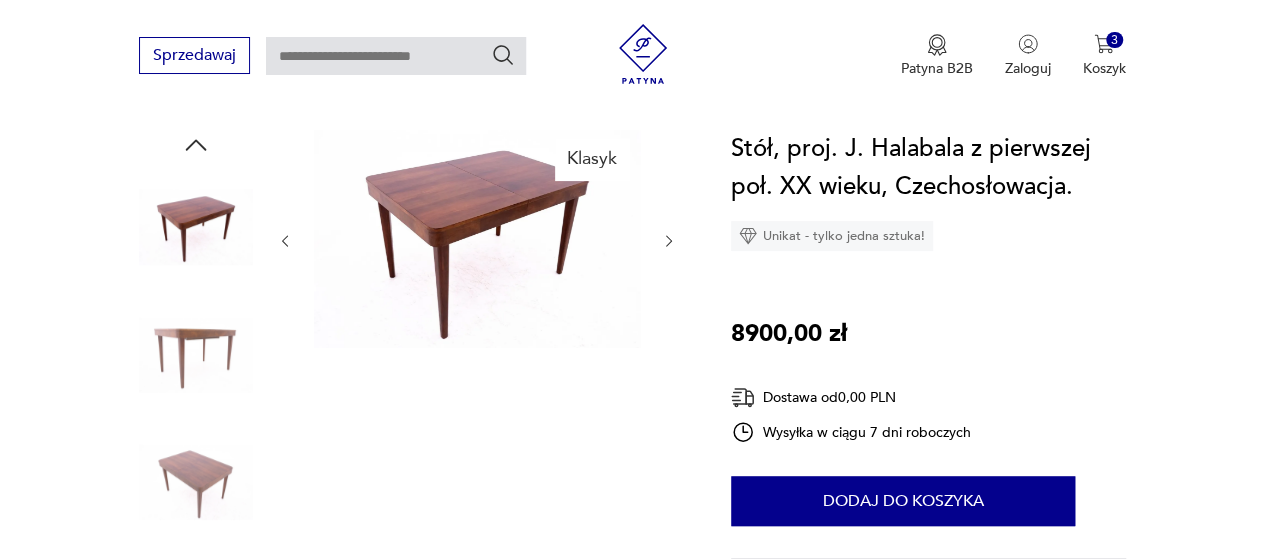 click 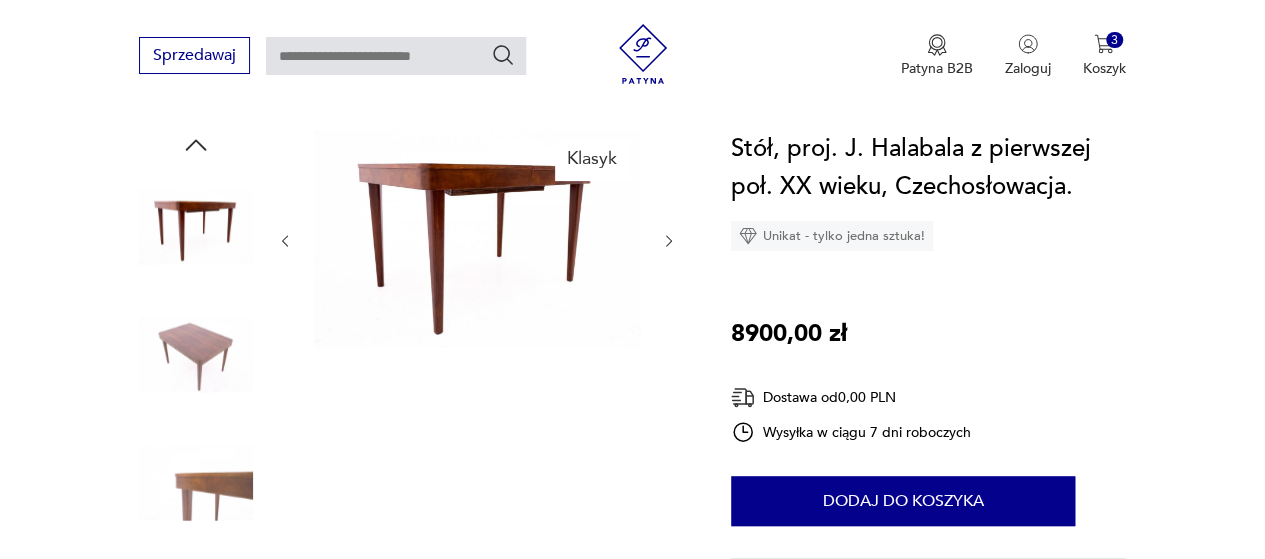 click 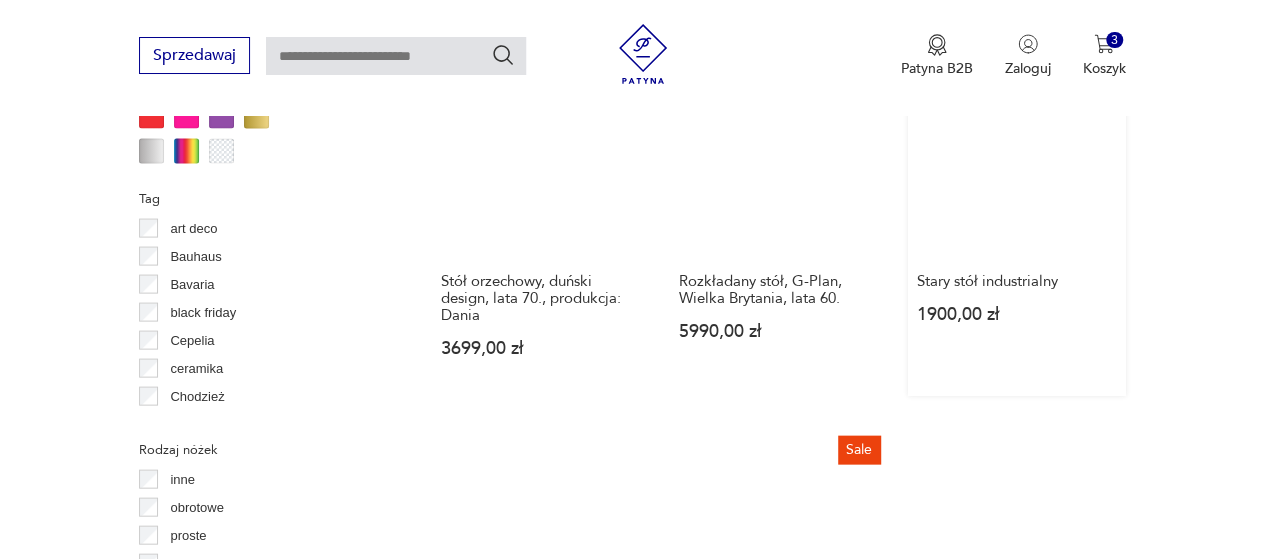scroll, scrollTop: 2013, scrollLeft: 0, axis: vertical 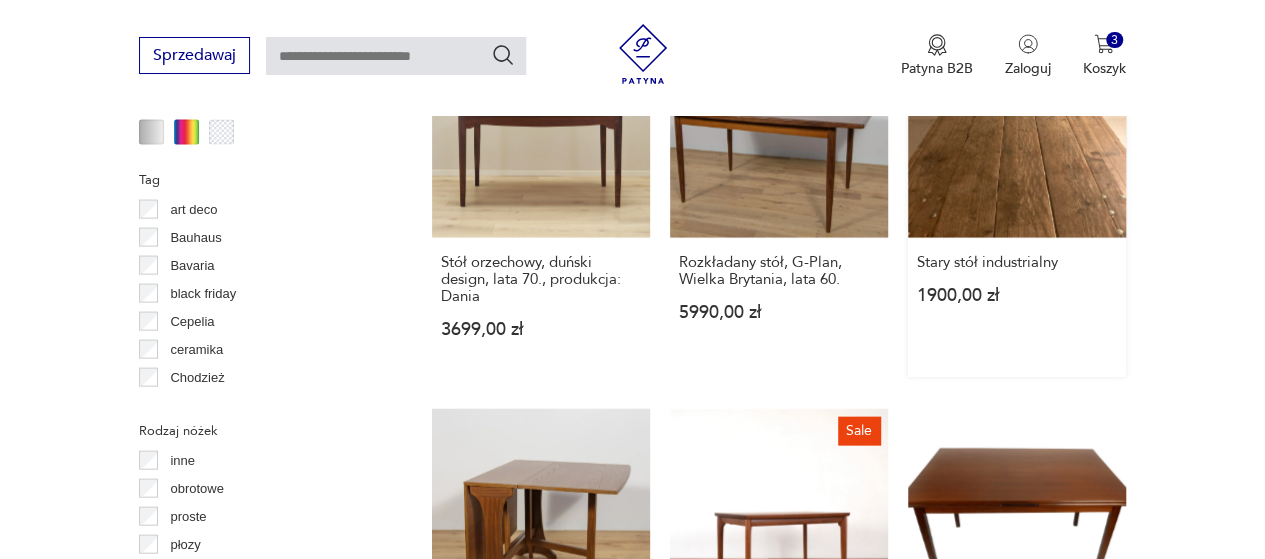 click on "Stary stół industrialny 1900,00 zł" at bounding box center [1017, 198] 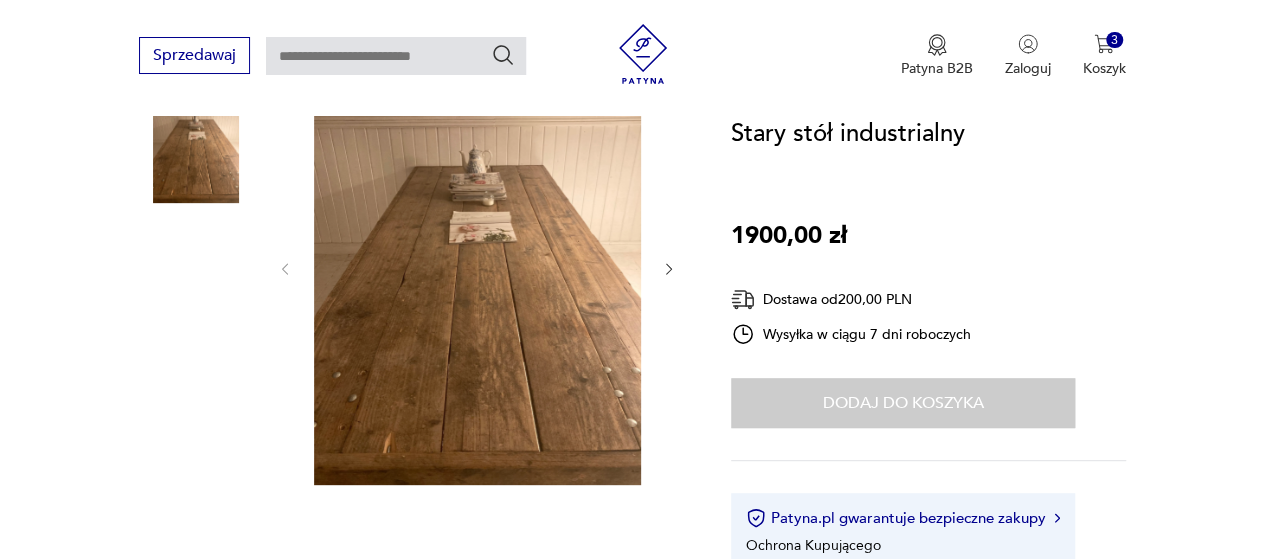 scroll, scrollTop: 300, scrollLeft: 0, axis: vertical 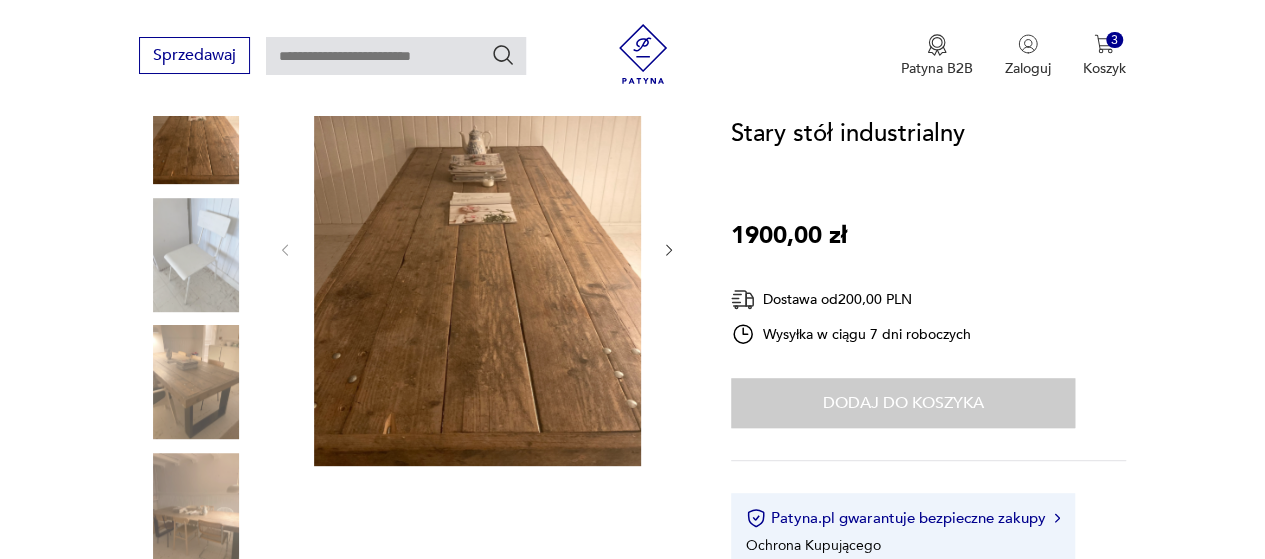 click 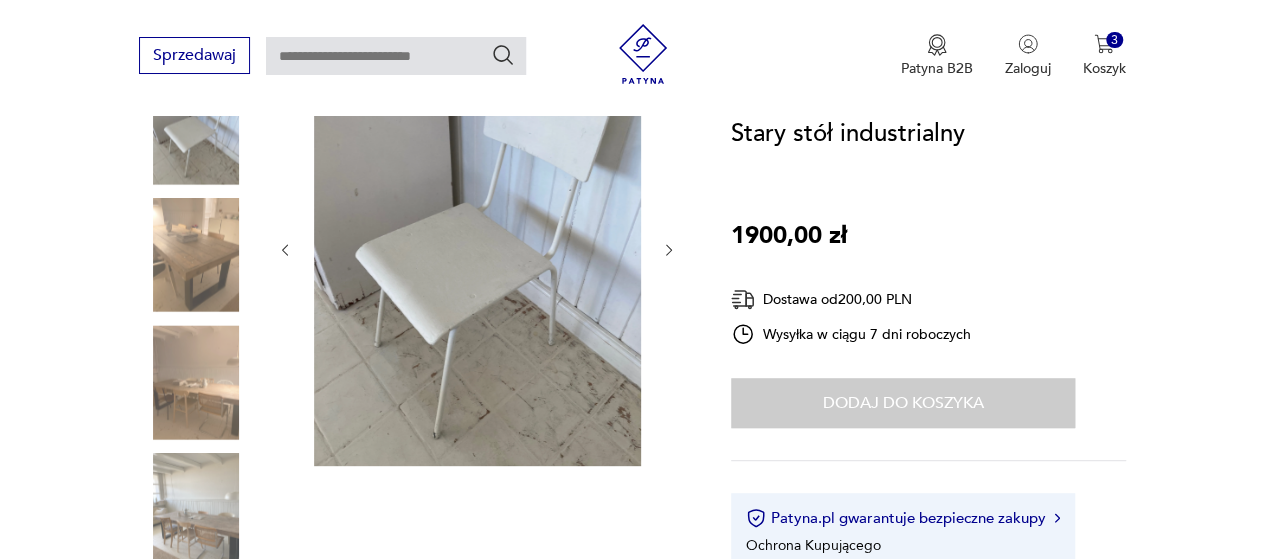 click 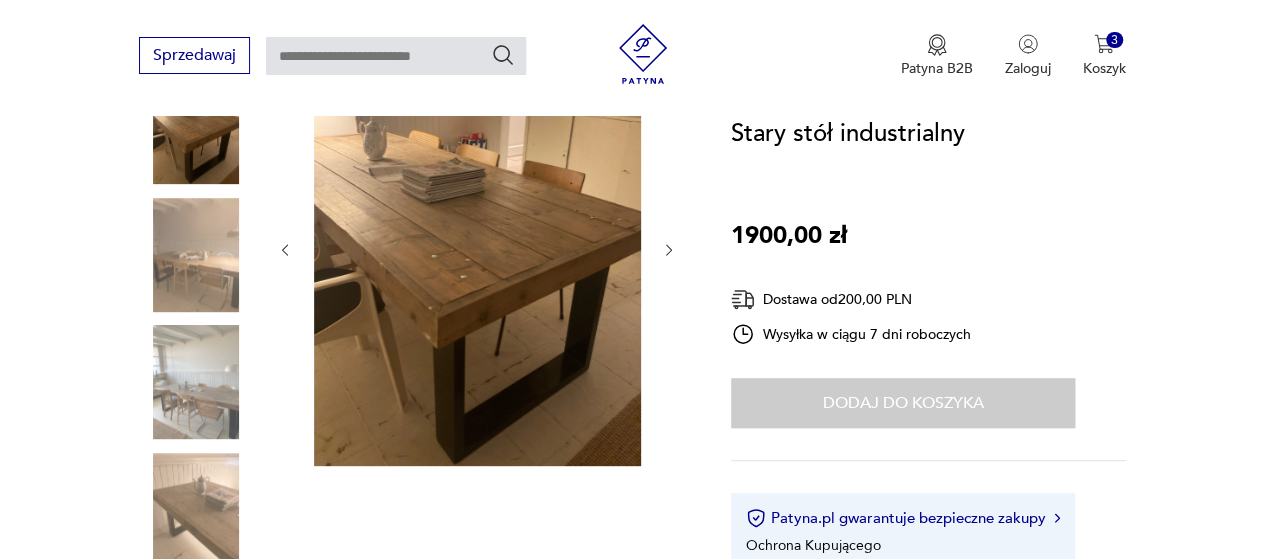 click 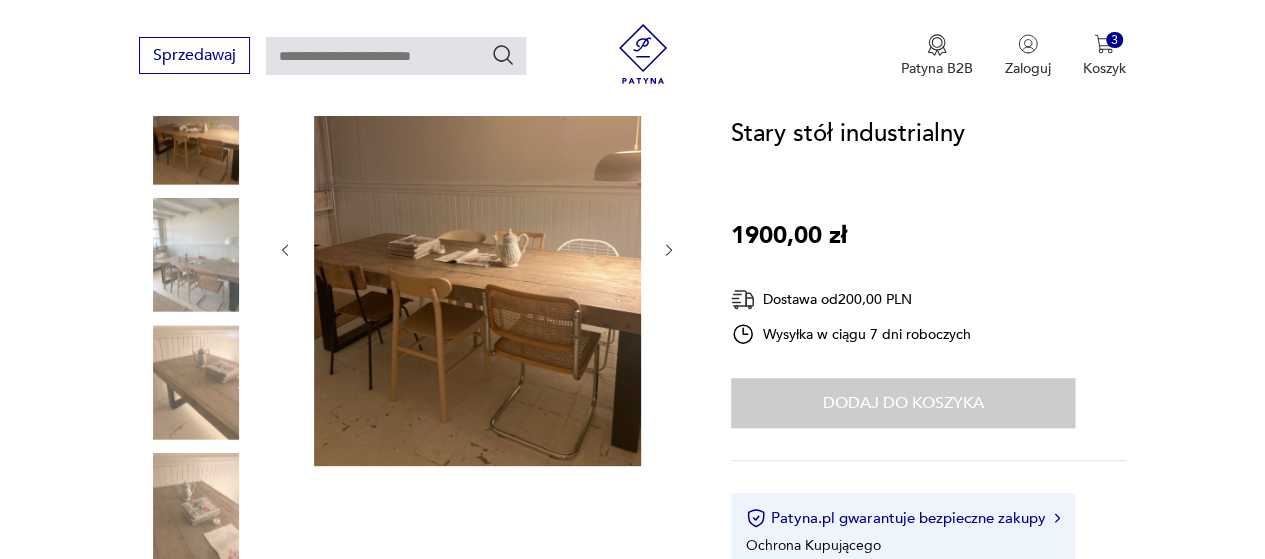 click 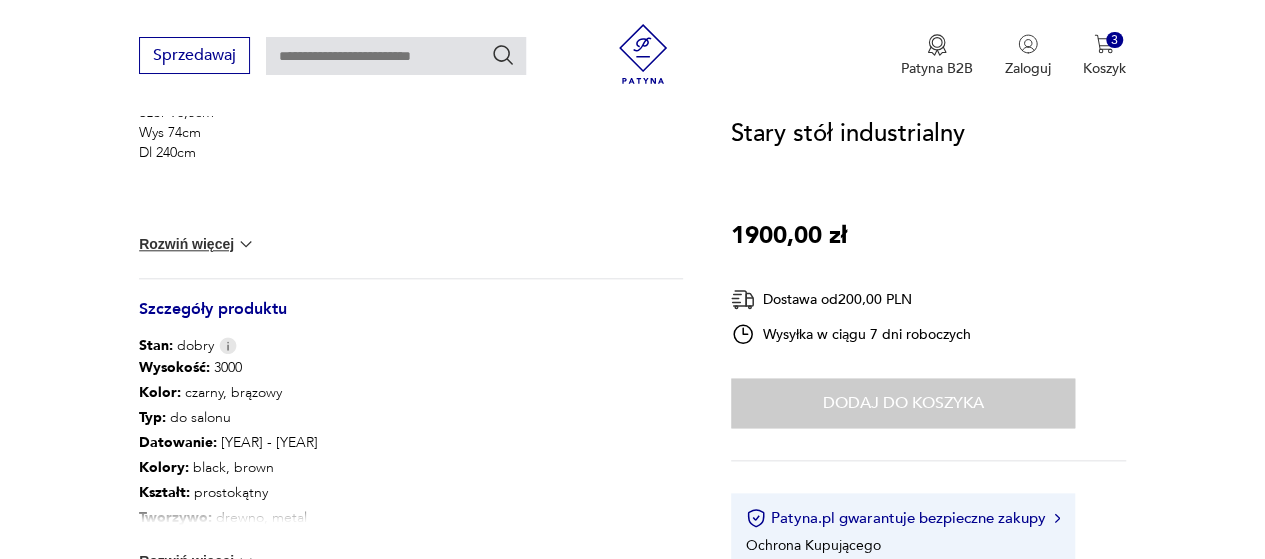 scroll, scrollTop: 1000, scrollLeft: 0, axis: vertical 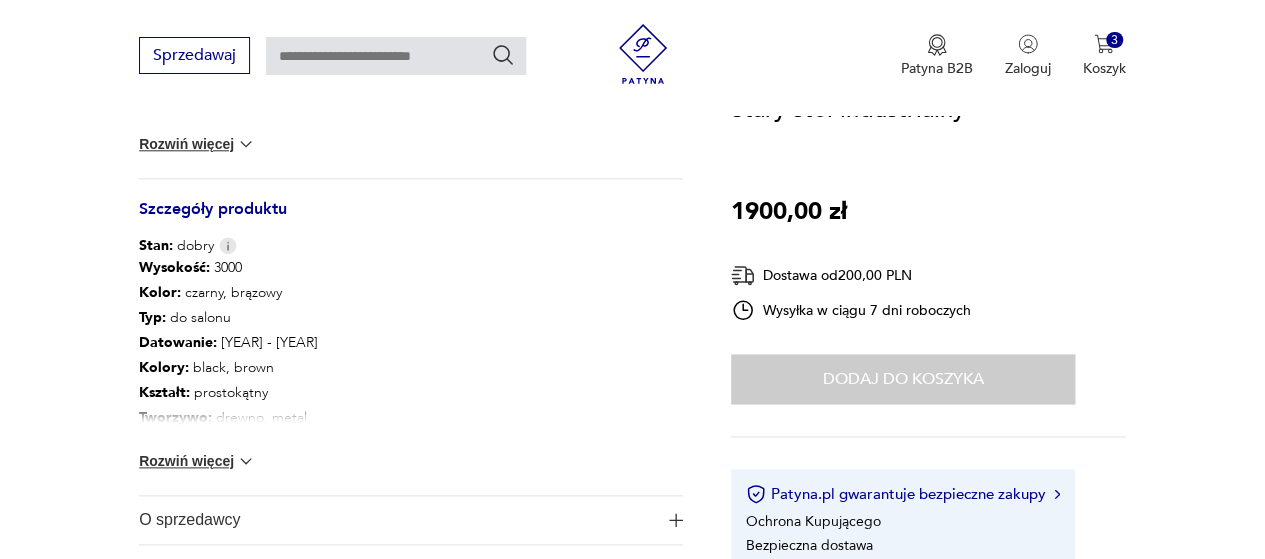 click at bounding box center (246, 461) 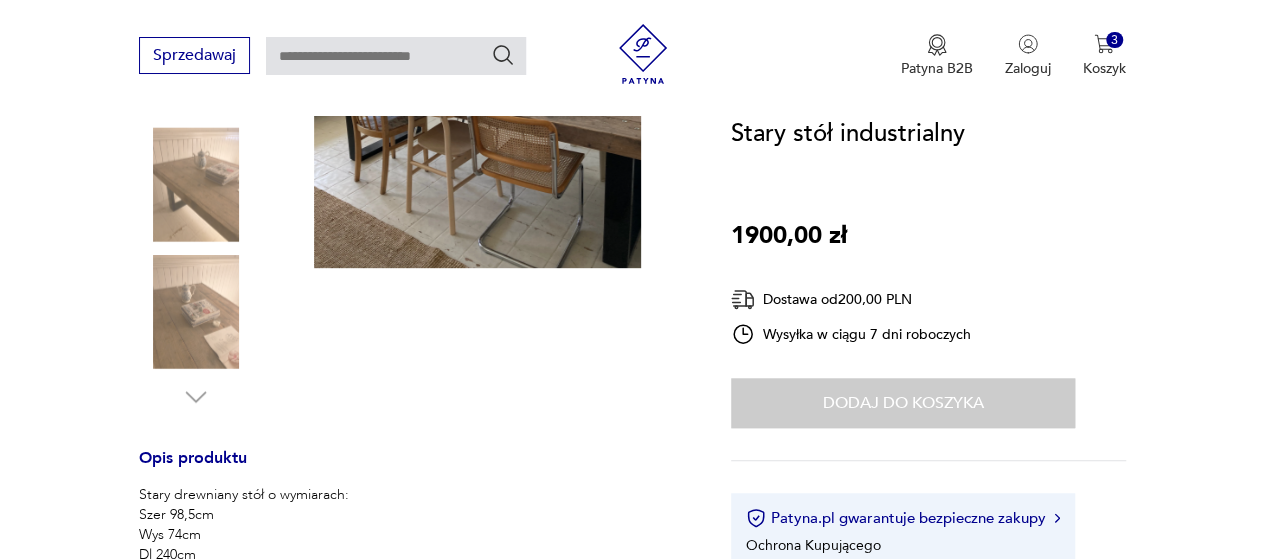 scroll, scrollTop: 300, scrollLeft: 0, axis: vertical 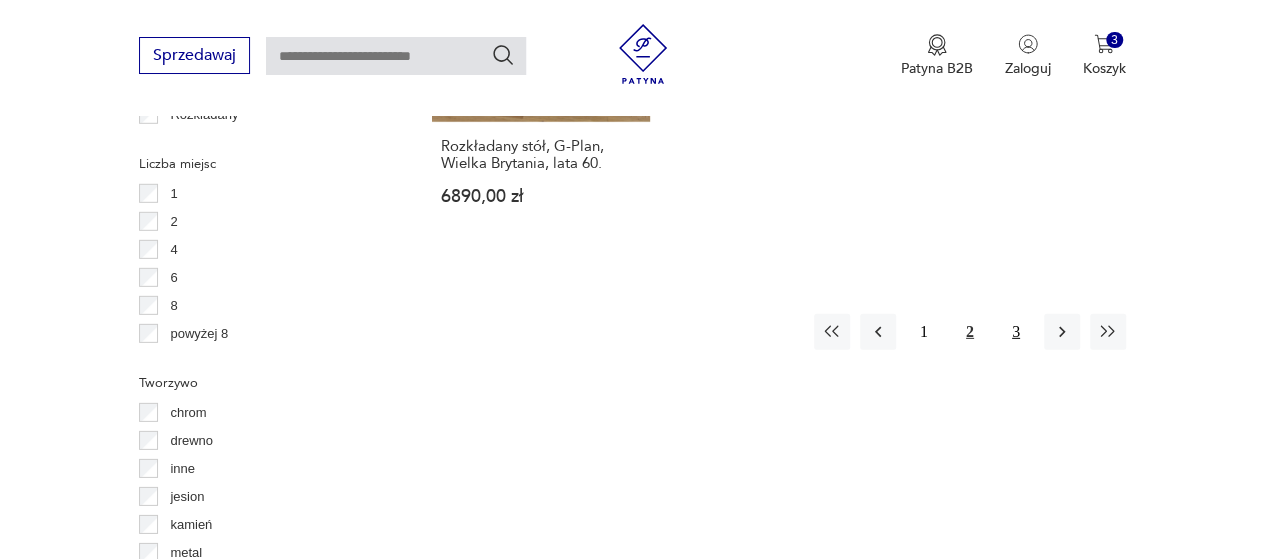 click on "3" at bounding box center (1016, 332) 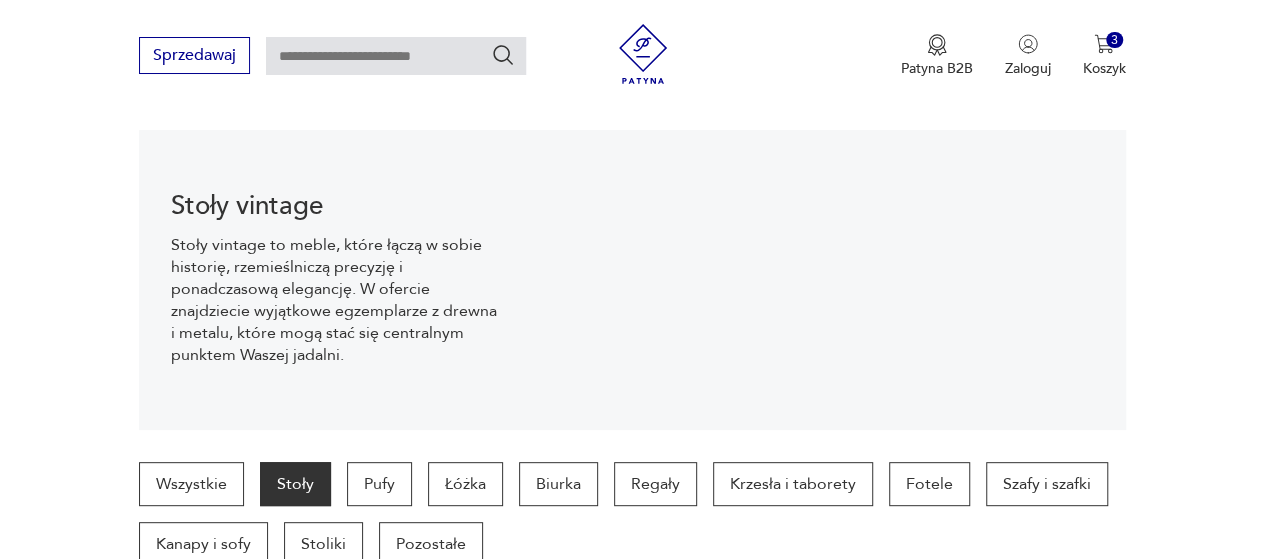 scroll, scrollTop: 0, scrollLeft: 0, axis: both 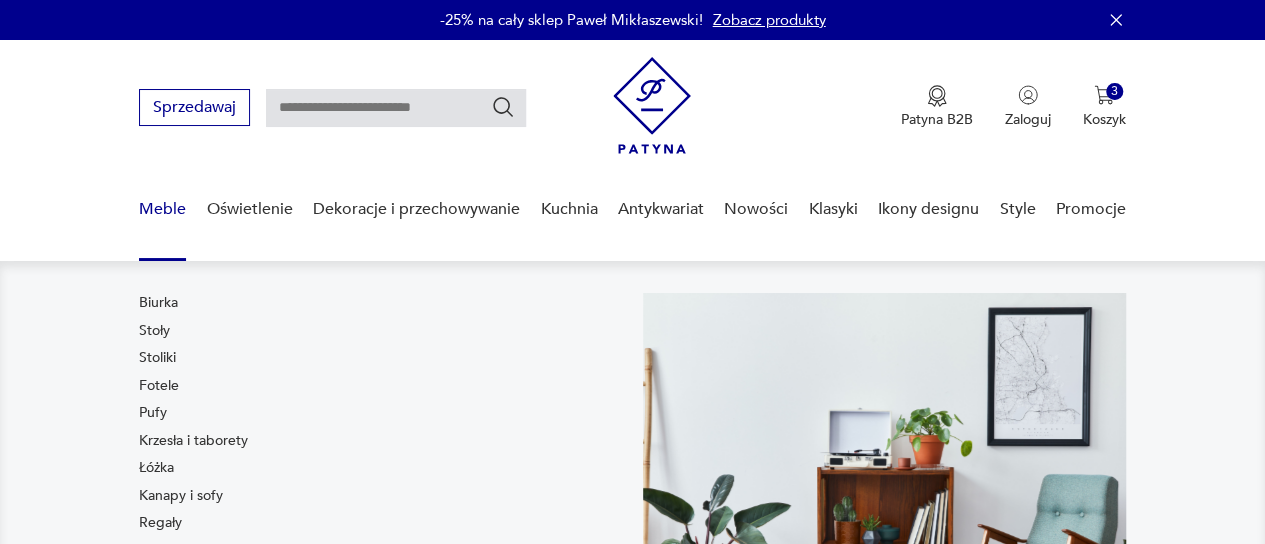 click on "Meble" at bounding box center (162, 209) 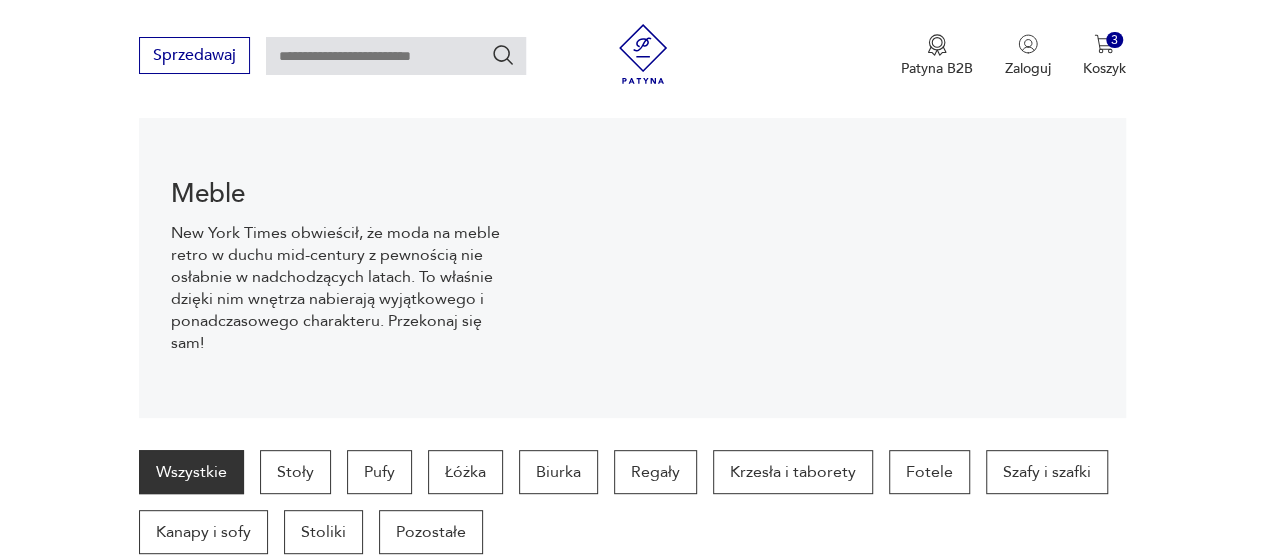 scroll, scrollTop: 298, scrollLeft: 0, axis: vertical 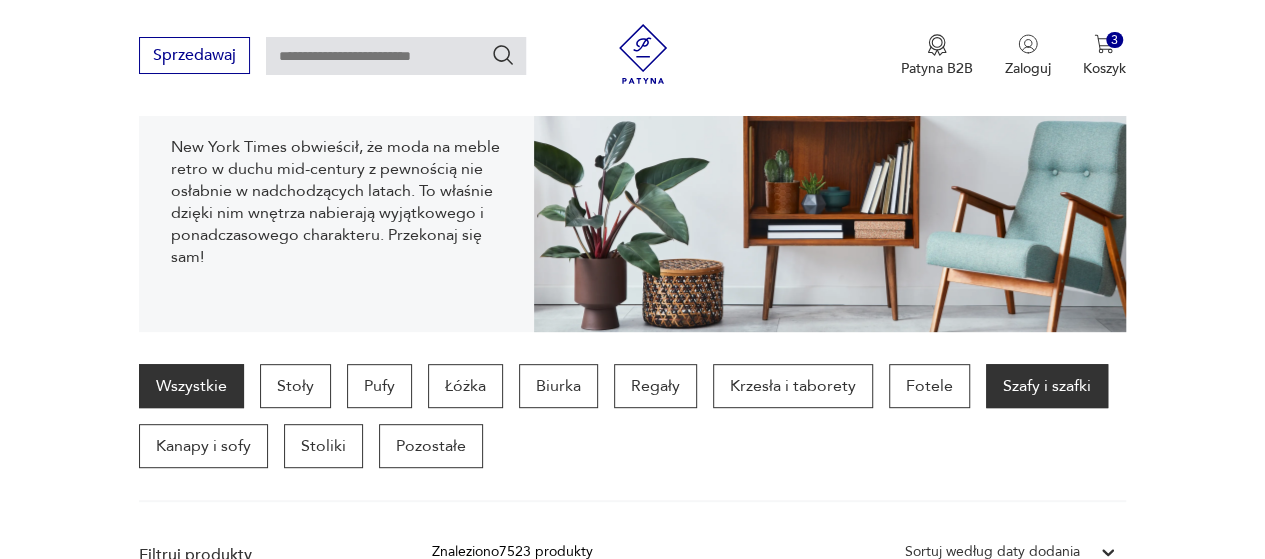 click on "Szafy i szafki" at bounding box center [1047, 386] 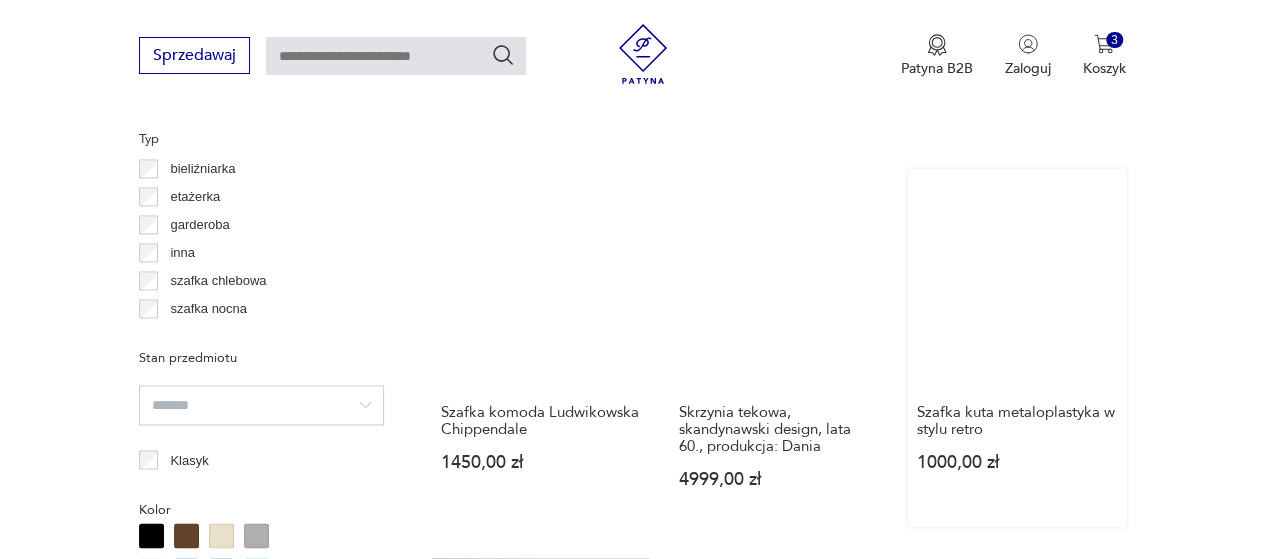 scroll, scrollTop: 1530, scrollLeft: 0, axis: vertical 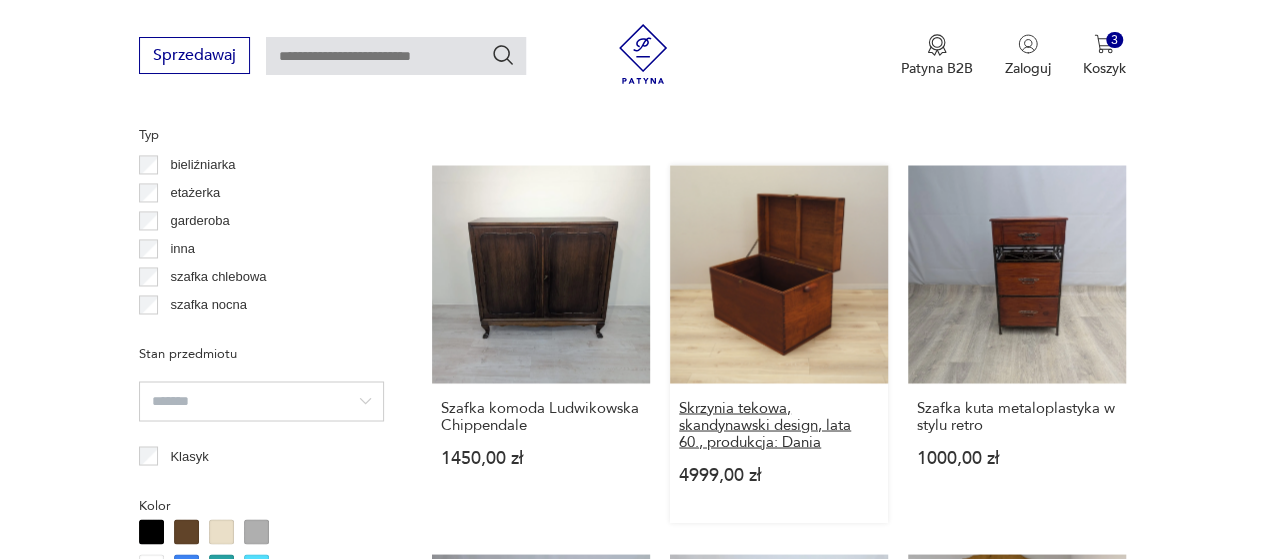 click on "Skrzynia tekowa, skandynawski design, lata 60., produkcja: Dania" at bounding box center [779, 424] 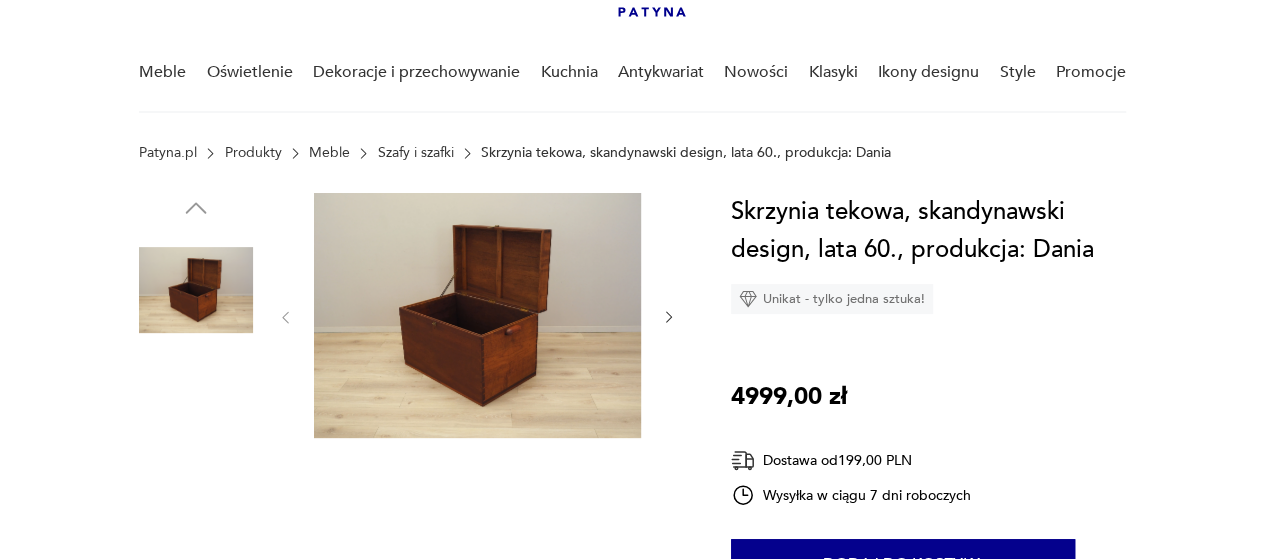 scroll, scrollTop: 200, scrollLeft: 0, axis: vertical 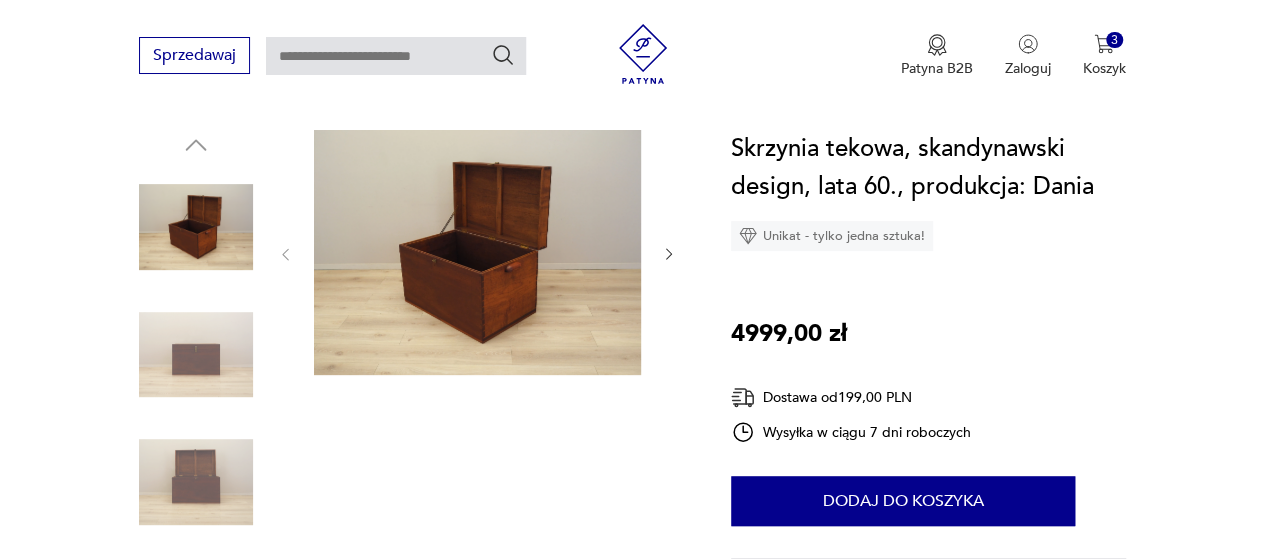 click 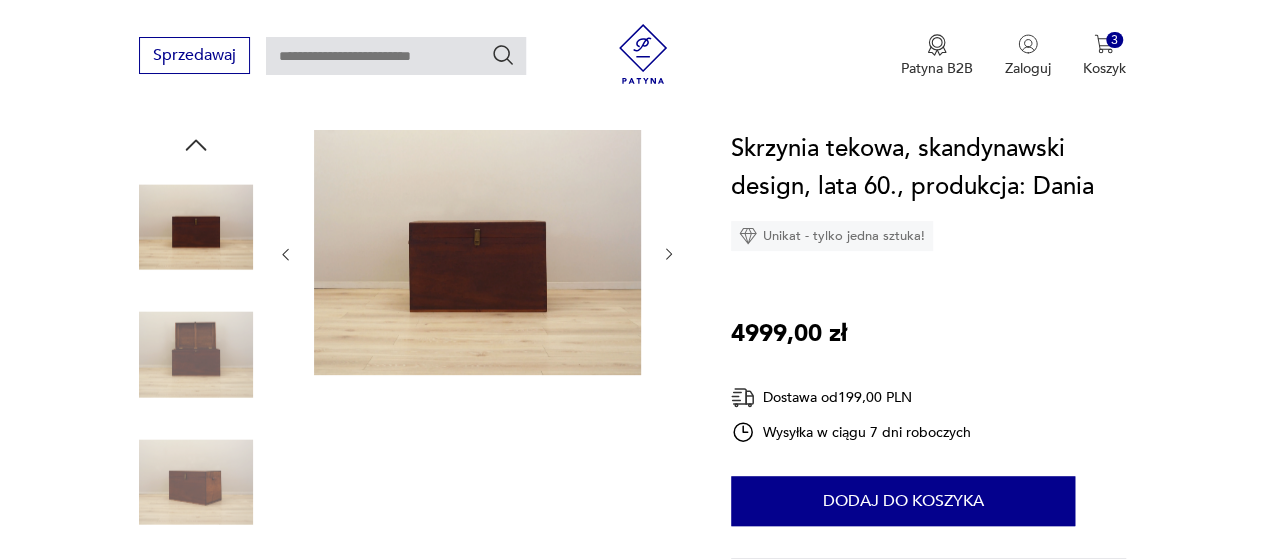 click 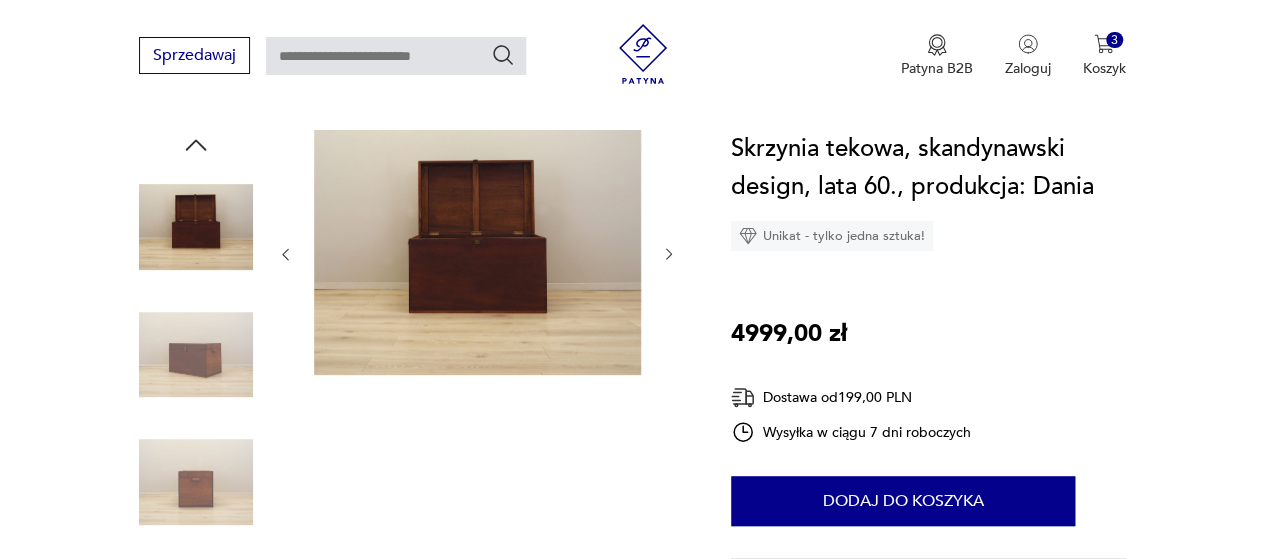 click 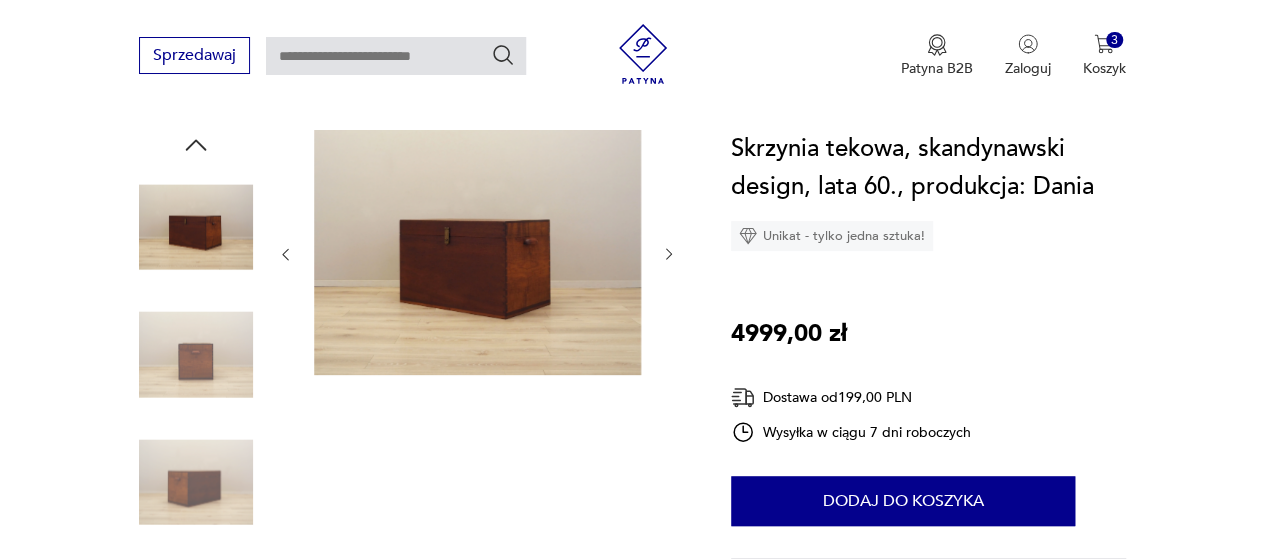 click 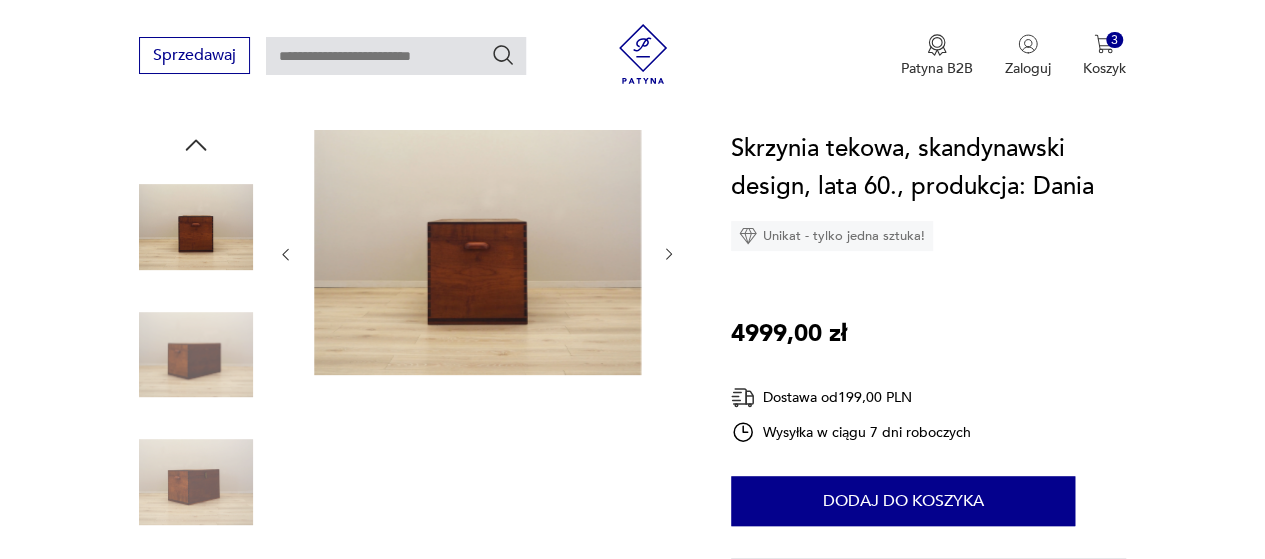 click 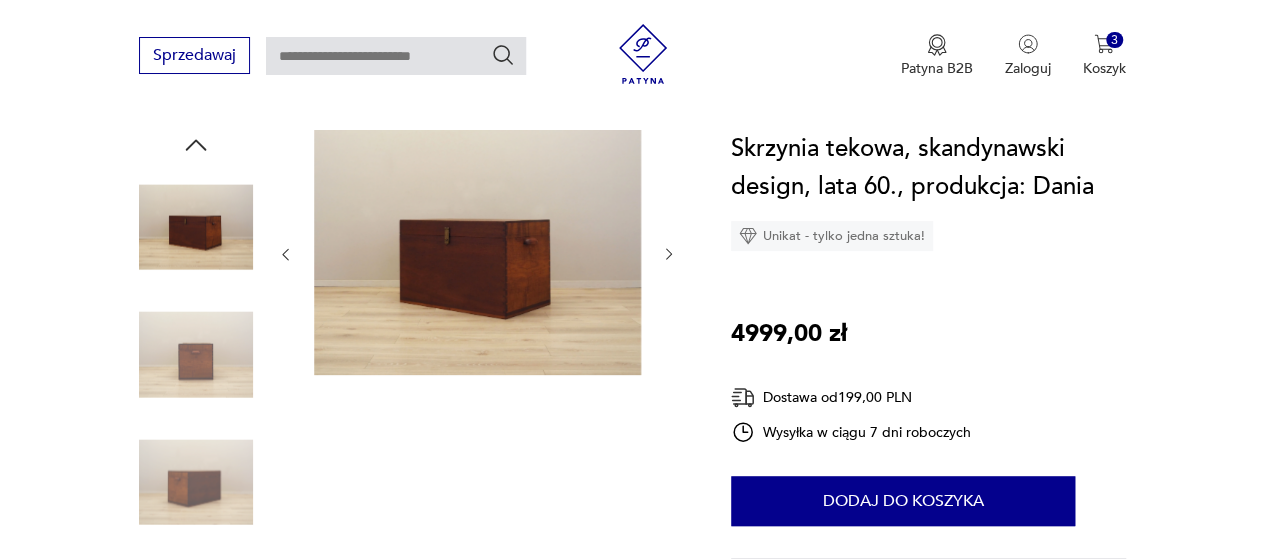 click 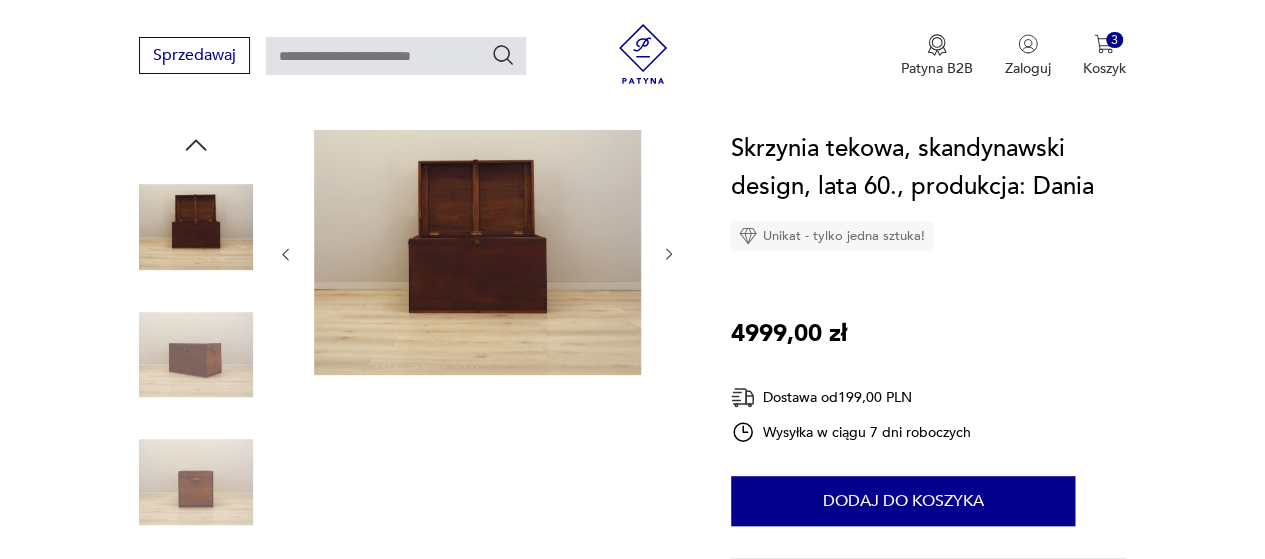 click 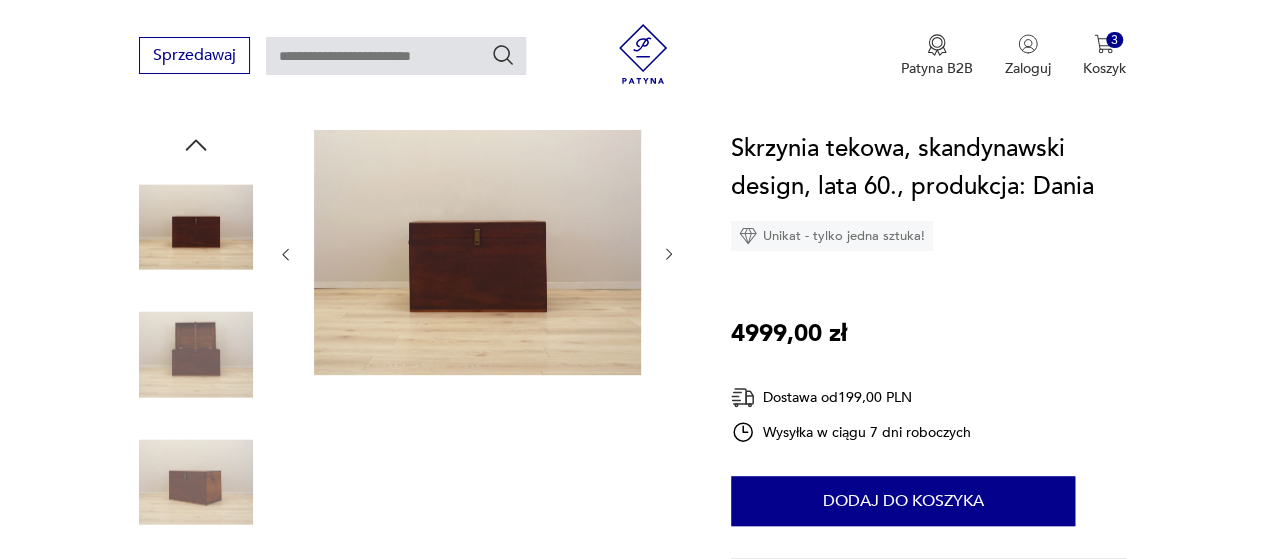 click 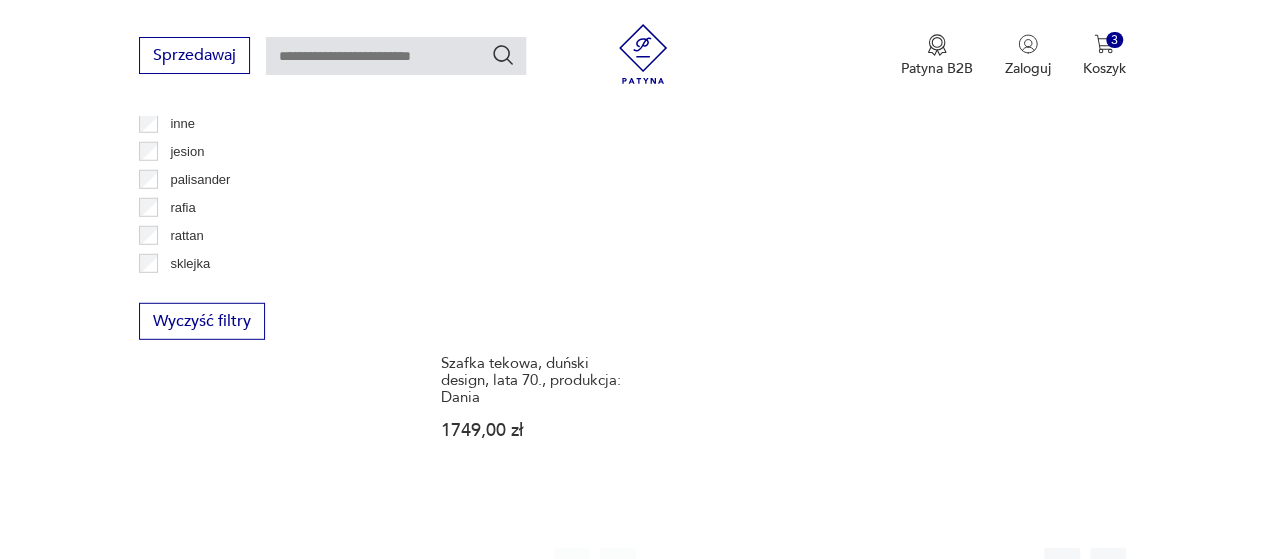scroll, scrollTop: 3123, scrollLeft: 0, axis: vertical 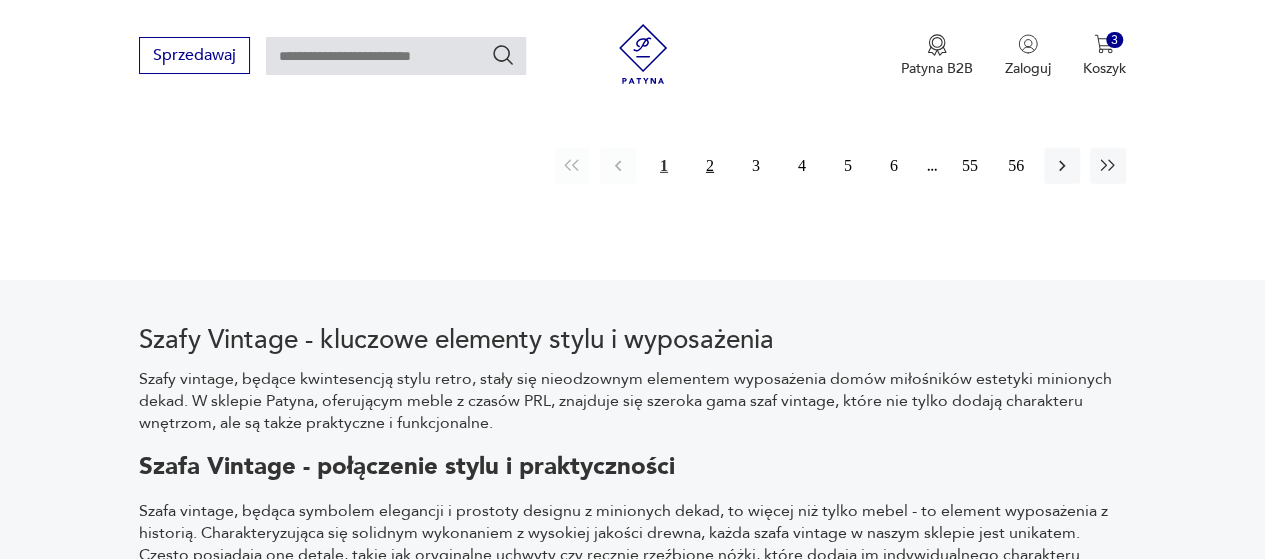 click on "2" at bounding box center [710, 166] 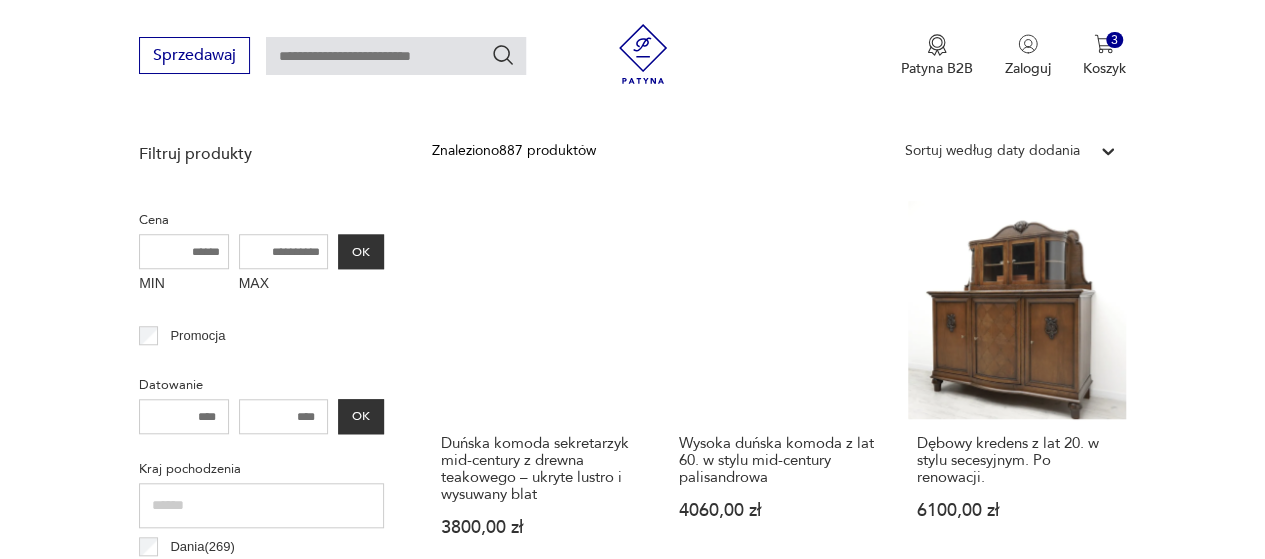 scroll, scrollTop: 730, scrollLeft: 0, axis: vertical 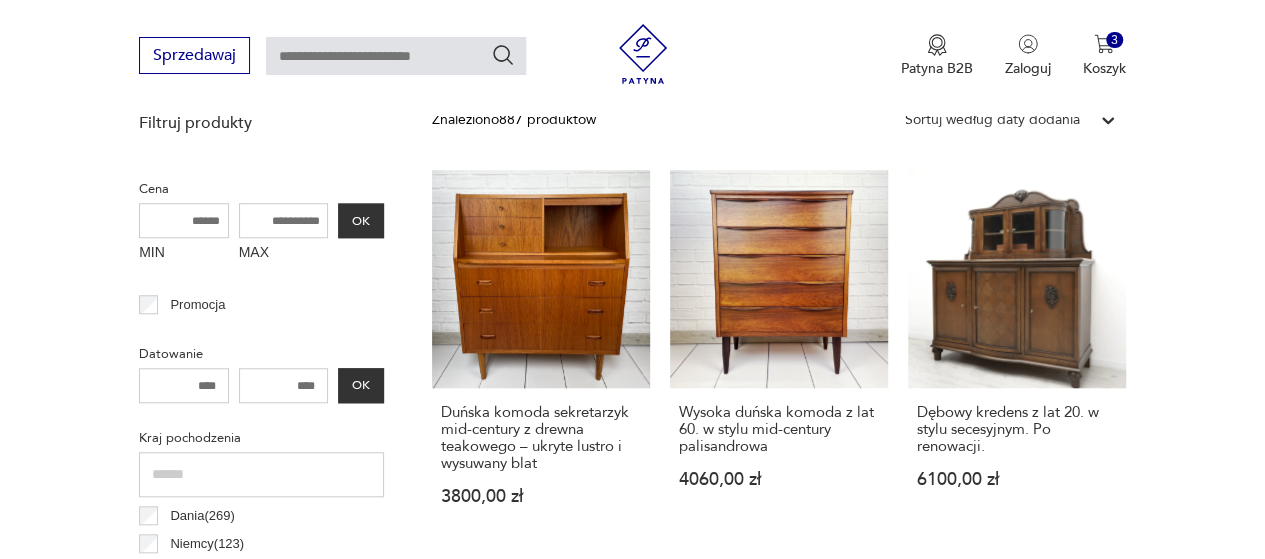 click on "Wysoka duńska komoda z lat [YEAR] w stylu mid-century palisandrowa [PRICE] zł" at bounding box center (779, 357) 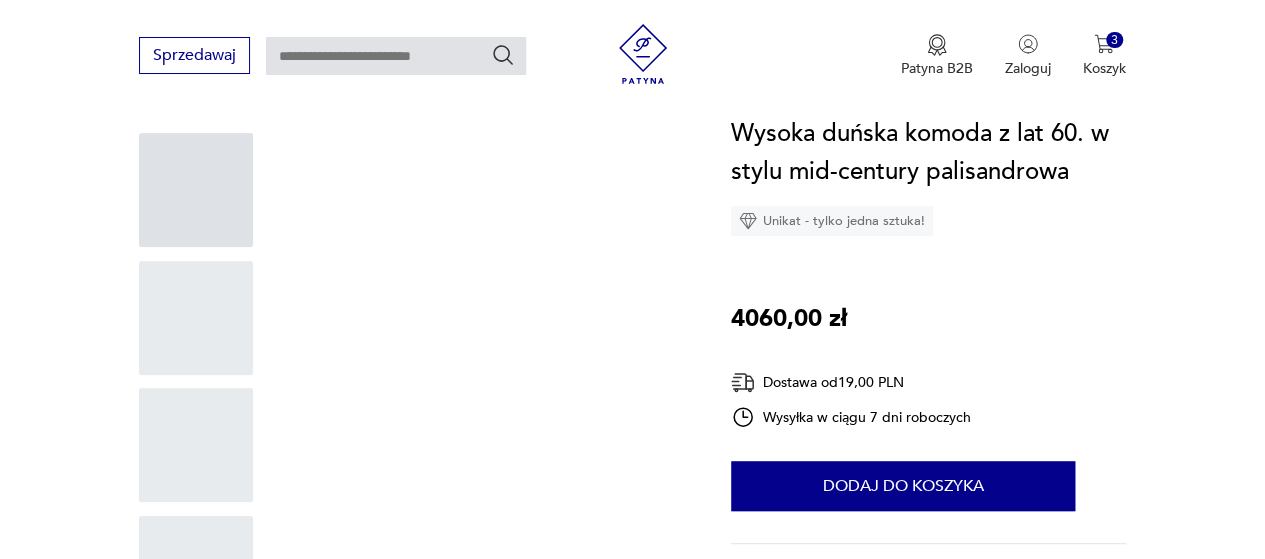 scroll, scrollTop: 0, scrollLeft: 0, axis: both 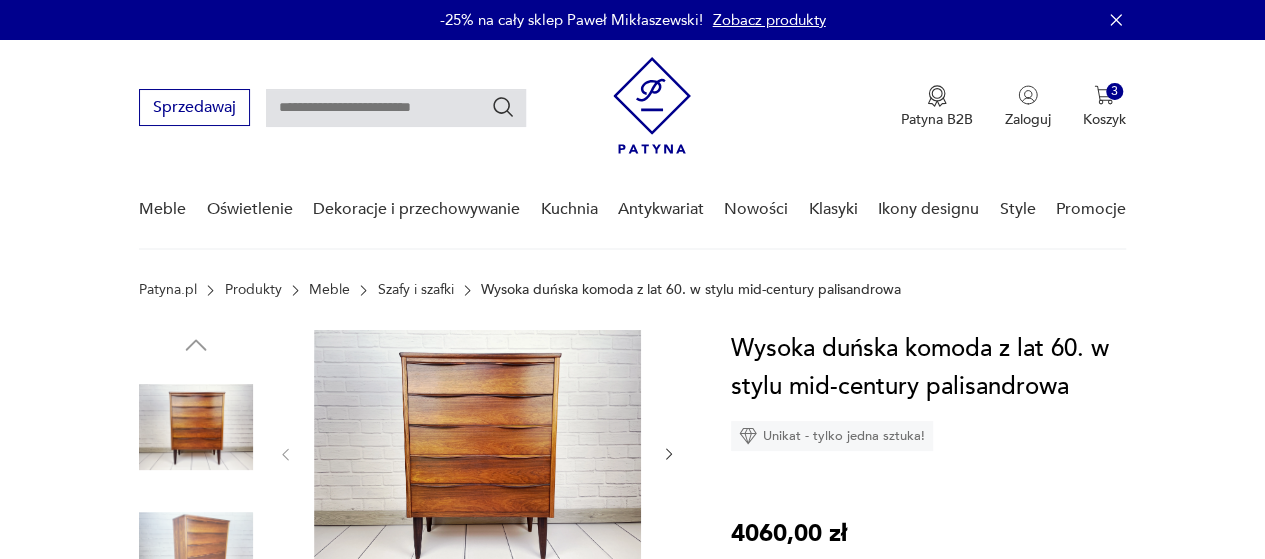 click 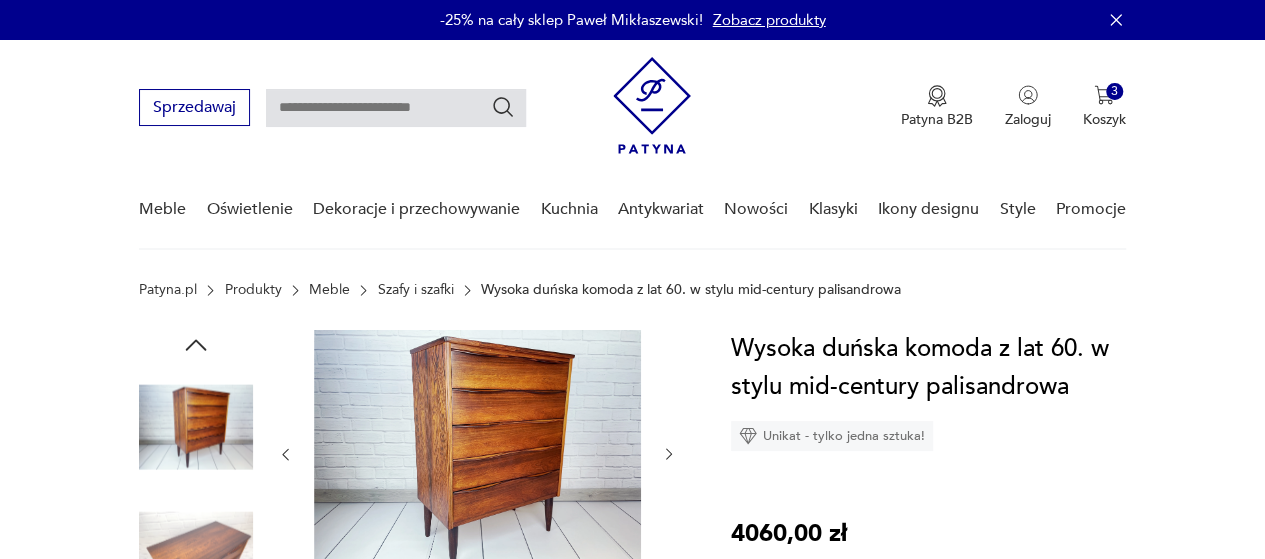 click 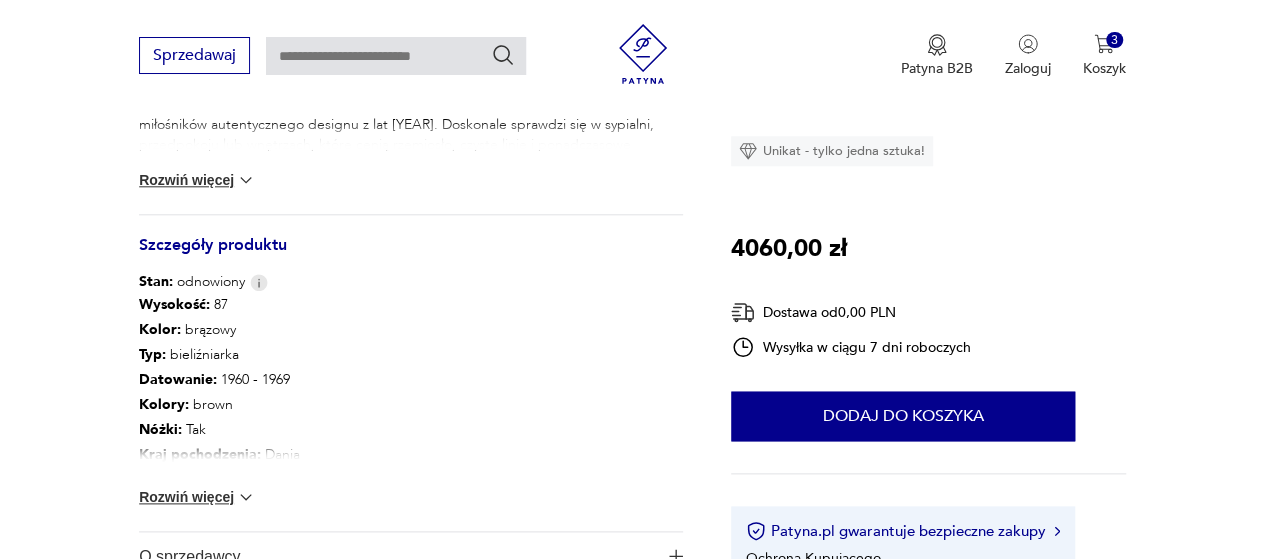 scroll, scrollTop: 1000, scrollLeft: 0, axis: vertical 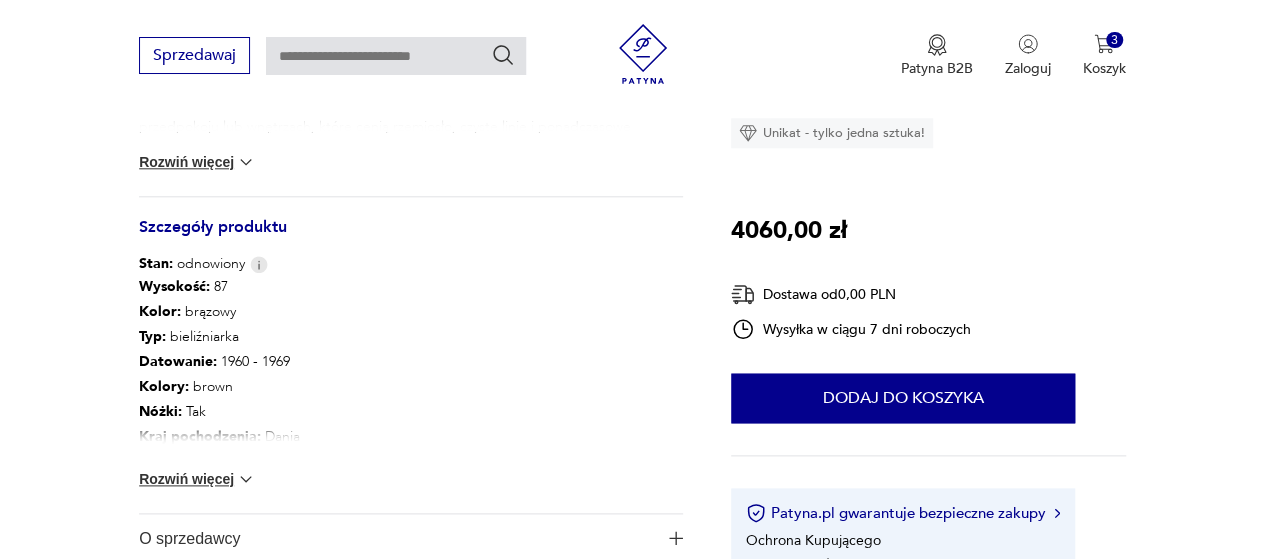 click at bounding box center (246, 479) 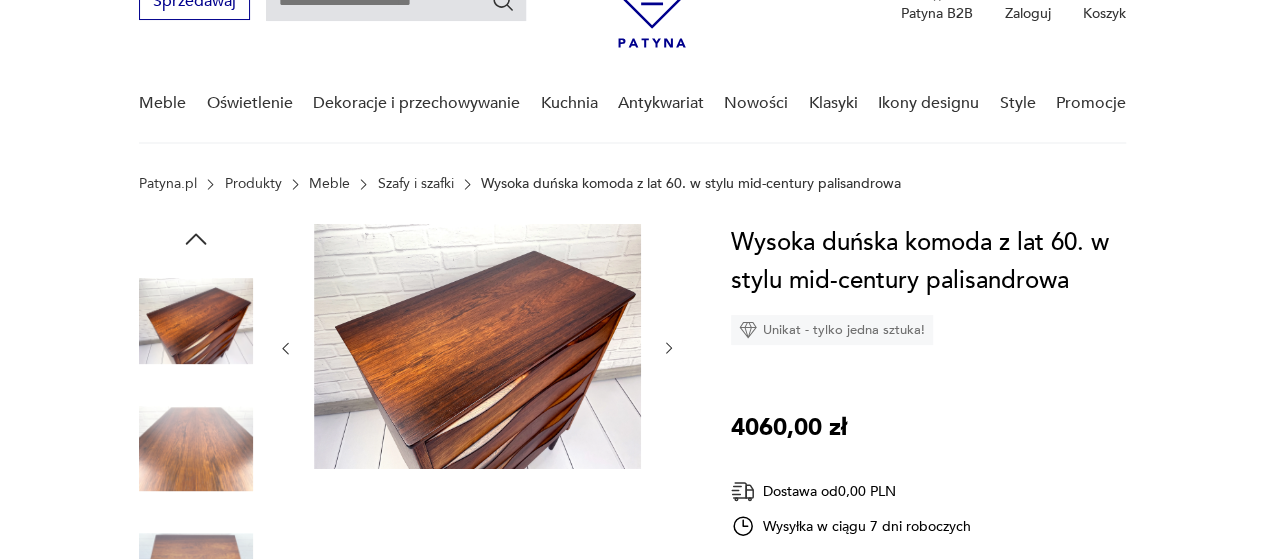 scroll, scrollTop: 100, scrollLeft: 0, axis: vertical 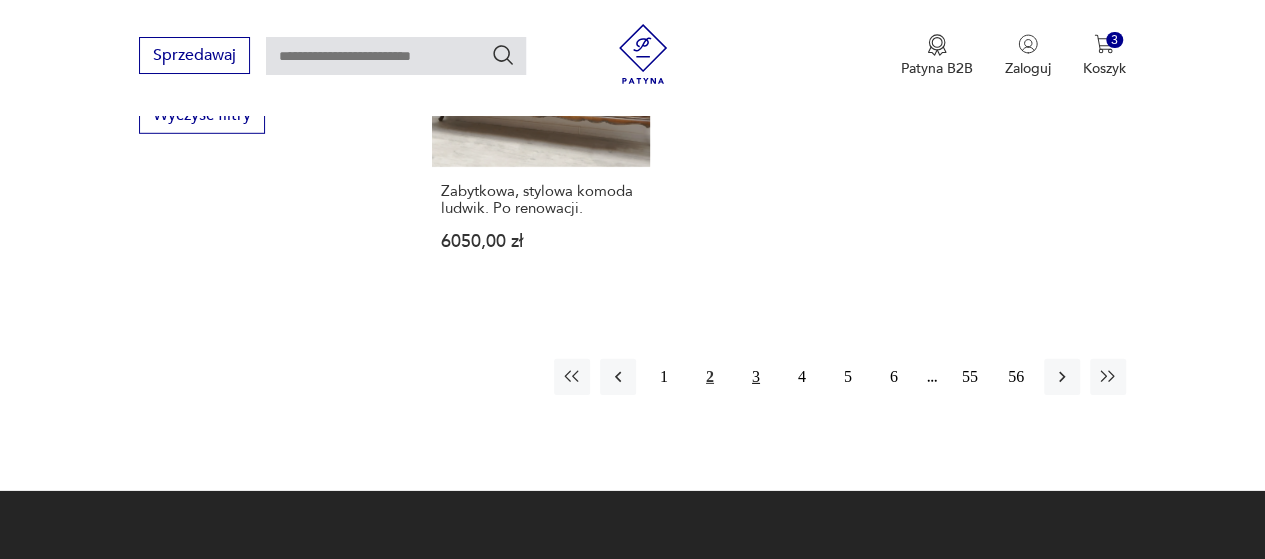 click on "3" at bounding box center (756, 377) 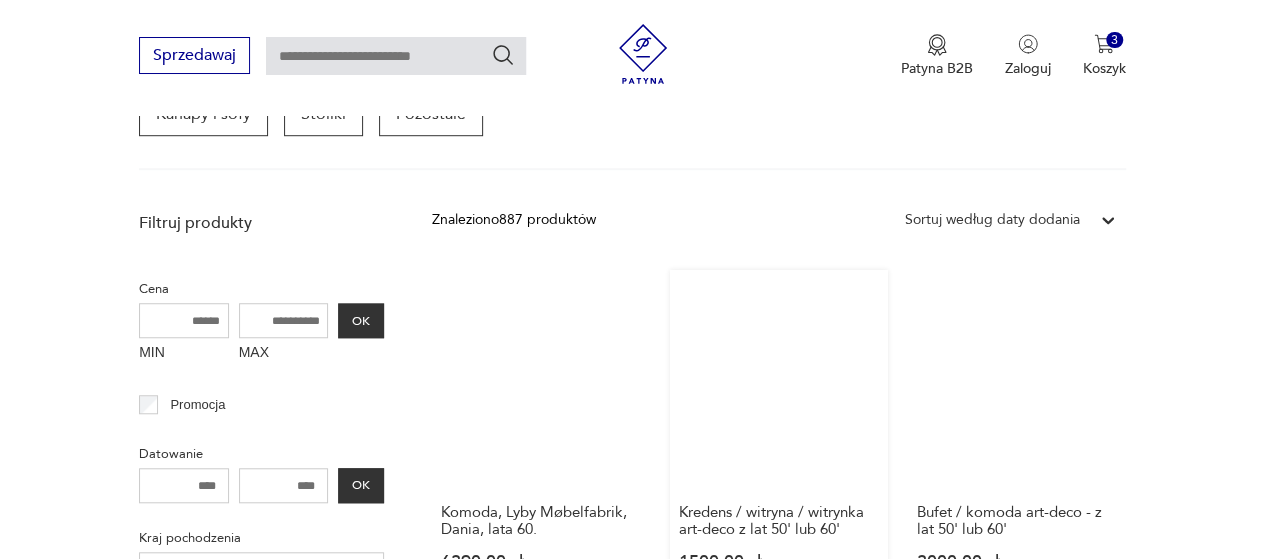 scroll, scrollTop: 730, scrollLeft: 0, axis: vertical 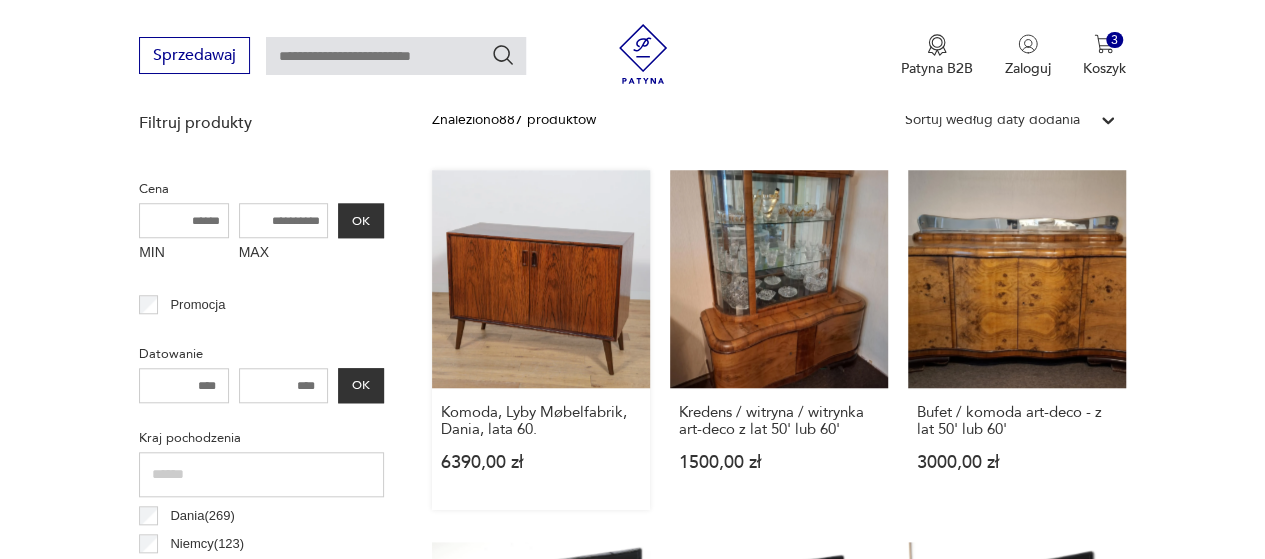 click on "Komoda, Lyby Møbelfabrik, [COUNTRY], lata 60. 6390,00 zł" at bounding box center (541, 340) 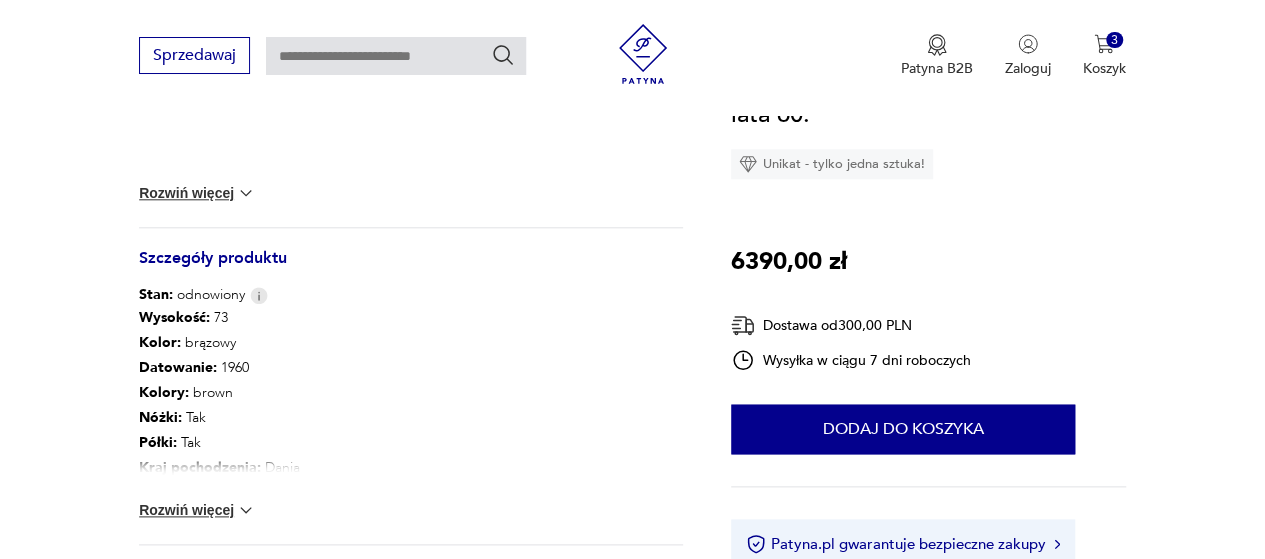scroll, scrollTop: 1000, scrollLeft: 0, axis: vertical 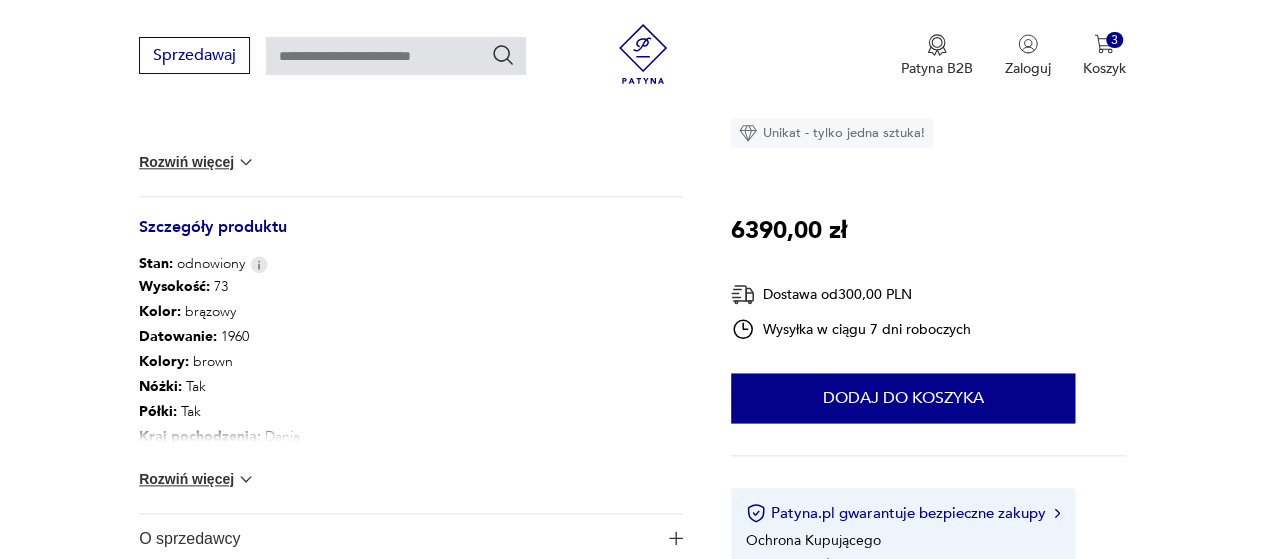 click on "Rozwiń więcej" at bounding box center (197, 479) 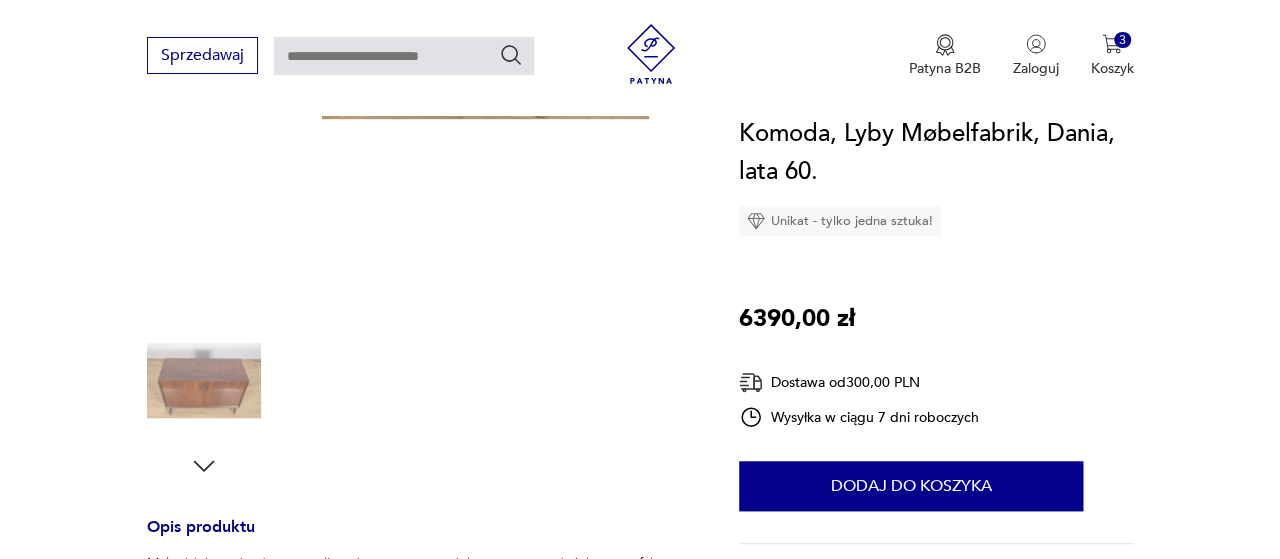 scroll, scrollTop: 200, scrollLeft: 0, axis: vertical 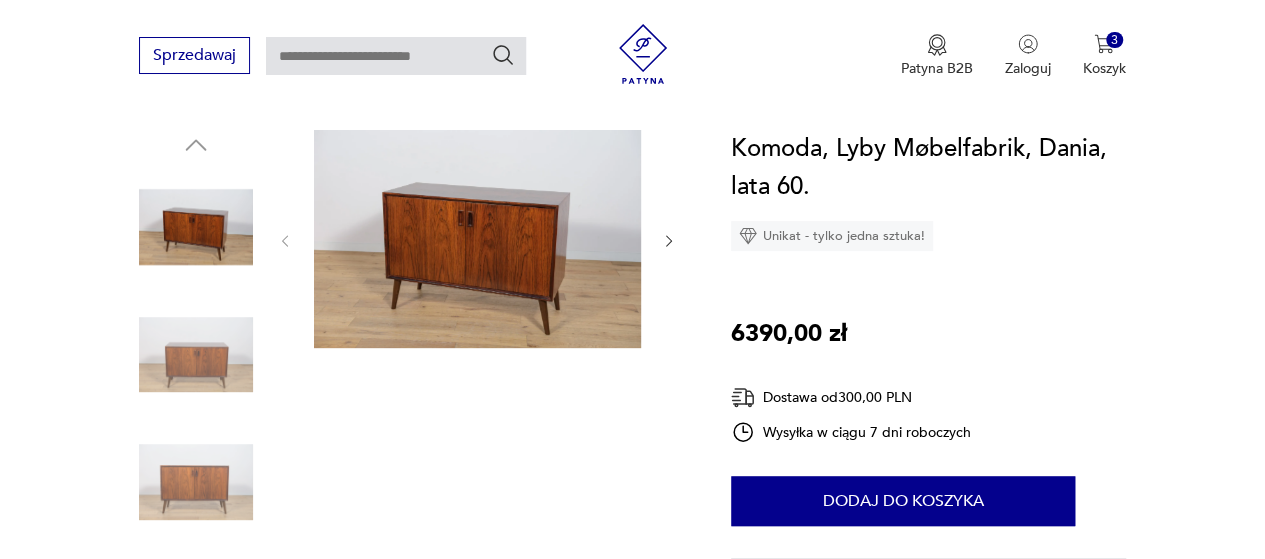 click at bounding box center (477, 239) 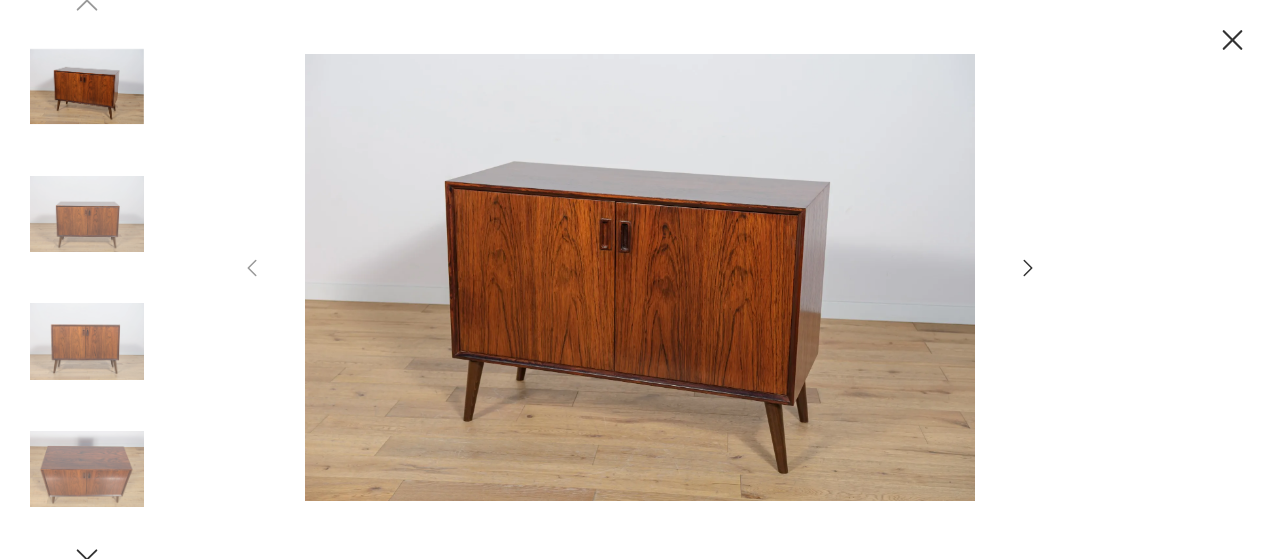 click 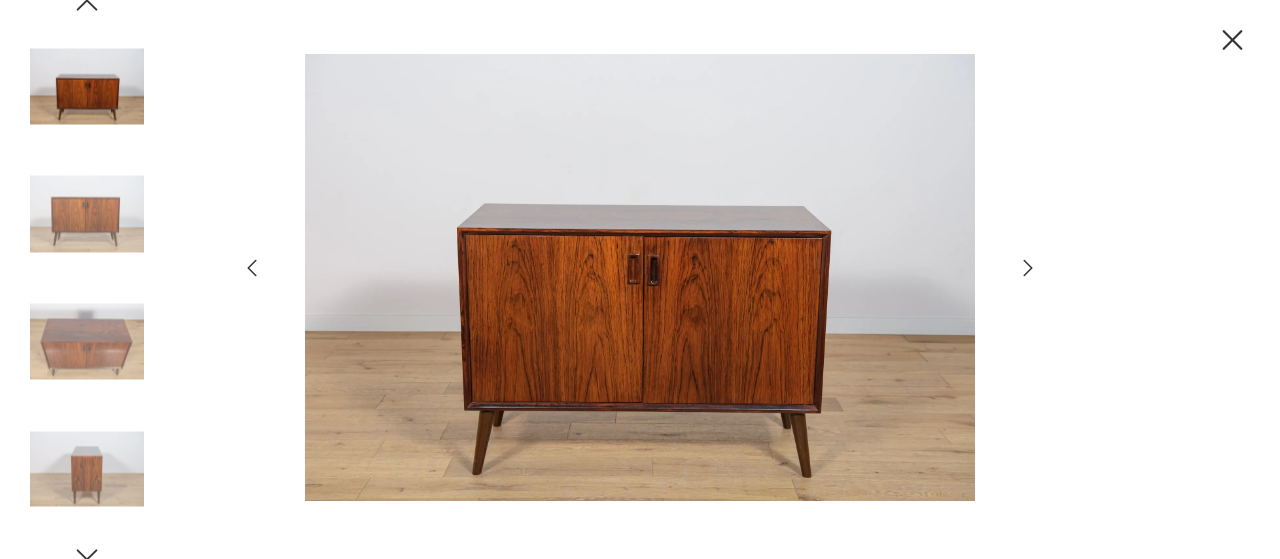 click 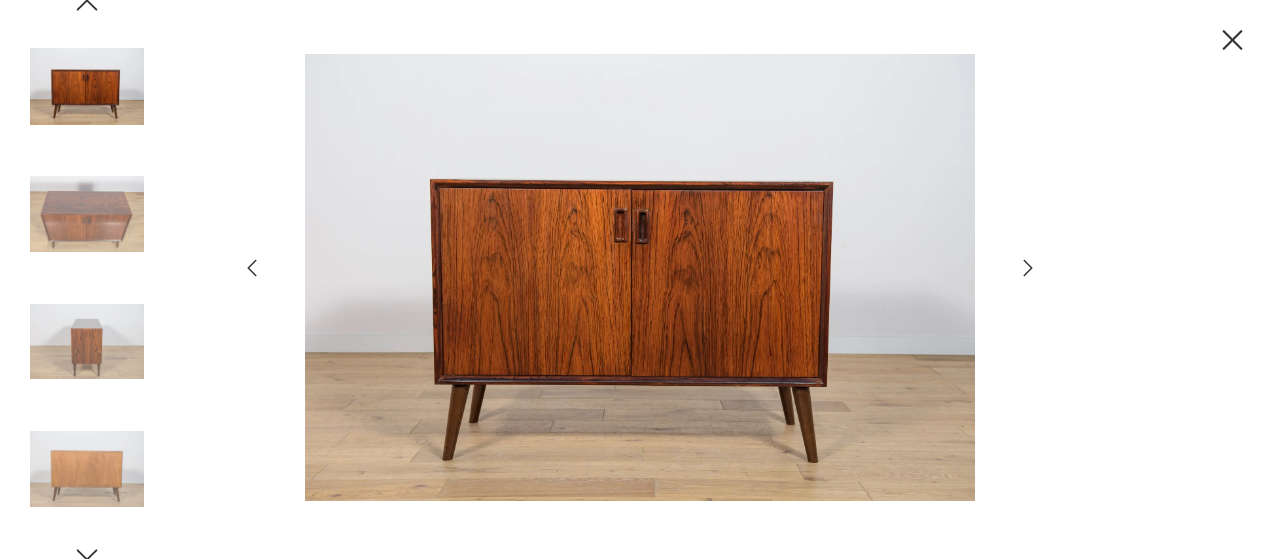 click 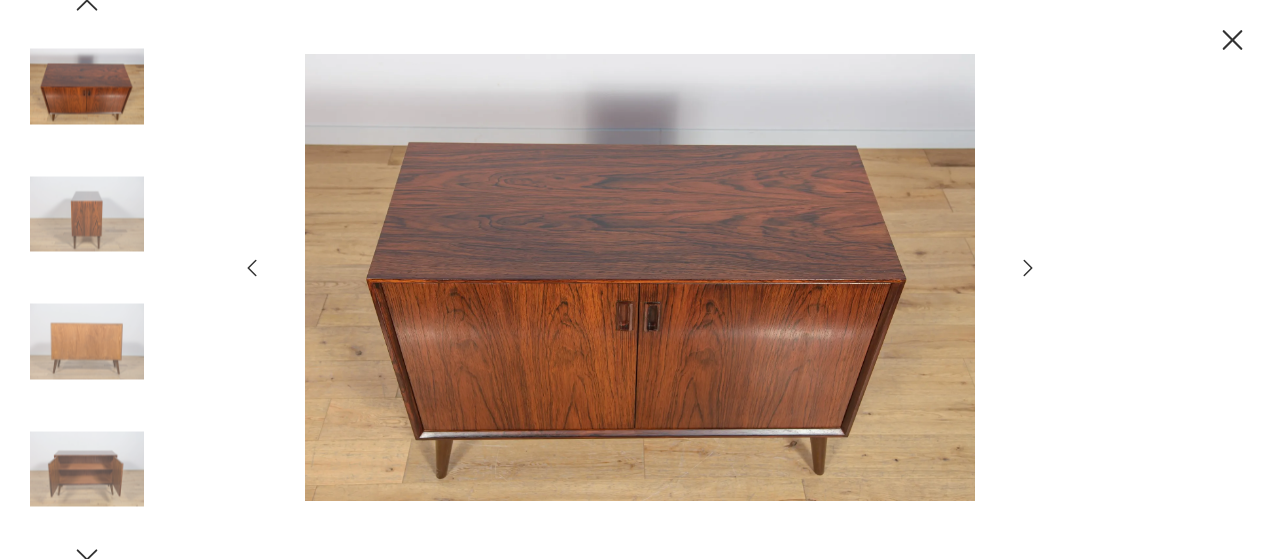 click 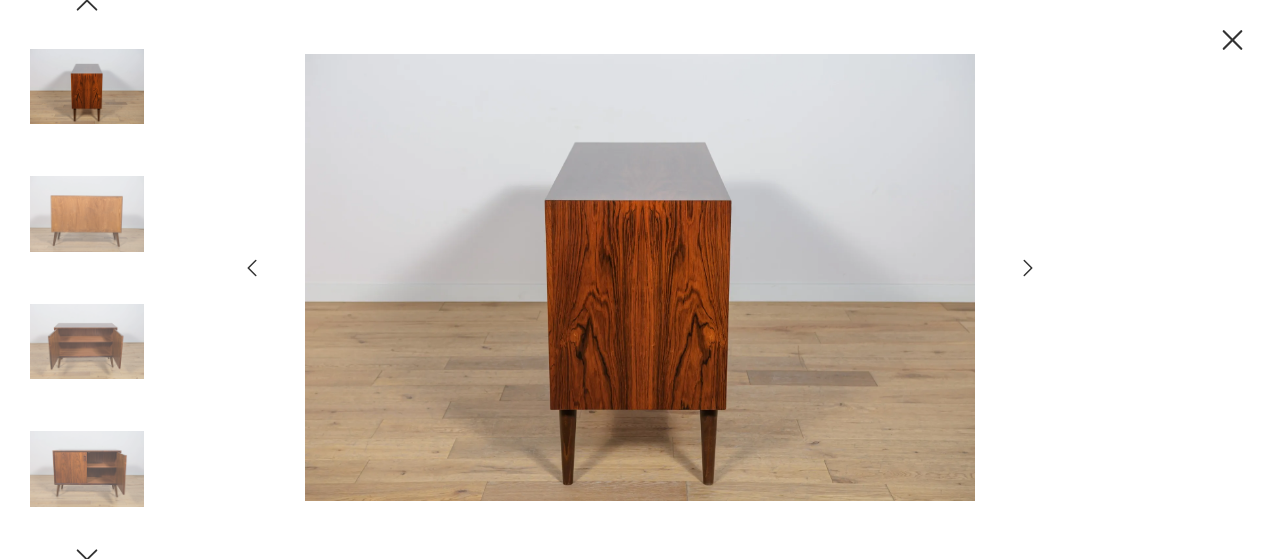 click 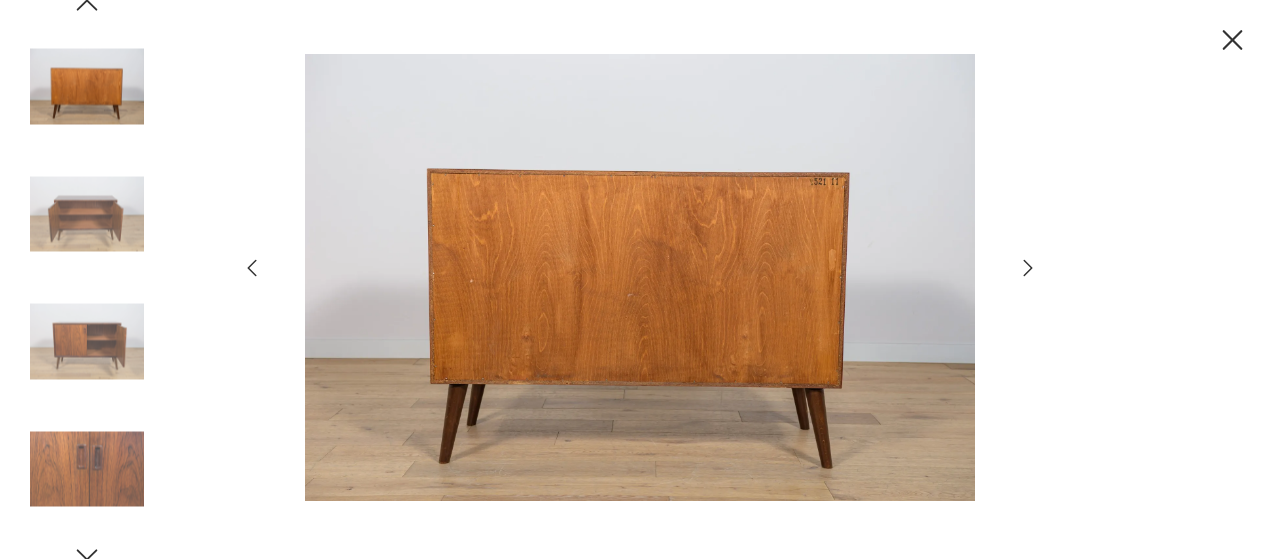 click 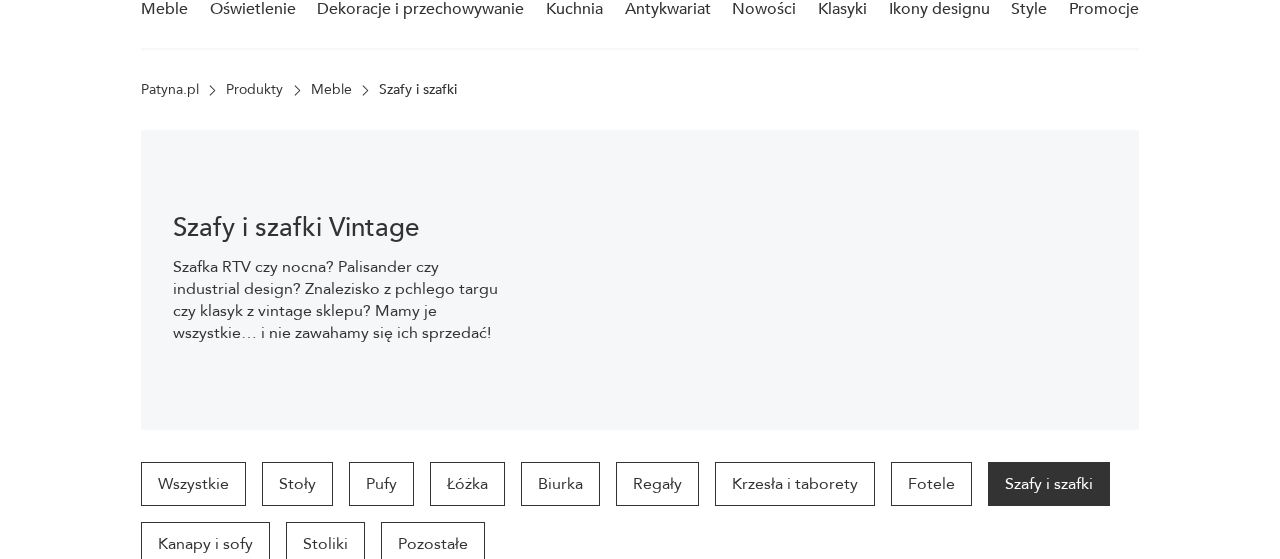 scroll, scrollTop: 729, scrollLeft: 0, axis: vertical 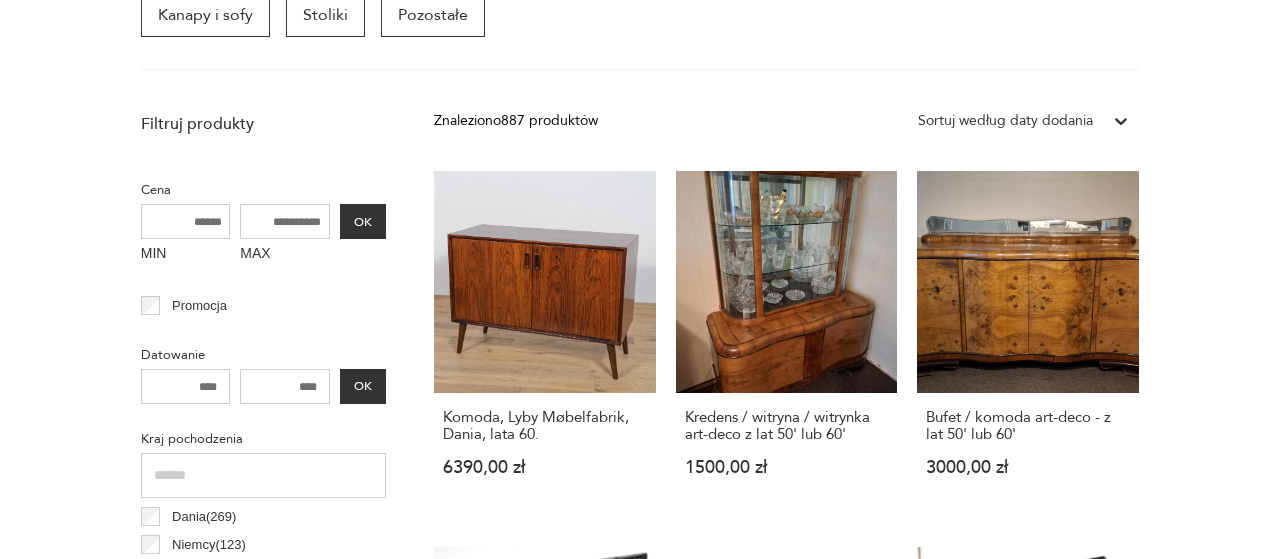 click on "Filtruj produkty Cena MIN MAX OK Promocja Datowanie OK Kraj pochodzenia Dania  ( 269 ) Niemcy  ( 123 ) Polska  ( 98 ) Szwecja  ( 32 ) Wielka Brytania  ( 25 ) Włochy  ( 17 ) Francja  ( 14 ) Norwegia  ( 12 ) Producent Projektant Typ bieliźniarka etażerka garderoba inna szafka chlebowa szafka nocna Stan przedmiotu Klasyk Kolor Tag art deco Bauhaus Bavaria black friday Cepelia ceramika Chodzież Ćmielów Nóżki Rodzaj drzwi czteroskrzydłowe dwuskrzydłowe inne jednoskrzydłowe trójskrzydłowe Półki Tworzywo drewno inne jesion palisander rafia rattan sklejka teak wiklina Wyczyść filtry Znaleziono  887   produktów Filtruj Sortuj według daty dodania Sortuj według daty dodania Komoda, Lyby Møbelfabrik, [COUNTRY], lata 60. 6390,00 zł Kredens / witryna / witrynka art-deco z lat 50' lub 60' 1500,00 zł Bufet / komoda art-deco - z lat 50' lub 60' 3000,00 zł Antyczna komoda w stylu art deco z lat 30-tych. Po renowacji. 5900,00 zł Zabytkowa komoda z lat 40-tych w stylu chippendale. Po renowacji. 1 2 3 4 5" at bounding box center (640, 1383) 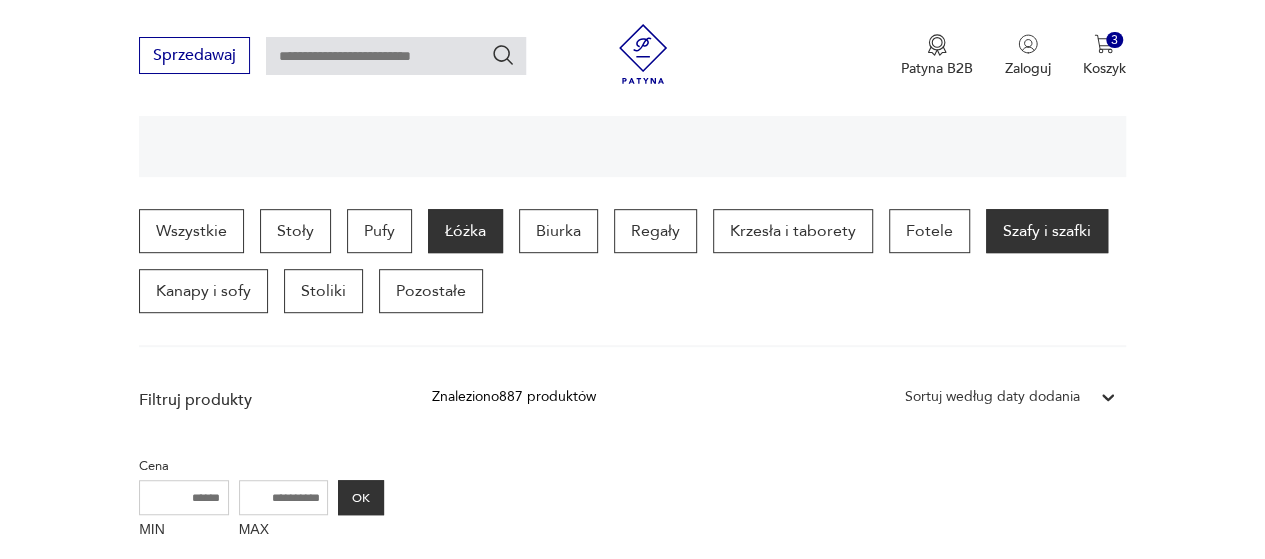 scroll, scrollTop: 630, scrollLeft: 0, axis: vertical 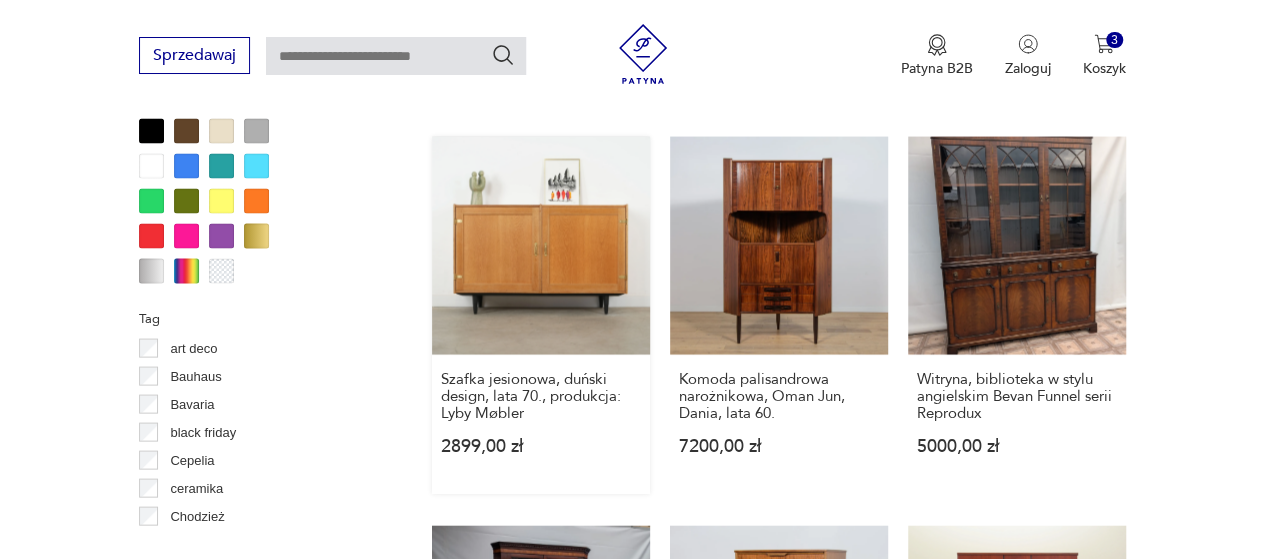 click on "Szafka jesionowa, duński design, lata [YEAR]., produkcja: Lyby Møbler 2899,00 zł" at bounding box center [541, 315] 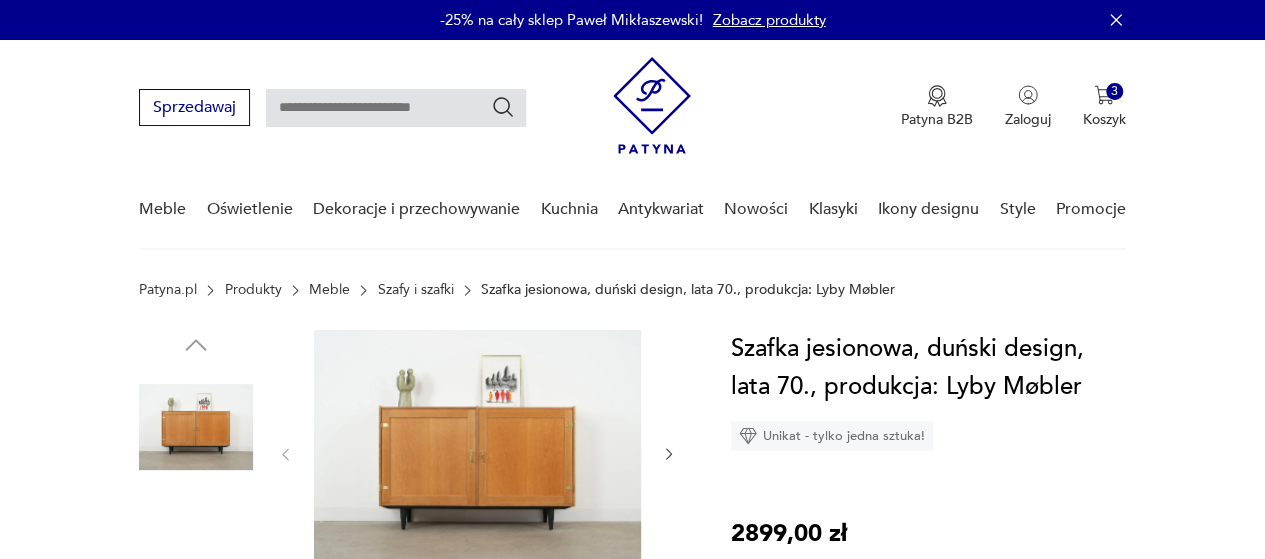 scroll, scrollTop: 100, scrollLeft: 0, axis: vertical 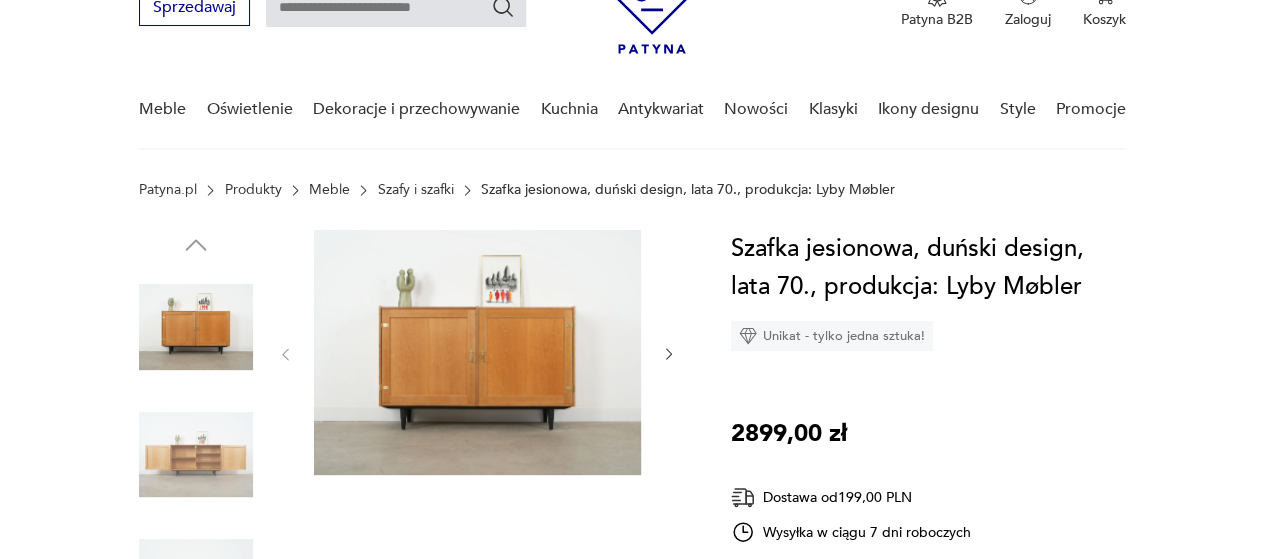 click 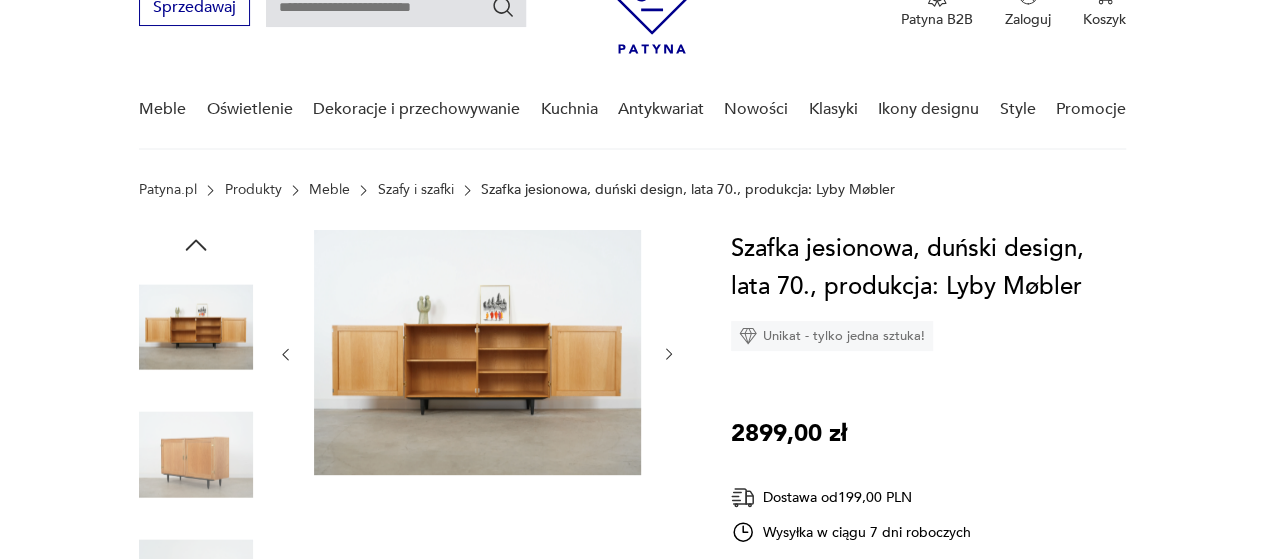 click 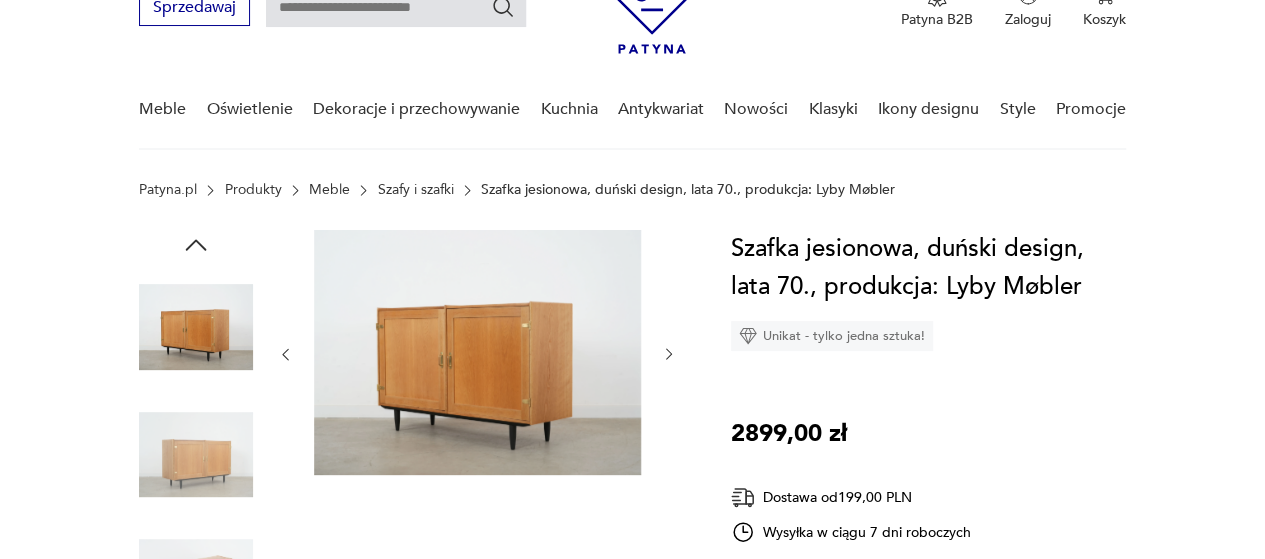 click 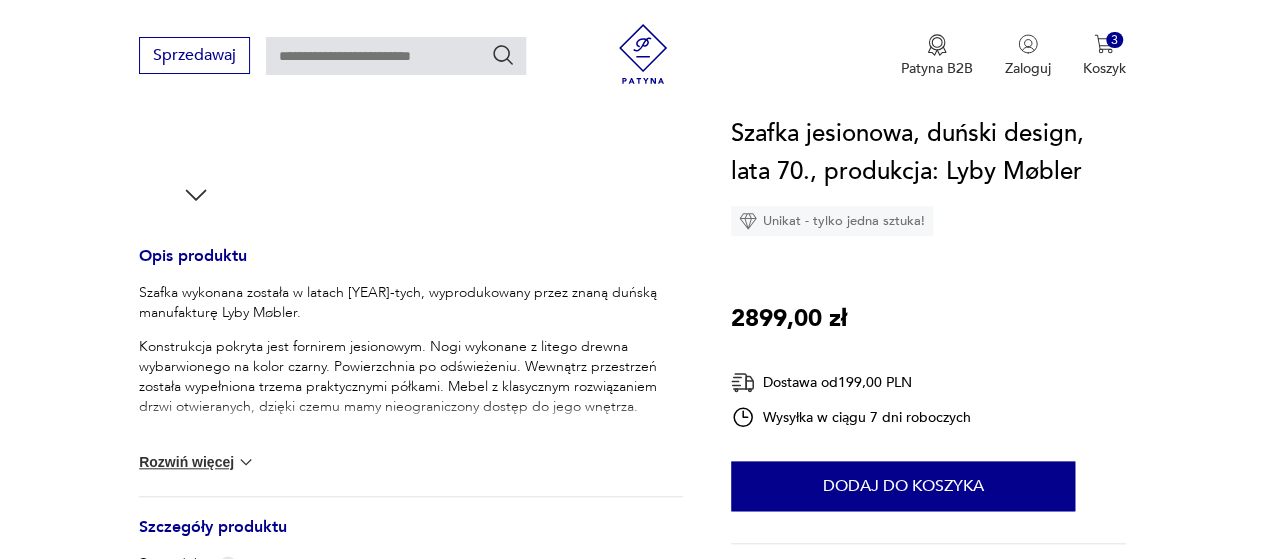scroll, scrollTop: 1000, scrollLeft: 0, axis: vertical 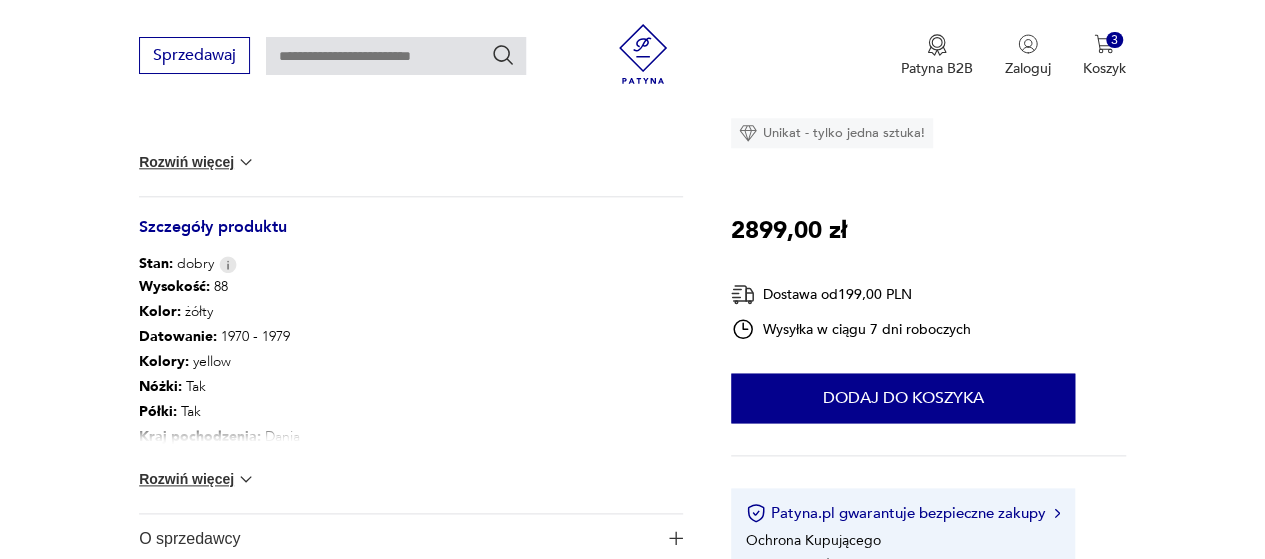 click on "Rozwiń więcej" at bounding box center (197, 479) 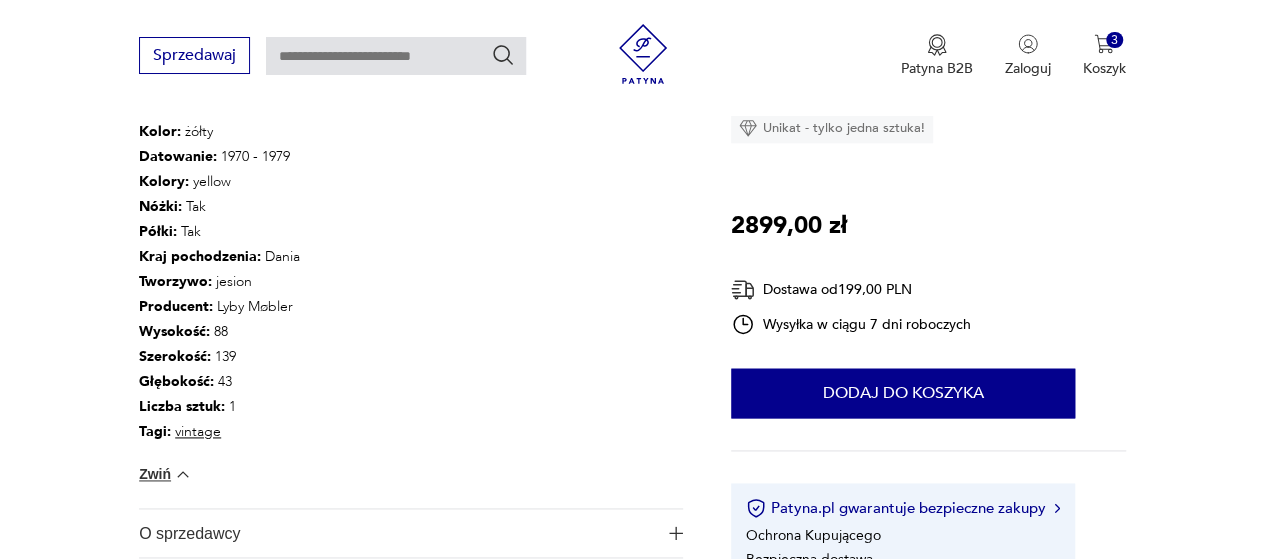 scroll, scrollTop: 1200, scrollLeft: 0, axis: vertical 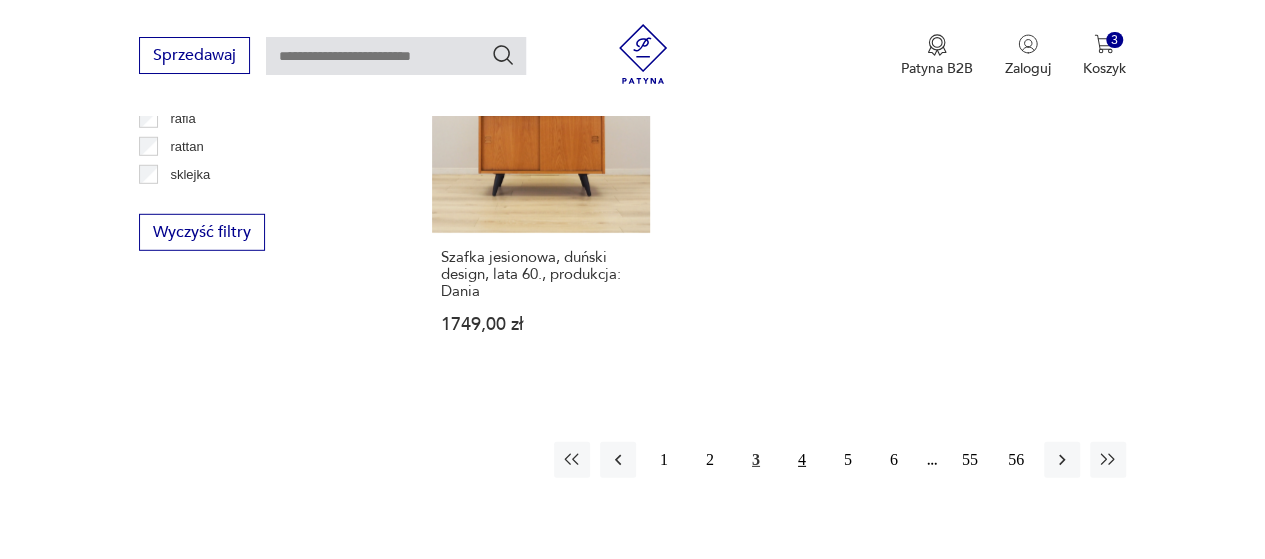 click on "4" at bounding box center (802, 460) 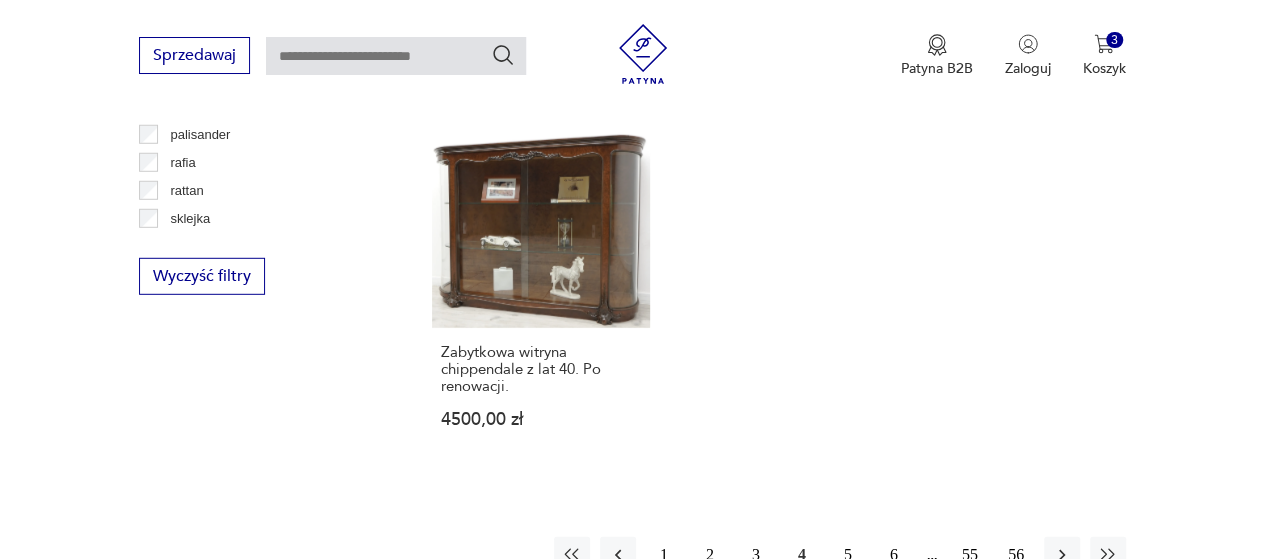 scroll, scrollTop: 2930, scrollLeft: 0, axis: vertical 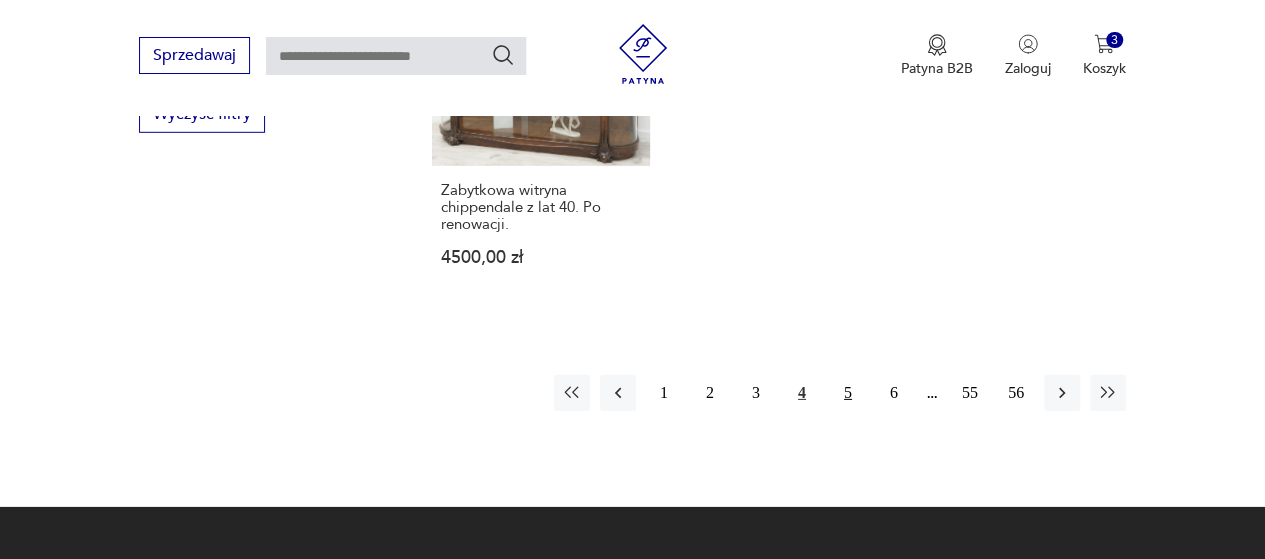 click on "5" at bounding box center (848, 393) 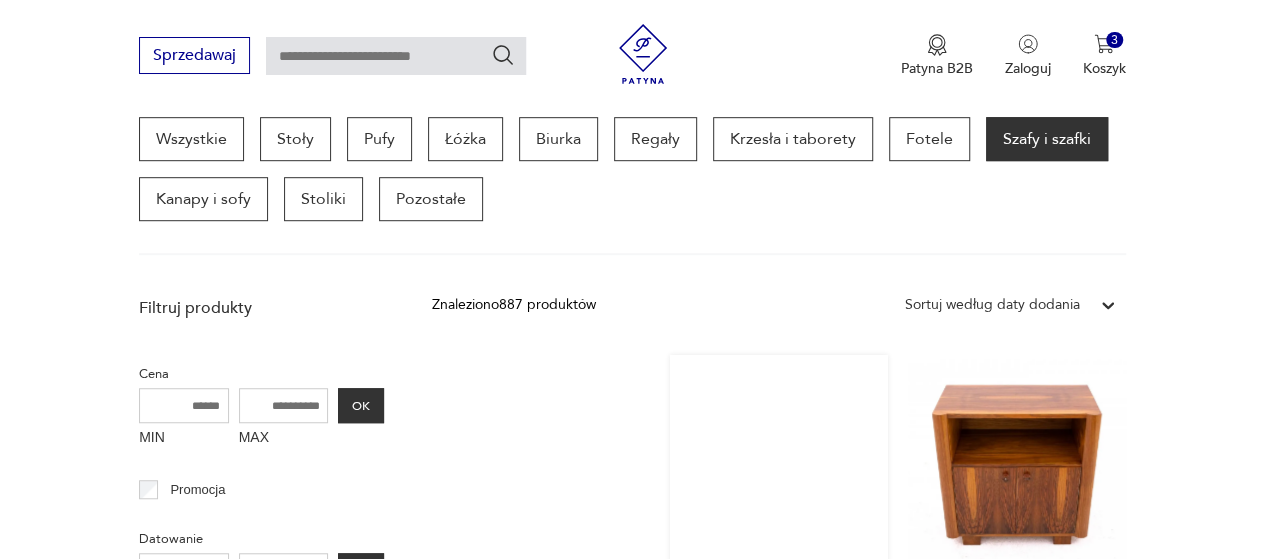 scroll, scrollTop: 730, scrollLeft: 0, axis: vertical 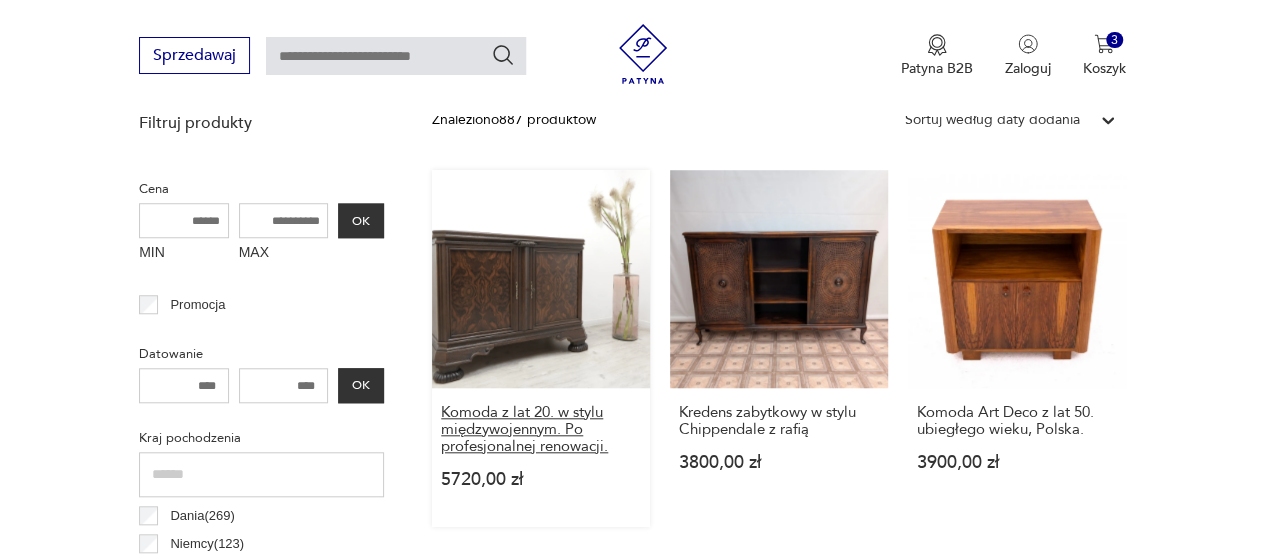 click on "Komoda z lat 20. w stylu międzywojennym. Po profesjonalnej renowacji." at bounding box center (541, 429) 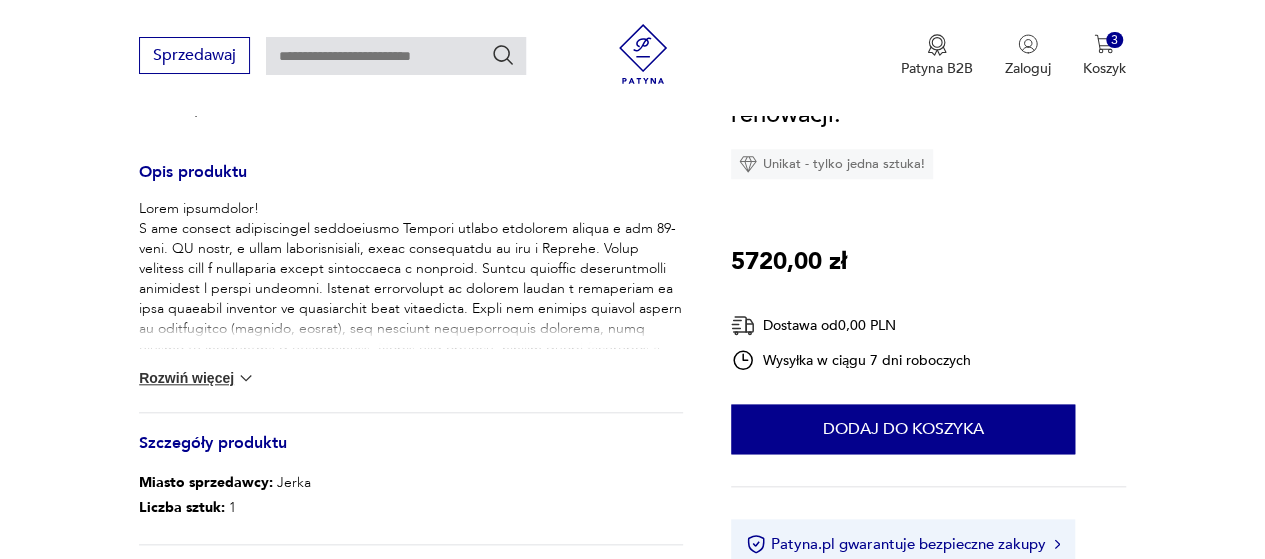 scroll, scrollTop: 900, scrollLeft: 0, axis: vertical 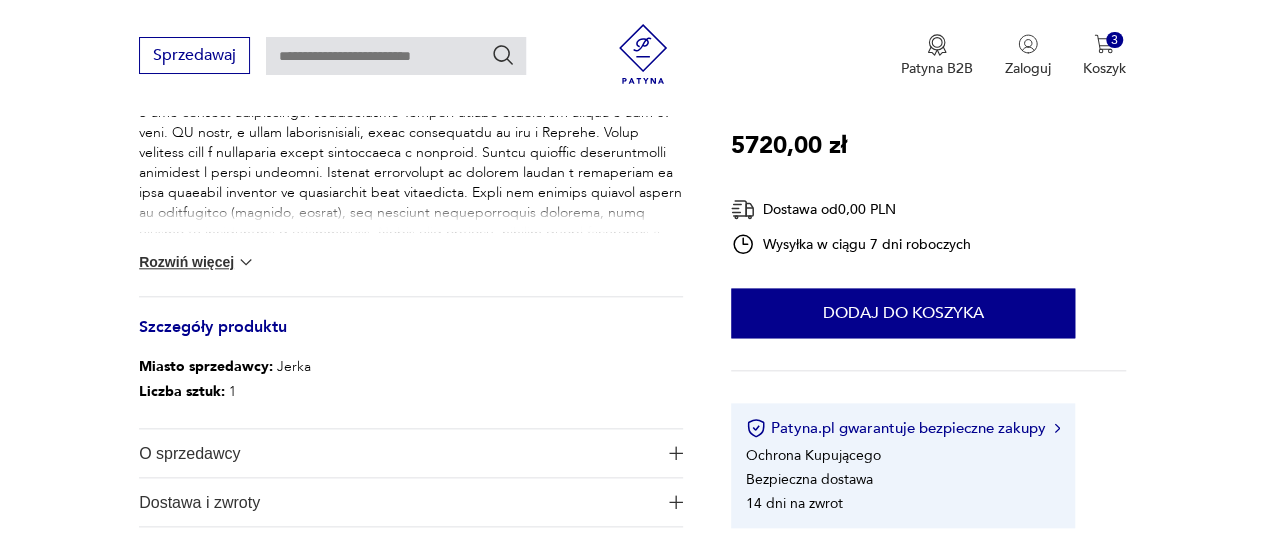 click on "Rozwiń więcej" at bounding box center (197, 262) 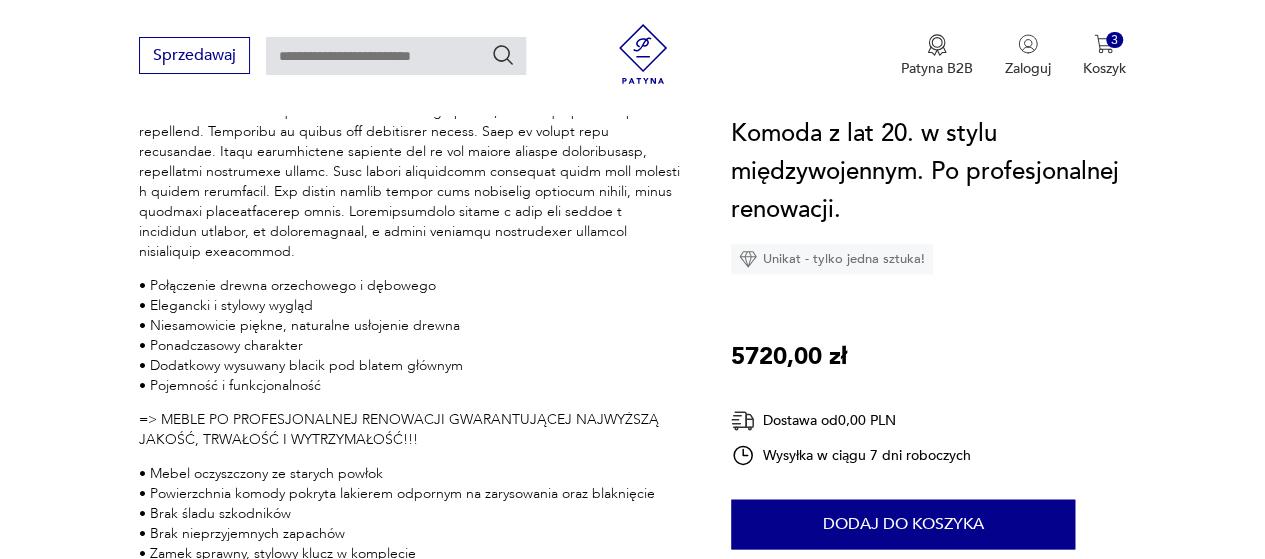 scroll, scrollTop: 1100, scrollLeft: 0, axis: vertical 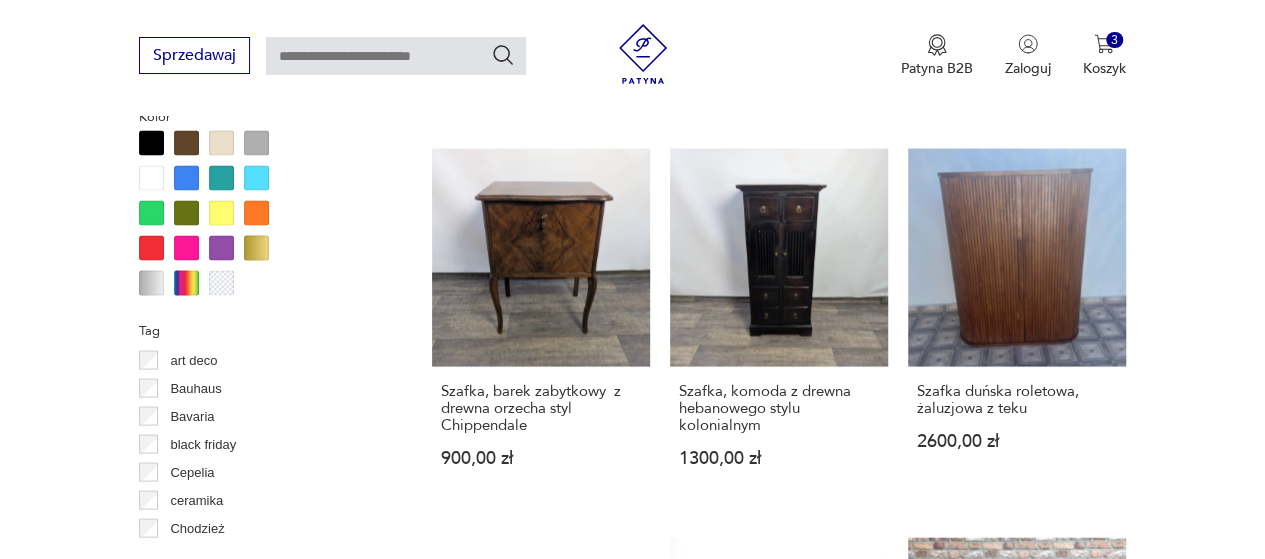 drag, startPoint x: 1018, startPoint y: 282, endPoint x: 1046, endPoint y: 311, distance: 40.311287 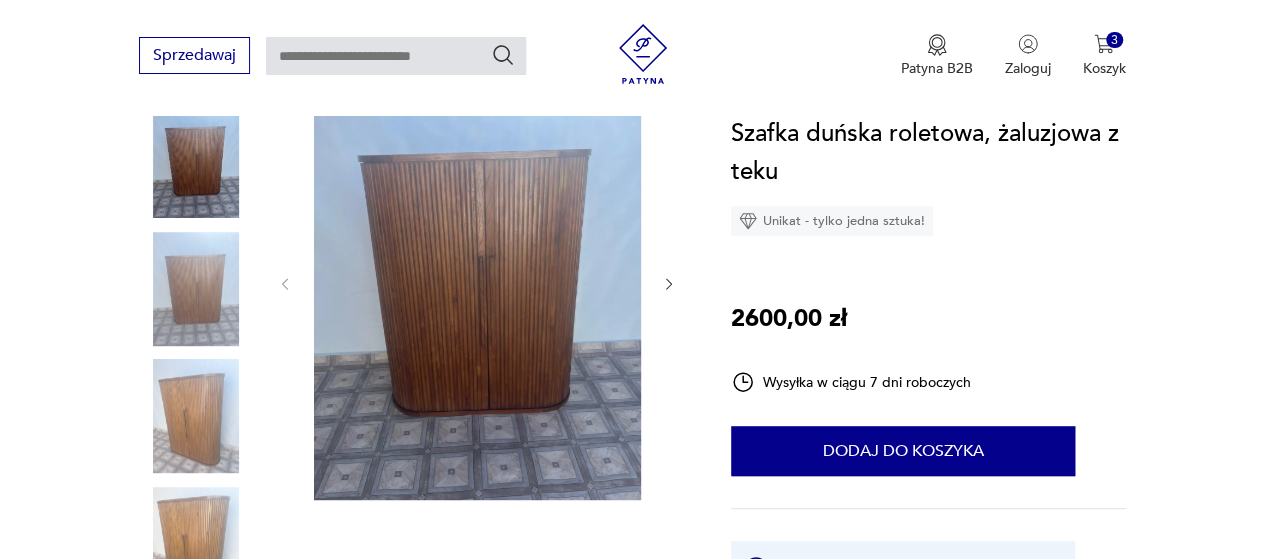 scroll, scrollTop: 300, scrollLeft: 0, axis: vertical 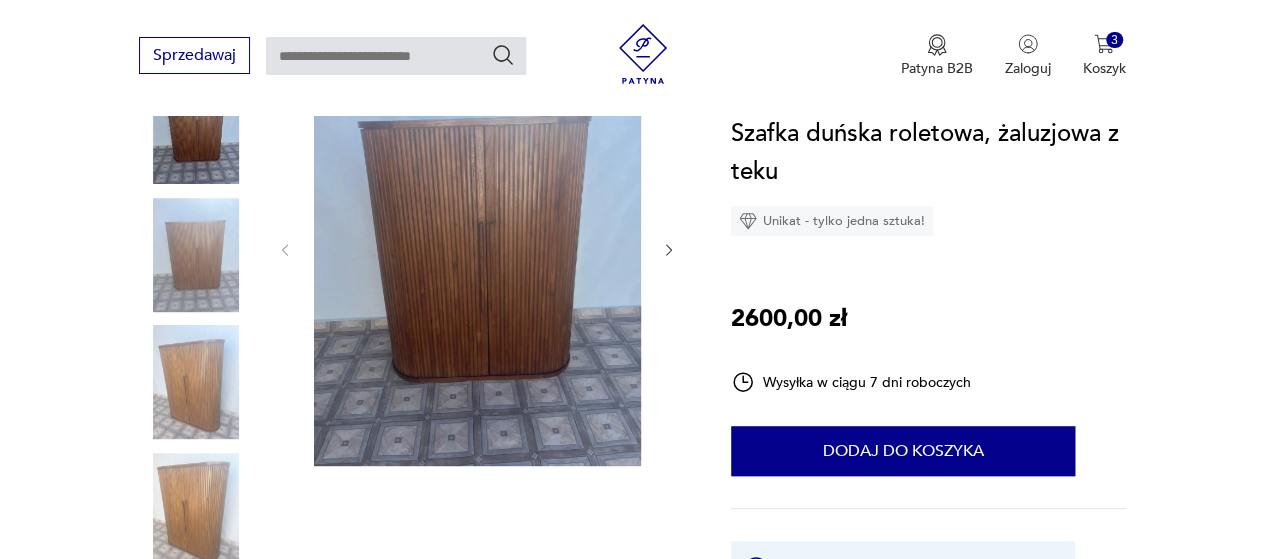 click 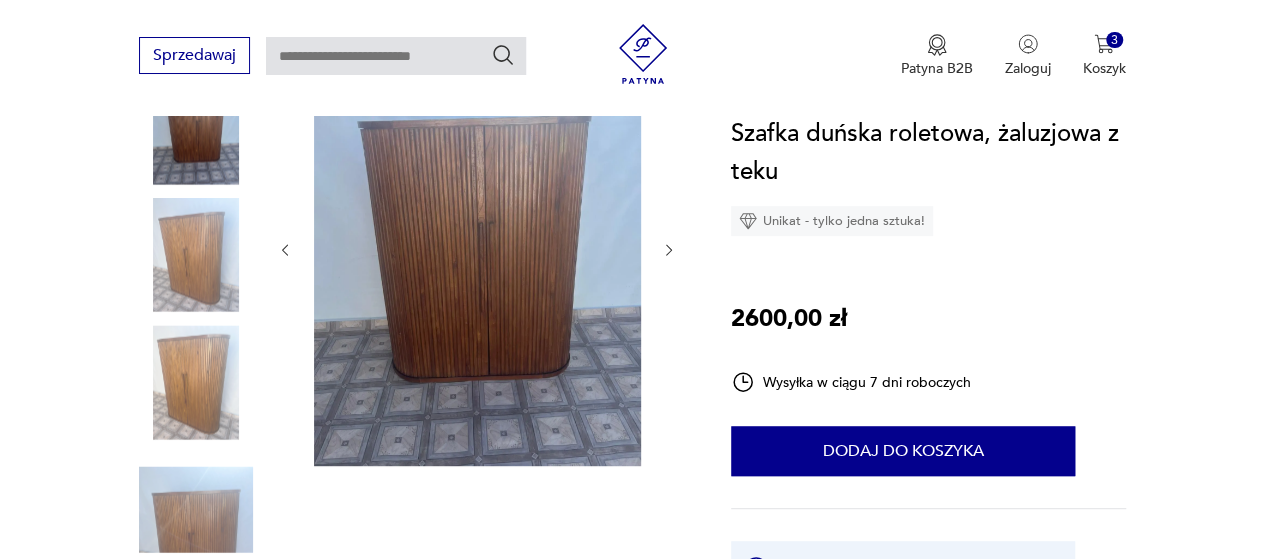 click 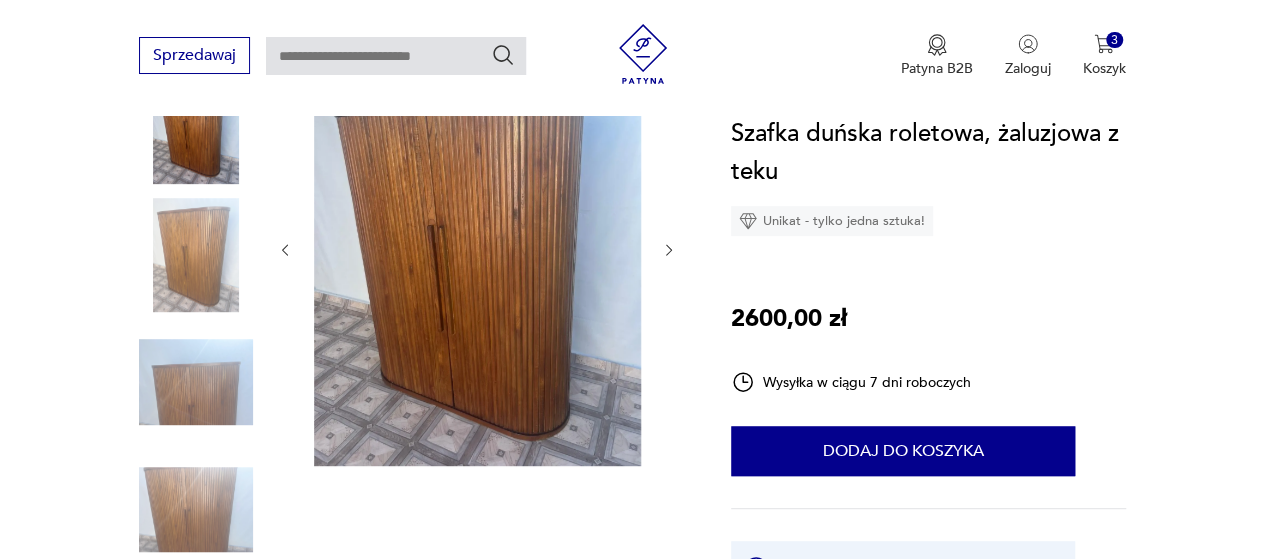 click 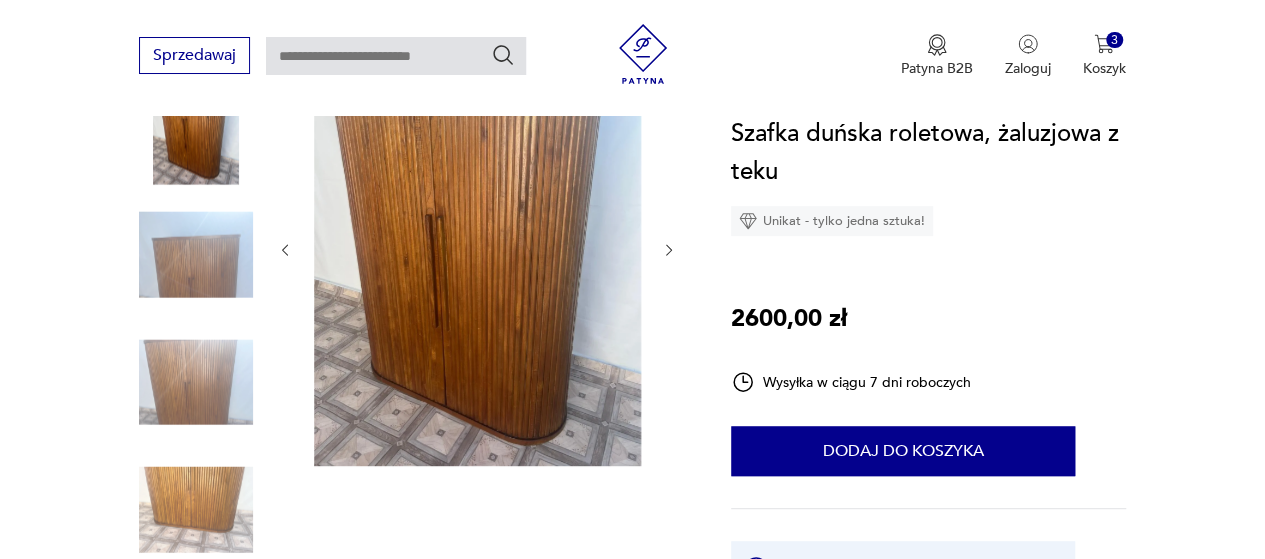 click 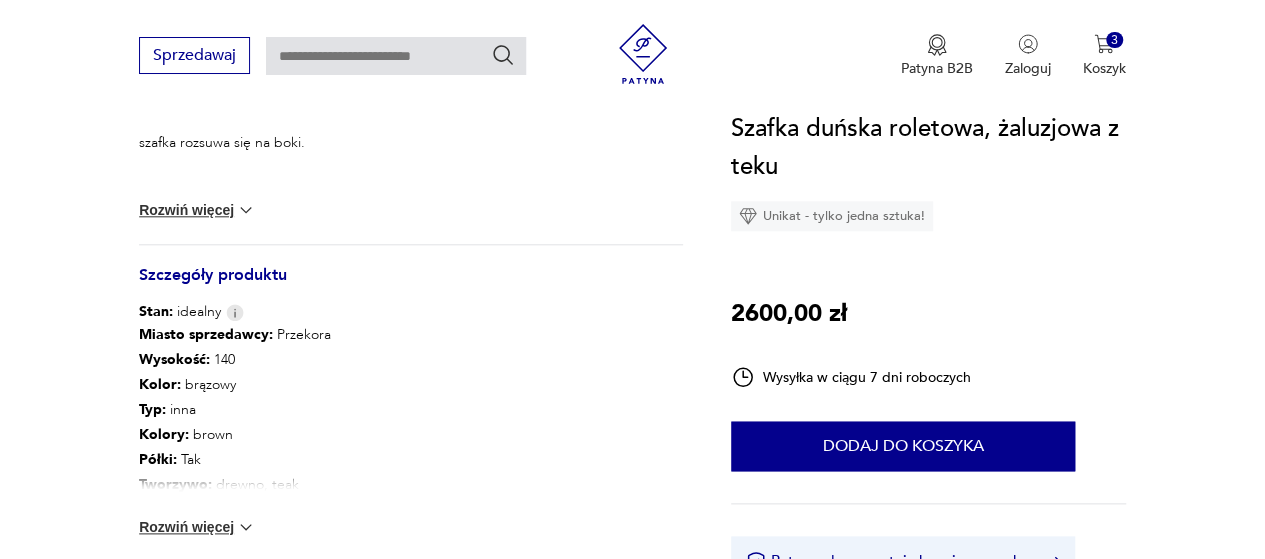scroll, scrollTop: 1000, scrollLeft: 0, axis: vertical 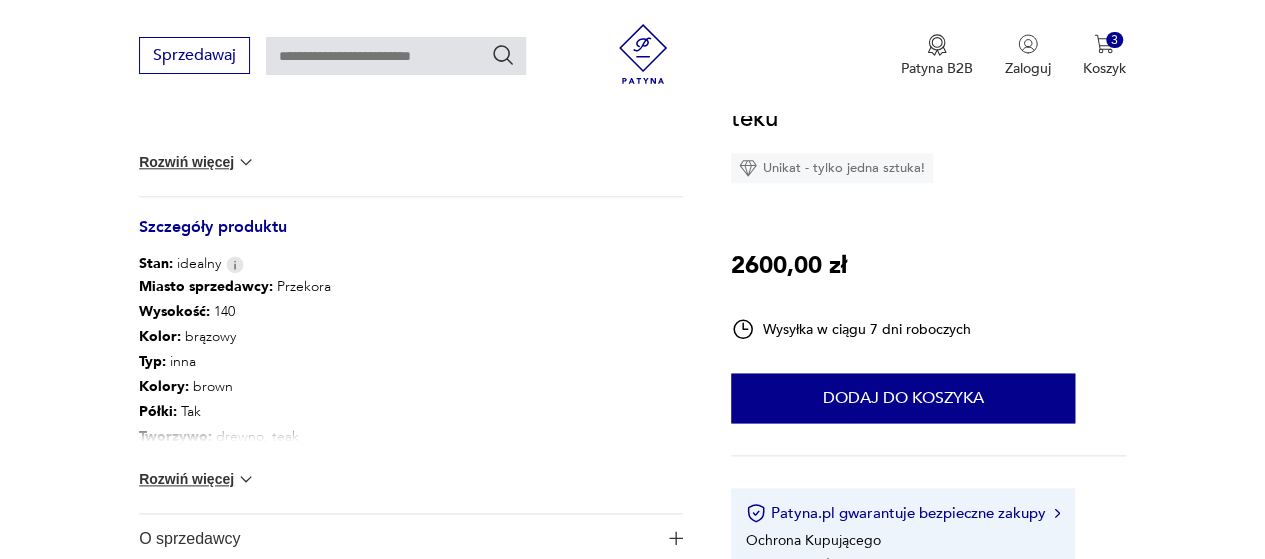 click on "Rozwiń więcej" at bounding box center (197, 479) 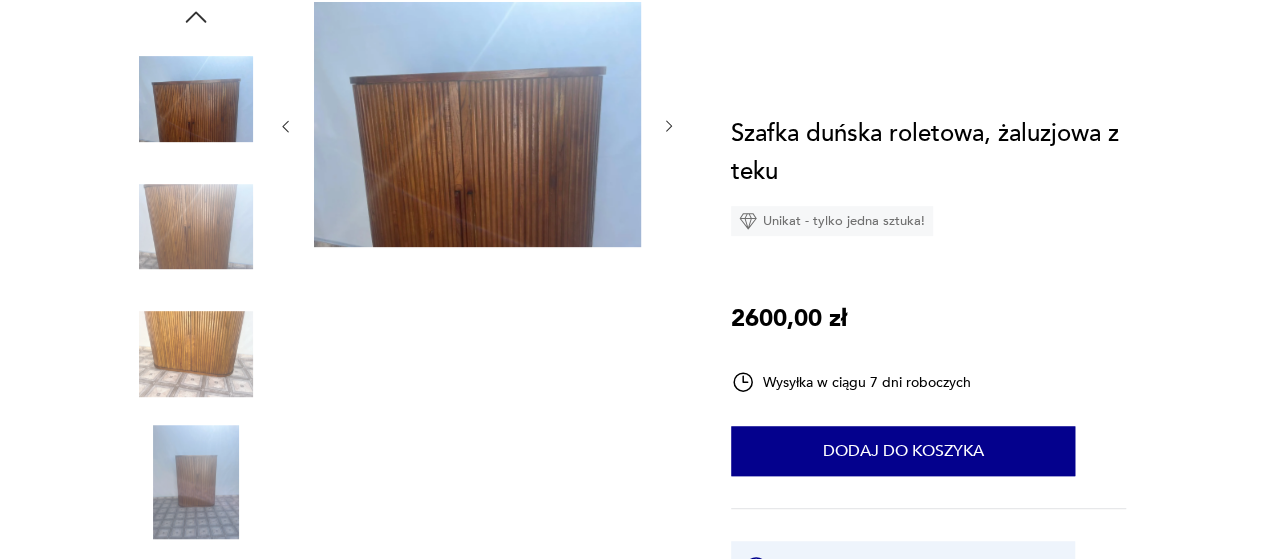 scroll, scrollTop: 100, scrollLeft: 0, axis: vertical 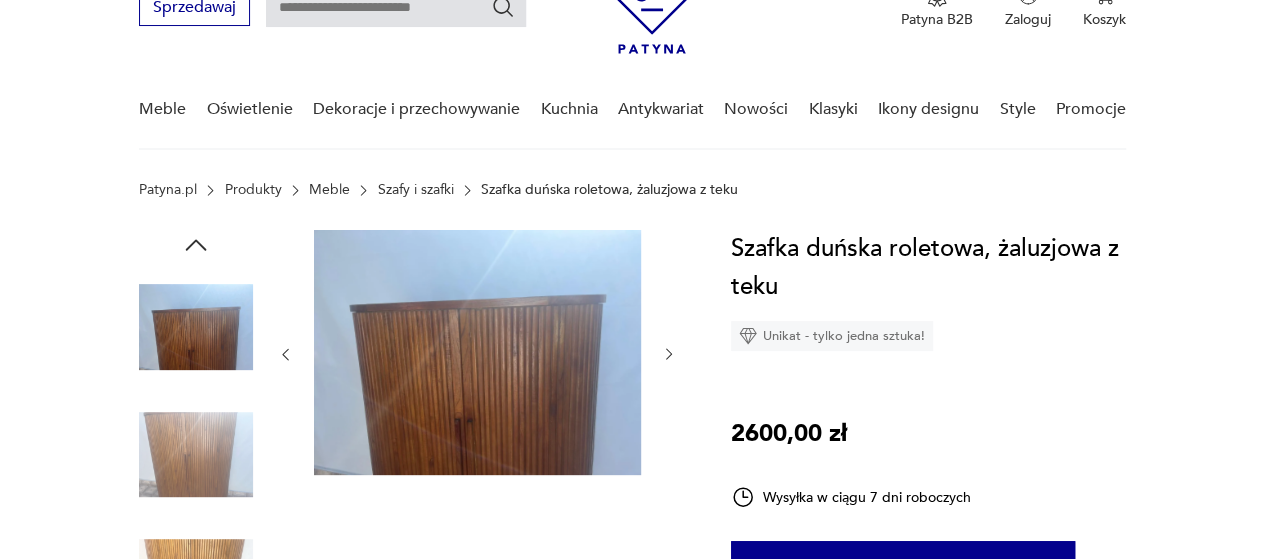 click 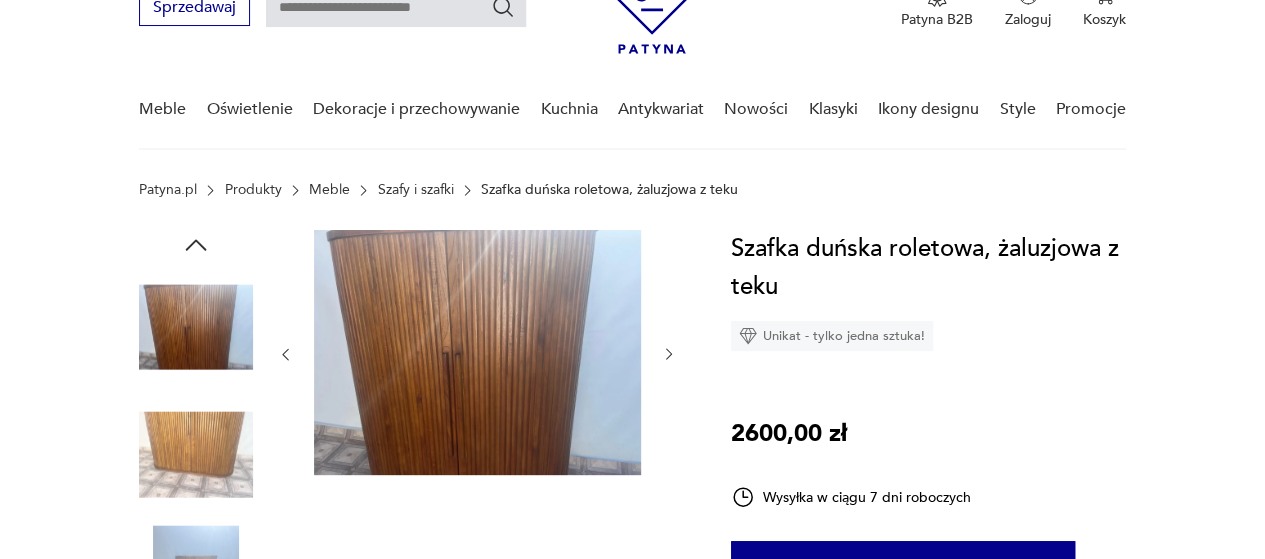 click 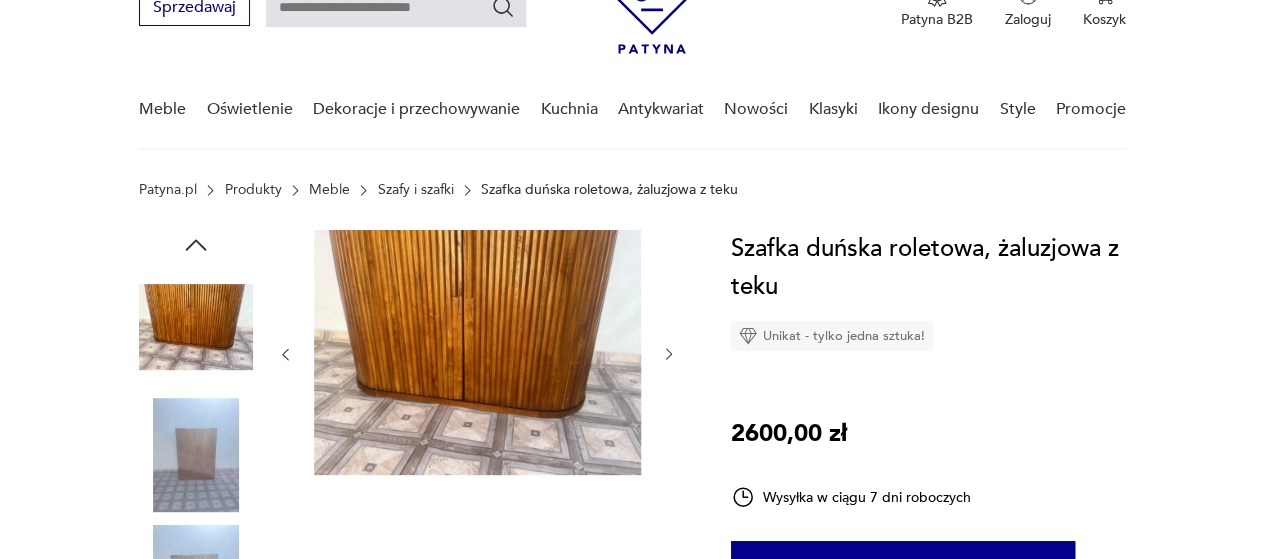 click 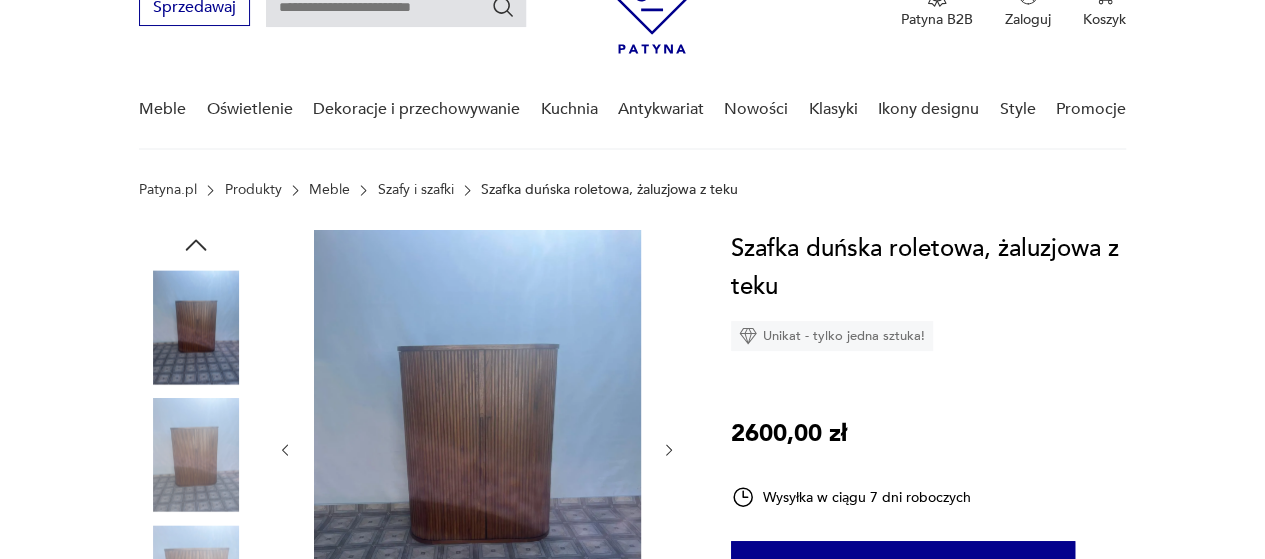 click at bounding box center (477, 450) 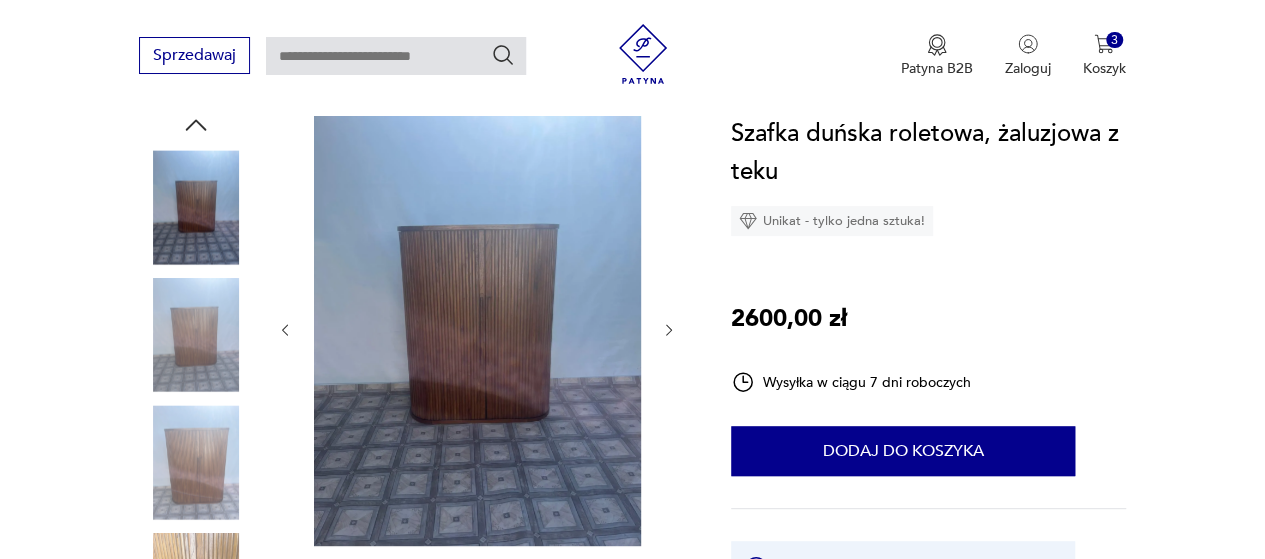 scroll, scrollTop: 300, scrollLeft: 0, axis: vertical 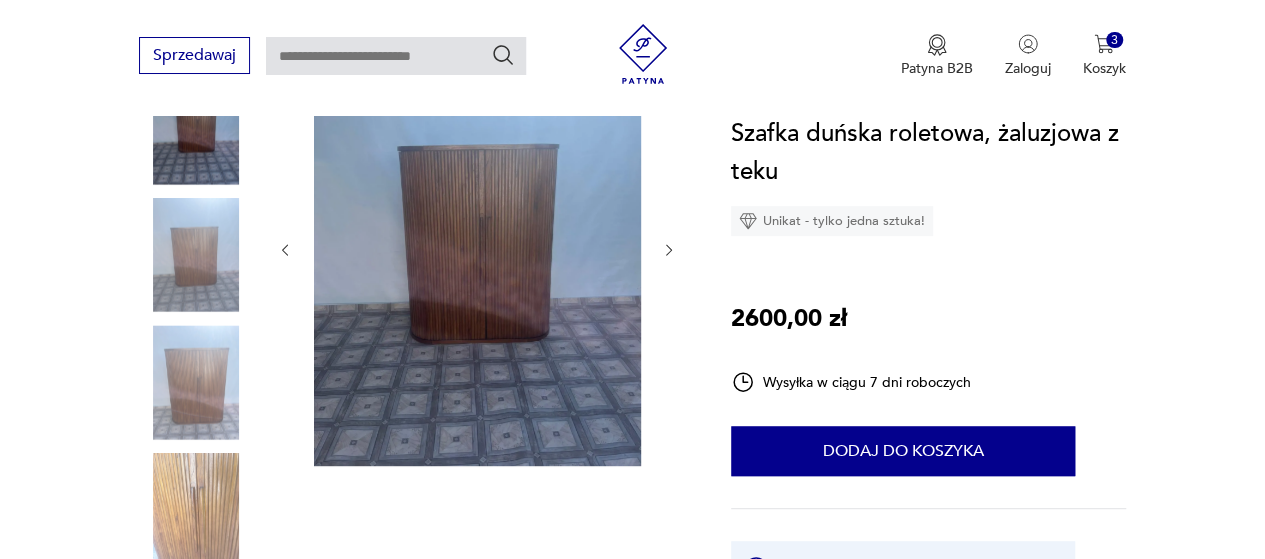 click at bounding box center (477, 248) 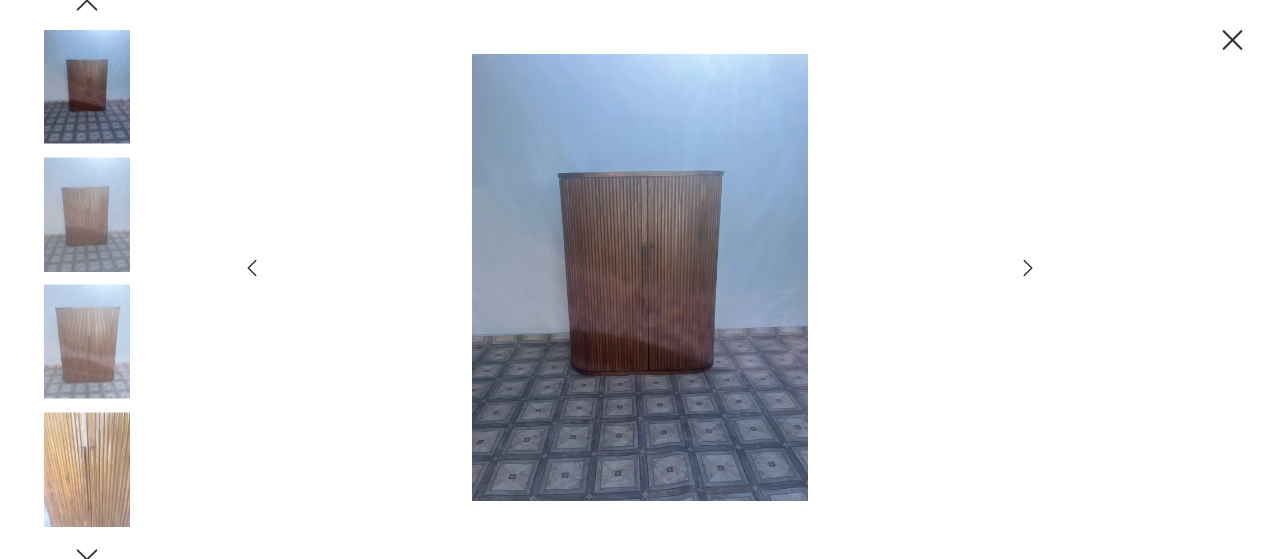 click 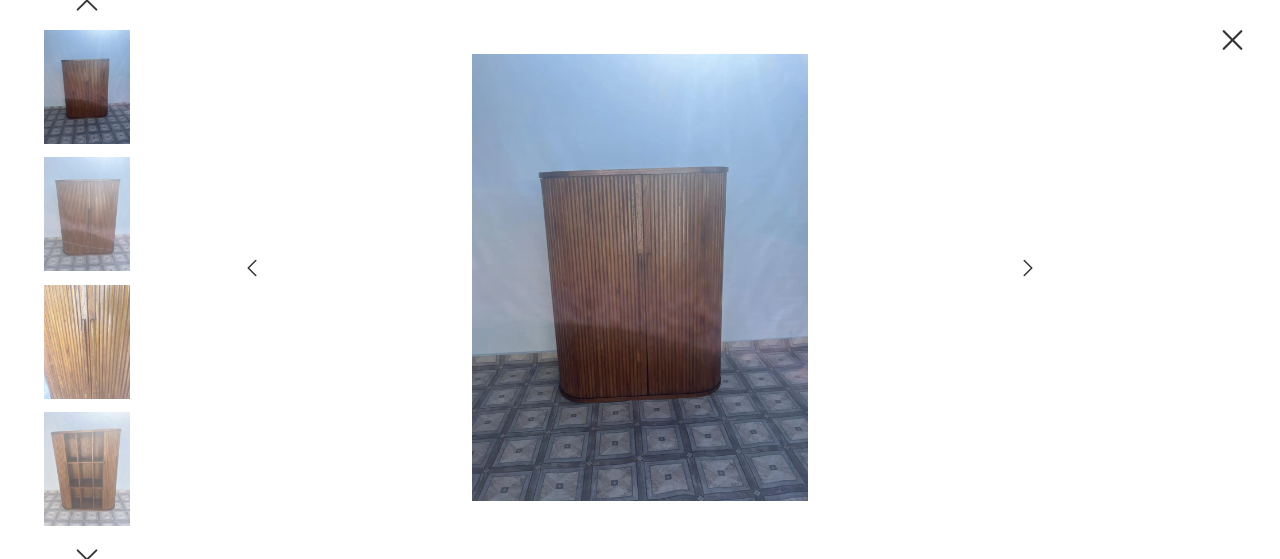 click 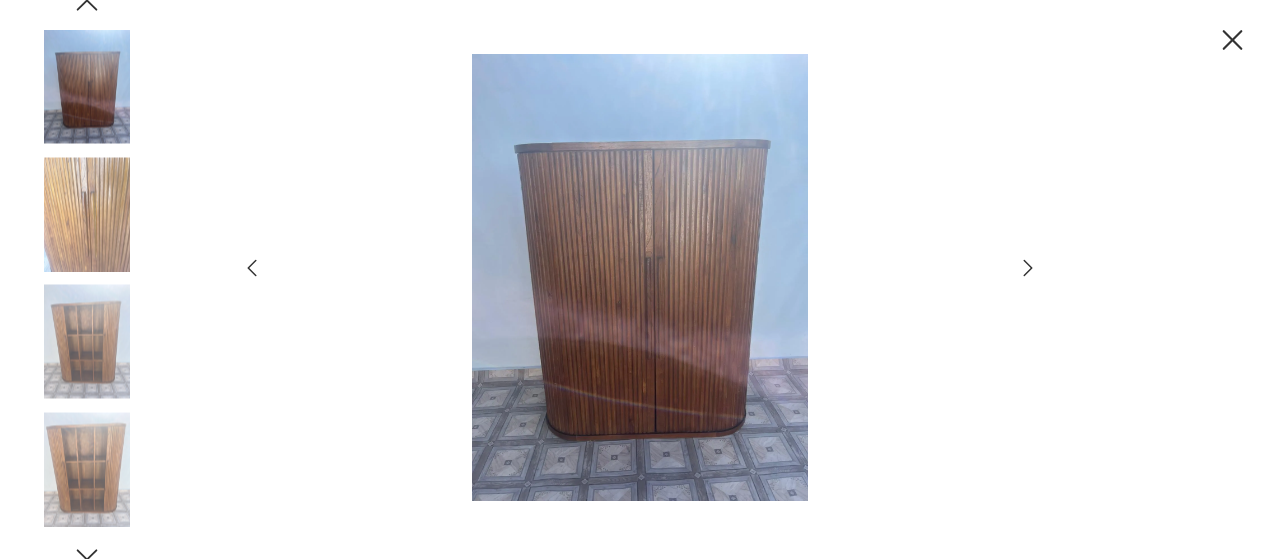drag, startPoint x: 1027, startPoint y: 270, endPoint x: 1039, endPoint y: 261, distance: 15 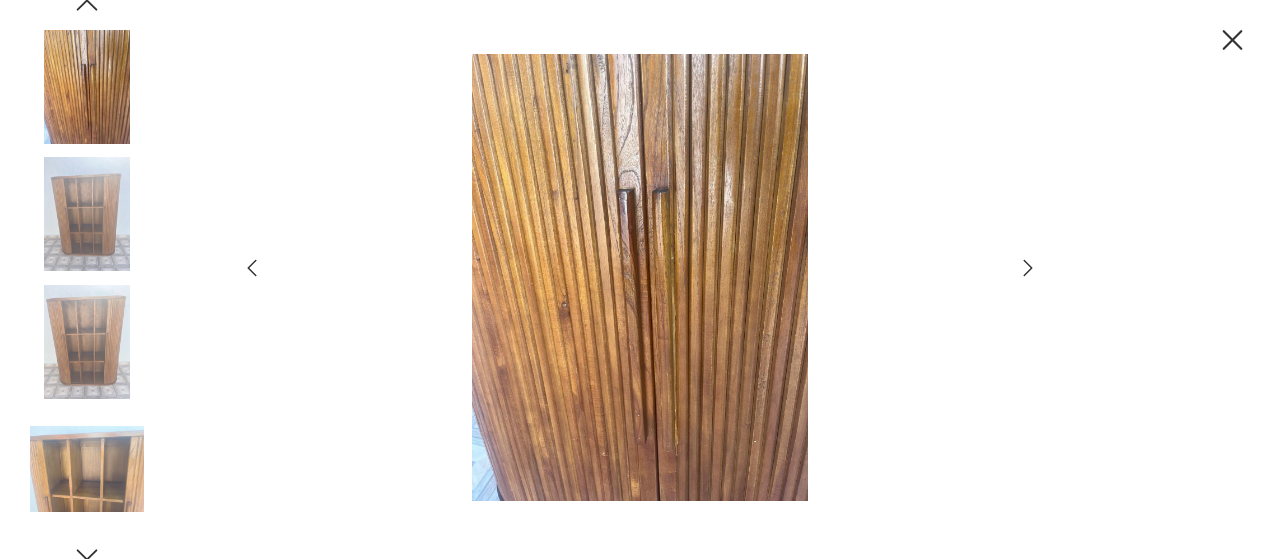 click 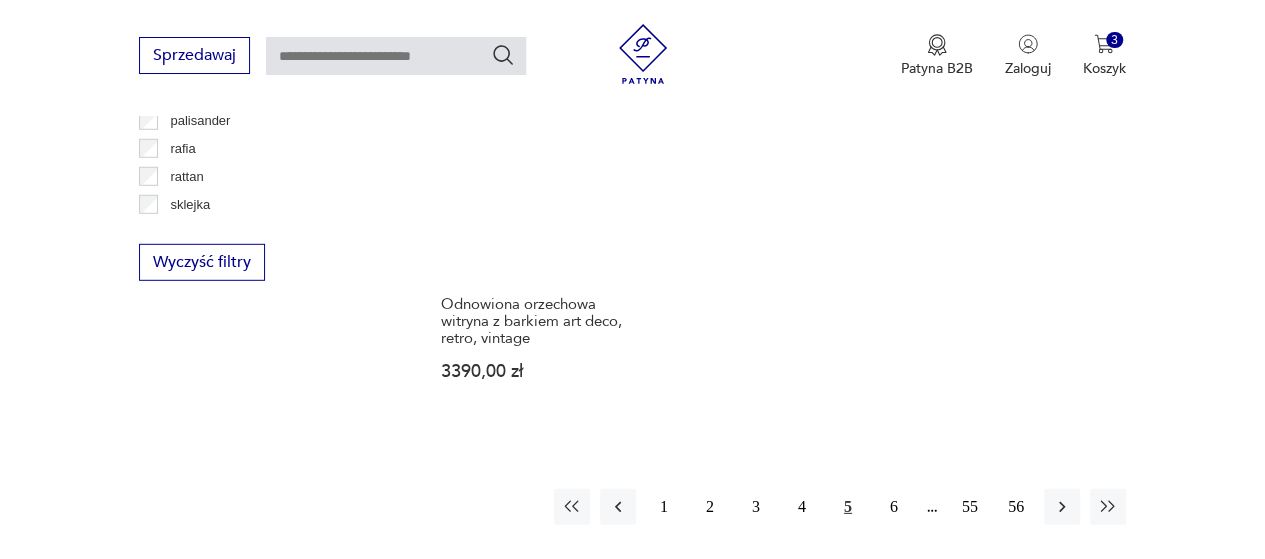 scroll, scrollTop: 2894, scrollLeft: 0, axis: vertical 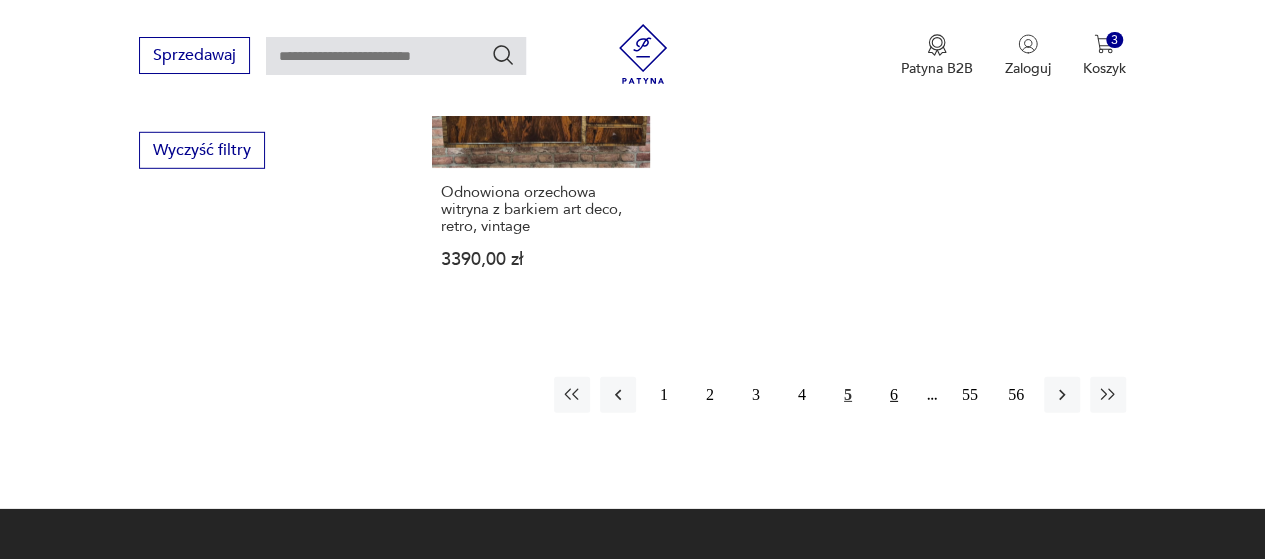 click on "6" at bounding box center (894, 395) 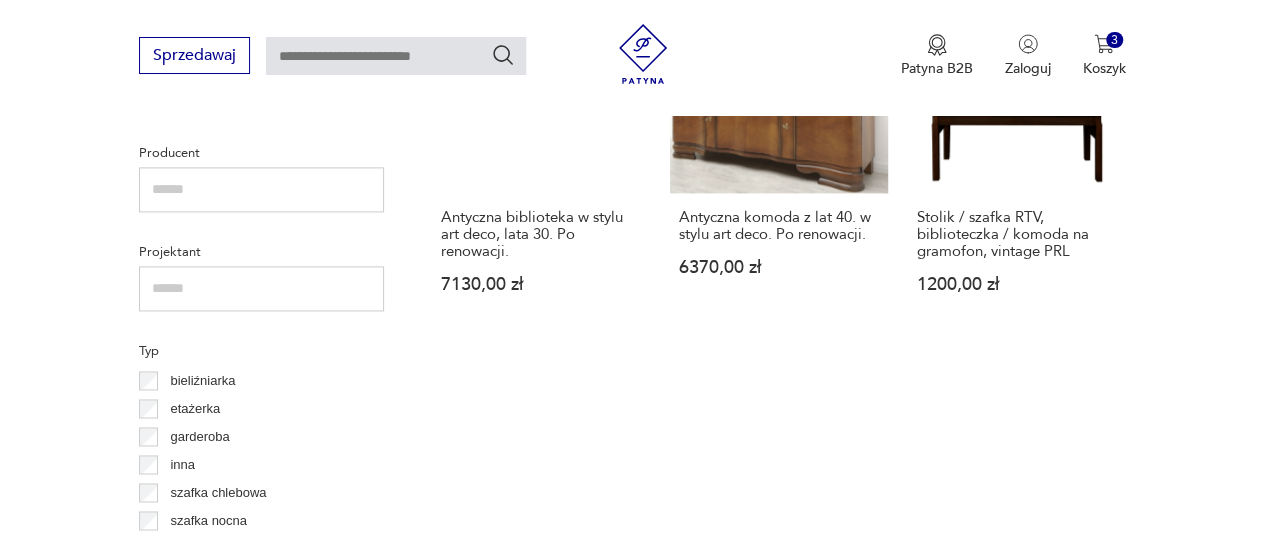 scroll, scrollTop: 1430, scrollLeft: 0, axis: vertical 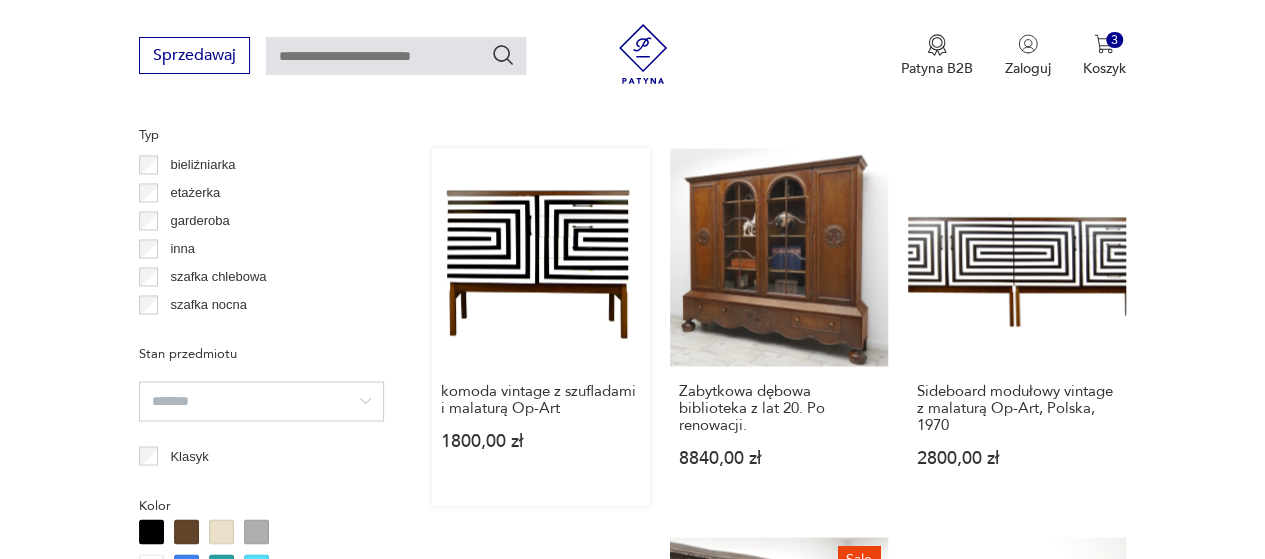 click on "komoda vintage z szufladami i malaturą Op-Art 1800,00 zł" at bounding box center [541, 326] 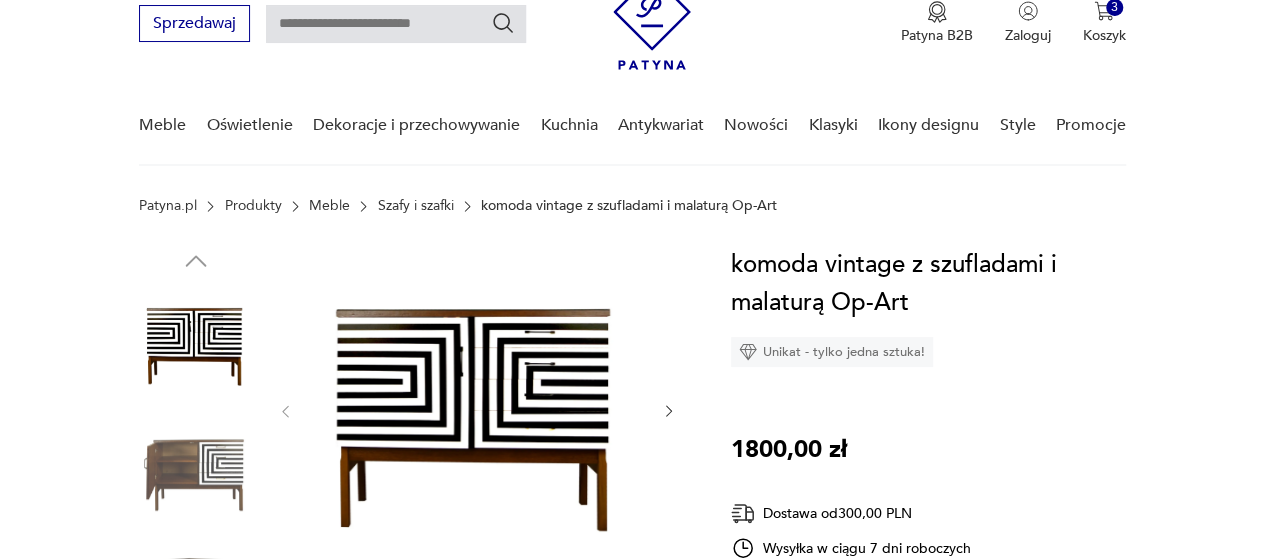 scroll, scrollTop: 200, scrollLeft: 0, axis: vertical 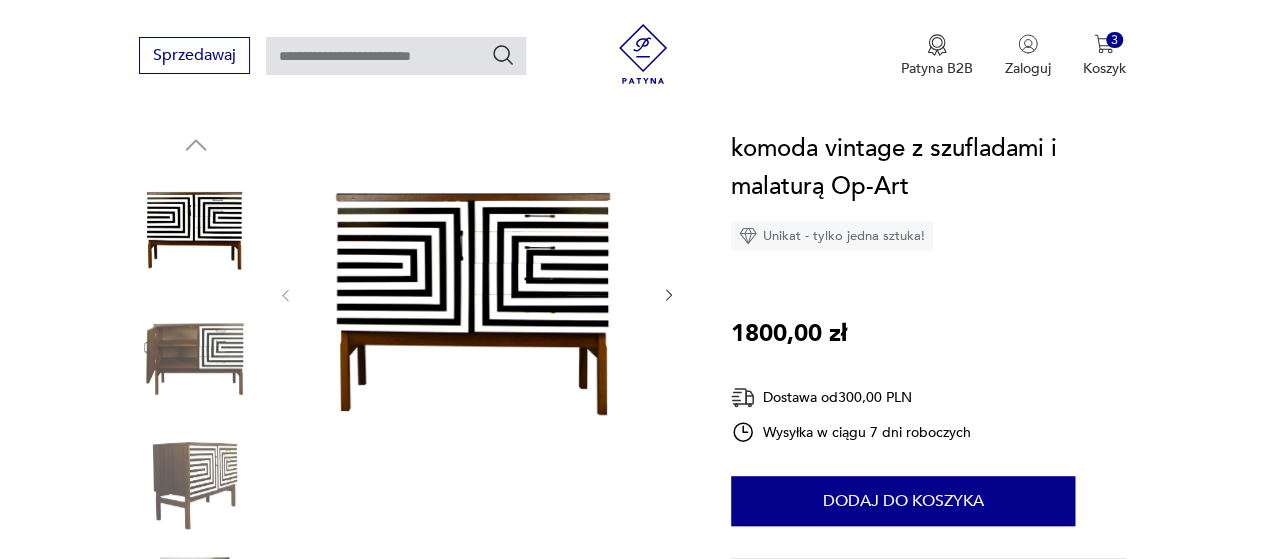 click 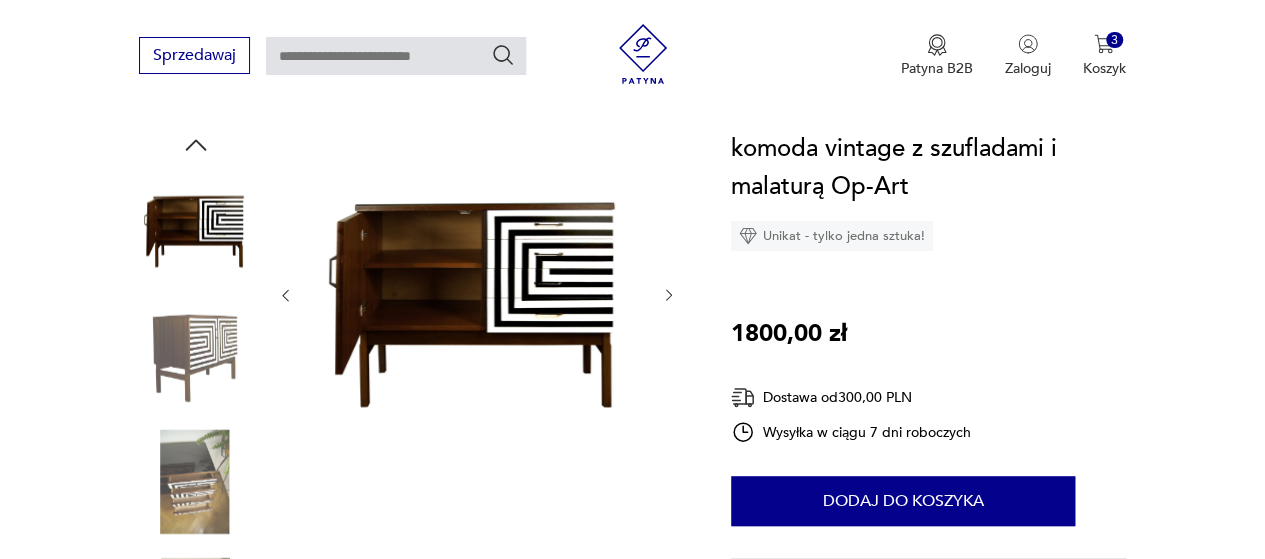 click 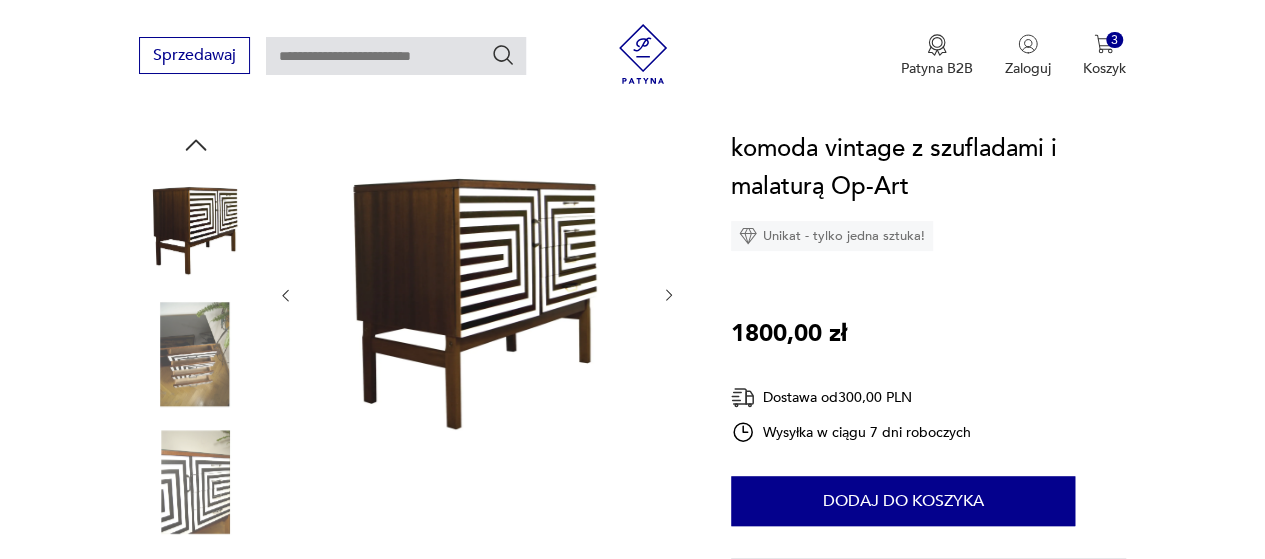click 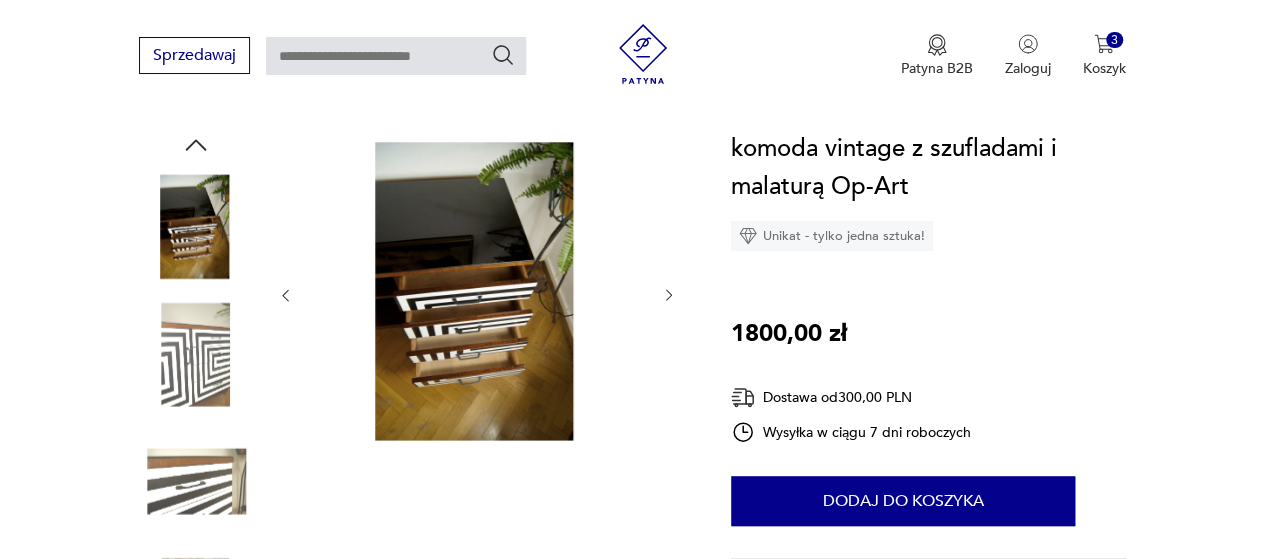 click 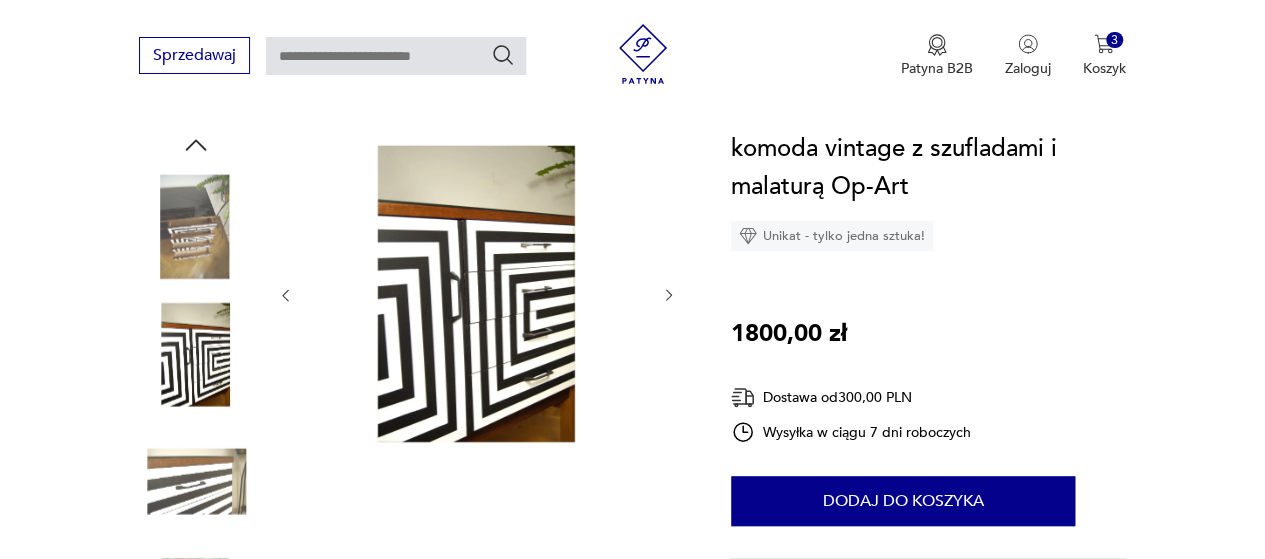 click 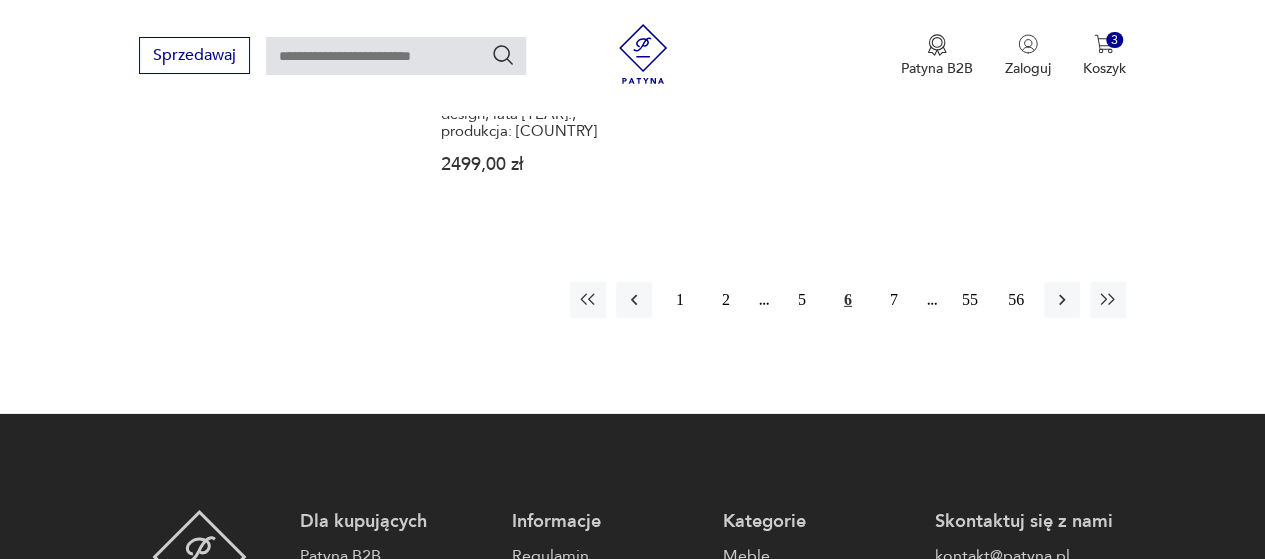 scroll, scrollTop: 3015, scrollLeft: 0, axis: vertical 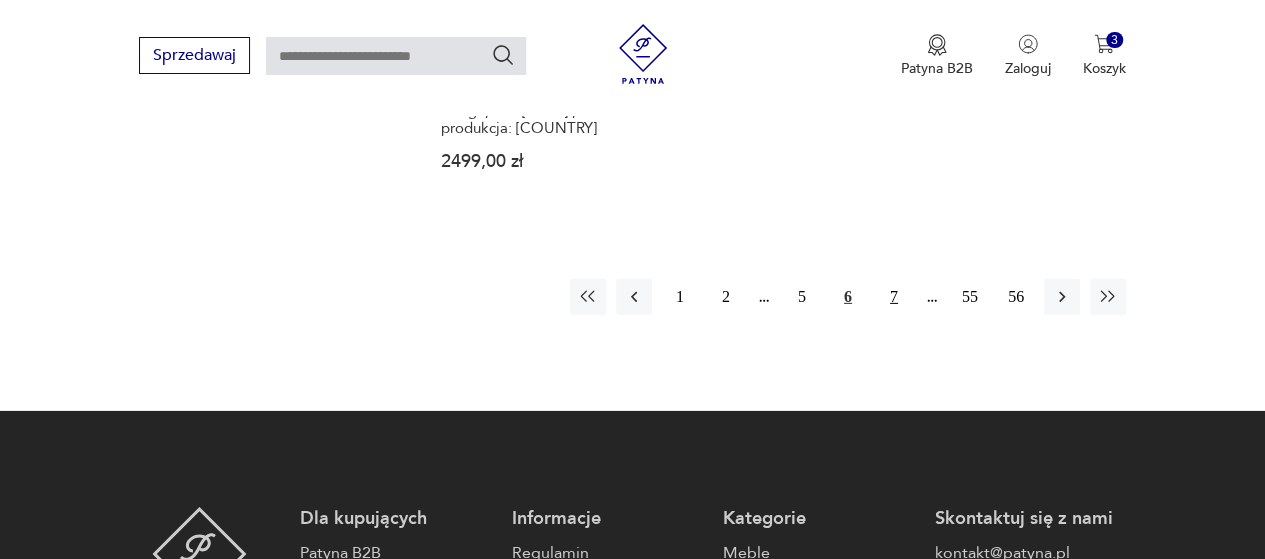 click on "7" at bounding box center [894, 297] 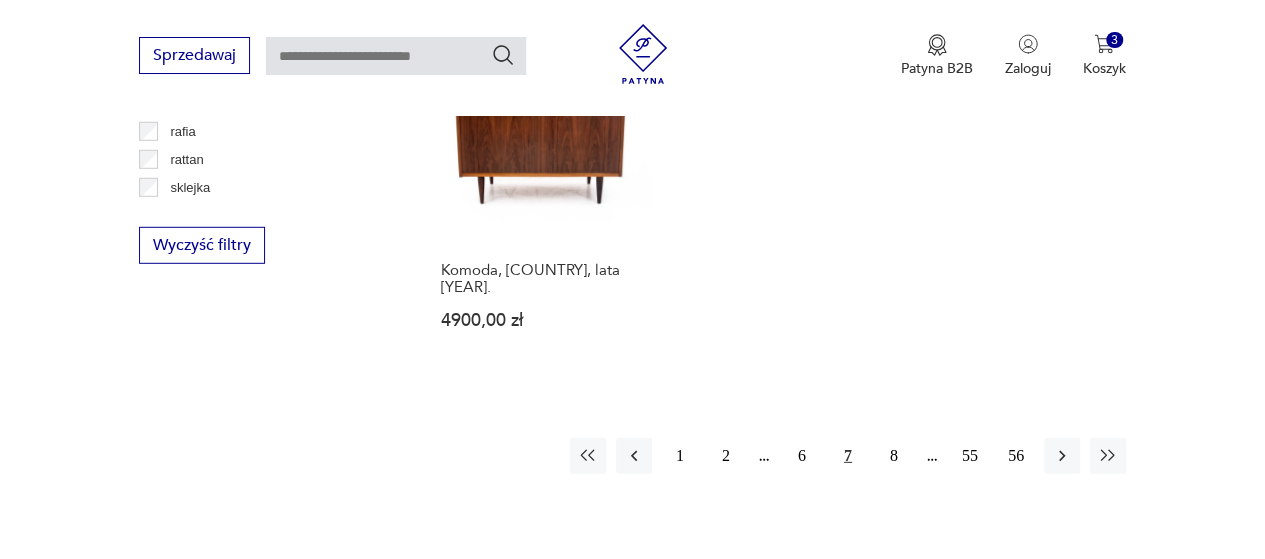 scroll, scrollTop: 2830, scrollLeft: 0, axis: vertical 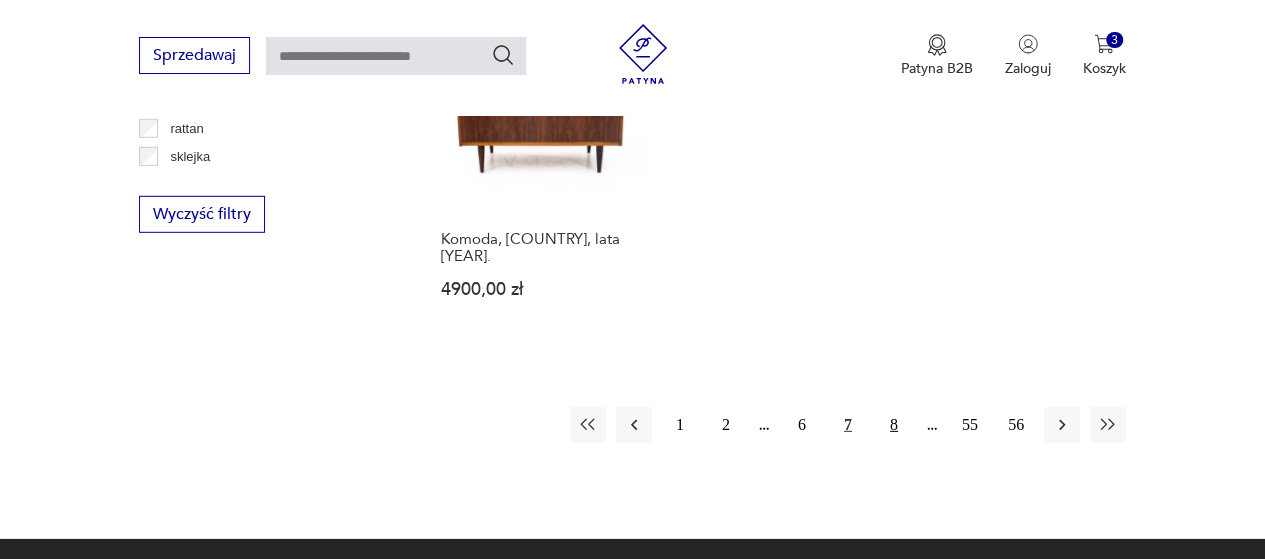 click on "8" at bounding box center (894, 425) 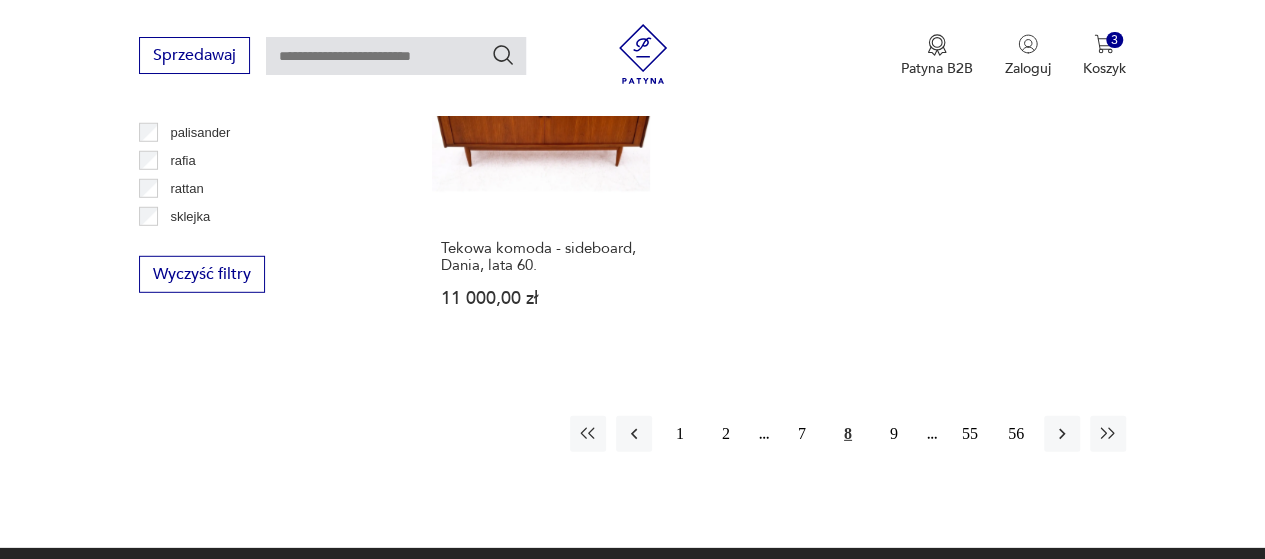 scroll, scrollTop: 2930, scrollLeft: 0, axis: vertical 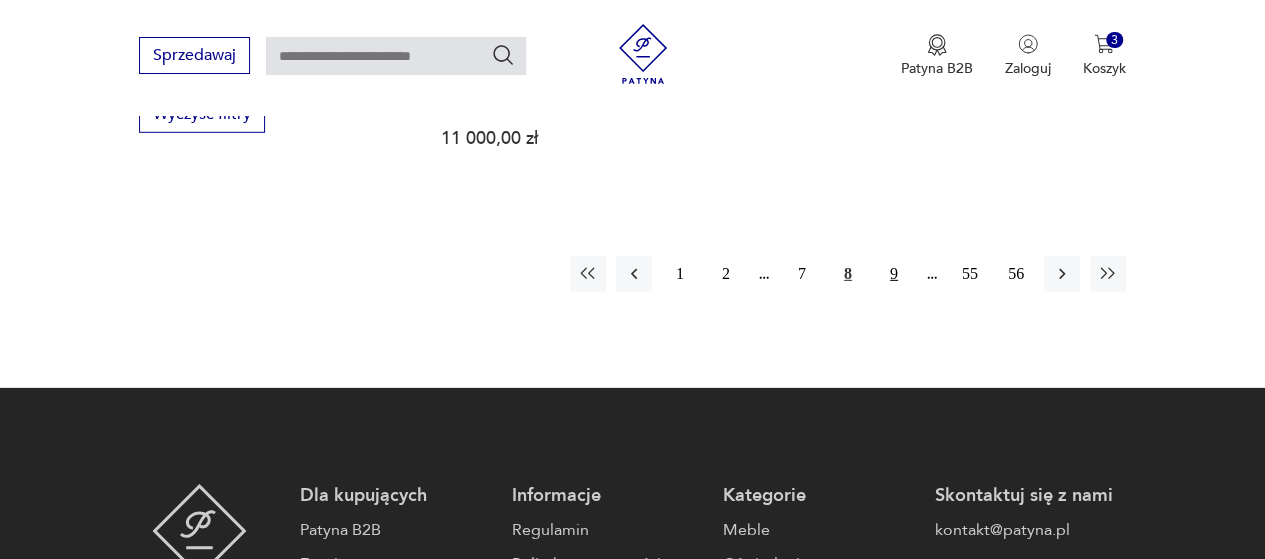 click on "9" at bounding box center [894, 274] 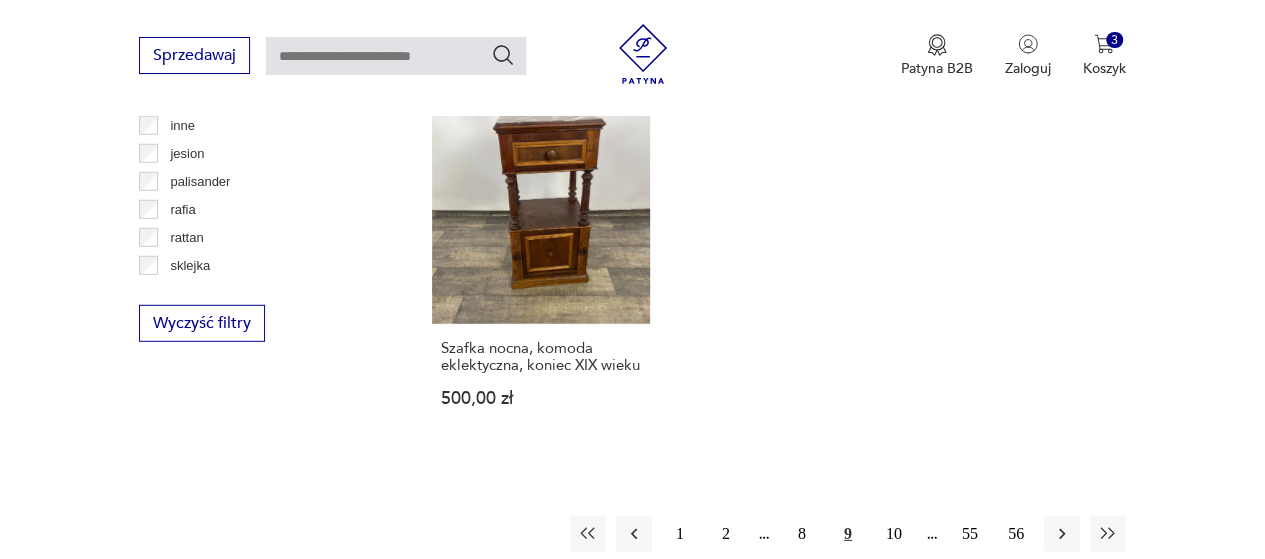 scroll, scrollTop: 2830, scrollLeft: 0, axis: vertical 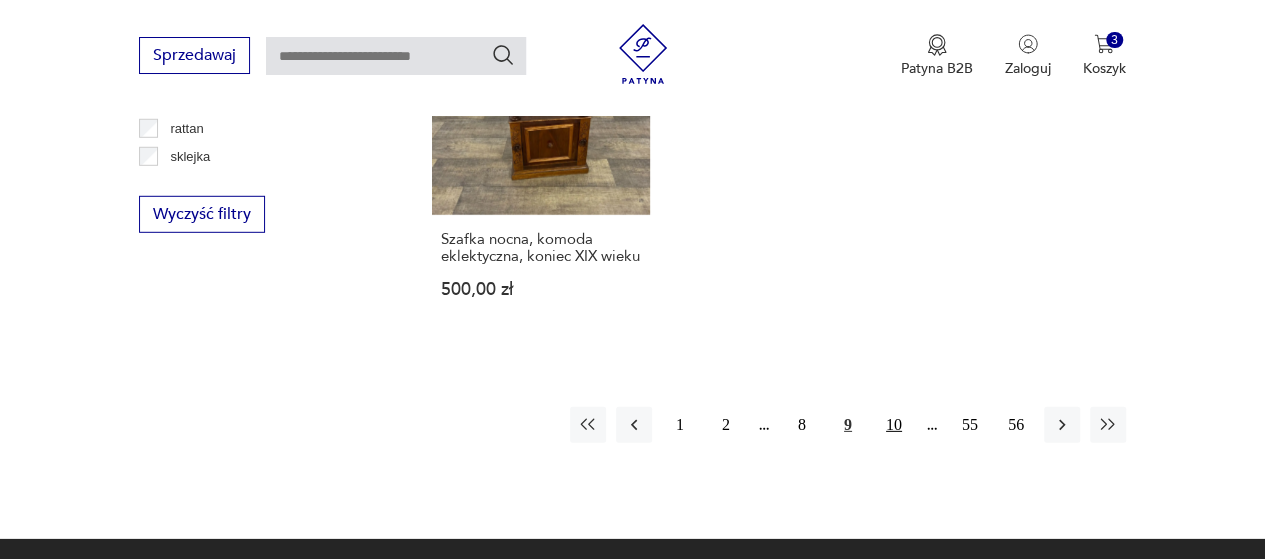 click on "10" at bounding box center [894, 425] 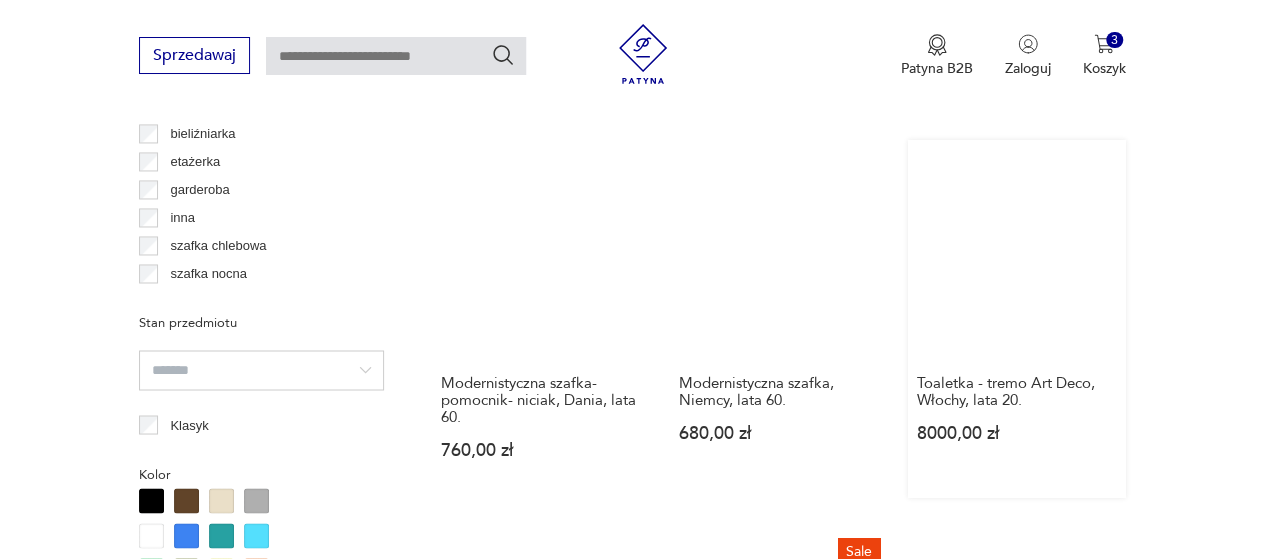 scroll, scrollTop: 1530, scrollLeft: 0, axis: vertical 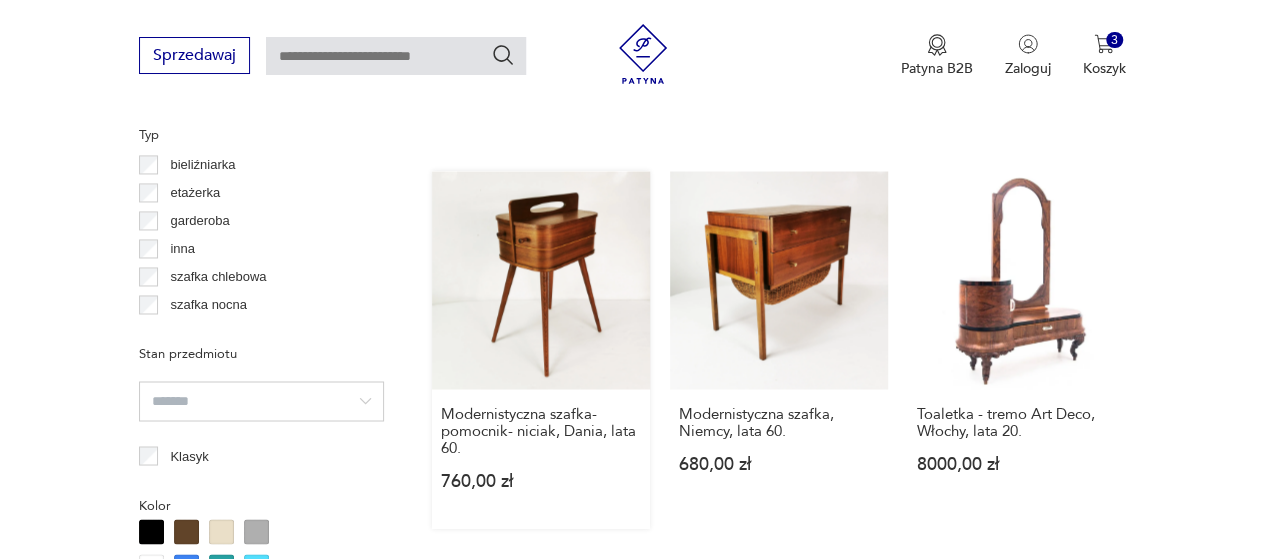 click on "Modernistyczna szafka-pomocnik- niciak, Dania, lata 60. 760,00 zł" at bounding box center [541, 349] 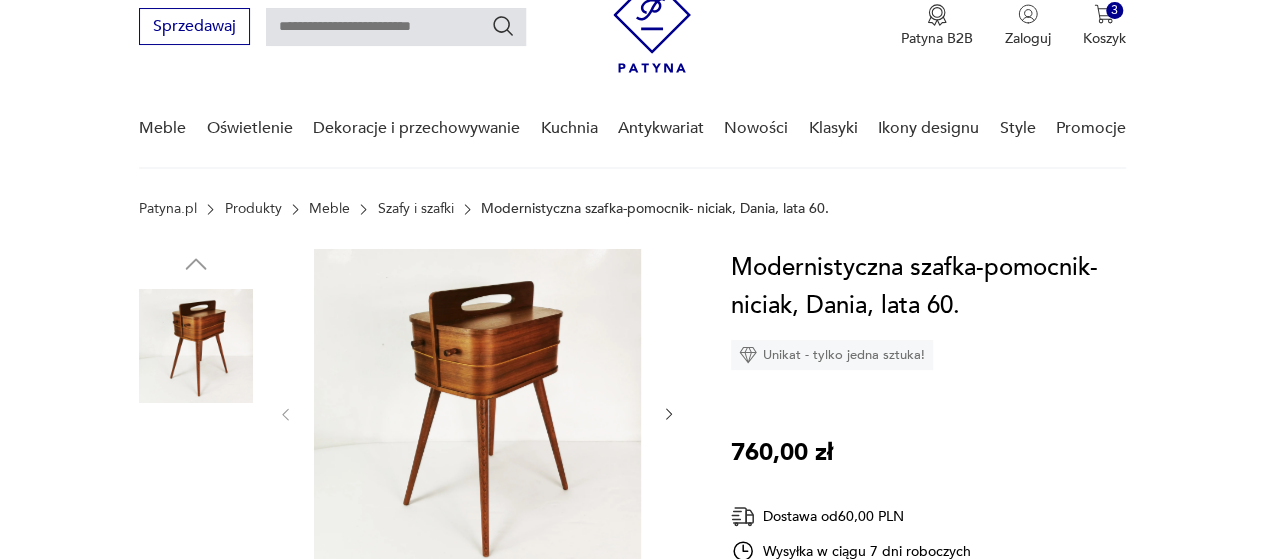 scroll, scrollTop: 100, scrollLeft: 0, axis: vertical 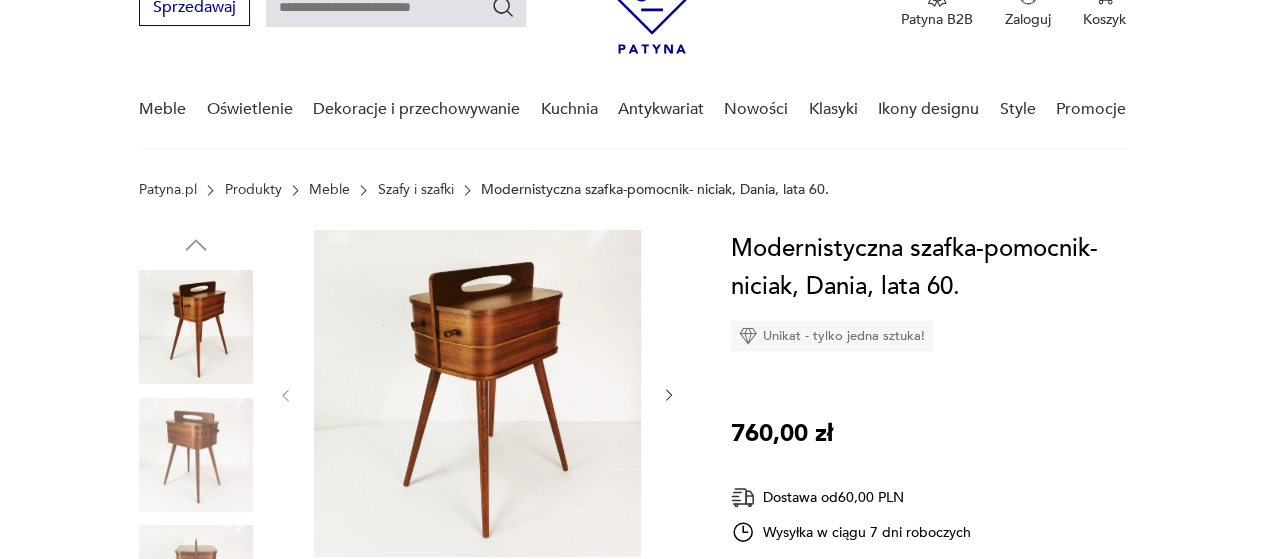 click 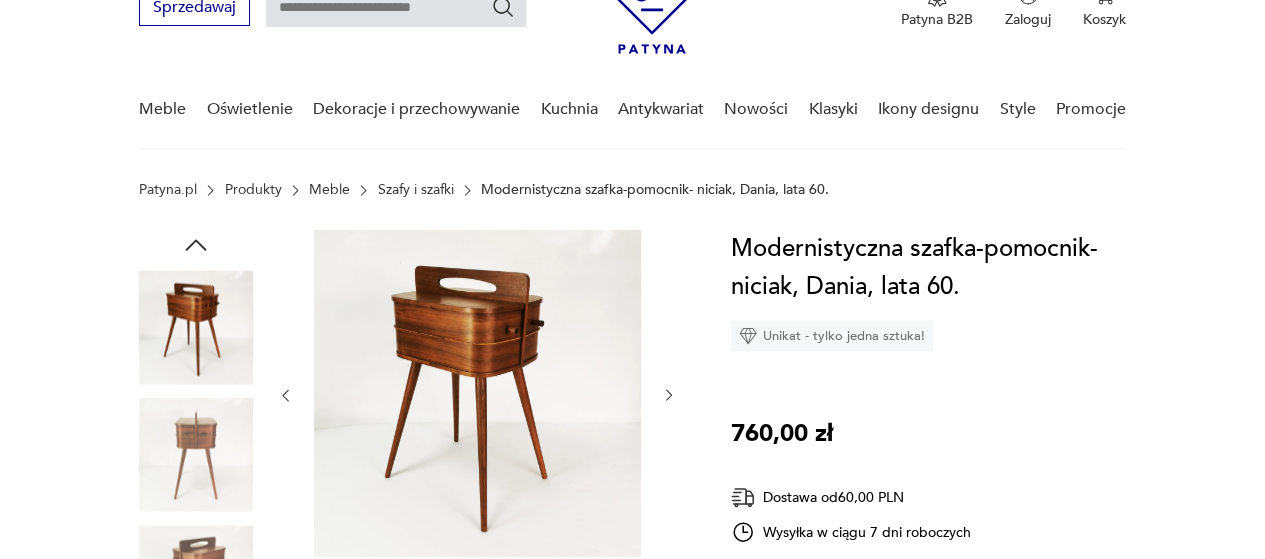 click 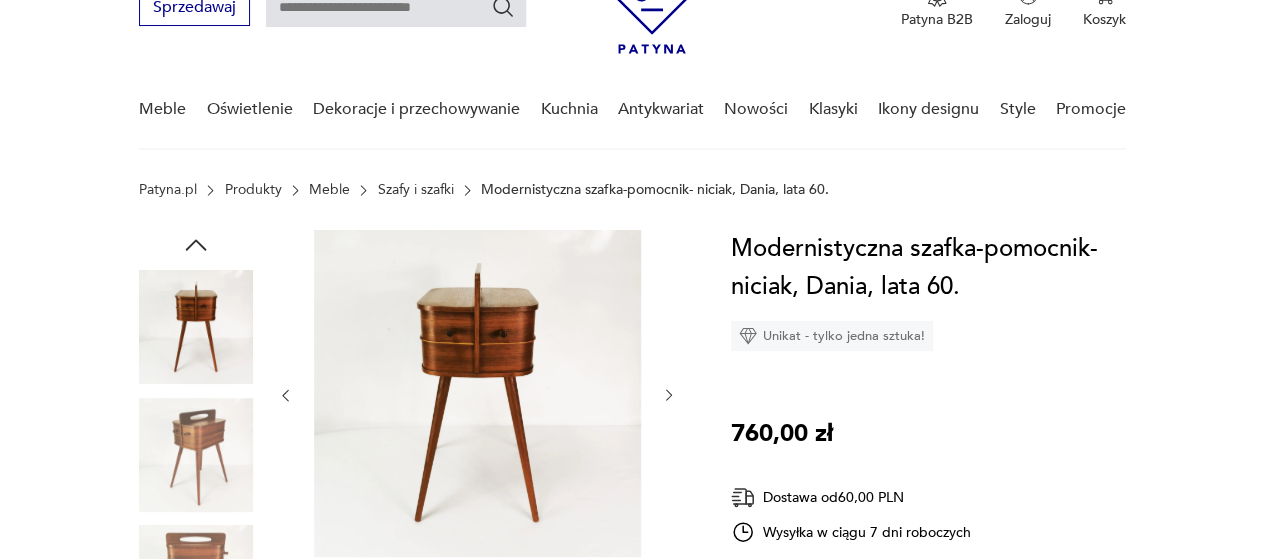 click 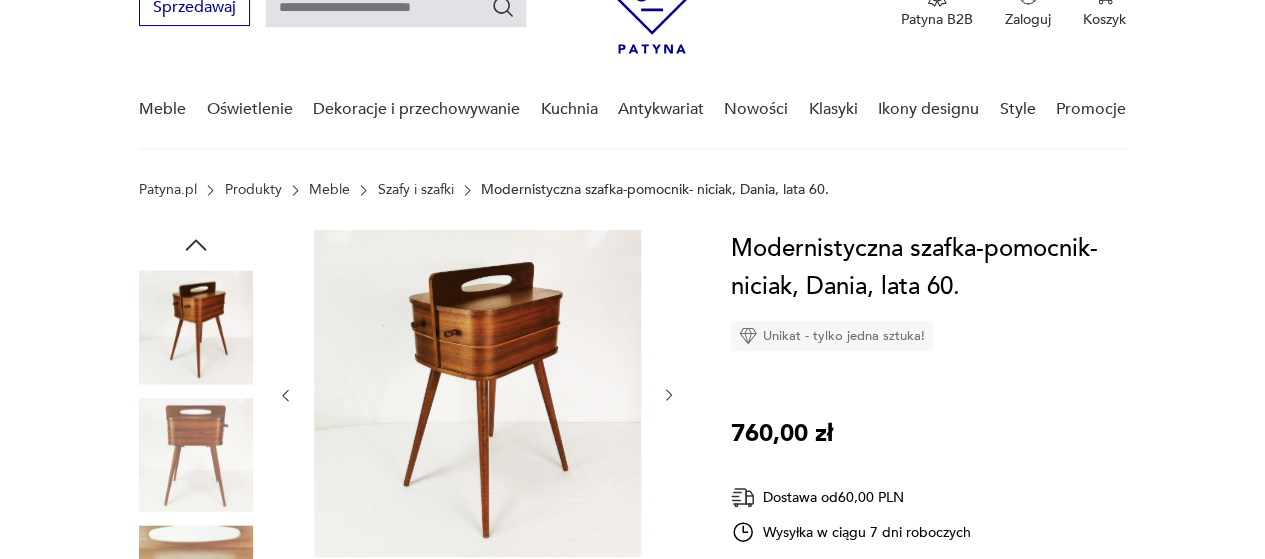 click 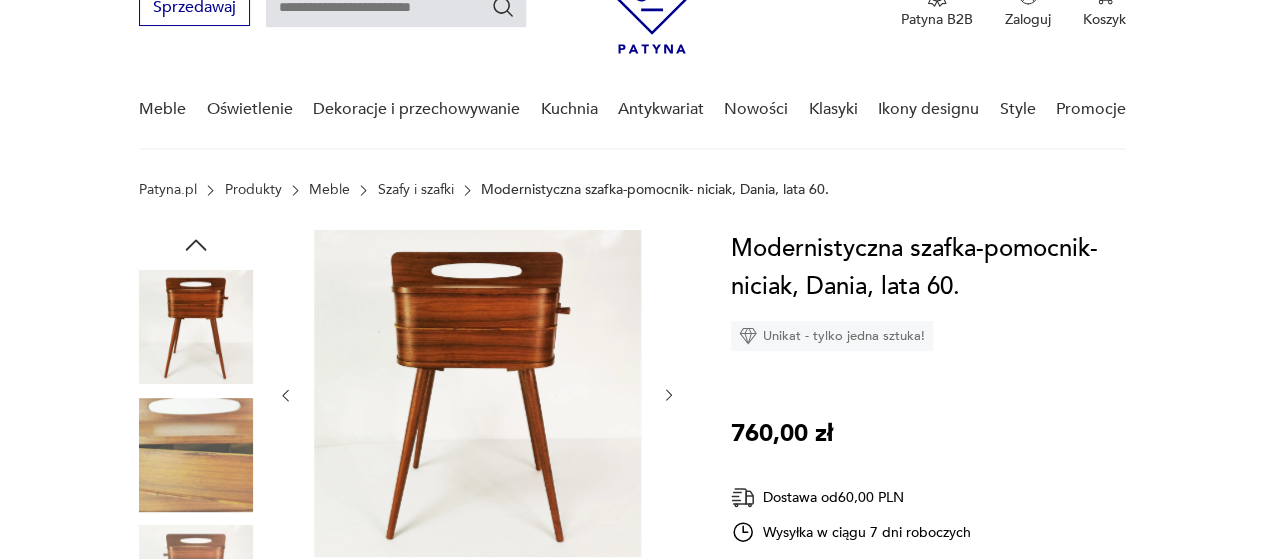 click 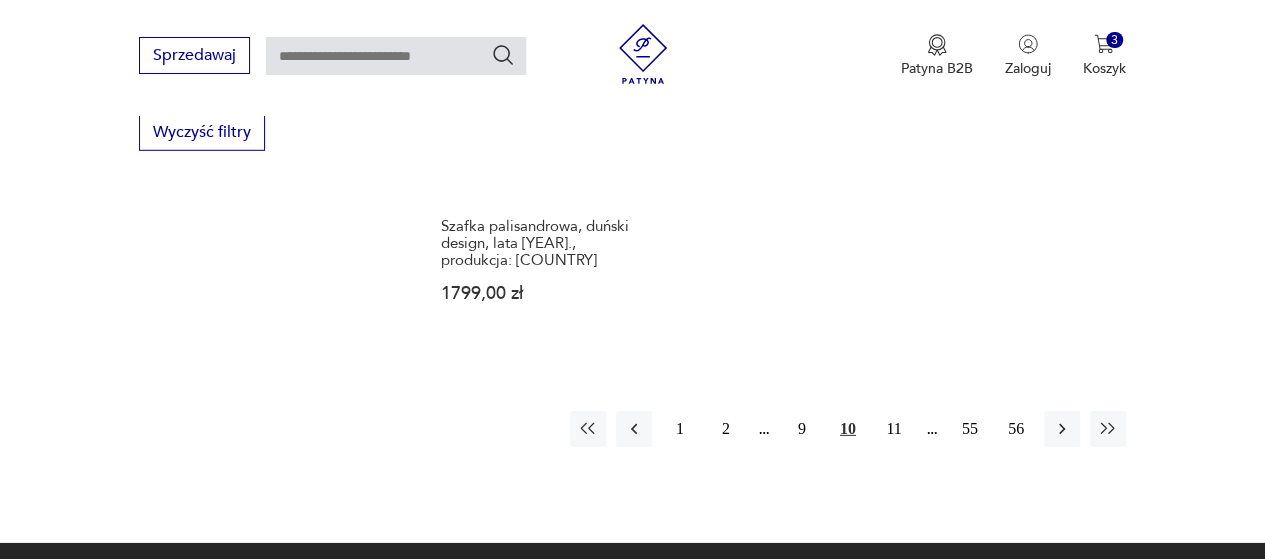 scroll, scrollTop: 2914, scrollLeft: 0, axis: vertical 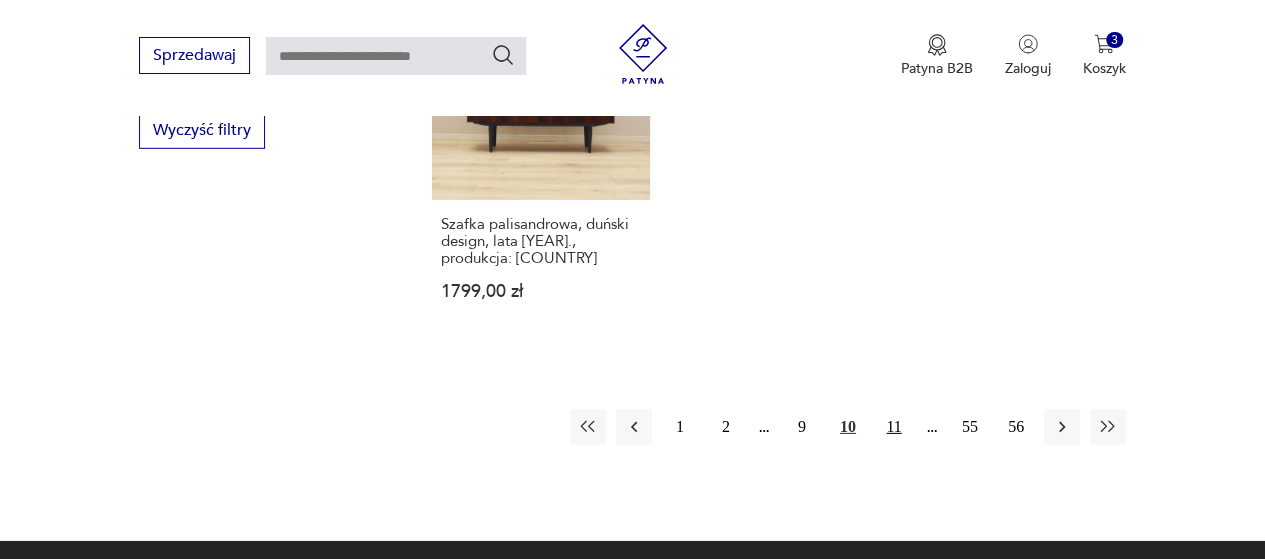 click on "11" at bounding box center [894, 427] 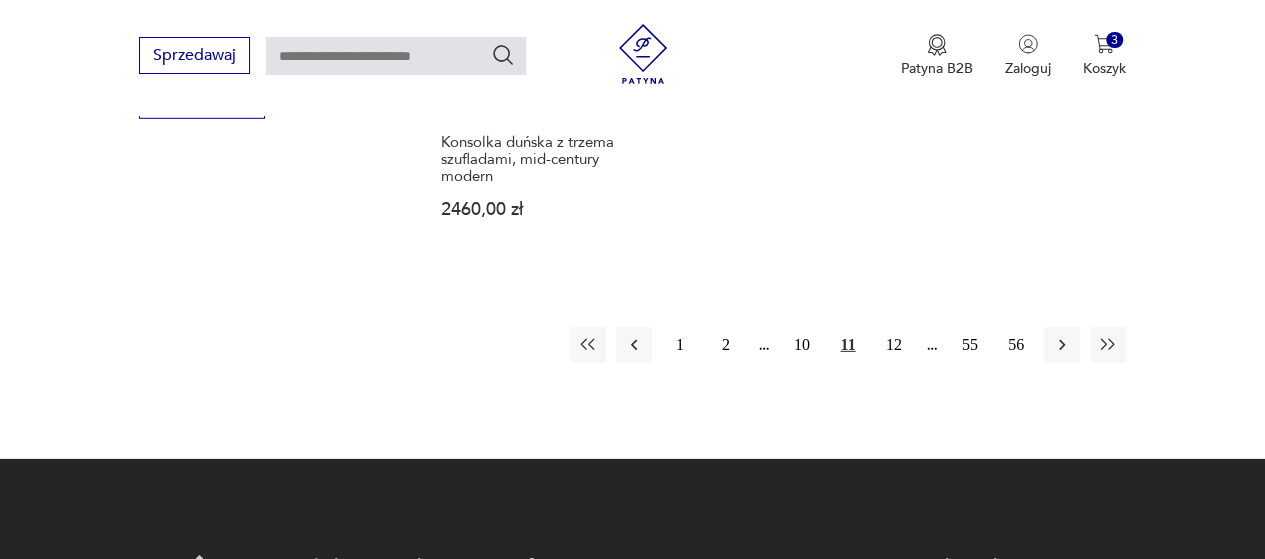 scroll, scrollTop: 3130, scrollLeft: 0, axis: vertical 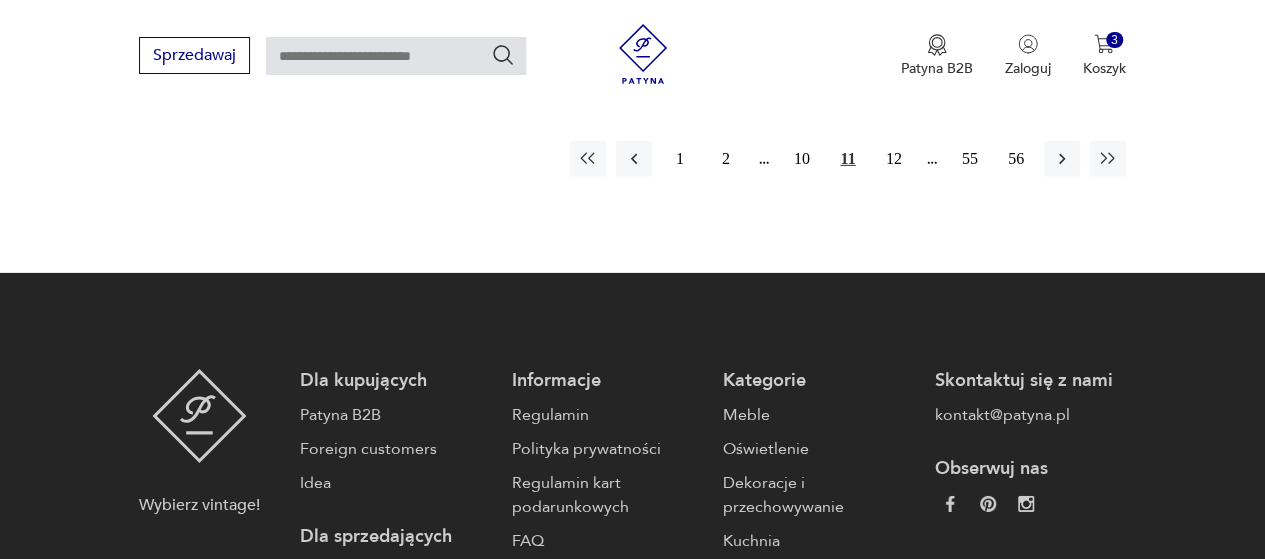 click on "12" at bounding box center [894, 159] 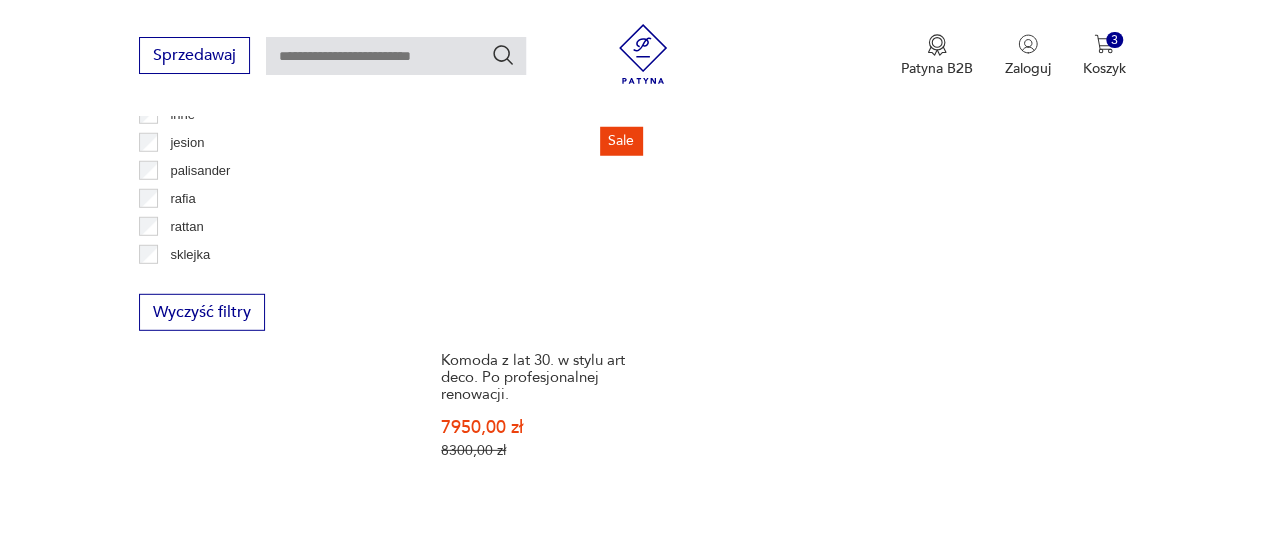 scroll, scrollTop: 2930, scrollLeft: 0, axis: vertical 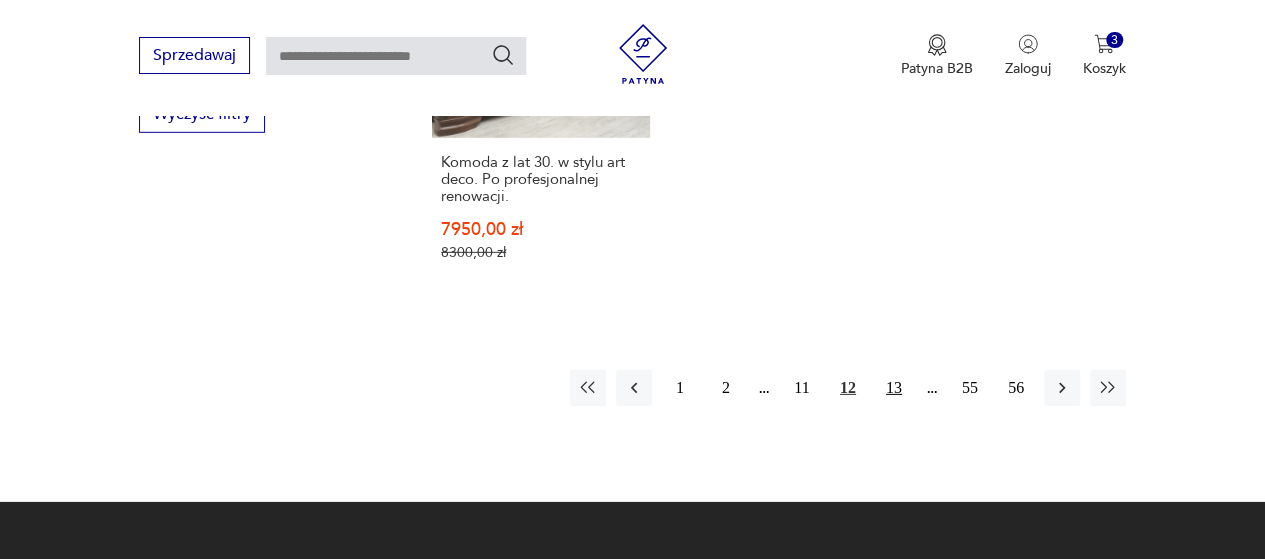 click on "13" at bounding box center [894, 388] 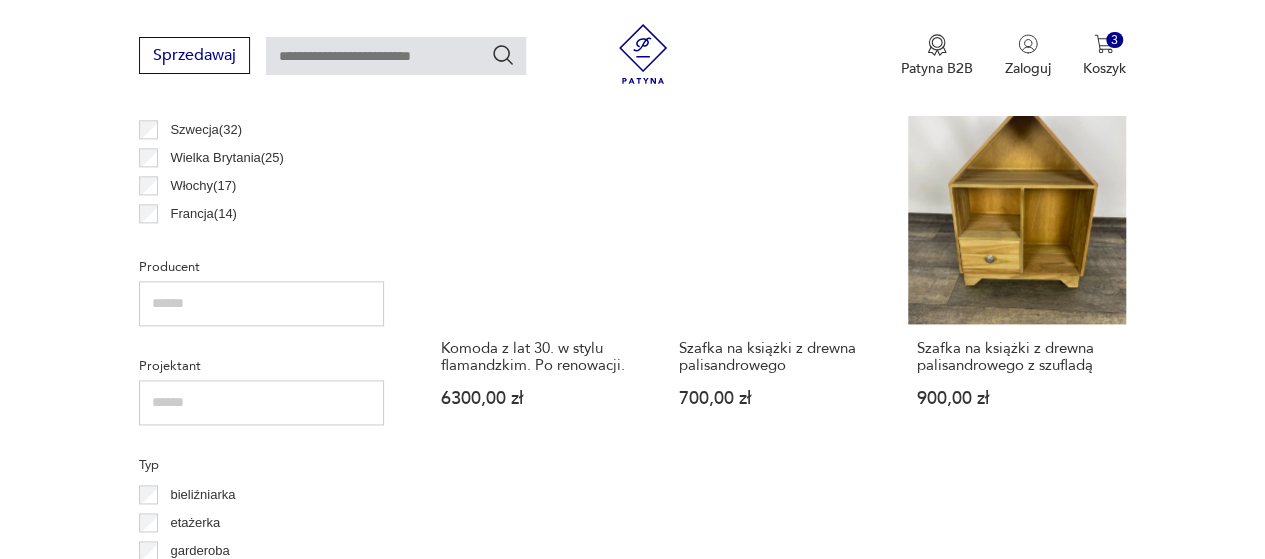 scroll, scrollTop: 1430, scrollLeft: 0, axis: vertical 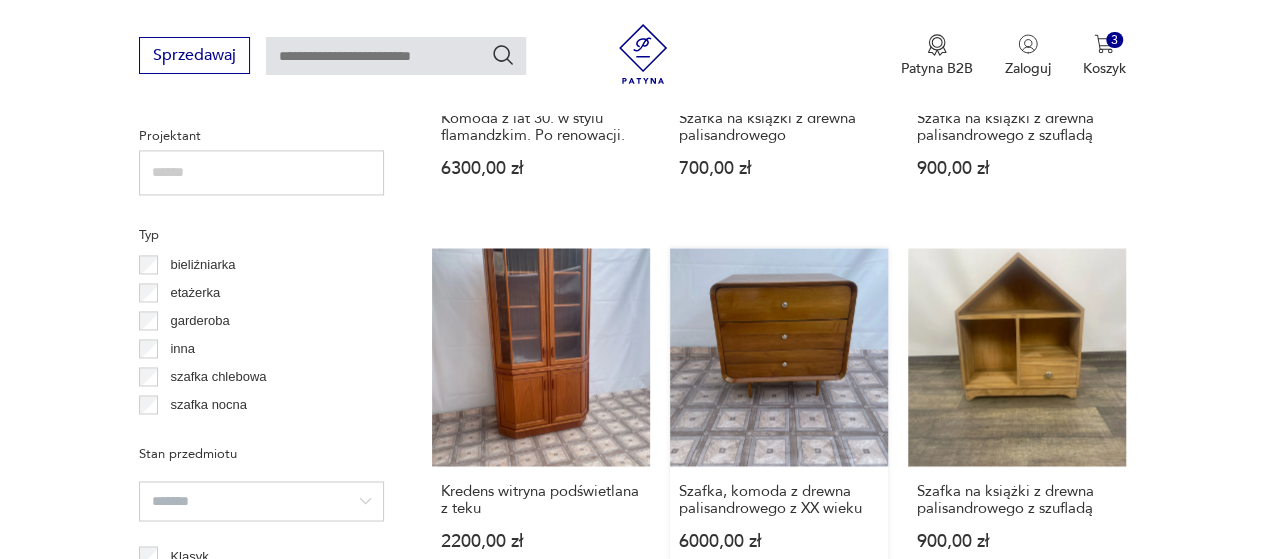 click on "Szafka, komoda z drewna palisandrowego z XX wieku 6000,00 zł" at bounding box center (779, 418) 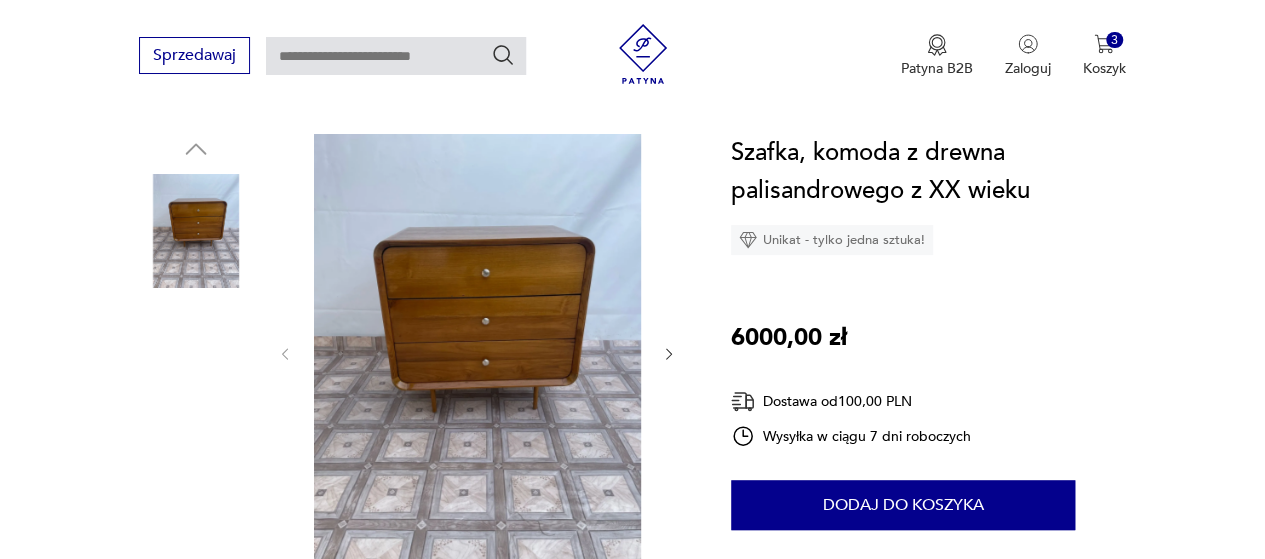 scroll, scrollTop: 200, scrollLeft: 0, axis: vertical 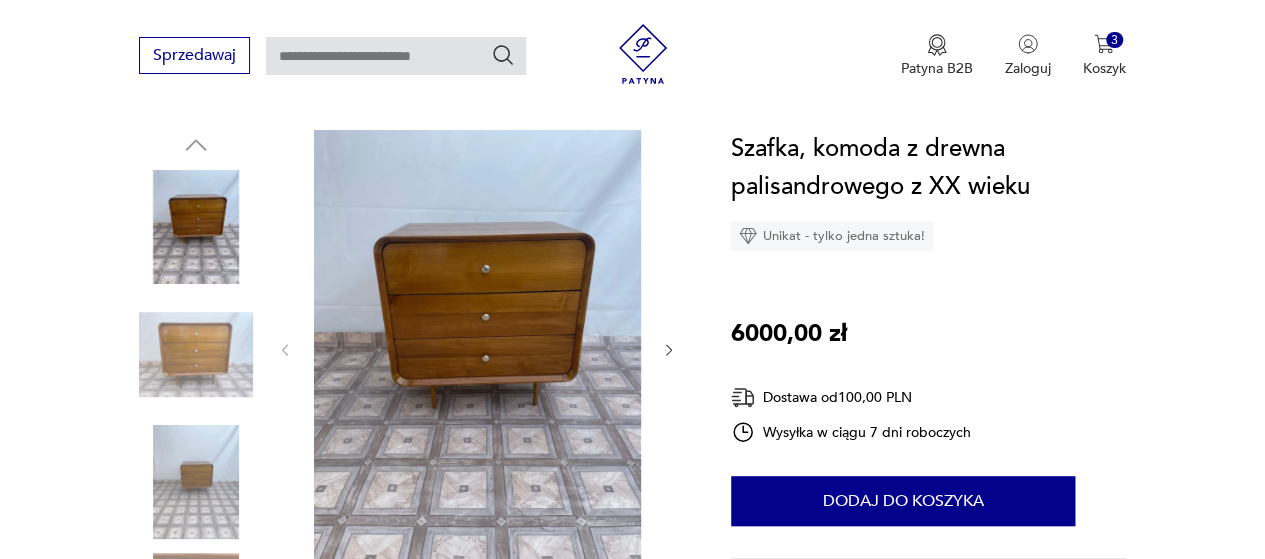 click 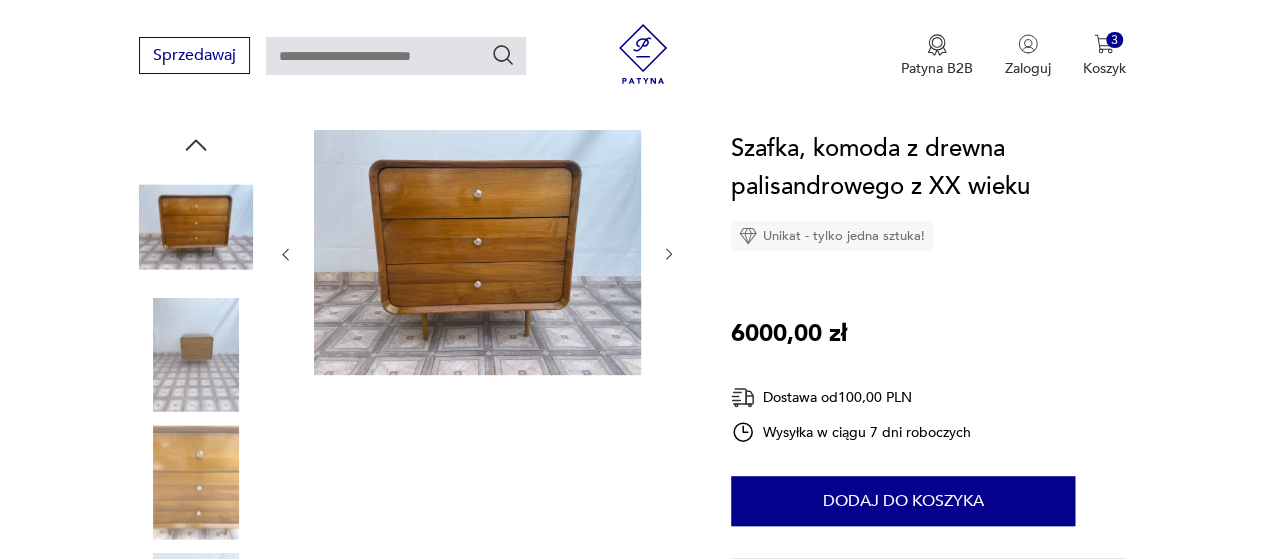 click 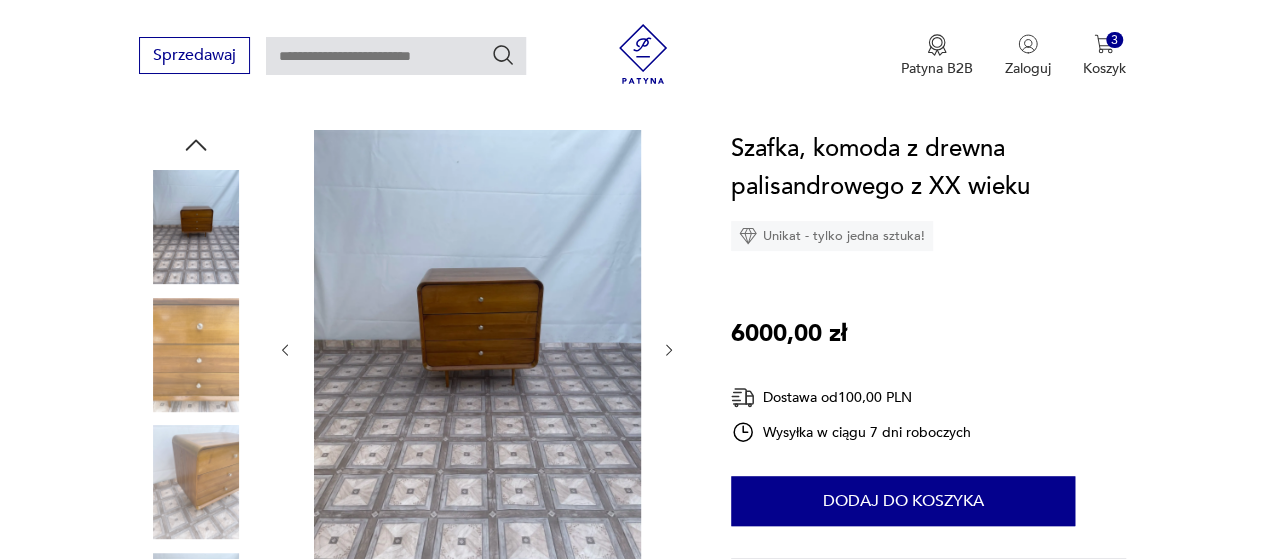 click 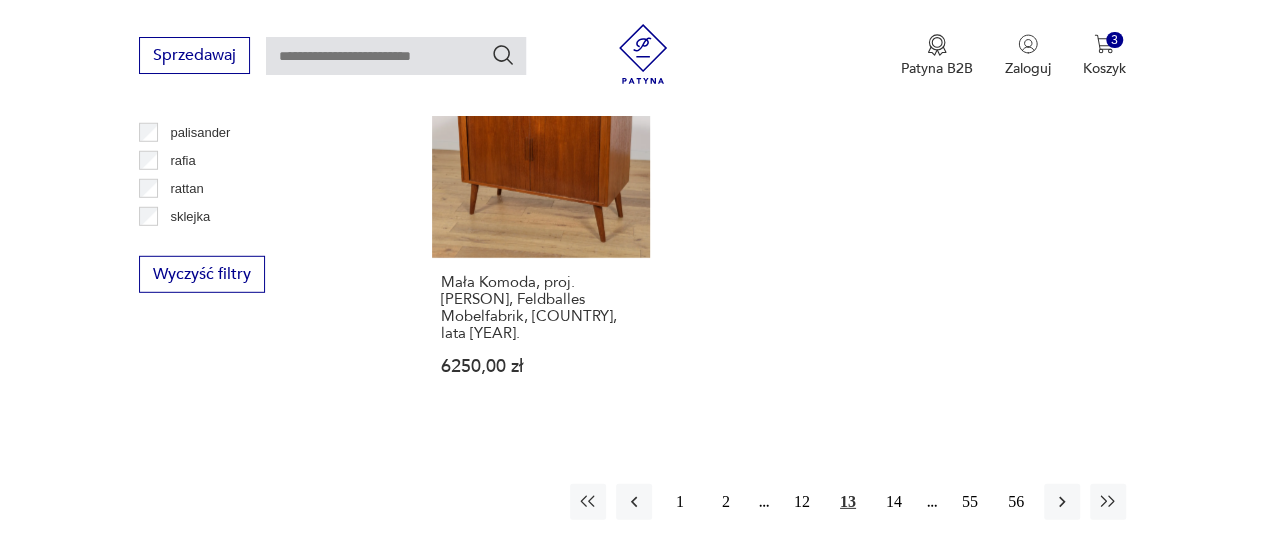 scroll, scrollTop: 2909, scrollLeft: 0, axis: vertical 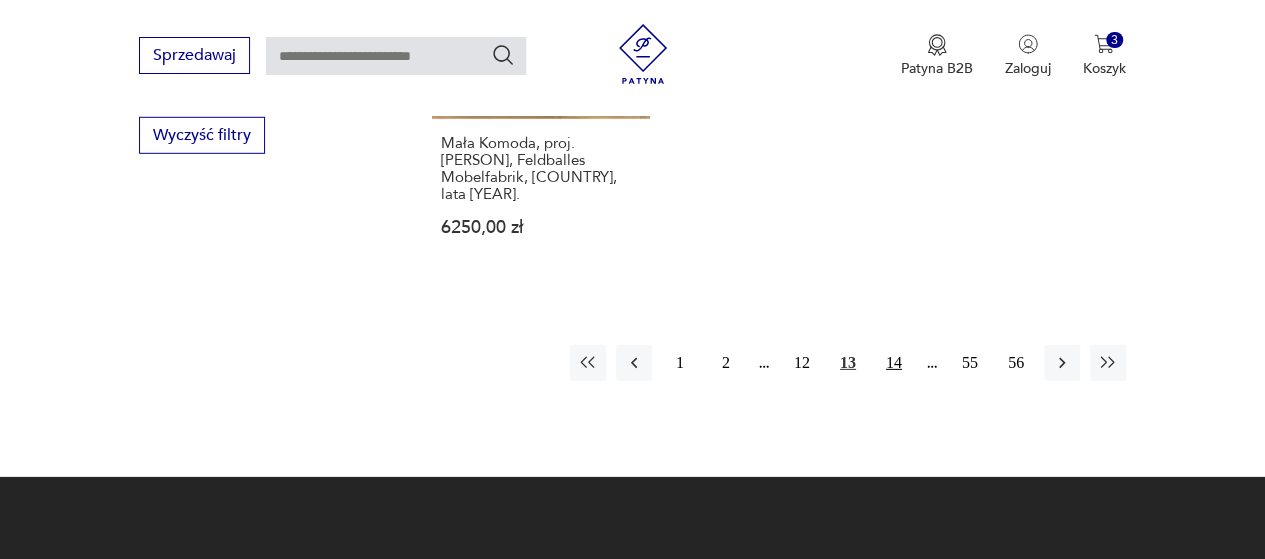 click on "14" at bounding box center [894, 363] 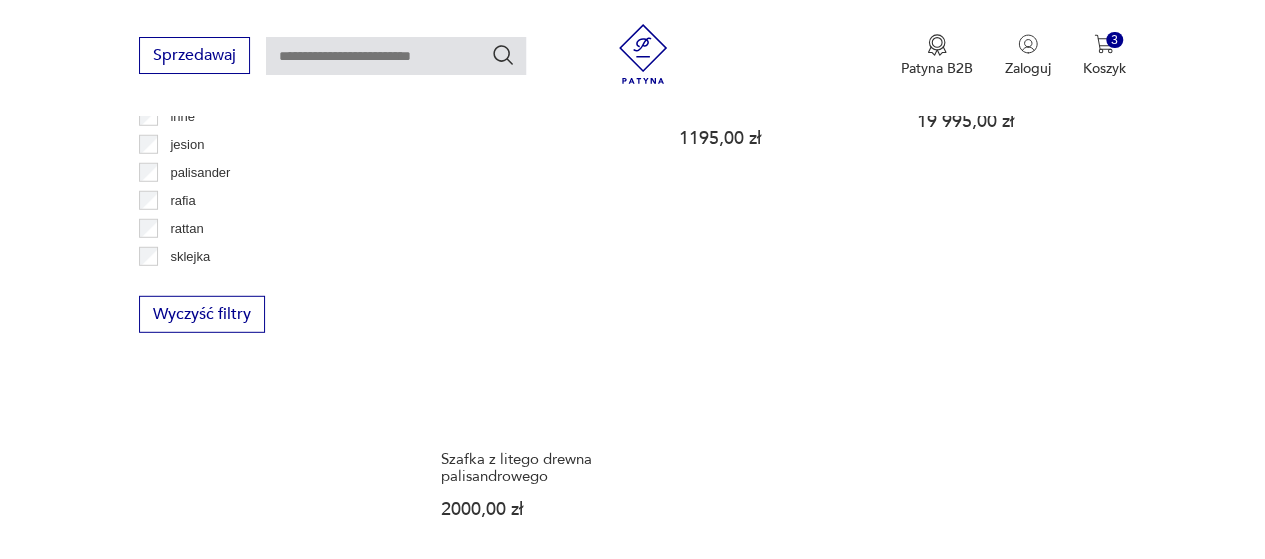 scroll, scrollTop: 3130, scrollLeft: 0, axis: vertical 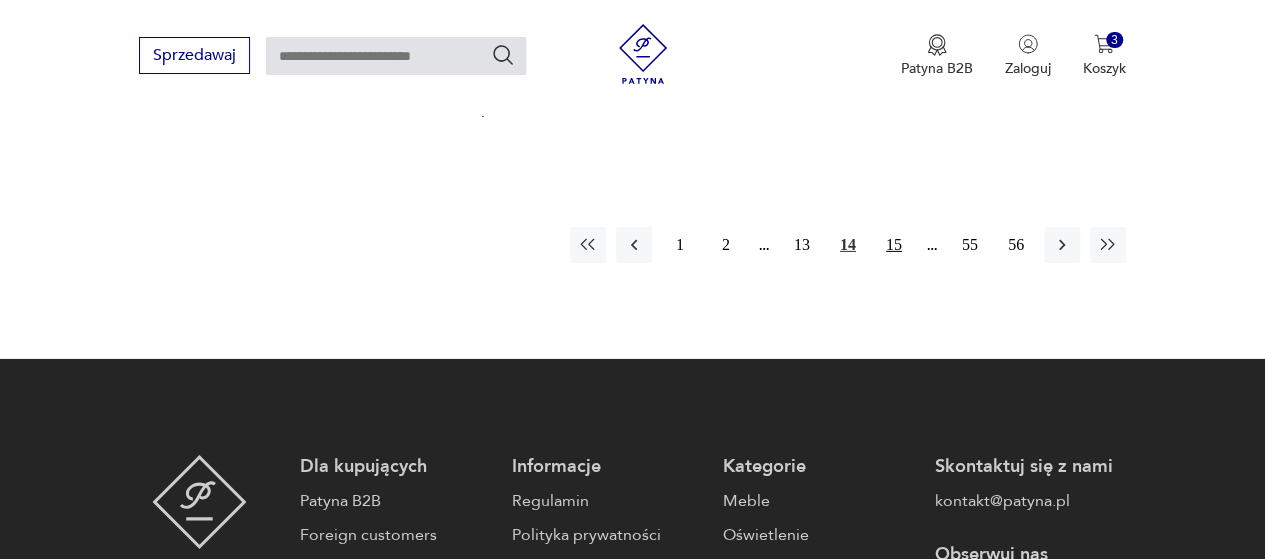 click on "15" at bounding box center [894, 245] 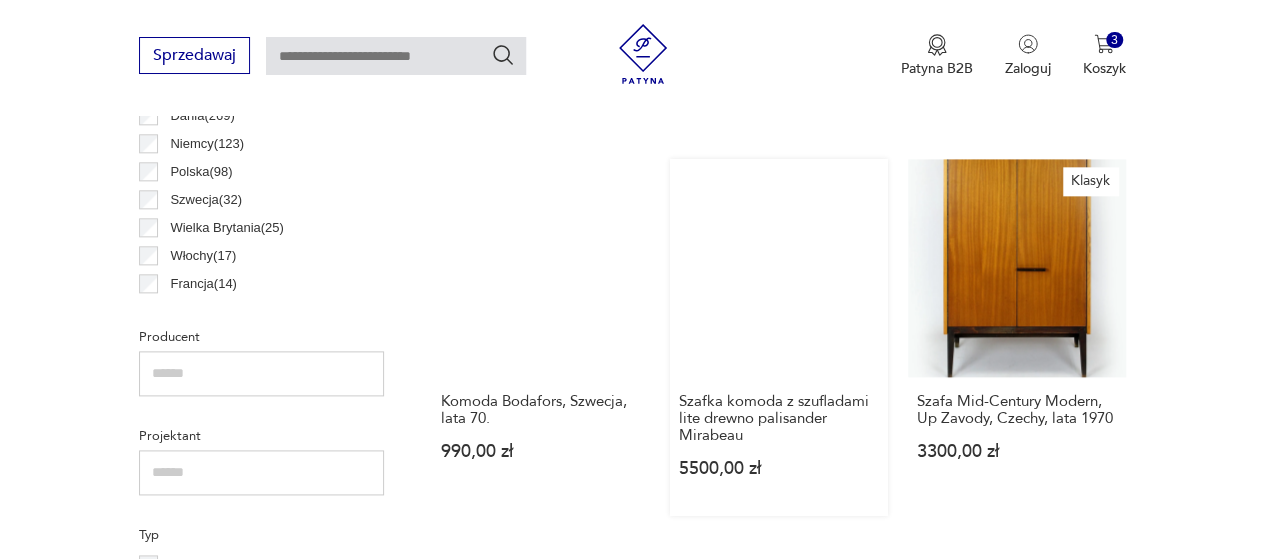 scroll, scrollTop: 1530, scrollLeft: 0, axis: vertical 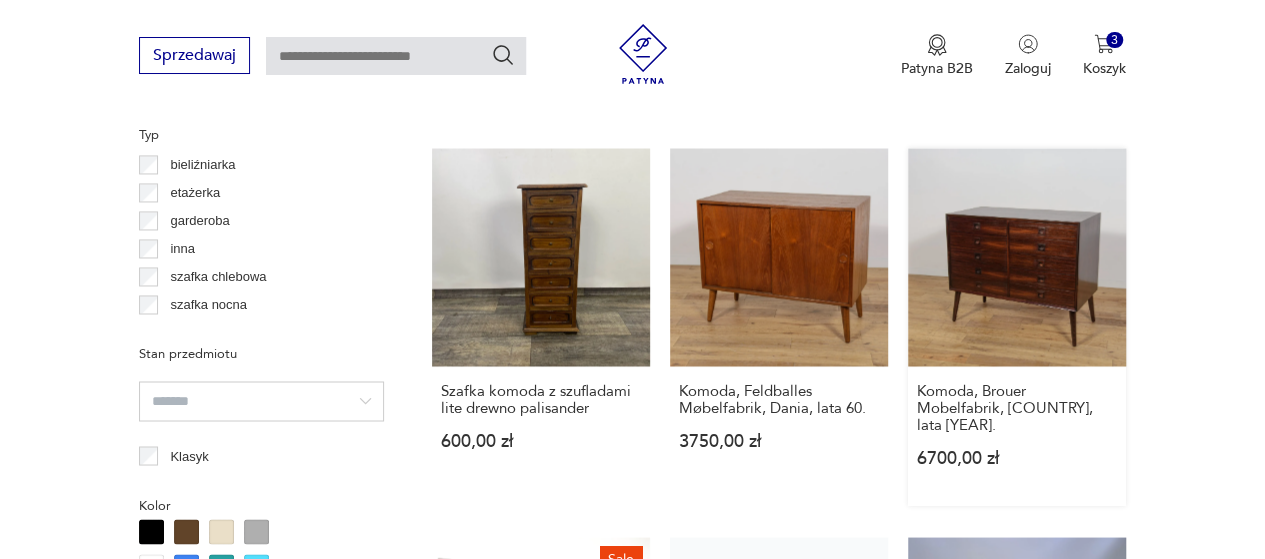 click on "Komoda, Brouer Mobelfabrik, Dania, lata 60. 6700,00 zł" at bounding box center (1017, 326) 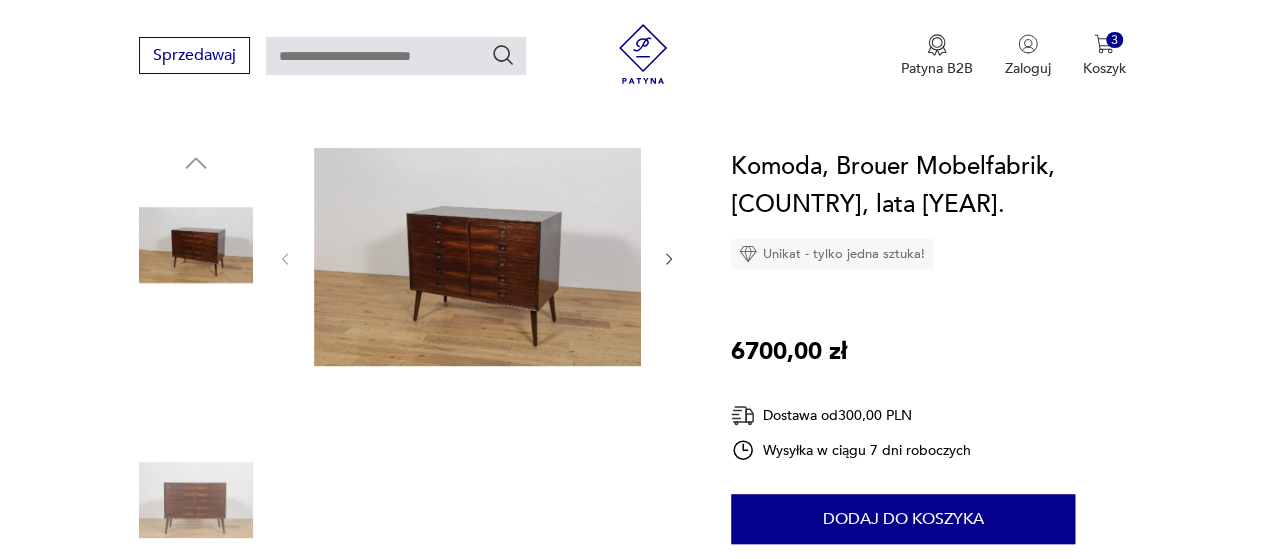 scroll, scrollTop: 200, scrollLeft: 0, axis: vertical 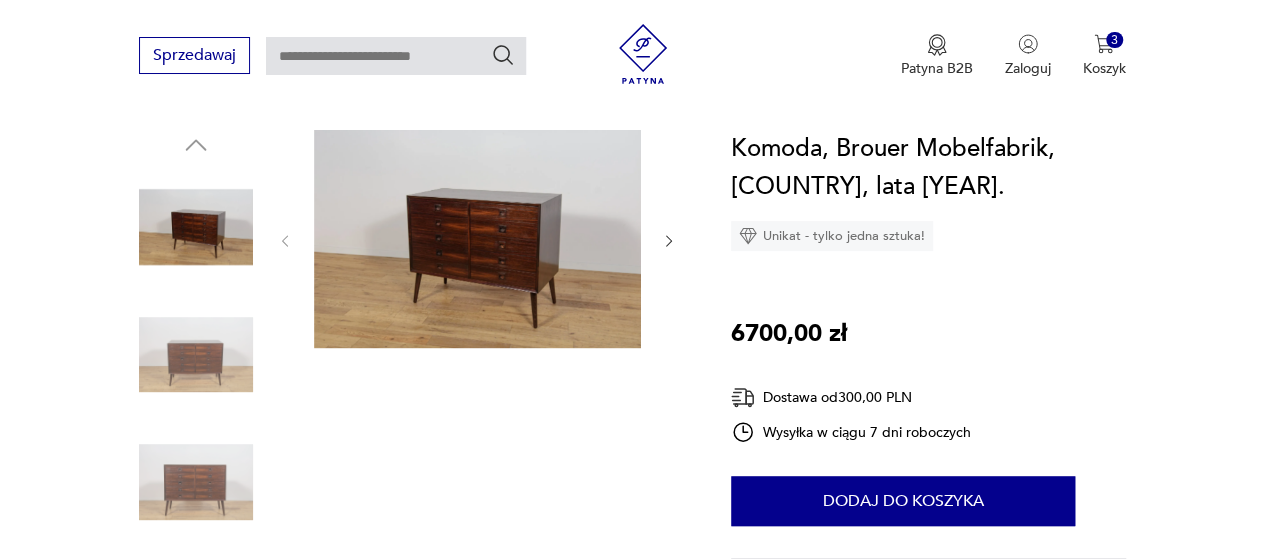 click 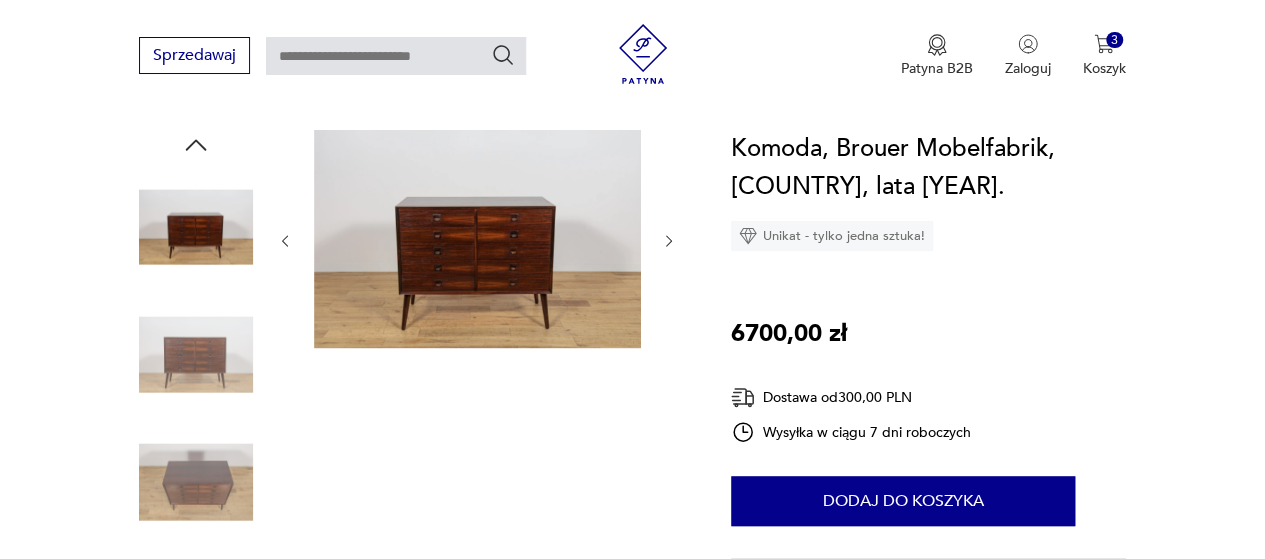 click 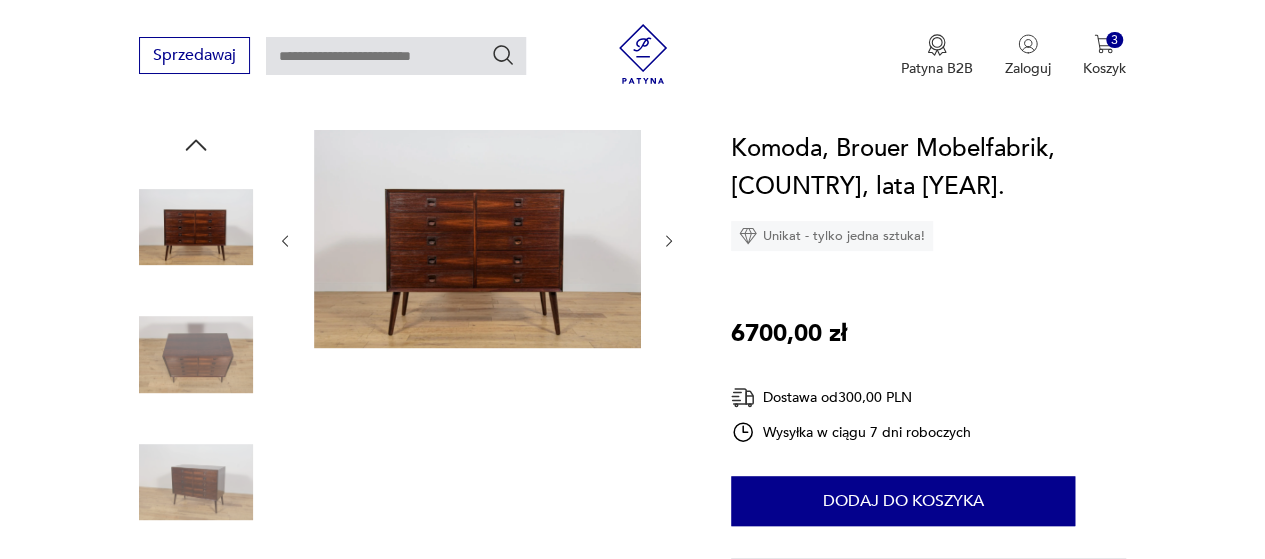 click 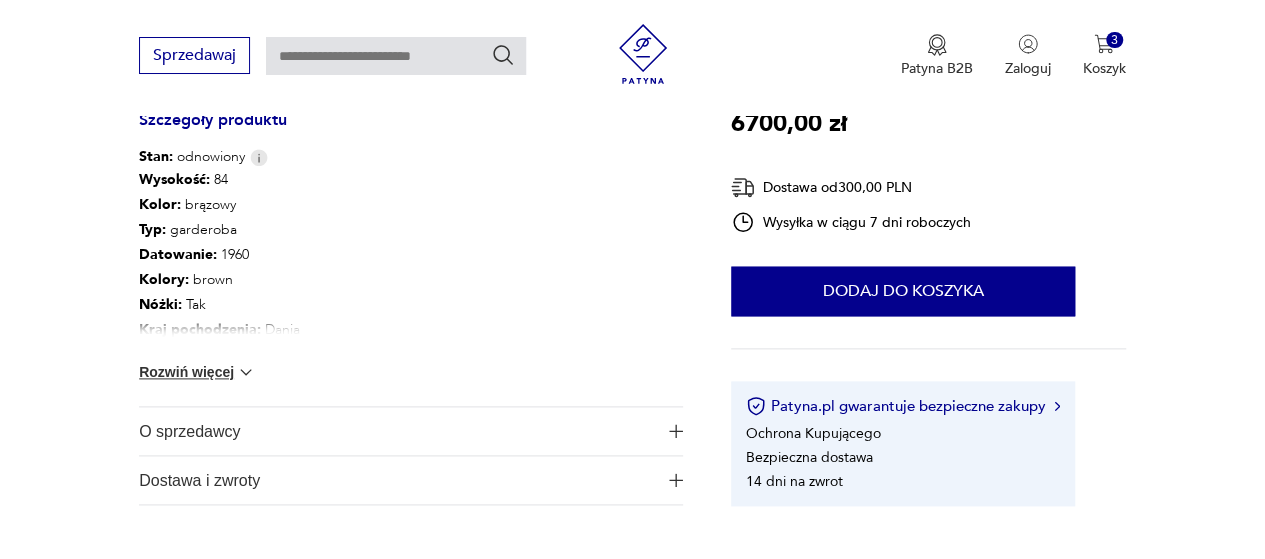 scroll, scrollTop: 1200, scrollLeft: 0, axis: vertical 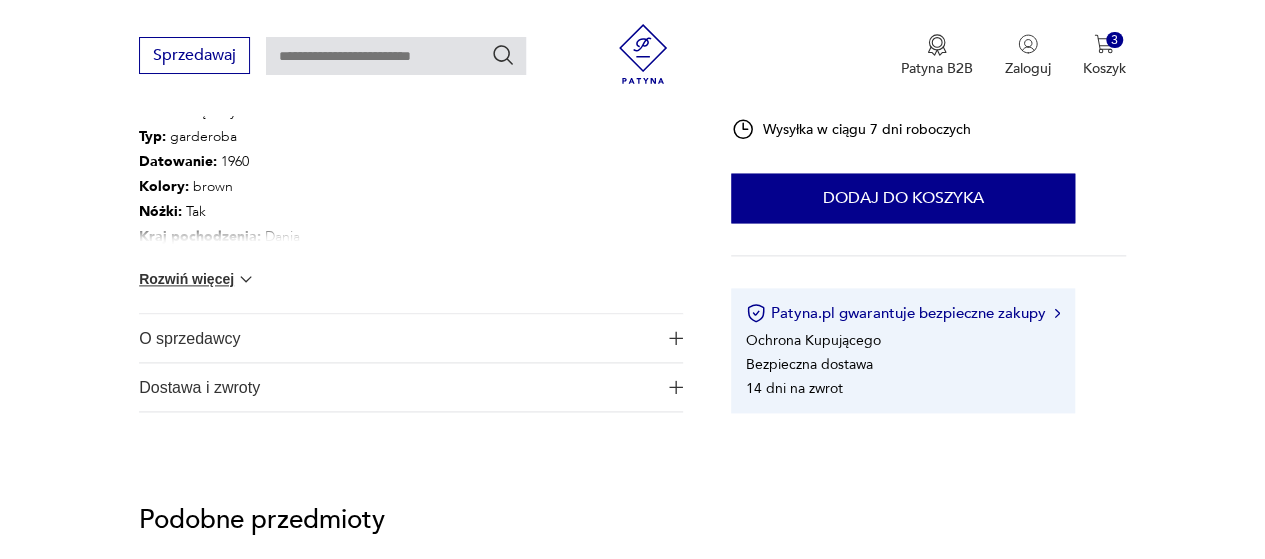 click on "O sprzedawcy" at bounding box center [397, 338] 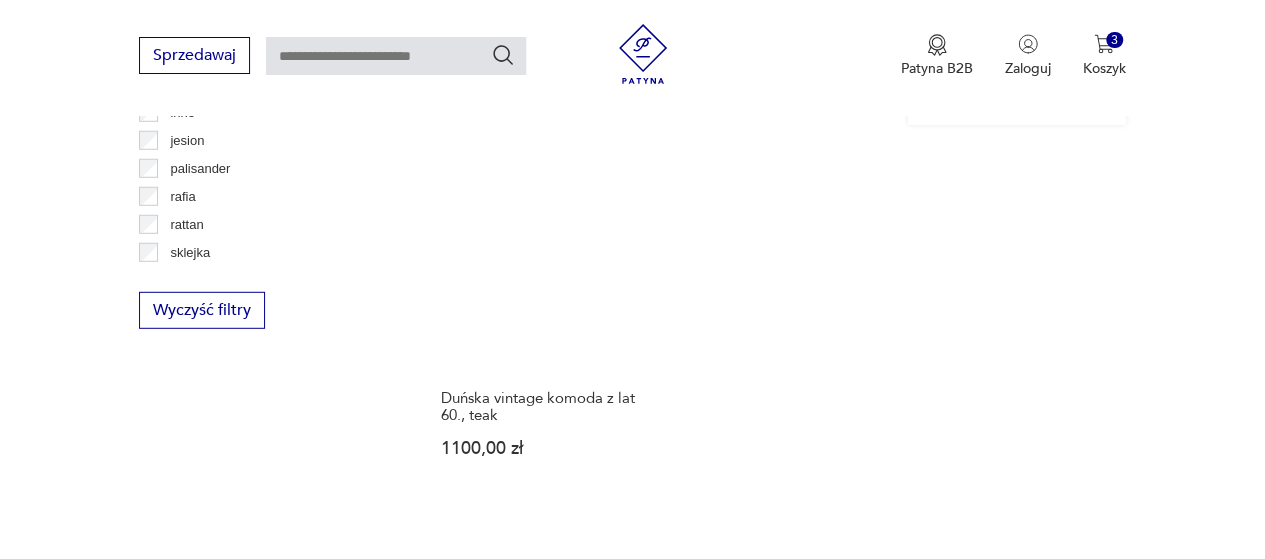 scroll, scrollTop: 2908, scrollLeft: 0, axis: vertical 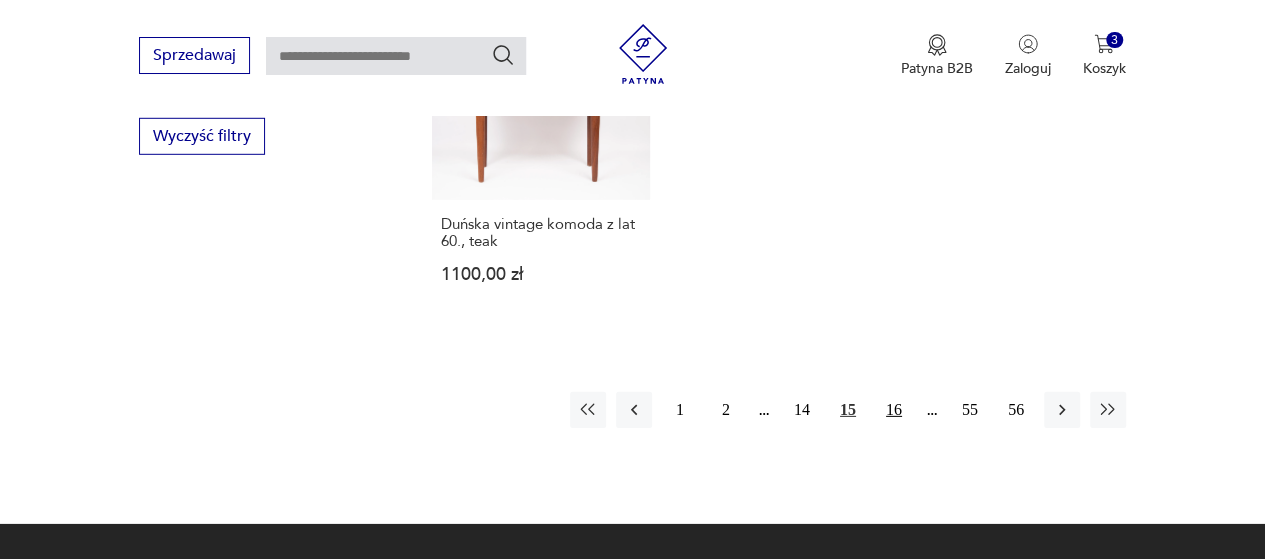 click on "16" at bounding box center (894, 410) 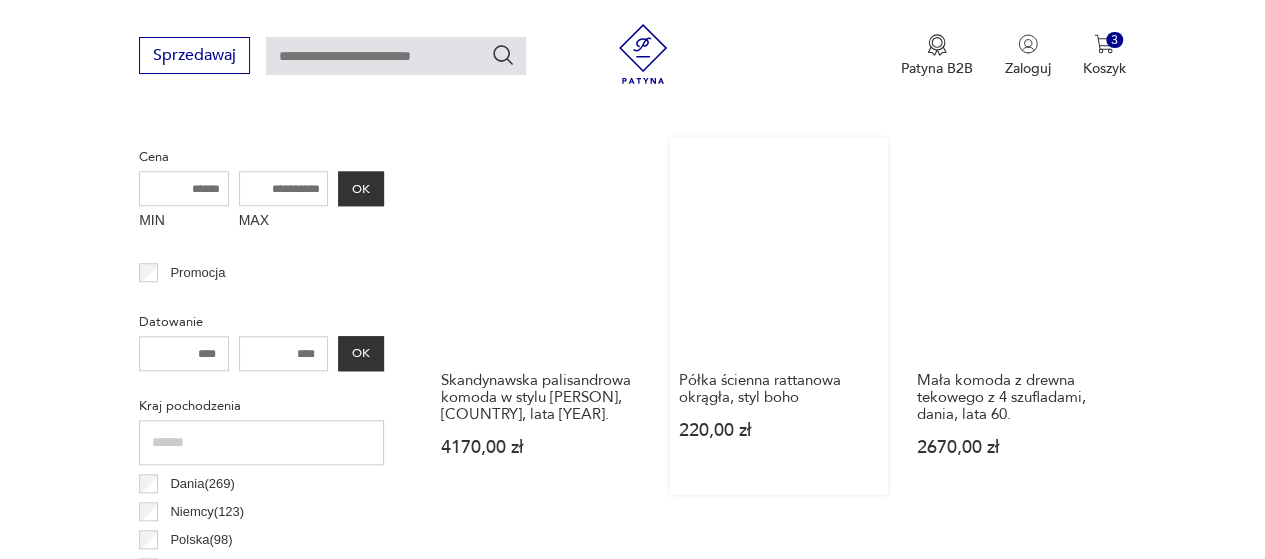 scroll, scrollTop: 730, scrollLeft: 0, axis: vertical 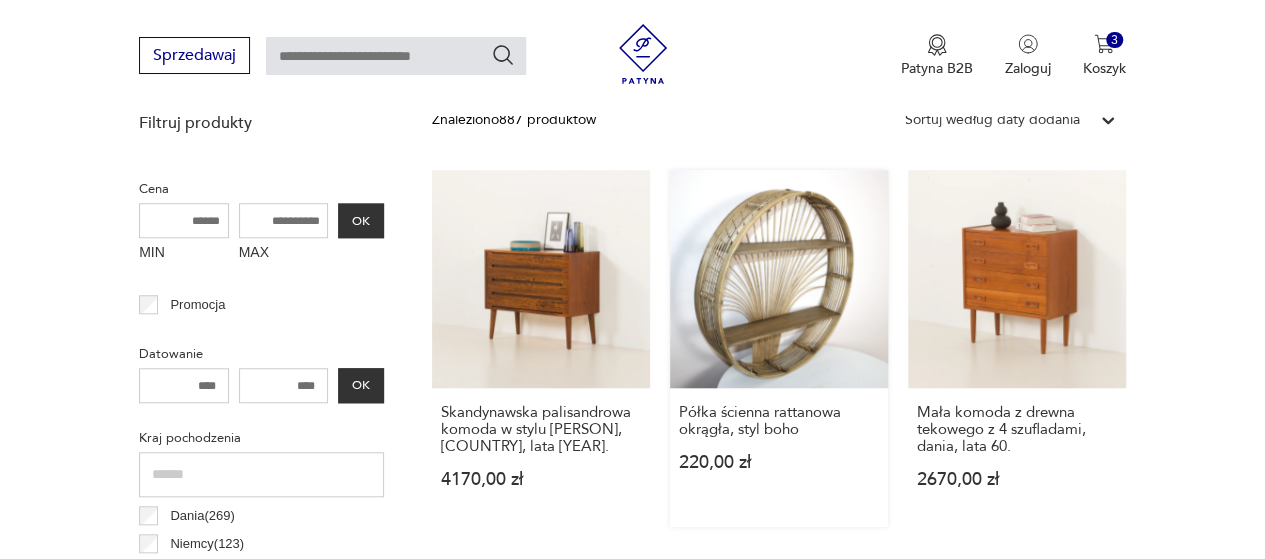 click on "Półka ścienna rattanowa okrągła, styl boho 220,00 zł" at bounding box center [779, 348] 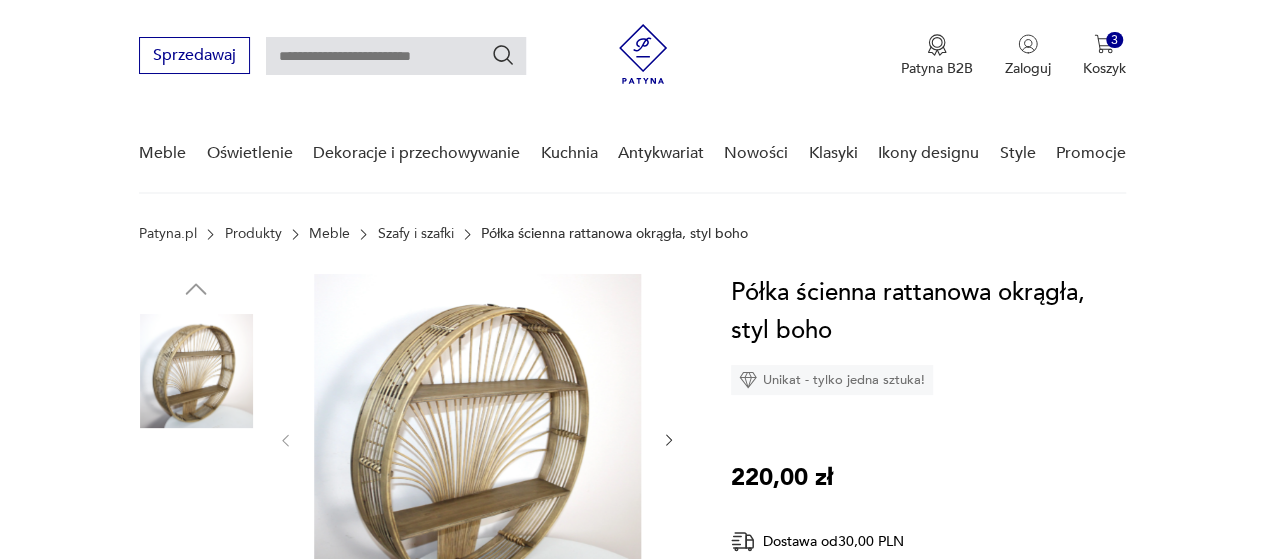 scroll, scrollTop: 200, scrollLeft: 0, axis: vertical 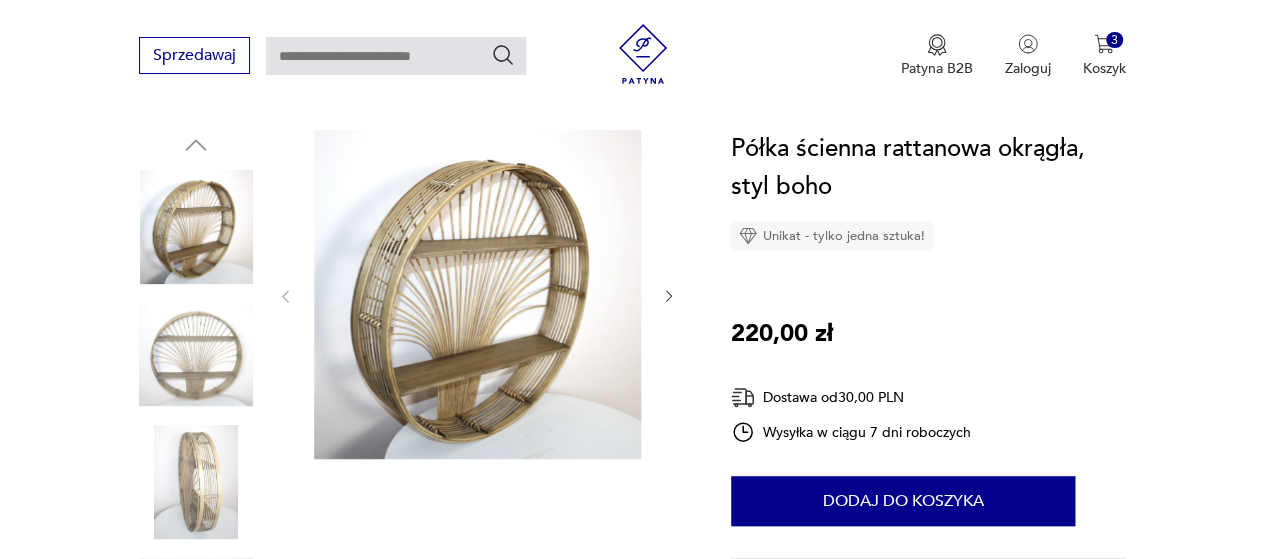 click 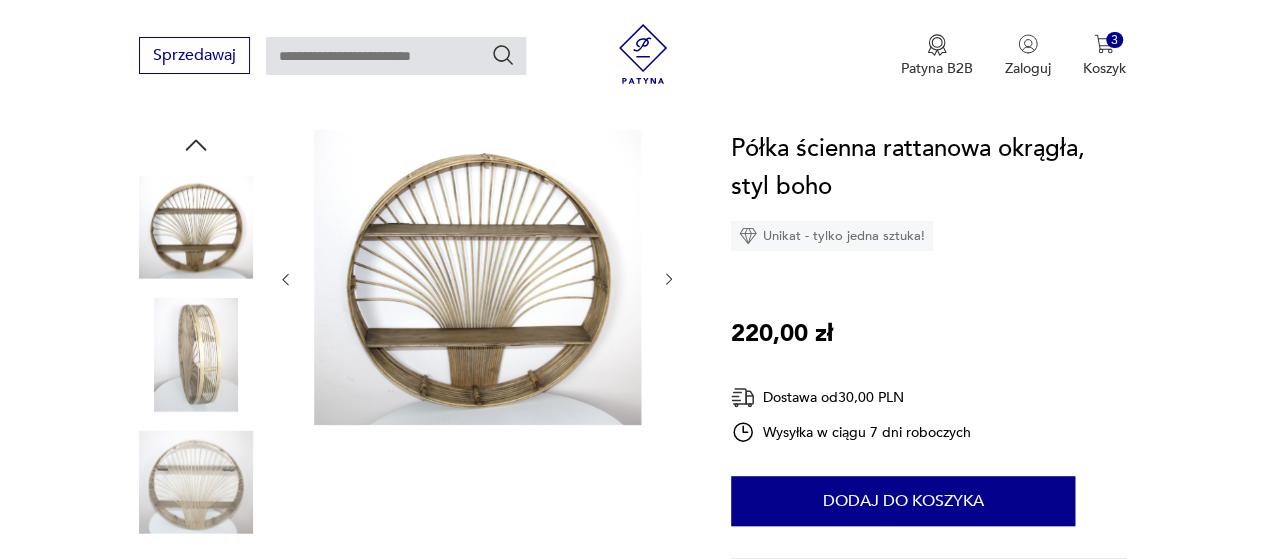 click 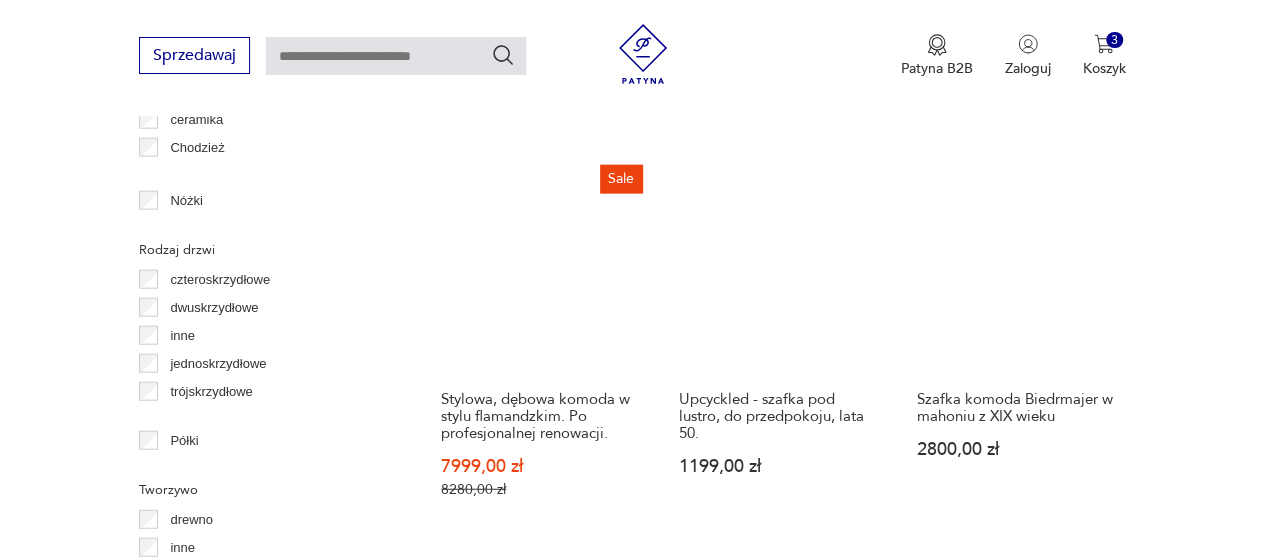 scroll, scrollTop: 2330, scrollLeft: 0, axis: vertical 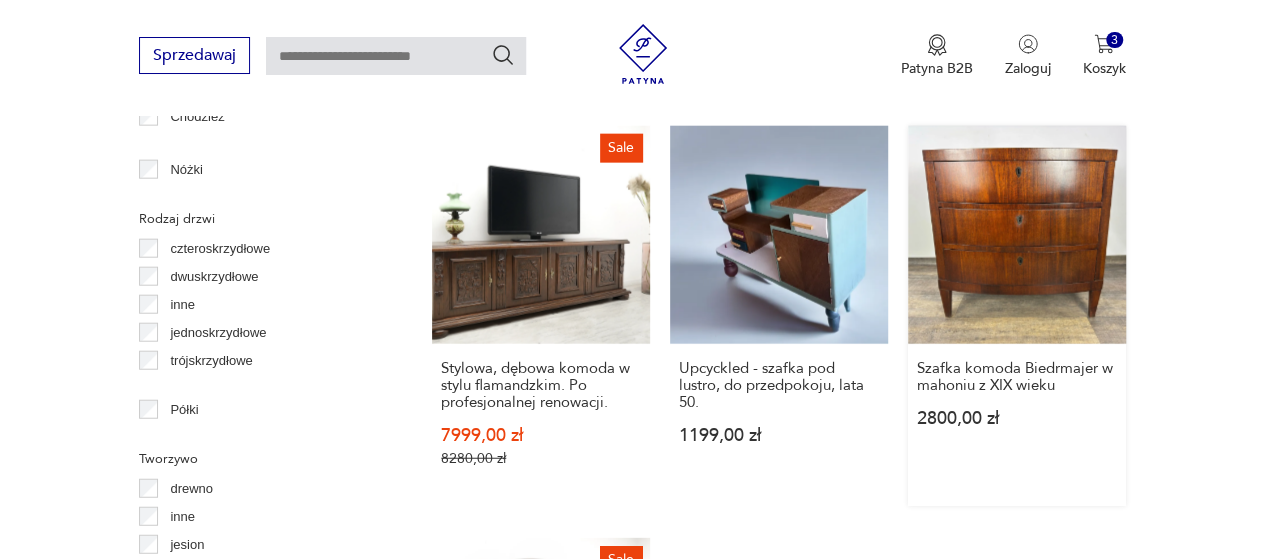 click on "Szafka komoda Biedrmajer w mahoniu z XIX wieku 2800,00 zł" at bounding box center (1017, 316) 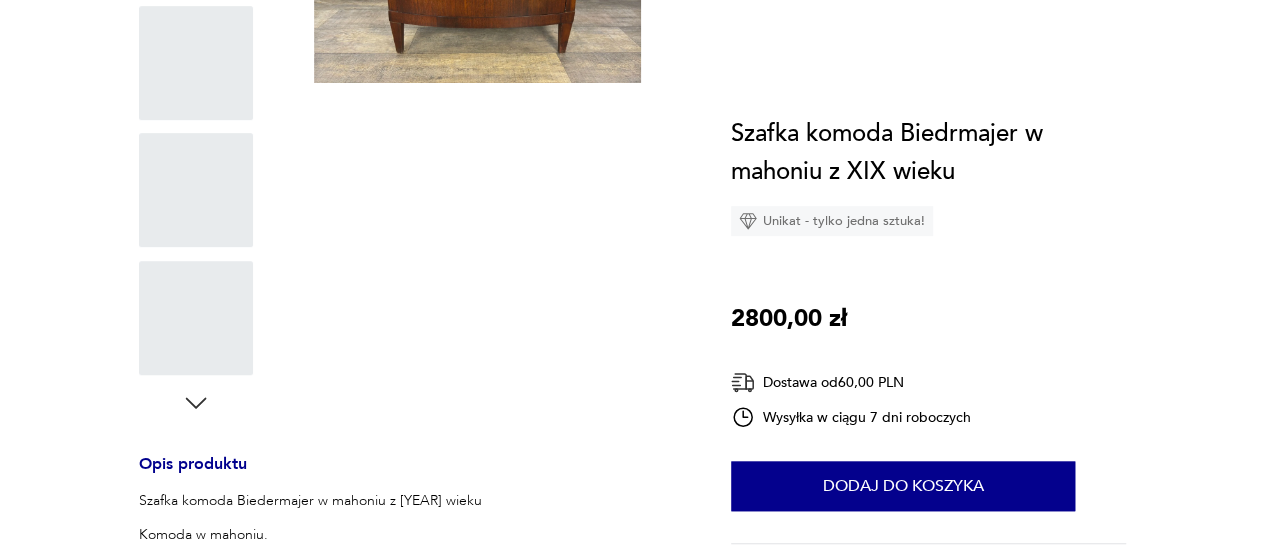 scroll, scrollTop: 0, scrollLeft: 0, axis: both 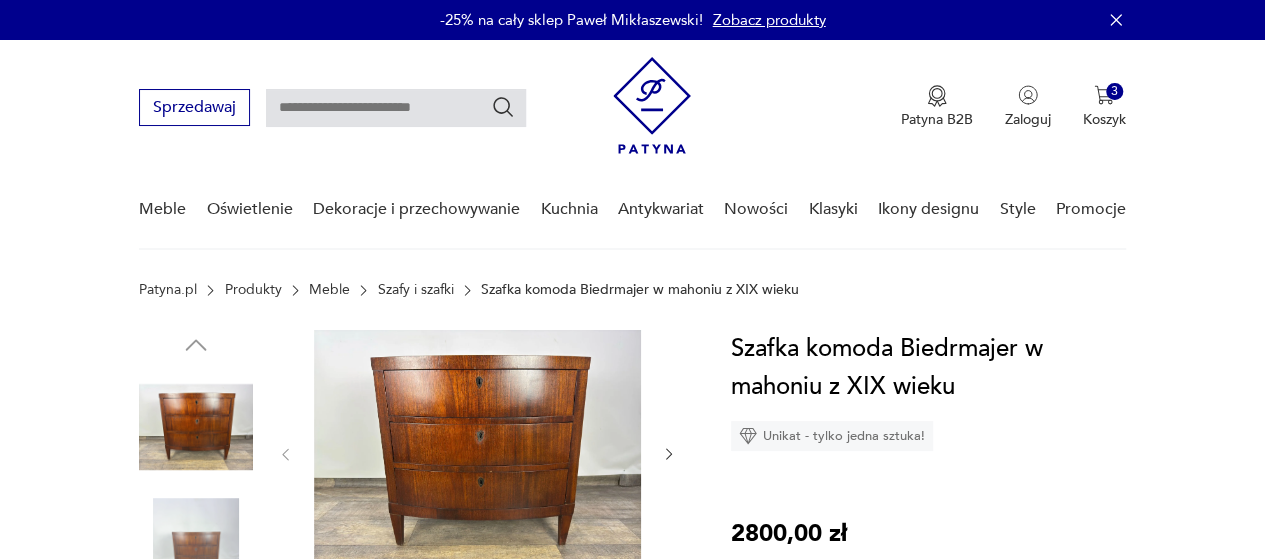 click 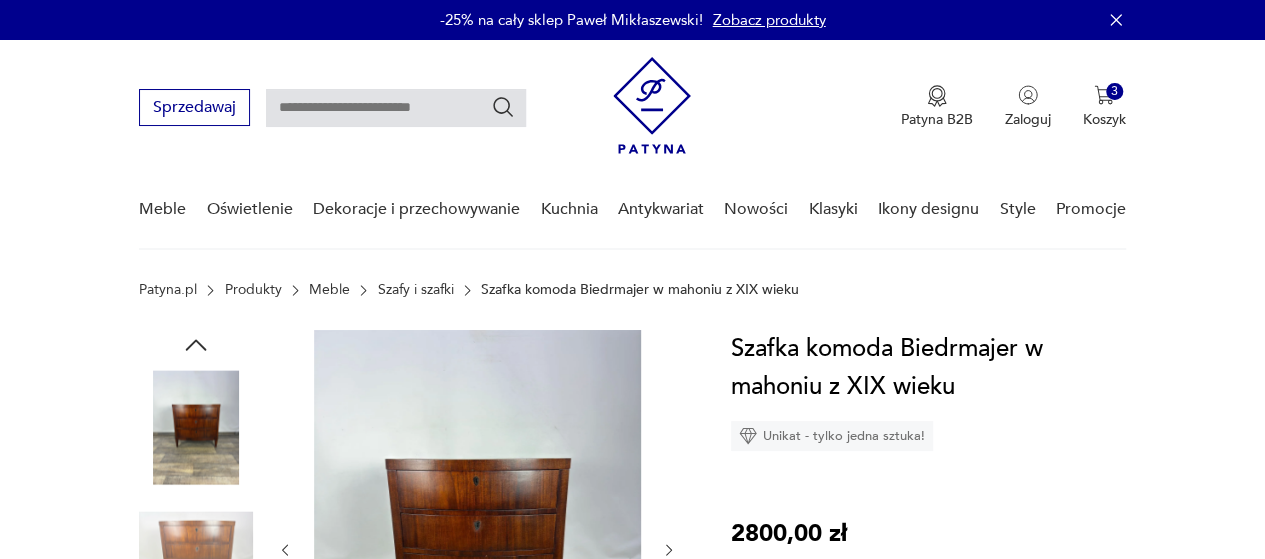 click at bounding box center (477, 550) 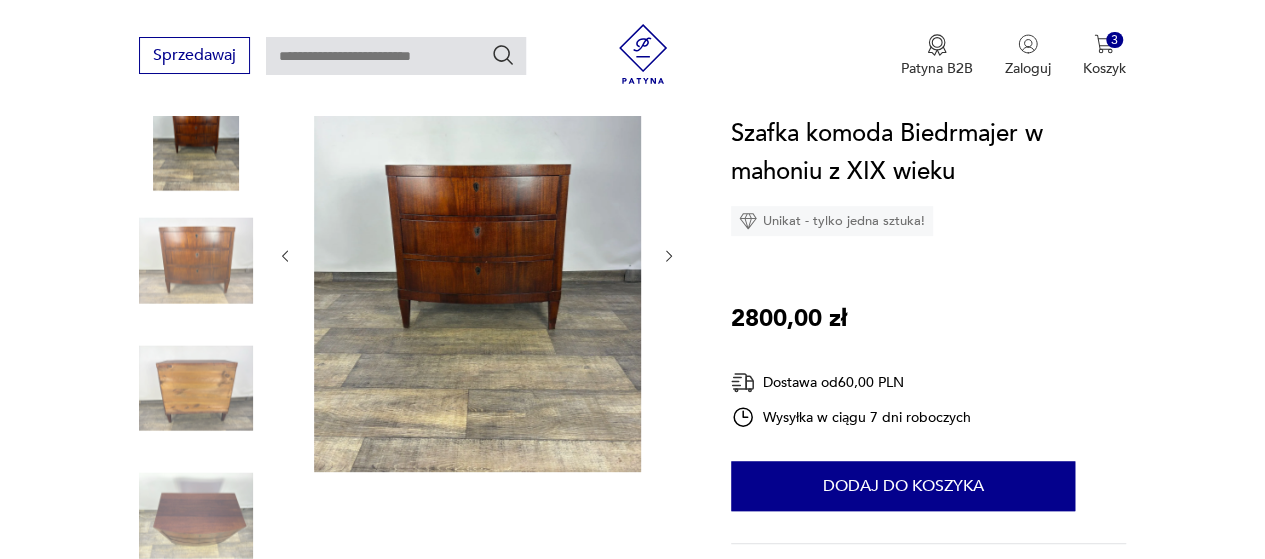scroll, scrollTop: 300, scrollLeft: 0, axis: vertical 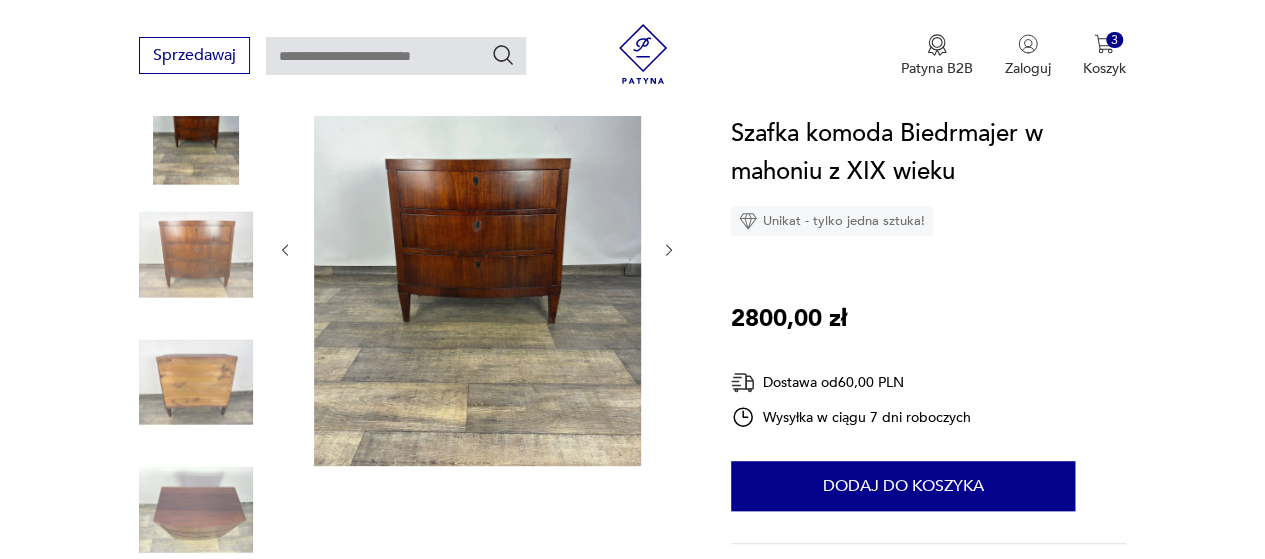 click 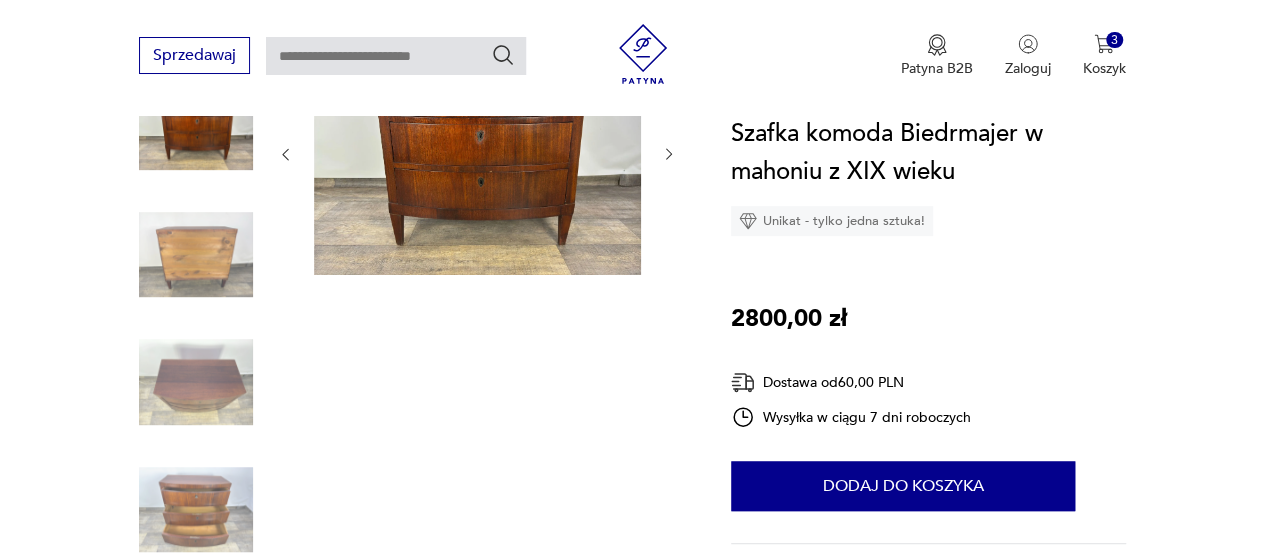 click 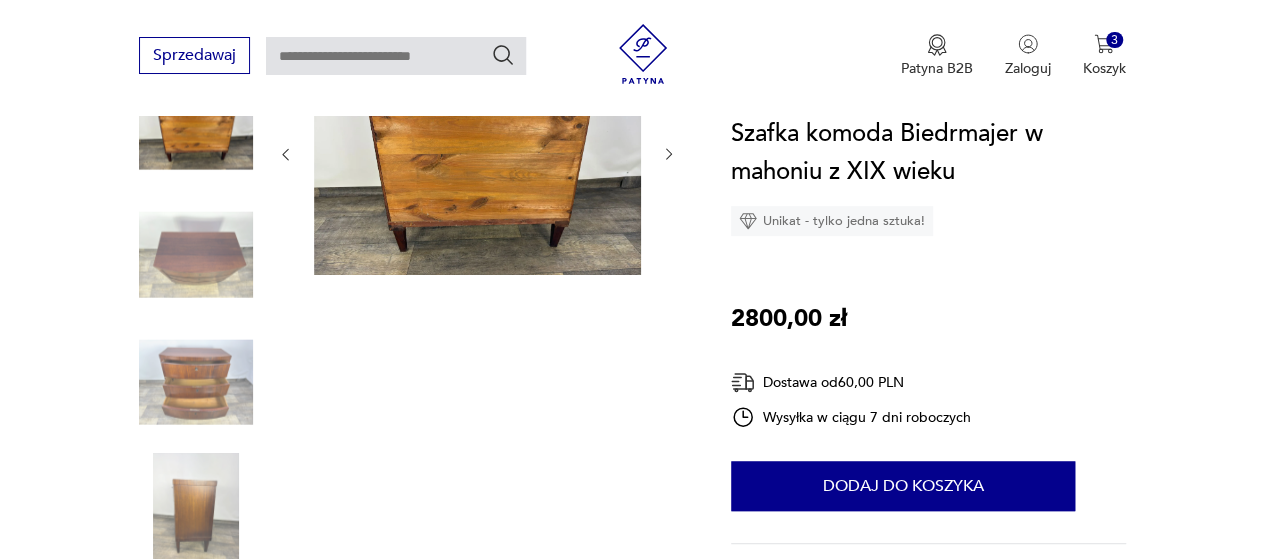 scroll, scrollTop: 200, scrollLeft: 0, axis: vertical 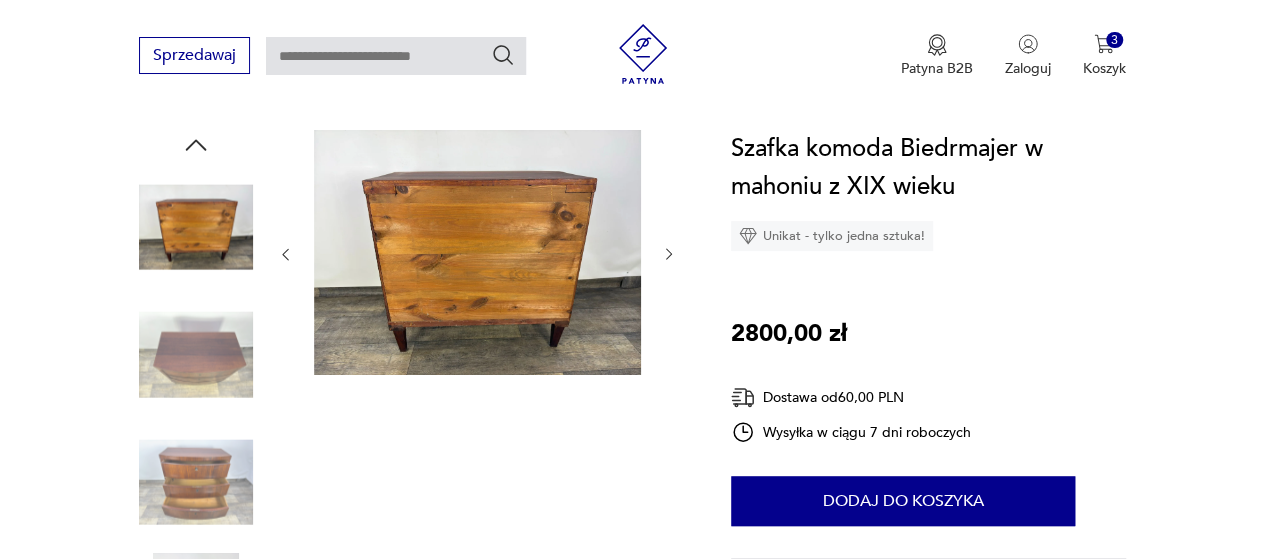 click 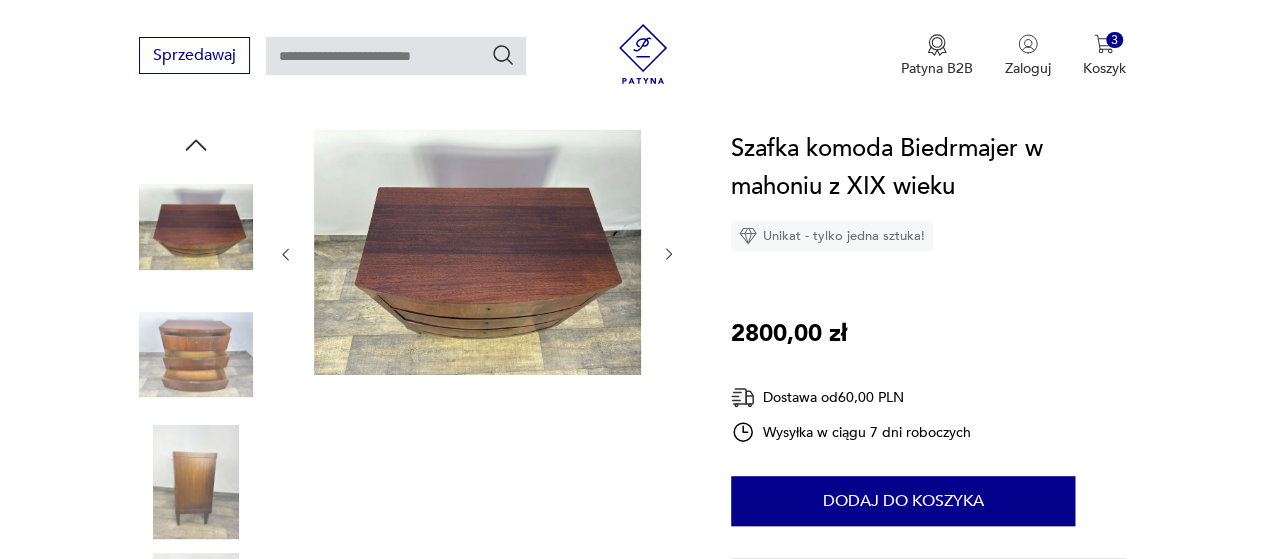 click 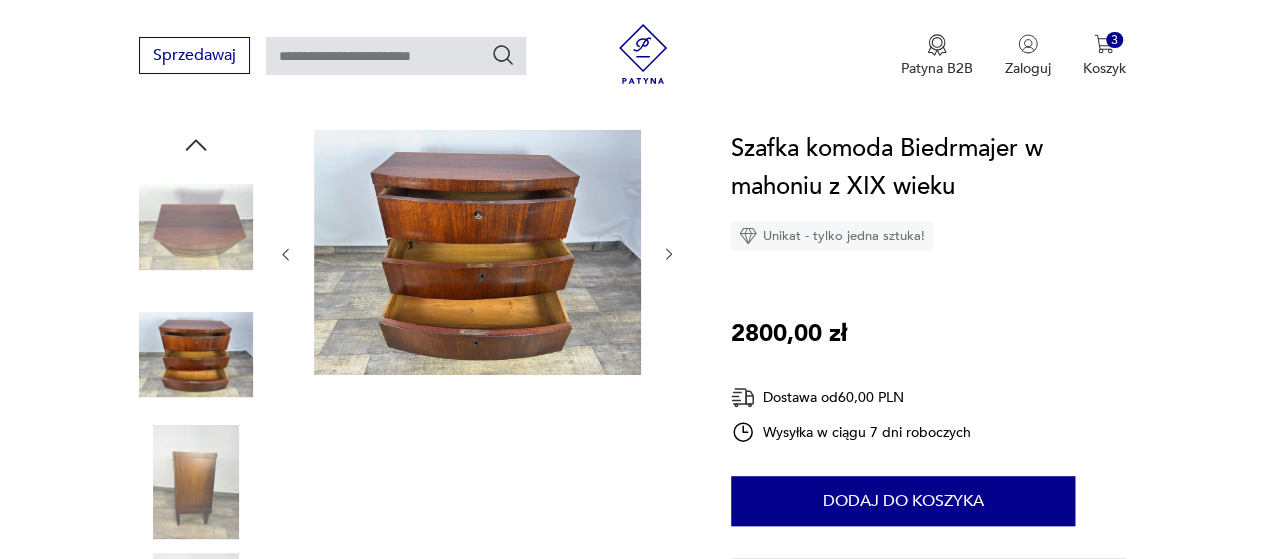 click 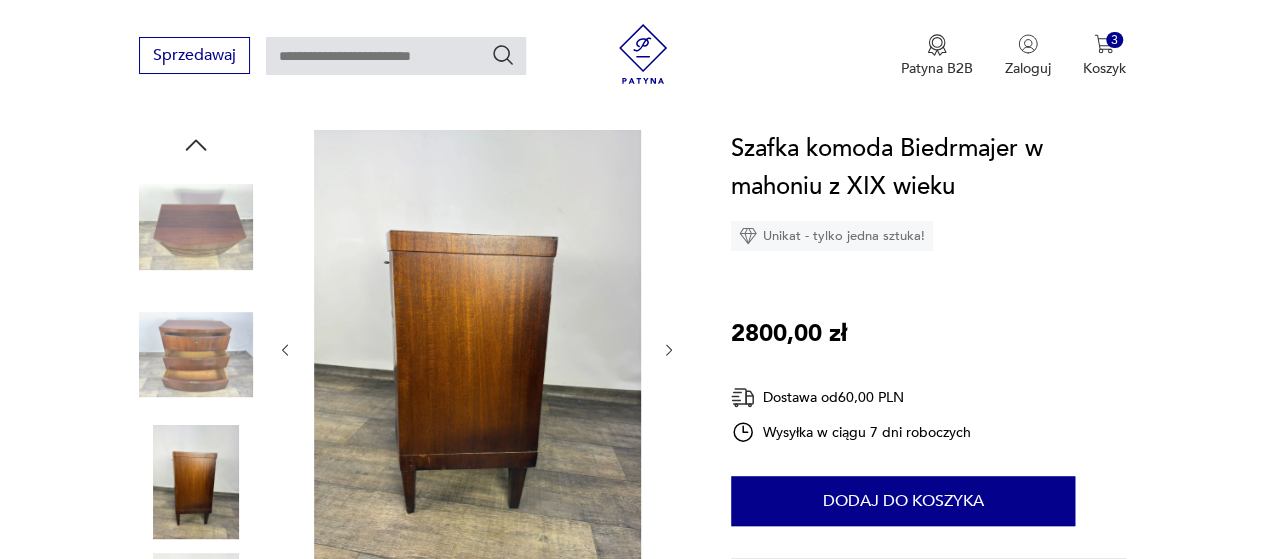 click 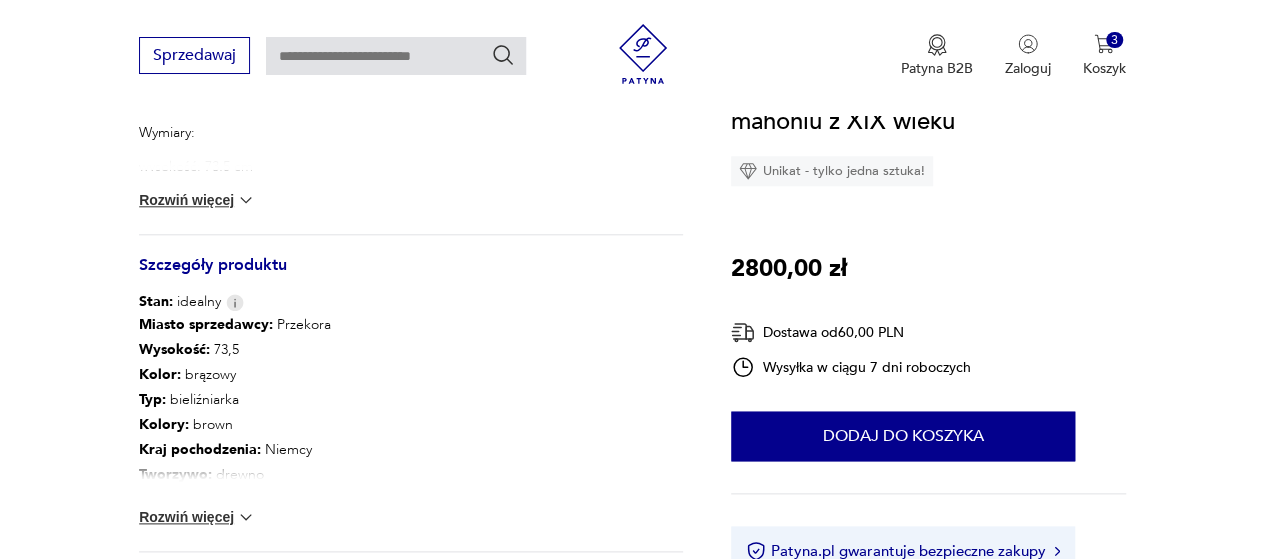 scroll, scrollTop: 1100, scrollLeft: 0, axis: vertical 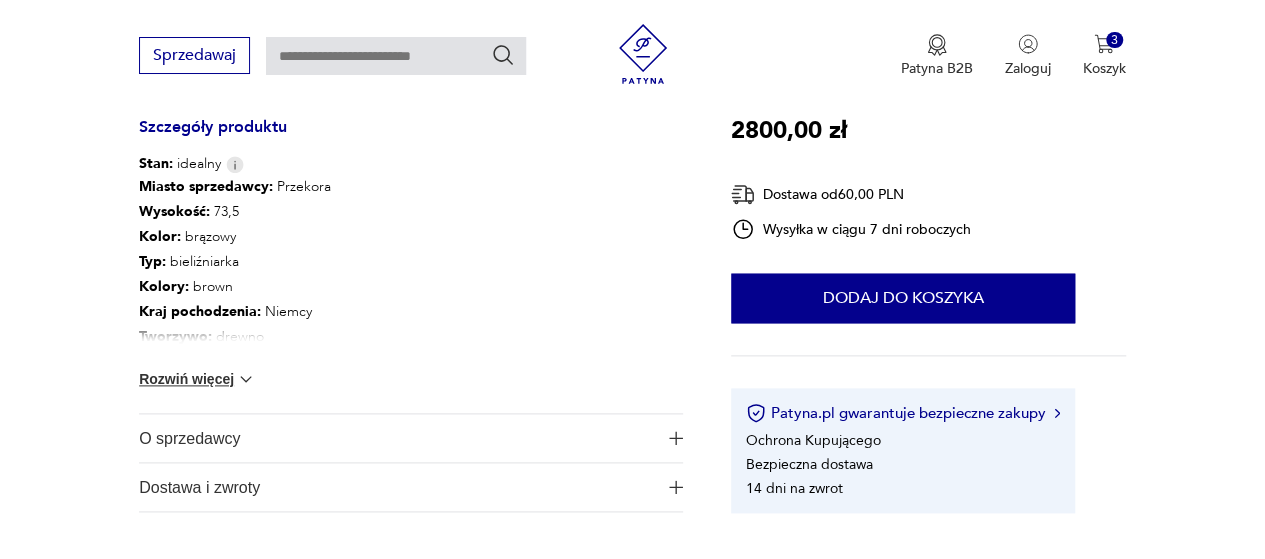 click at bounding box center [246, 379] 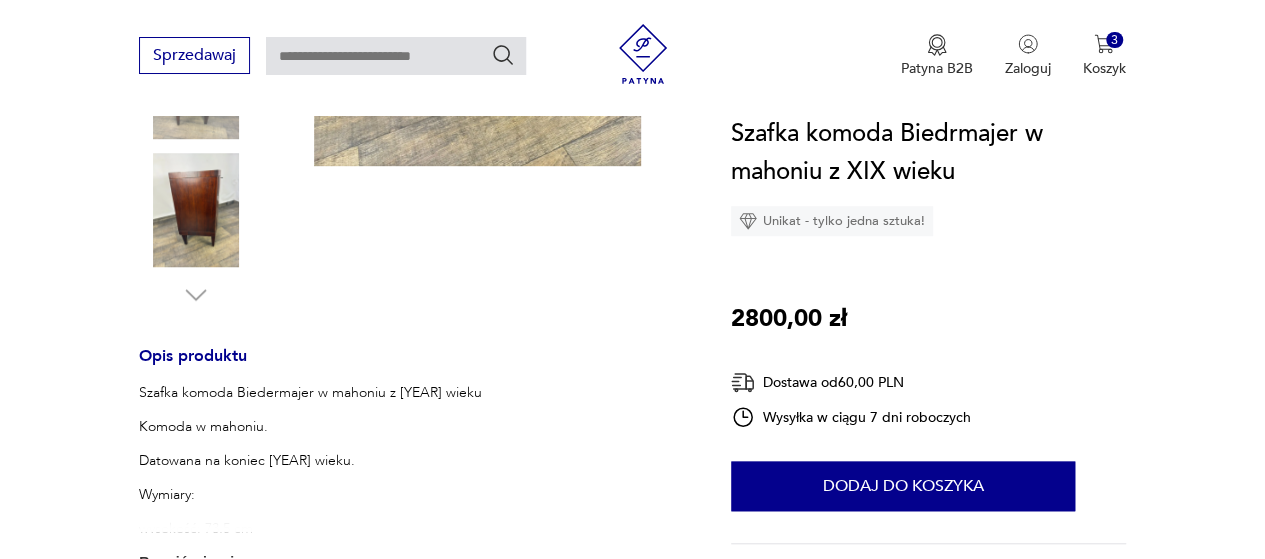 scroll, scrollTop: 200, scrollLeft: 0, axis: vertical 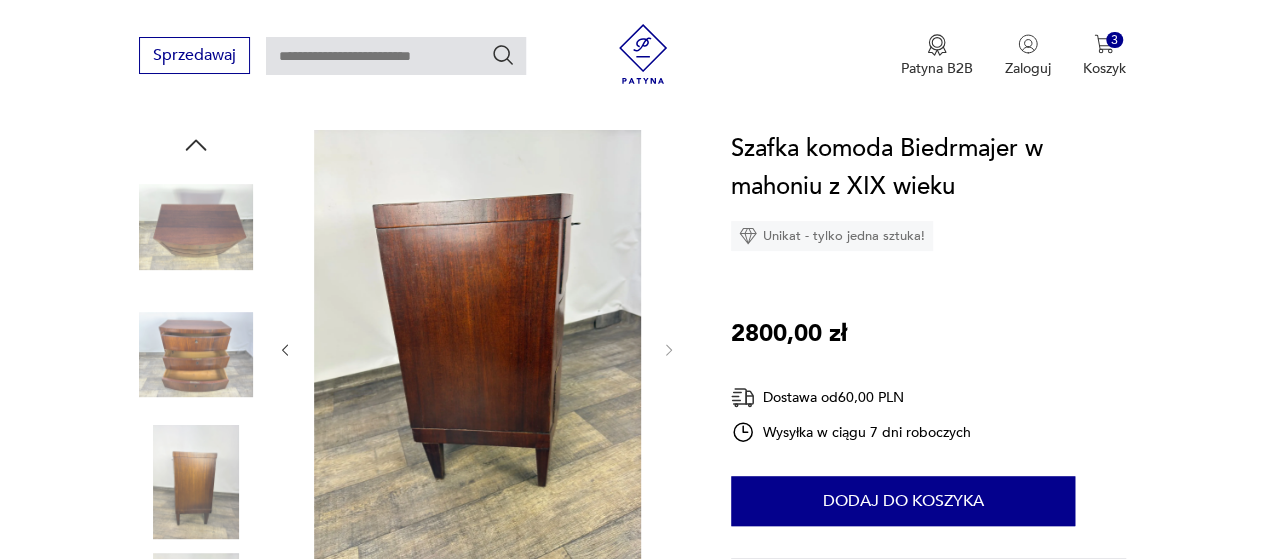 click 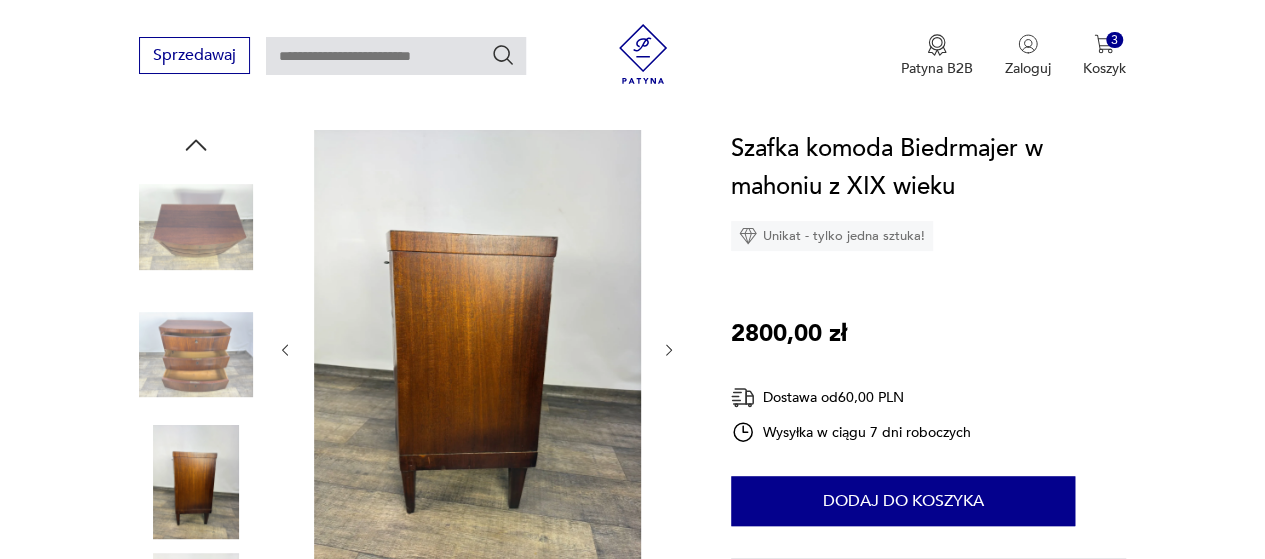 click 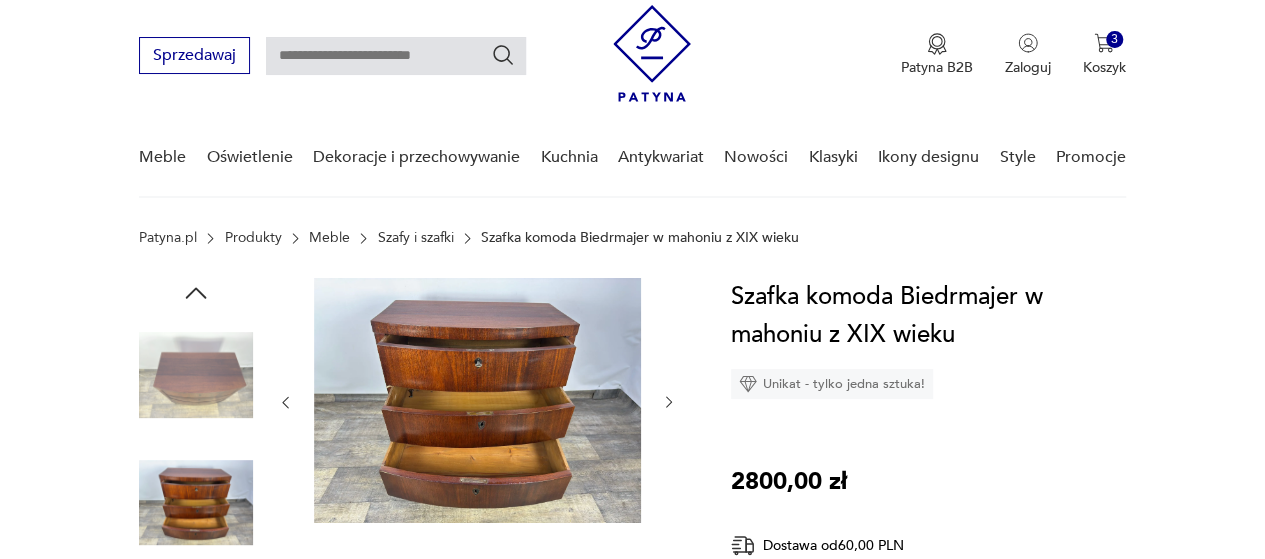 scroll, scrollTop: 0, scrollLeft: 0, axis: both 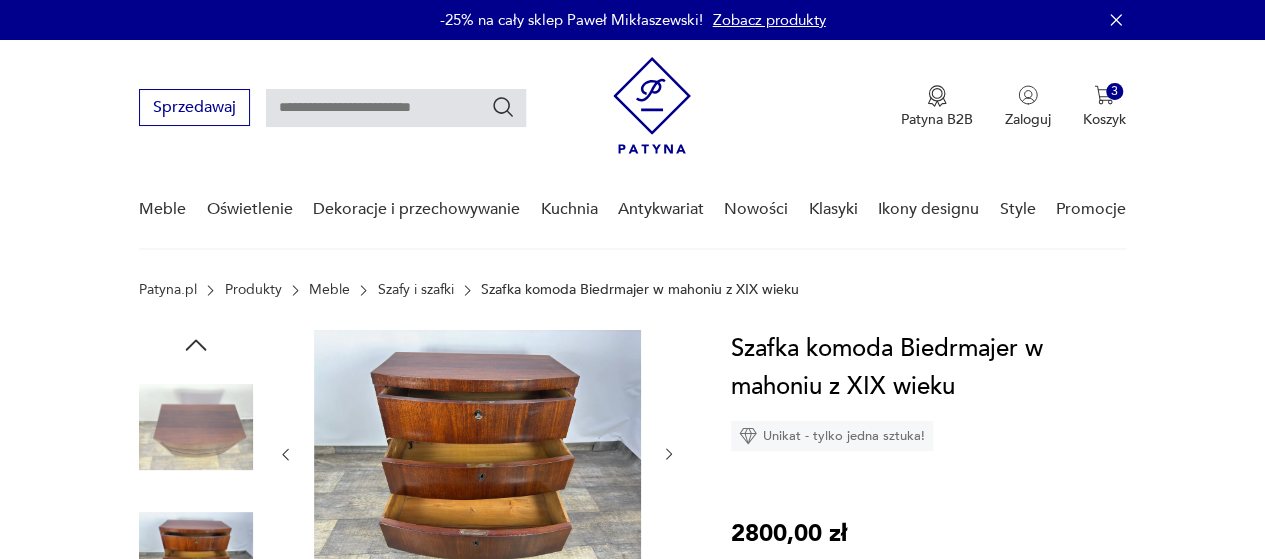 click 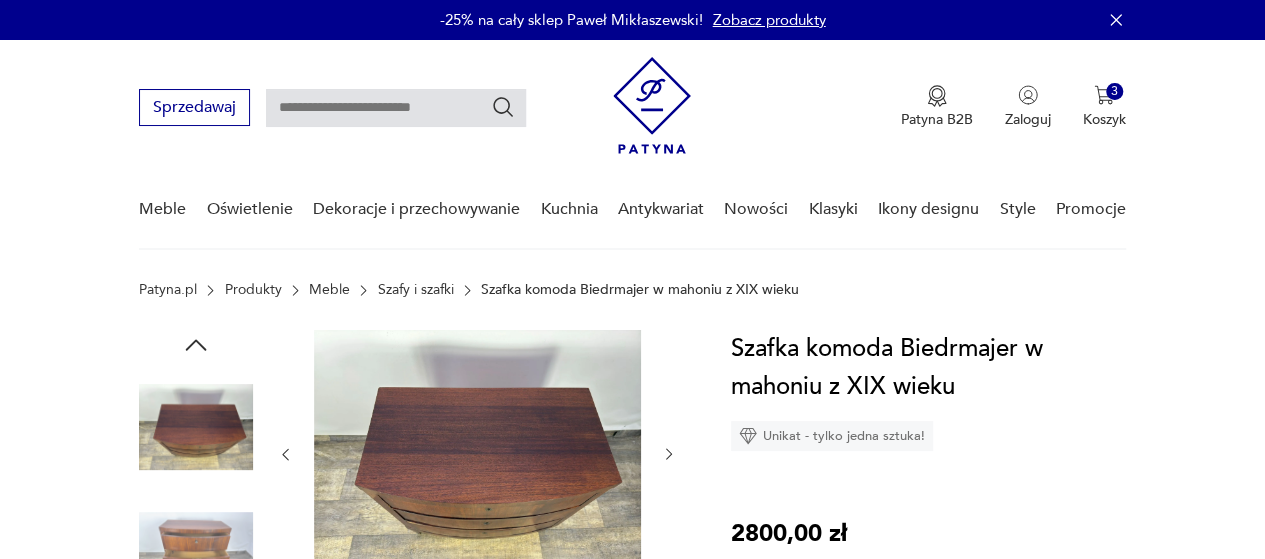 click 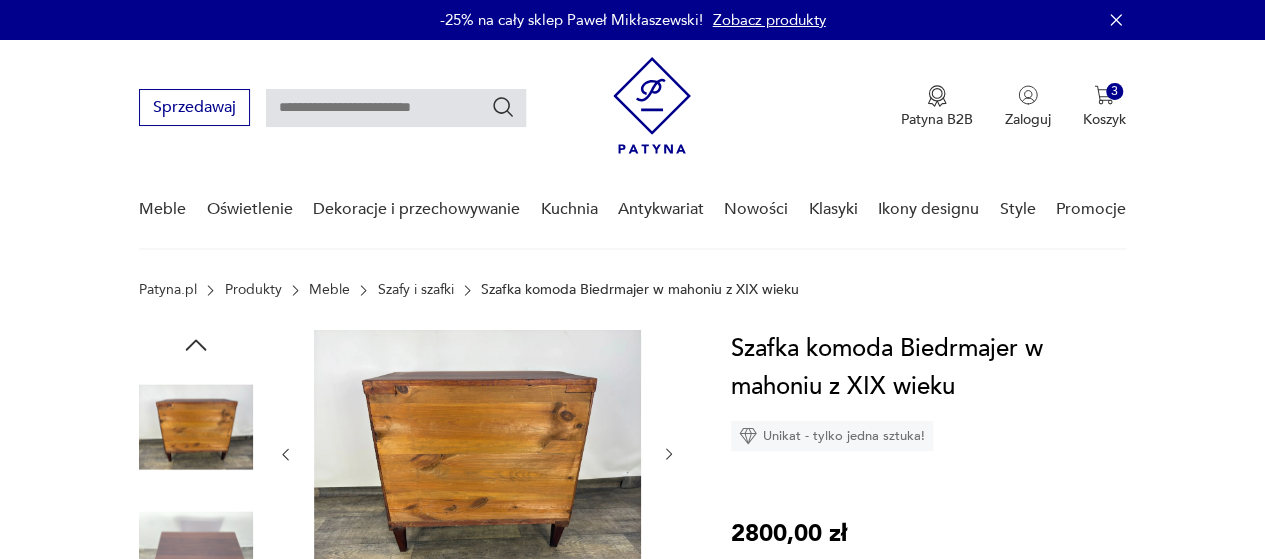 click 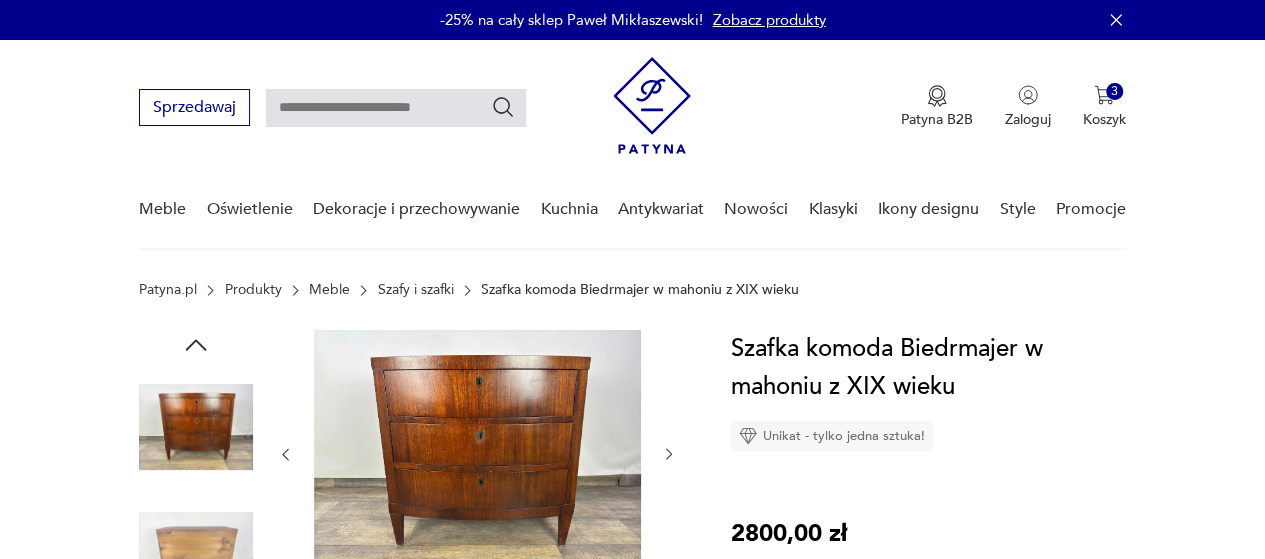 click 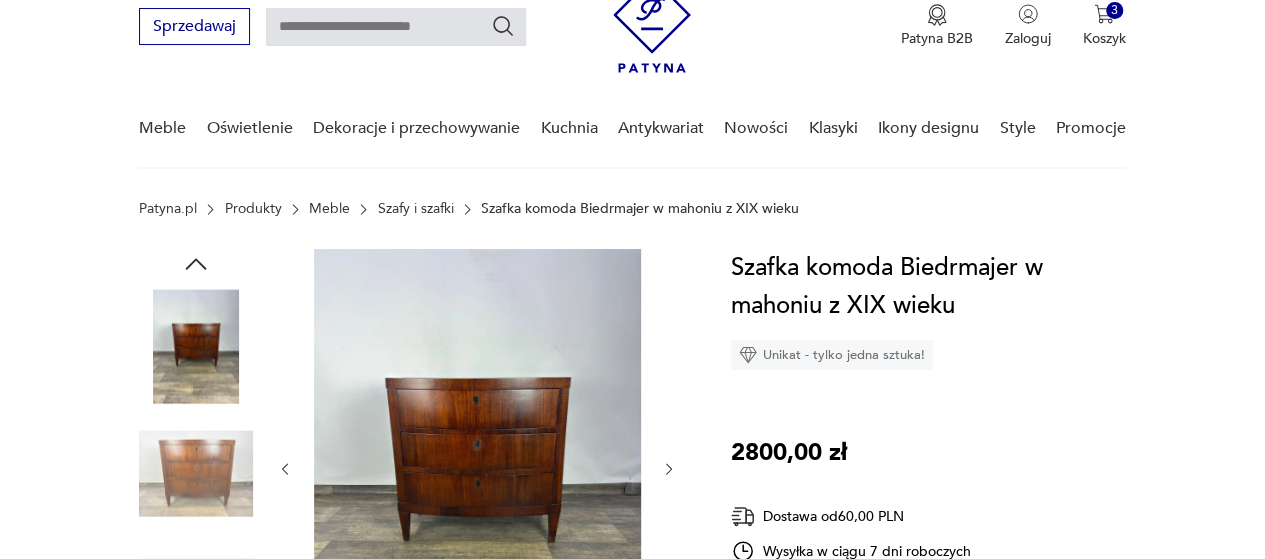 scroll, scrollTop: 100, scrollLeft: 0, axis: vertical 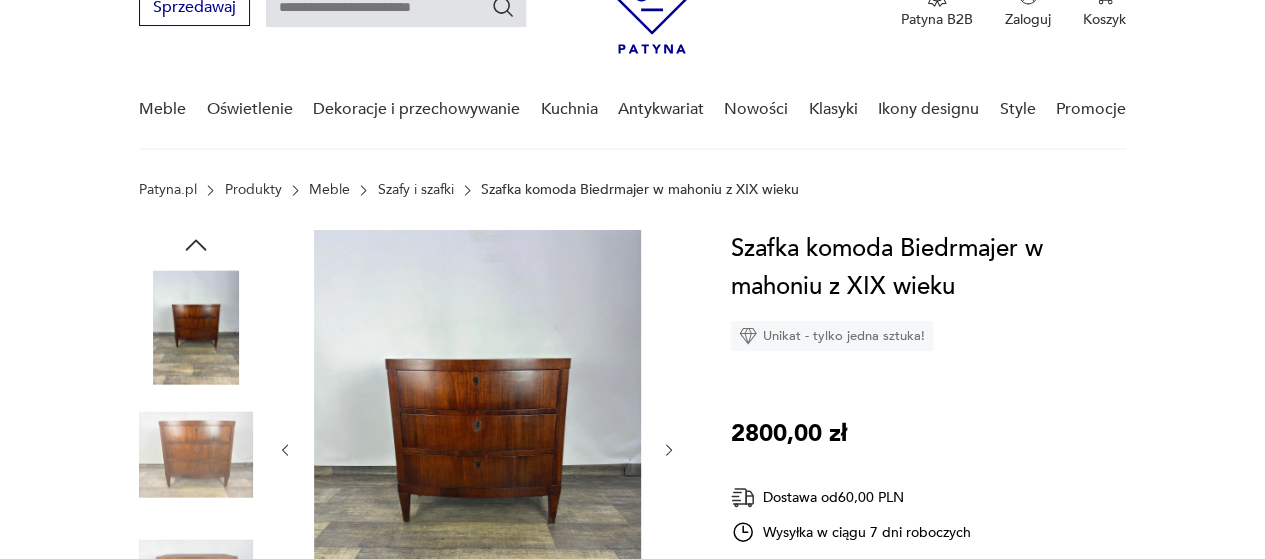click at bounding box center [477, 448] 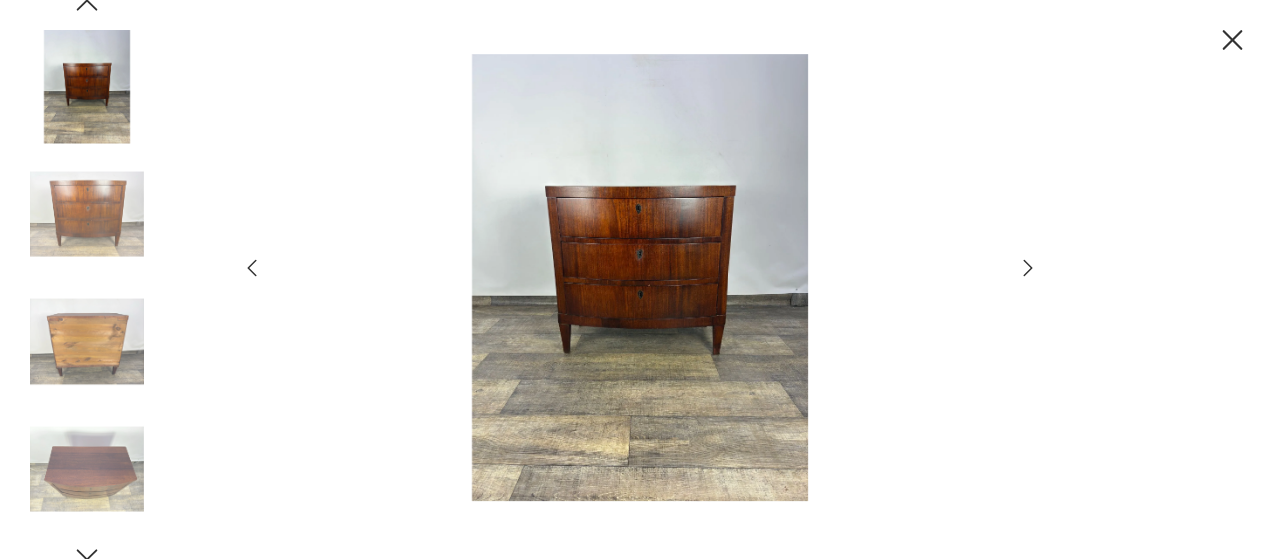 click at bounding box center [640, 277] 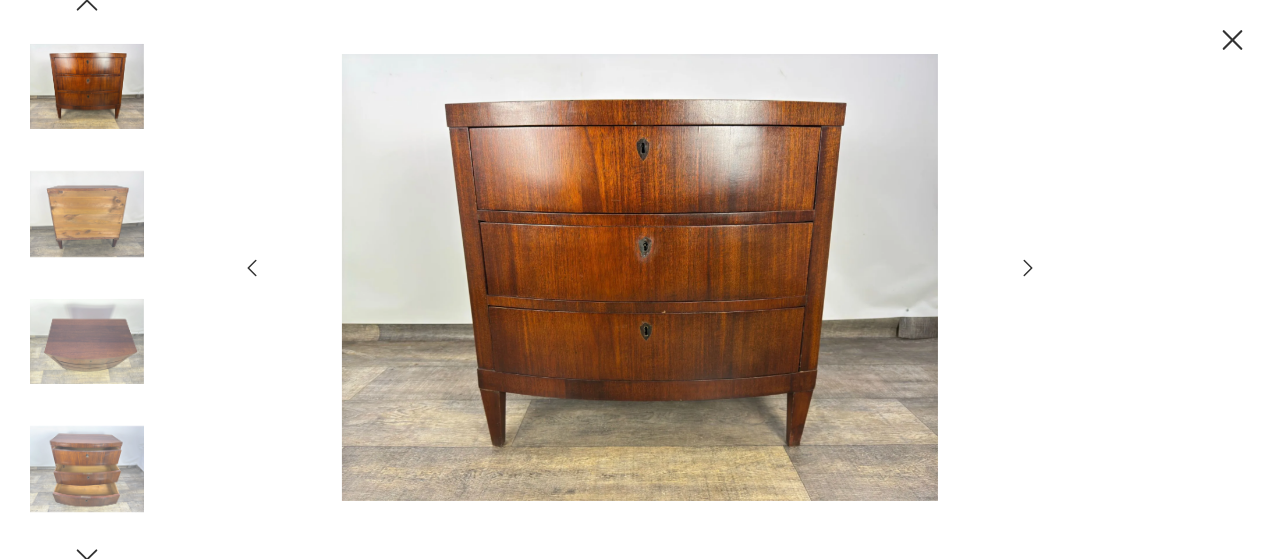 click 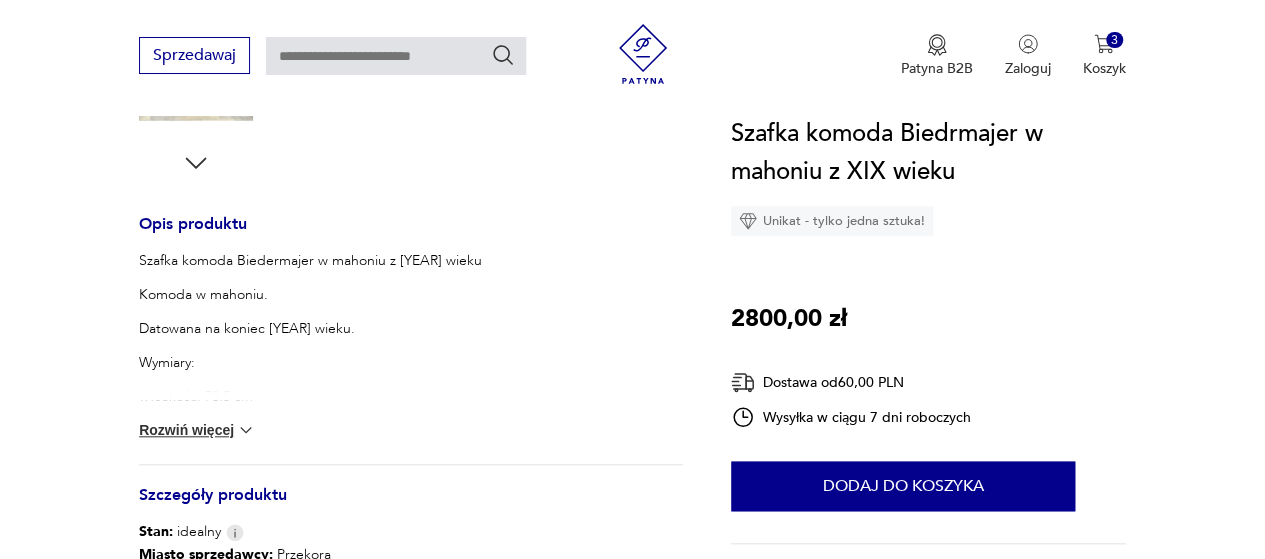 scroll, scrollTop: 800, scrollLeft: 0, axis: vertical 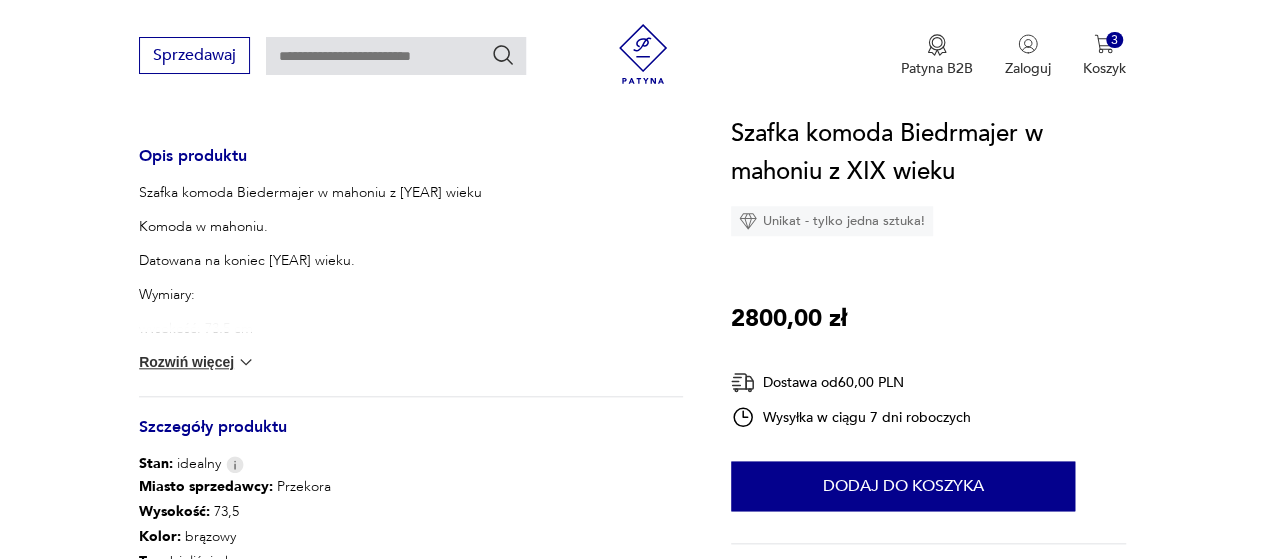 click at bounding box center (246, 362) 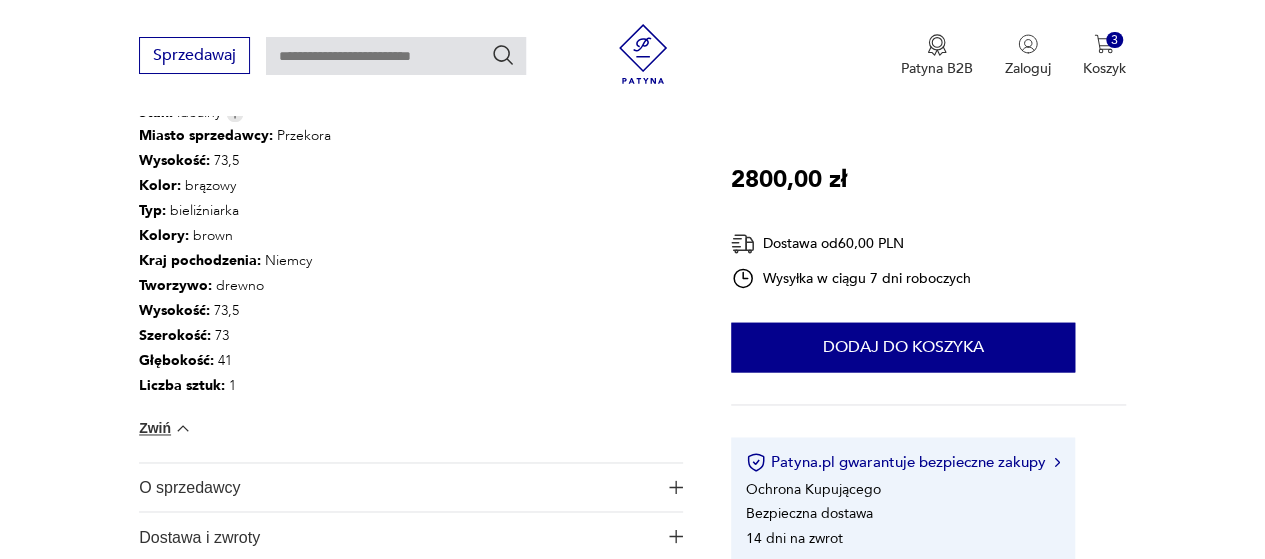 scroll, scrollTop: 1400, scrollLeft: 0, axis: vertical 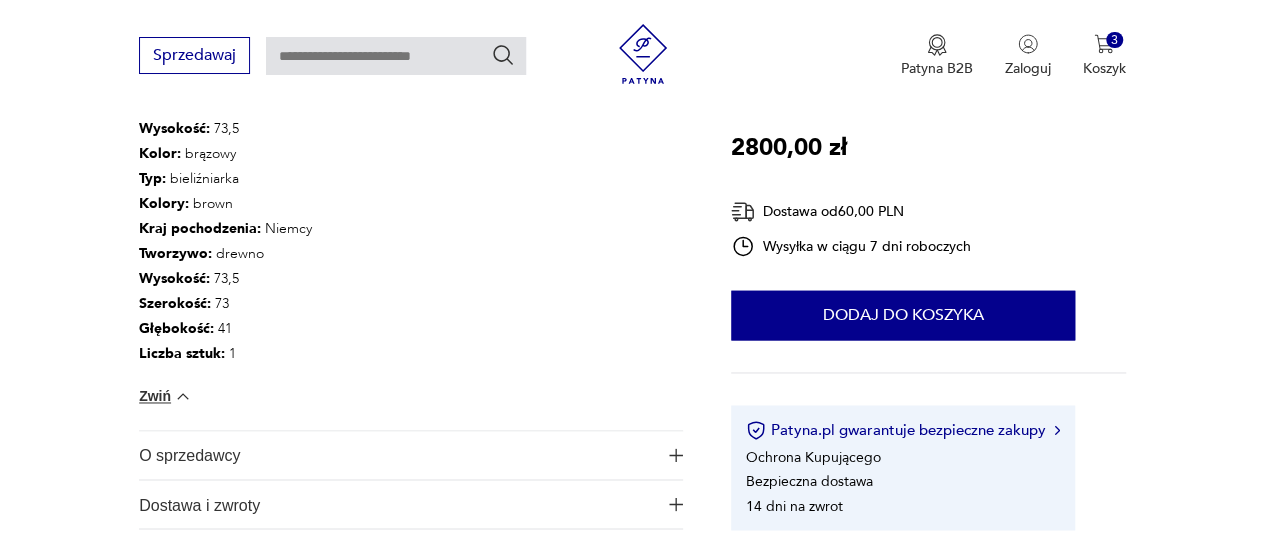 click on "O sprzedawcy" at bounding box center [397, 455] 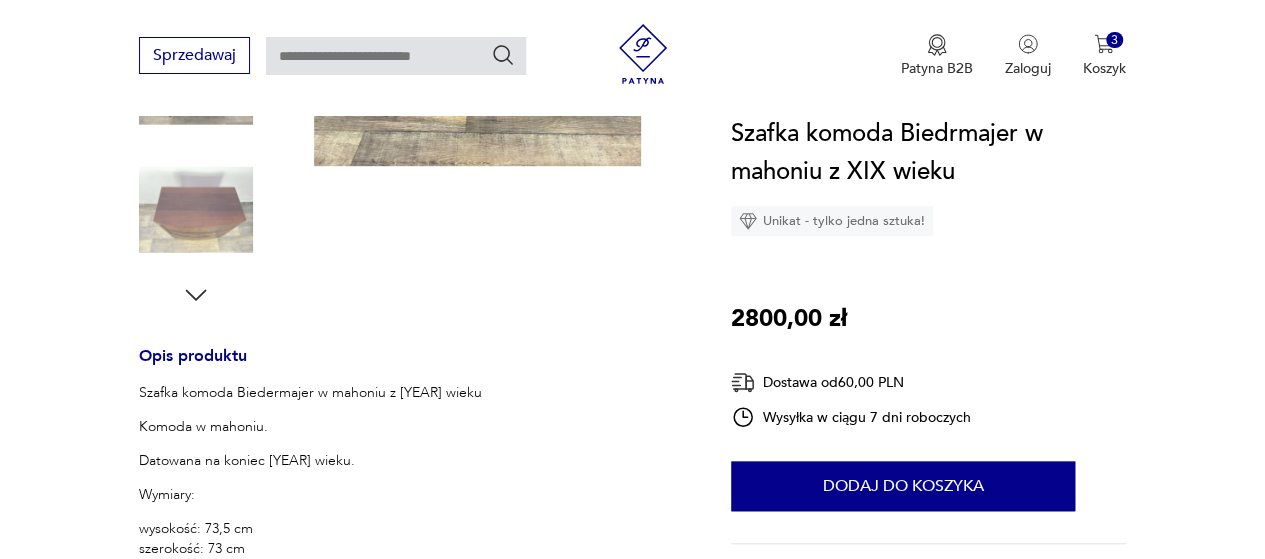 scroll, scrollTop: 200, scrollLeft: 0, axis: vertical 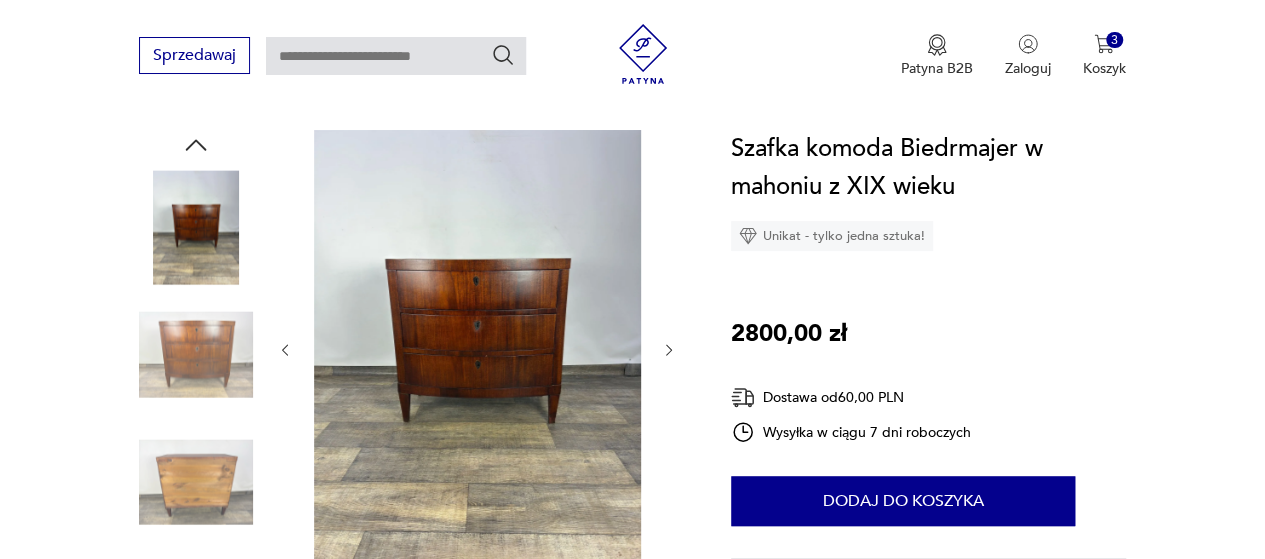 click 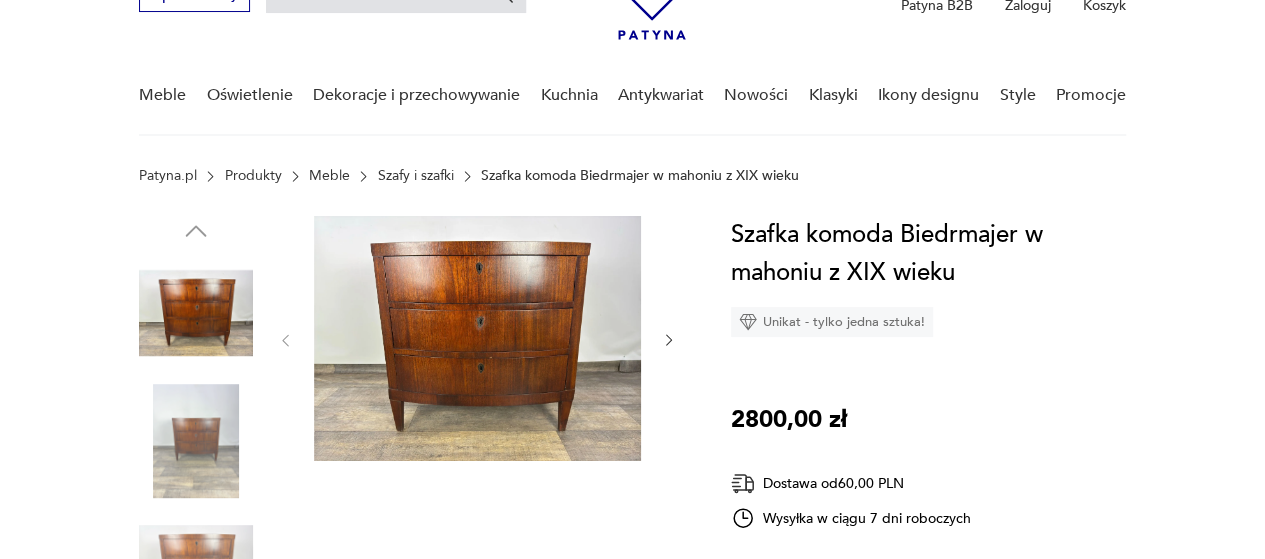 scroll, scrollTop: 200, scrollLeft: 0, axis: vertical 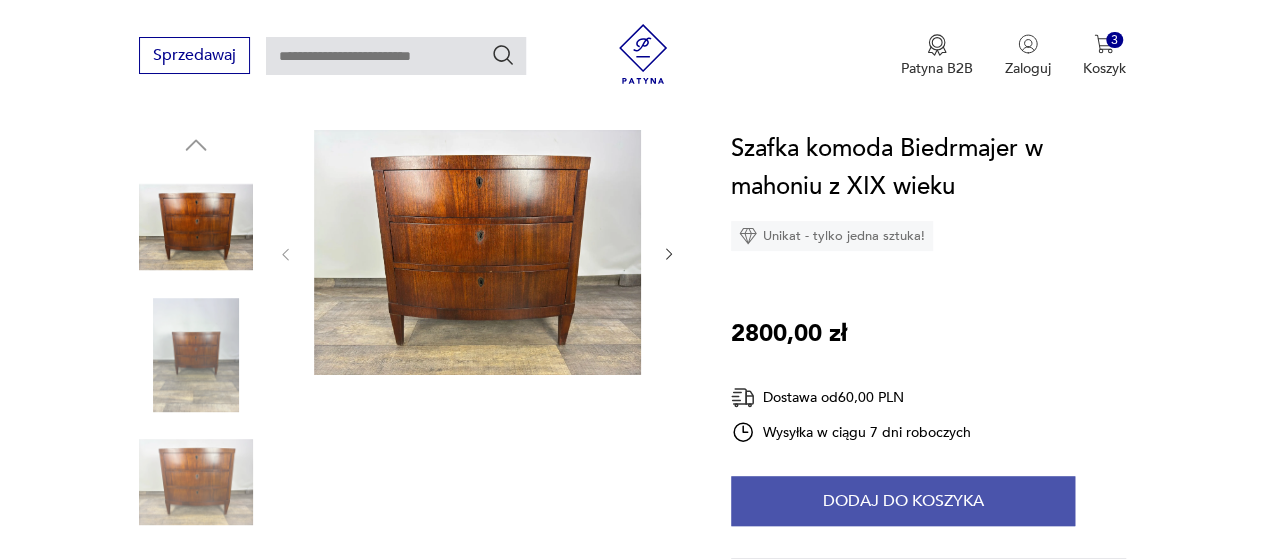 click on "Dodaj do koszyka" at bounding box center [903, 501] 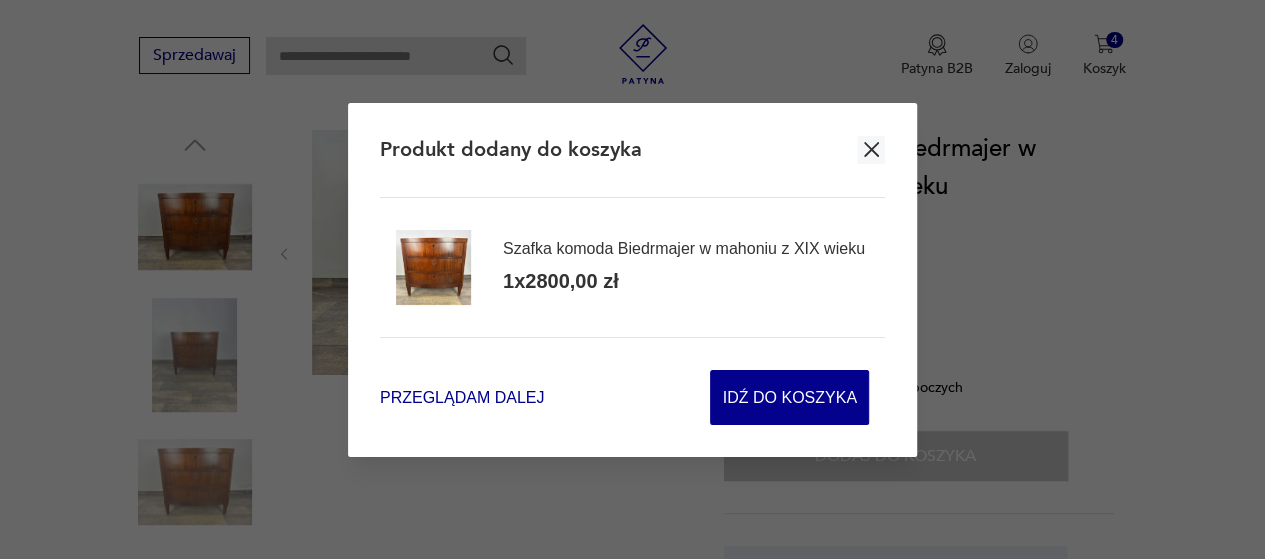 click on "Przeglądam dalej" at bounding box center (462, 397) 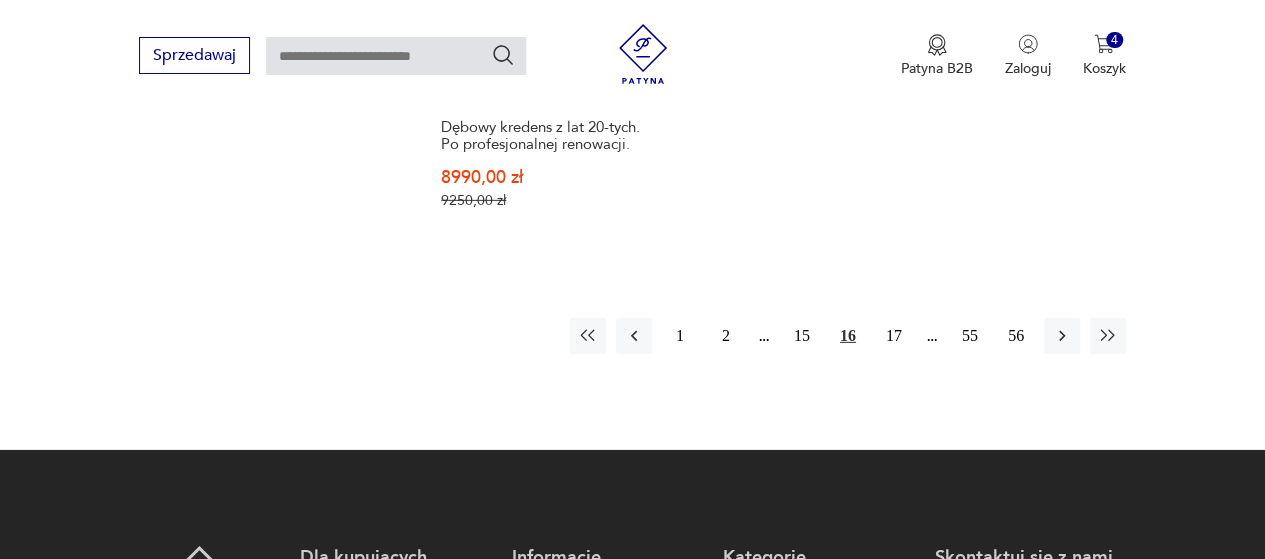 scroll, scrollTop: 3012, scrollLeft: 0, axis: vertical 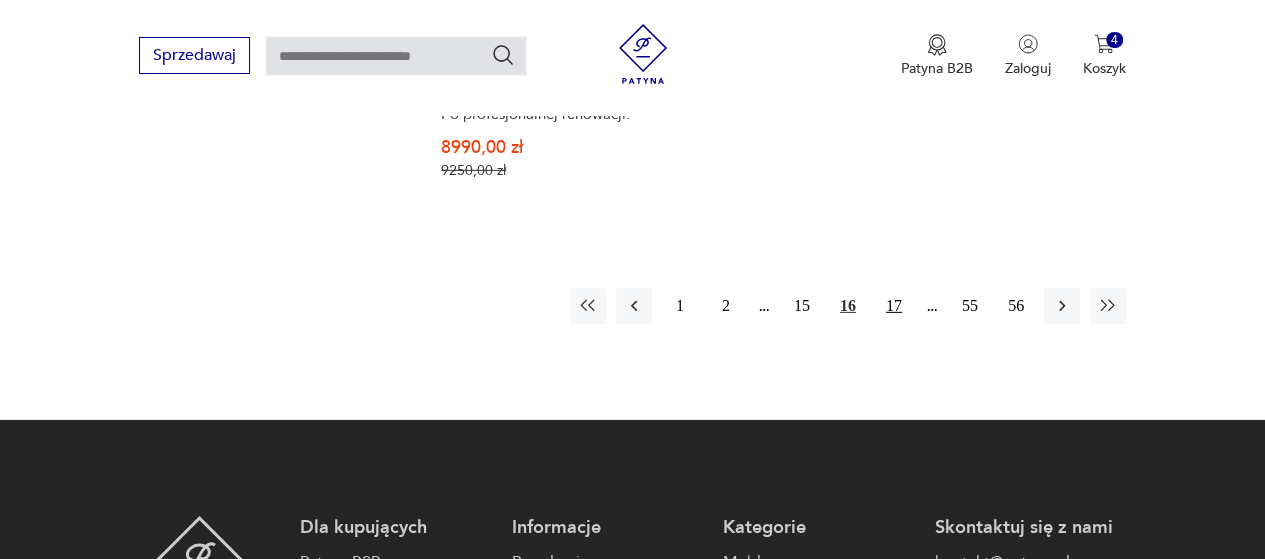 click on "17" at bounding box center (894, 306) 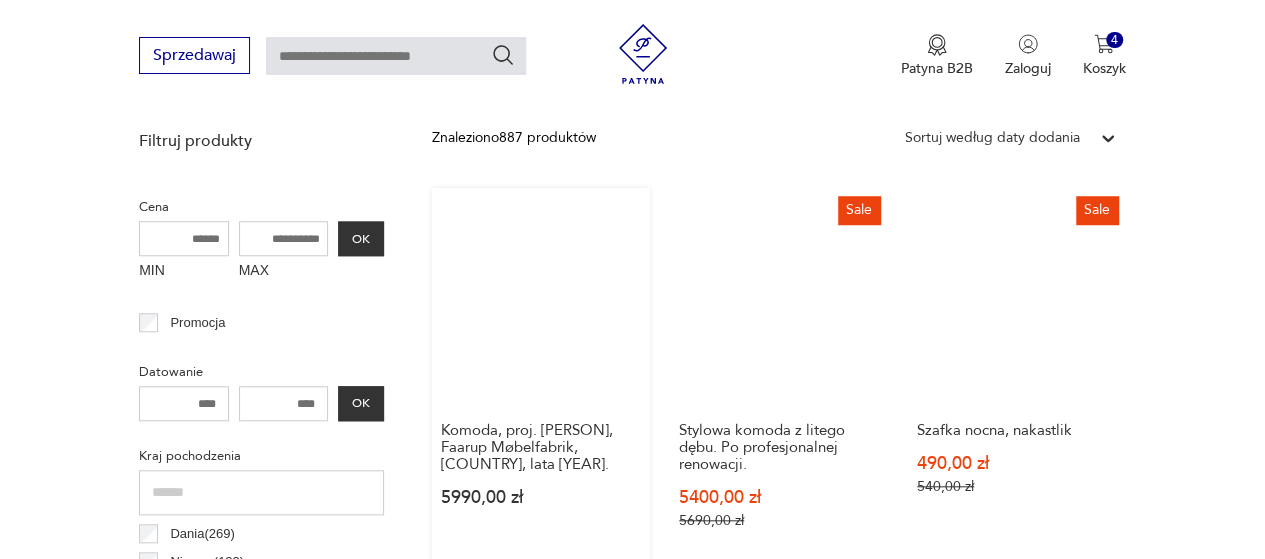 scroll, scrollTop: 730, scrollLeft: 0, axis: vertical 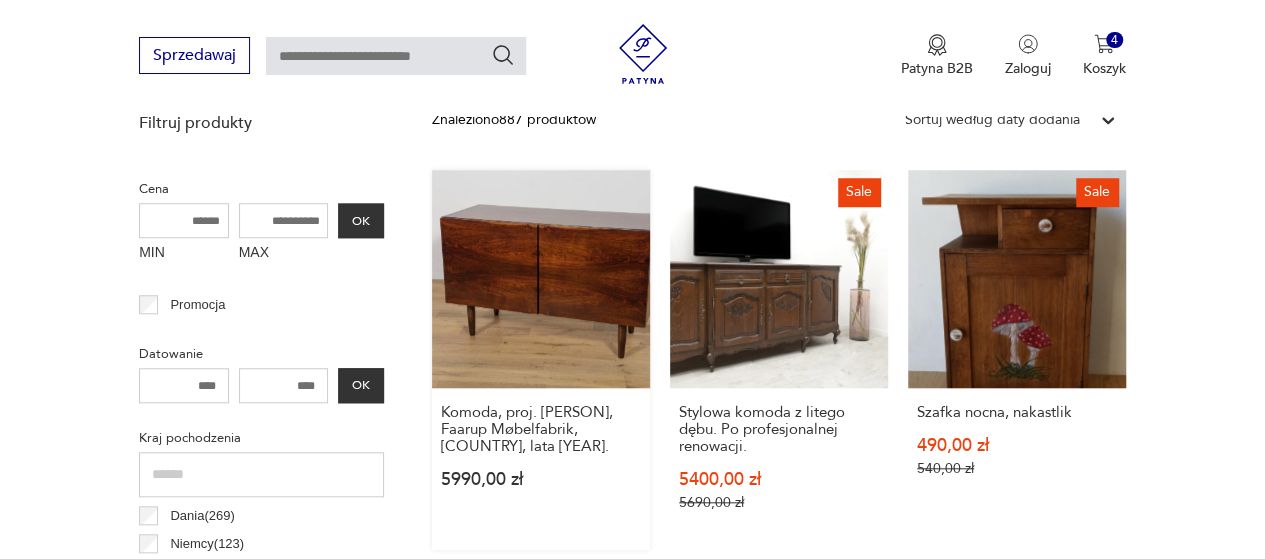 click on "Komoda, proj. I. K. Larsen, Faarup Møbelfabrik, Dania, lata 60. 5990,00 zł" at bounding box center (541, 360) 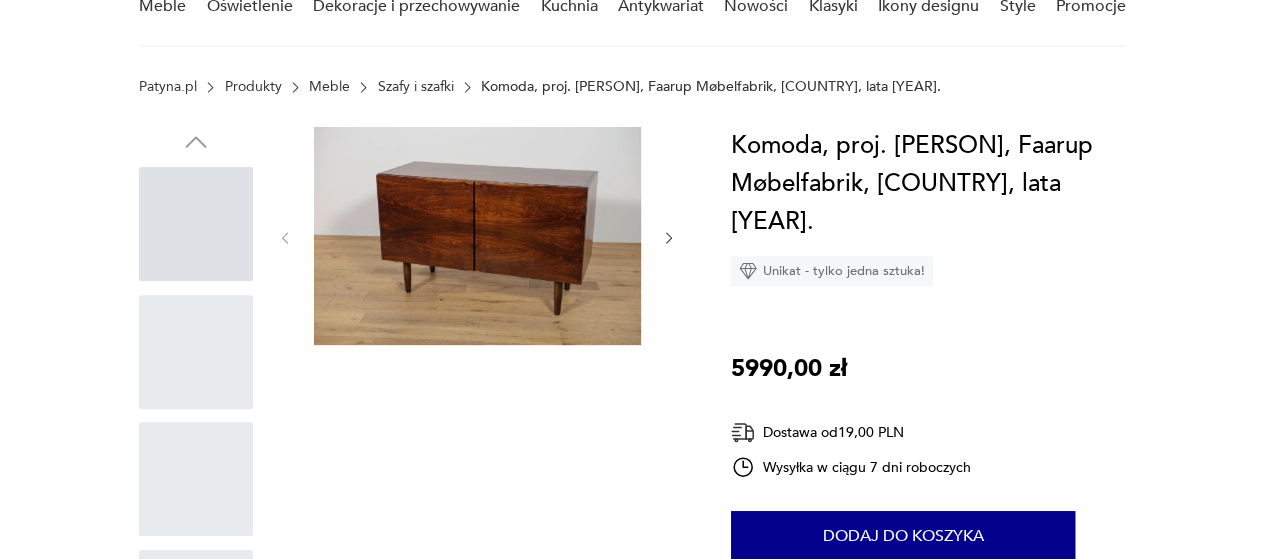 scroll, scrollTop: 0, scrollLeft: 0, axis: both 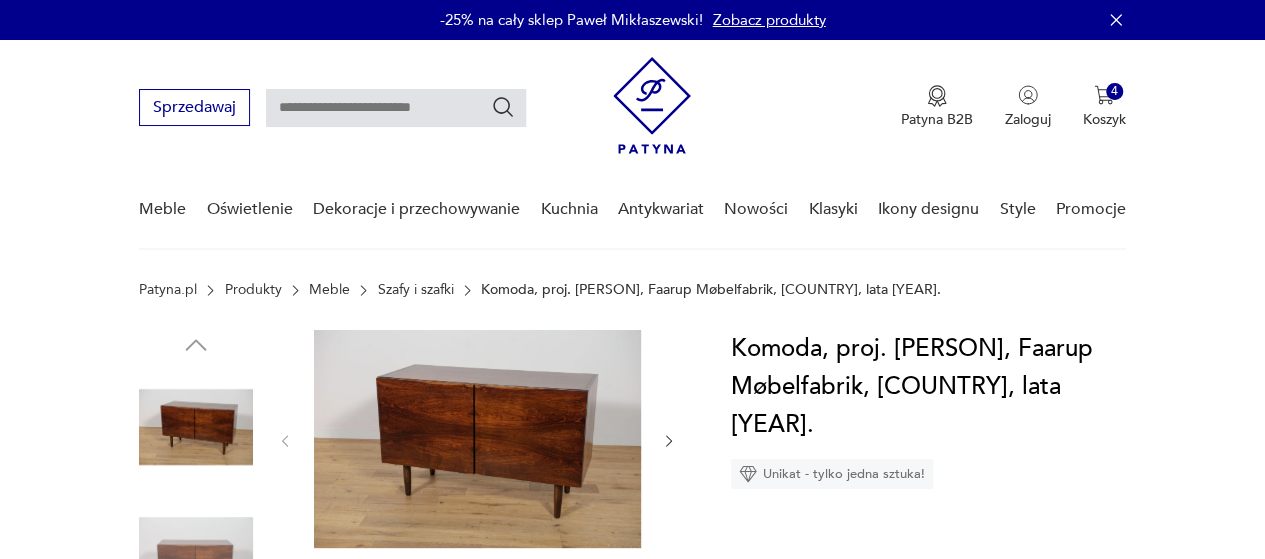 click 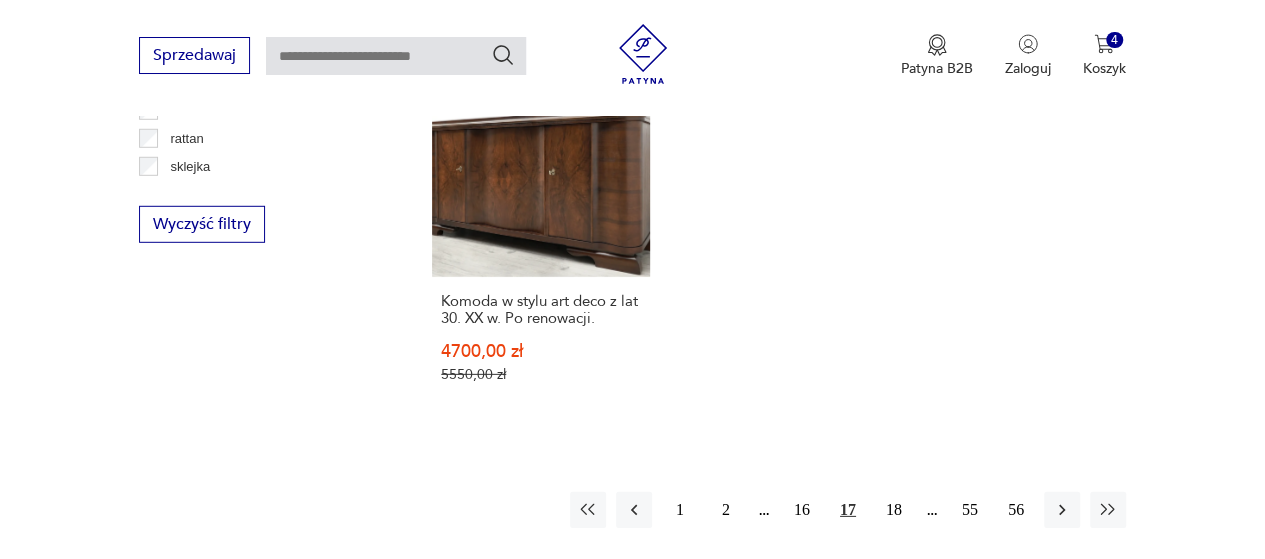 scroll, scrollTop: 3029, scrollLeft: 0, axis: vertical 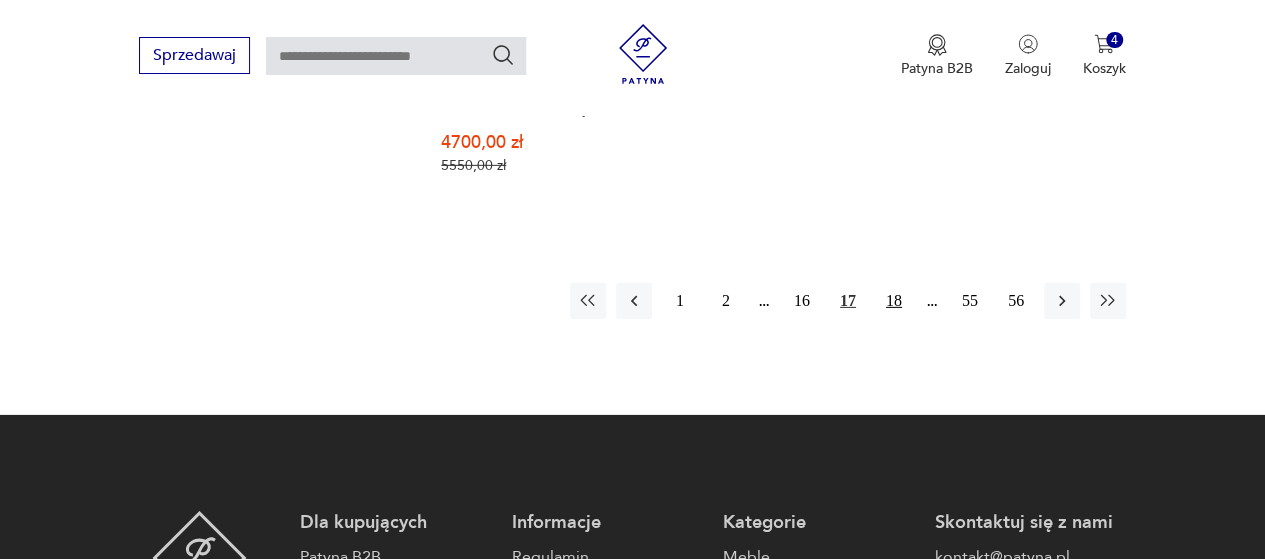 click on "18" at bounding box center (894, 301) 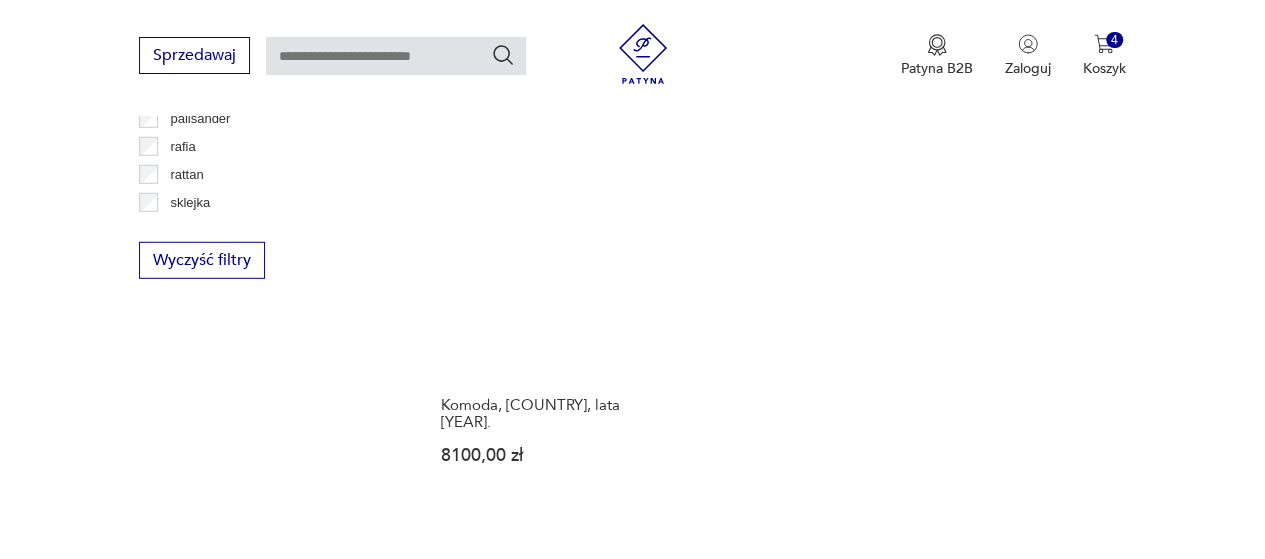 scroll, scrollTop: 2930, scrollLeft: 0, axis: vertical 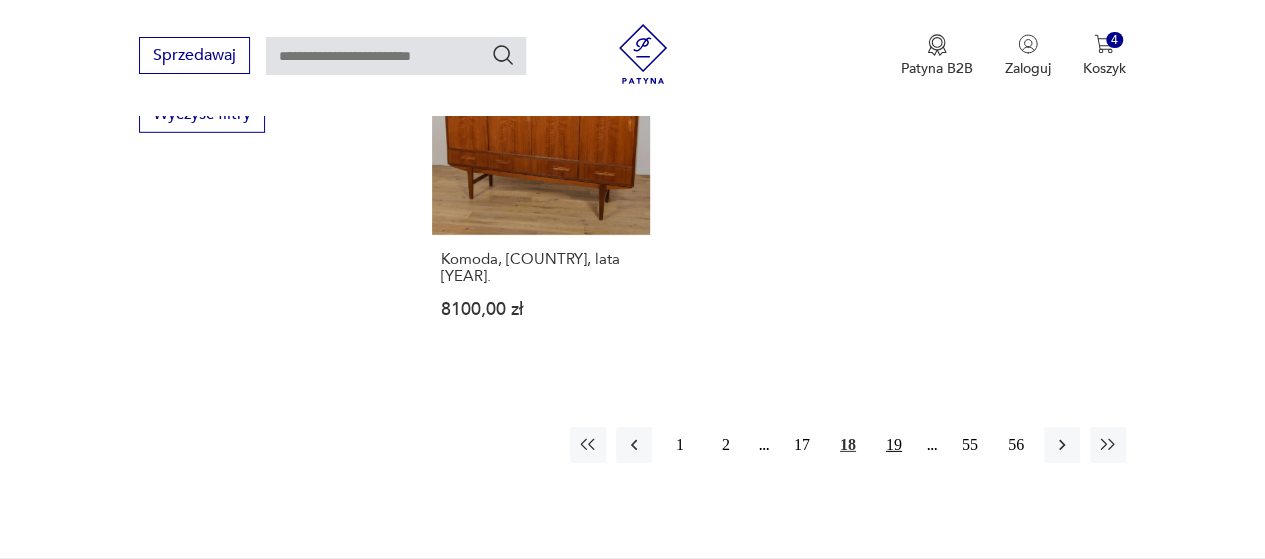 click on "19" at bounding box center (894, 445) 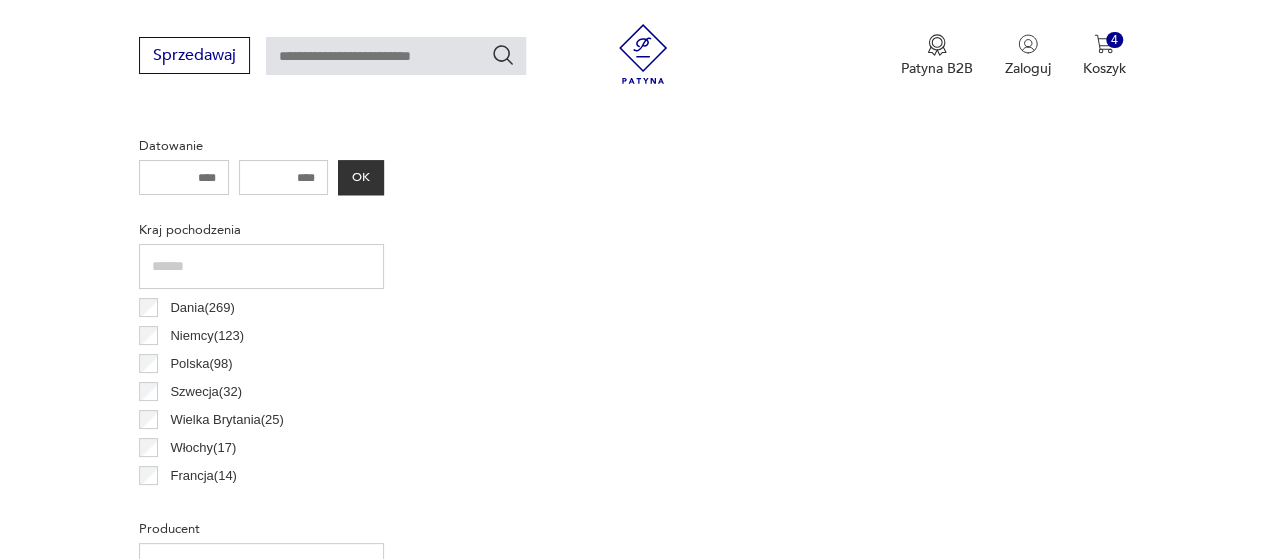 scroll, scrollTop: 530, scrollLeft: 0, axis: vertical 